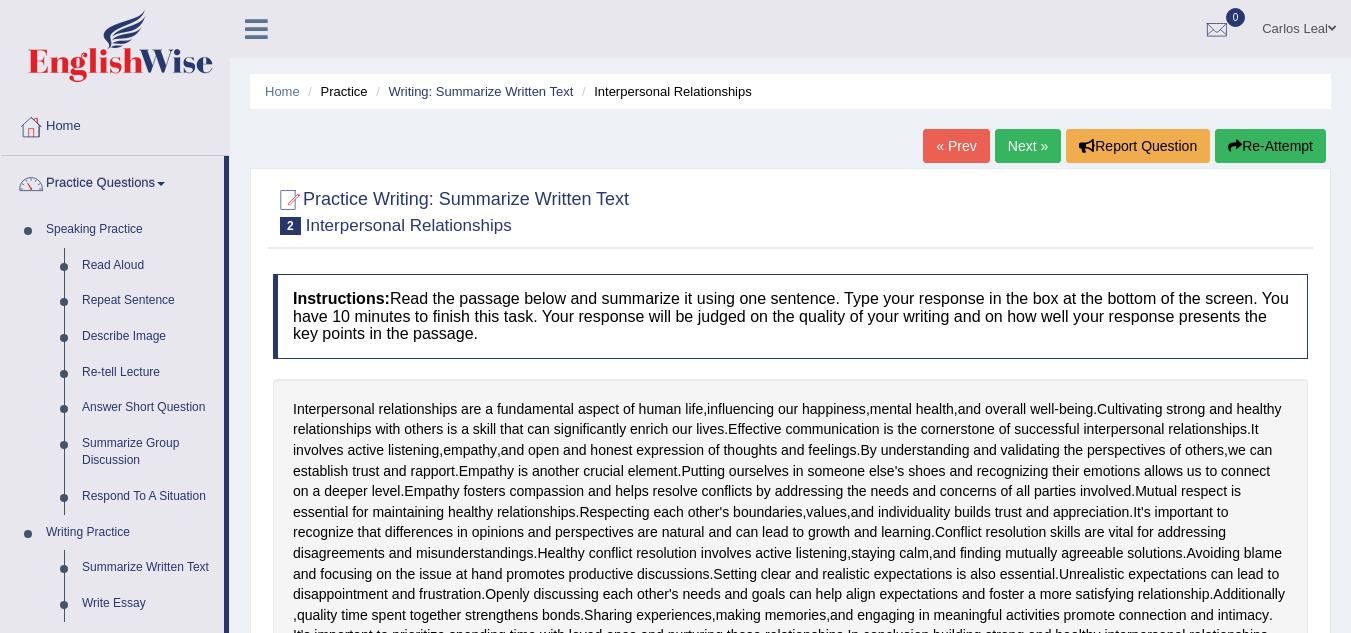 scroll, scrollTop: 100, scrollLeft: 0, axis: vertical 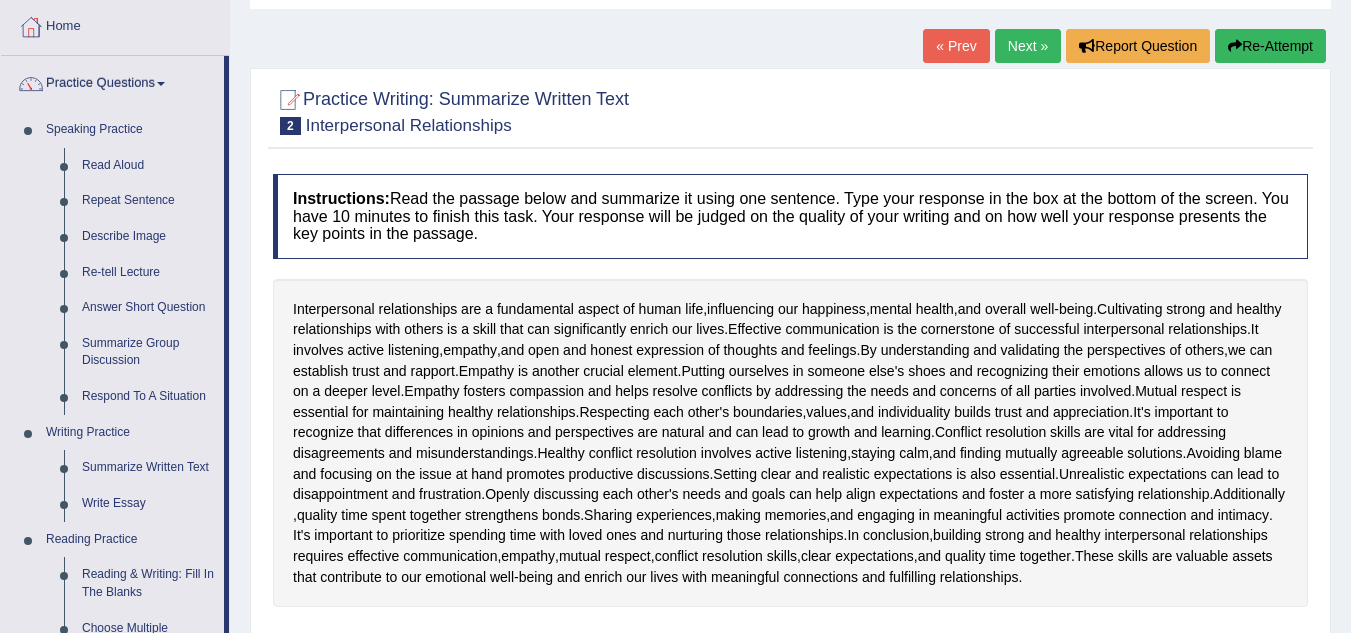 drag, startPoint x: 1341, startPoint y: 189, endPoint x: 1365, endPoint y: 186, distance: 24.186773 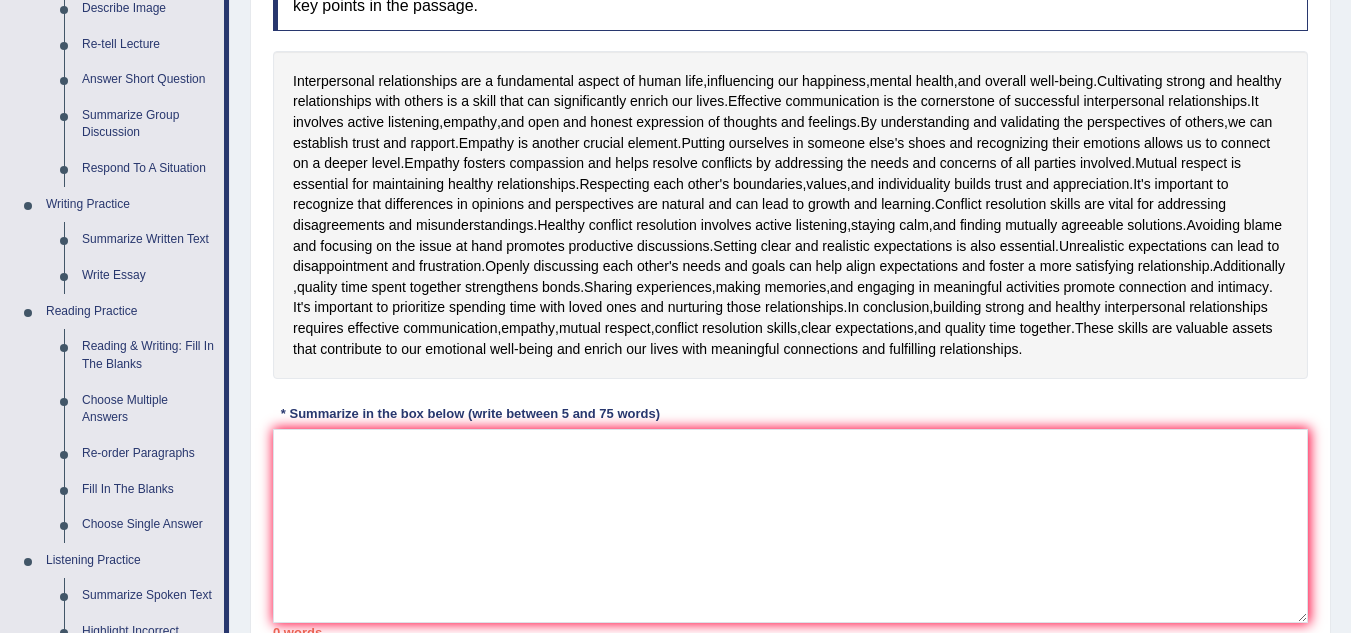 scroll, scrollTop: 325, scrollLeft: 0, axis: vertical 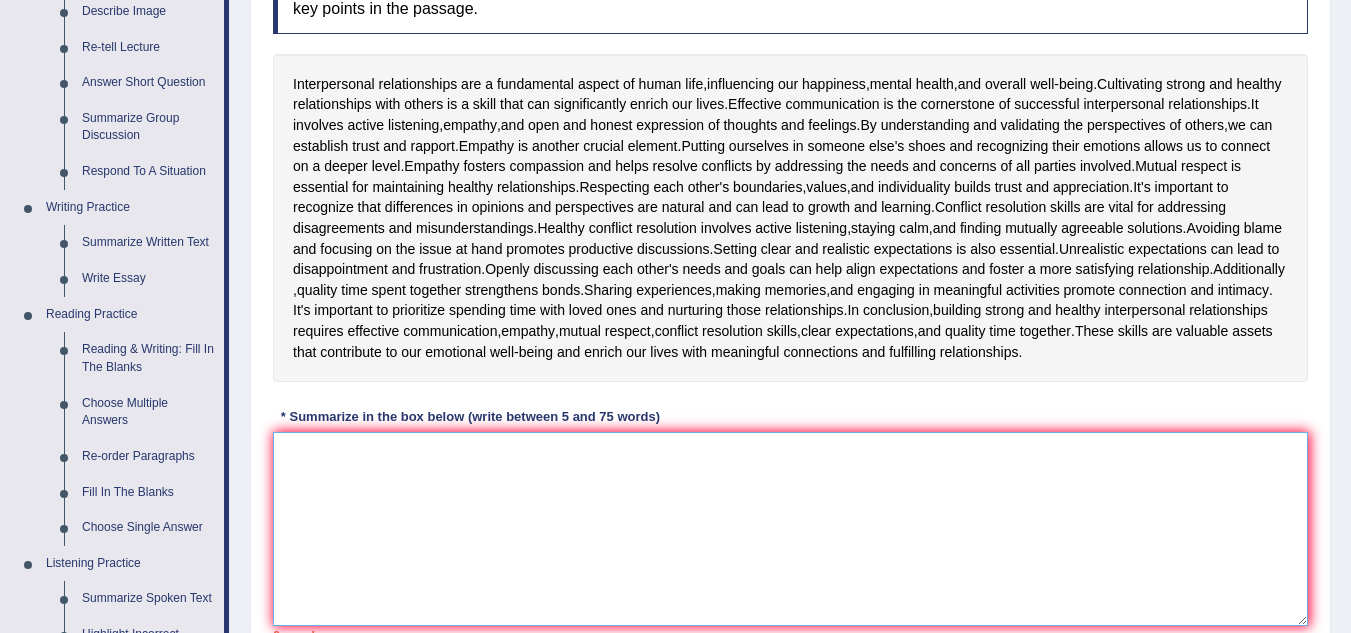 click at bounding box center (790, 529) 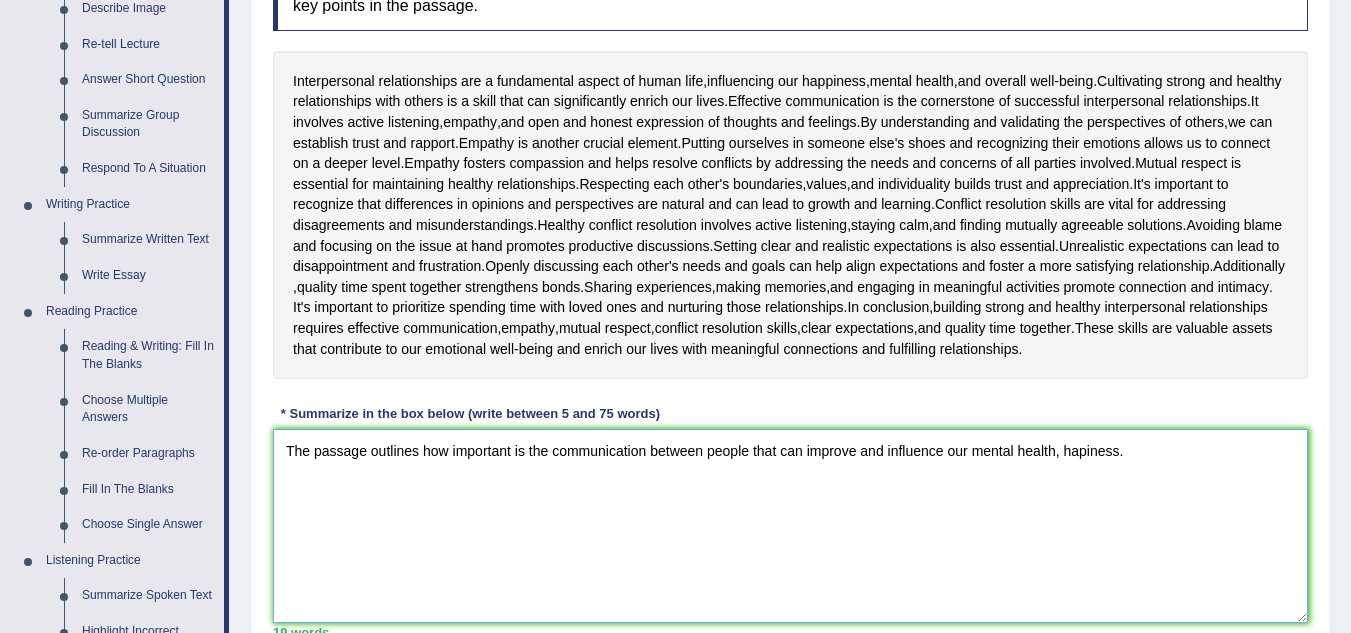 scroll, scrollTop: 325, scrollLeft: 0, axis: vertical 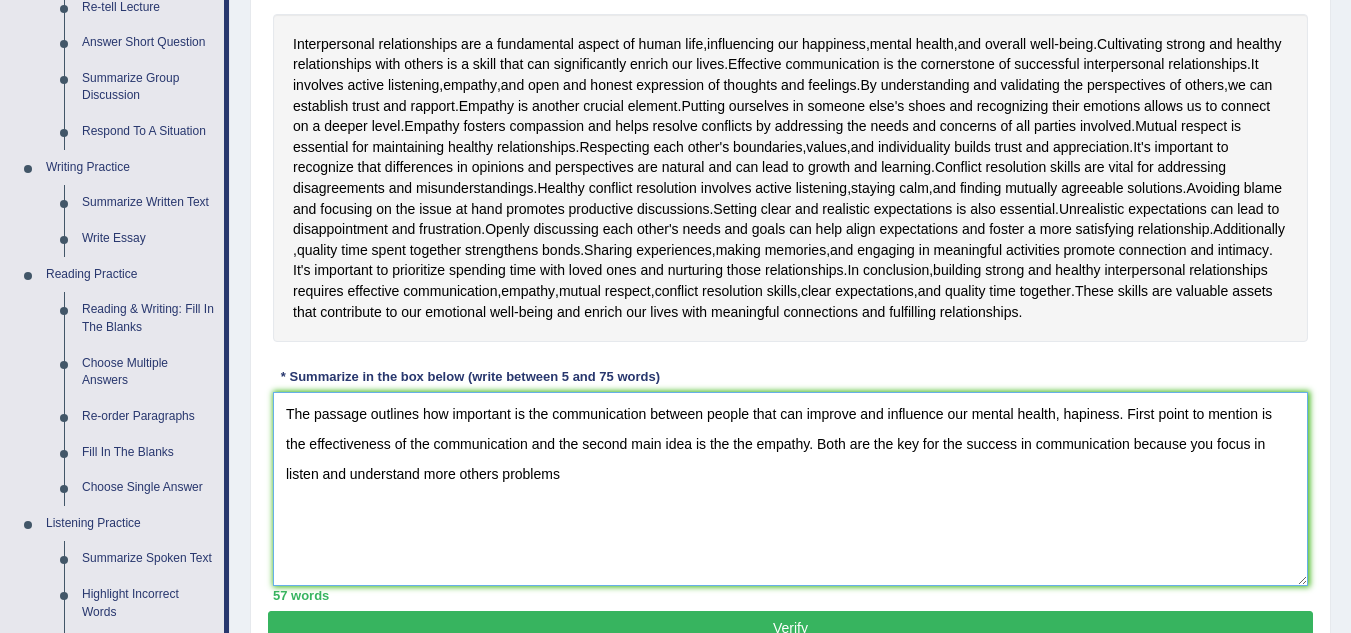 click on "The passage outlines how important is the communication between people that can improve and influence our mental health, hapiness. First point to mention is the effectiveness of the communication and the second main idea is the the empathy. Both are the key for the success in communication because you focus in listen and understand more others problems" at bounding box center [790, 489] 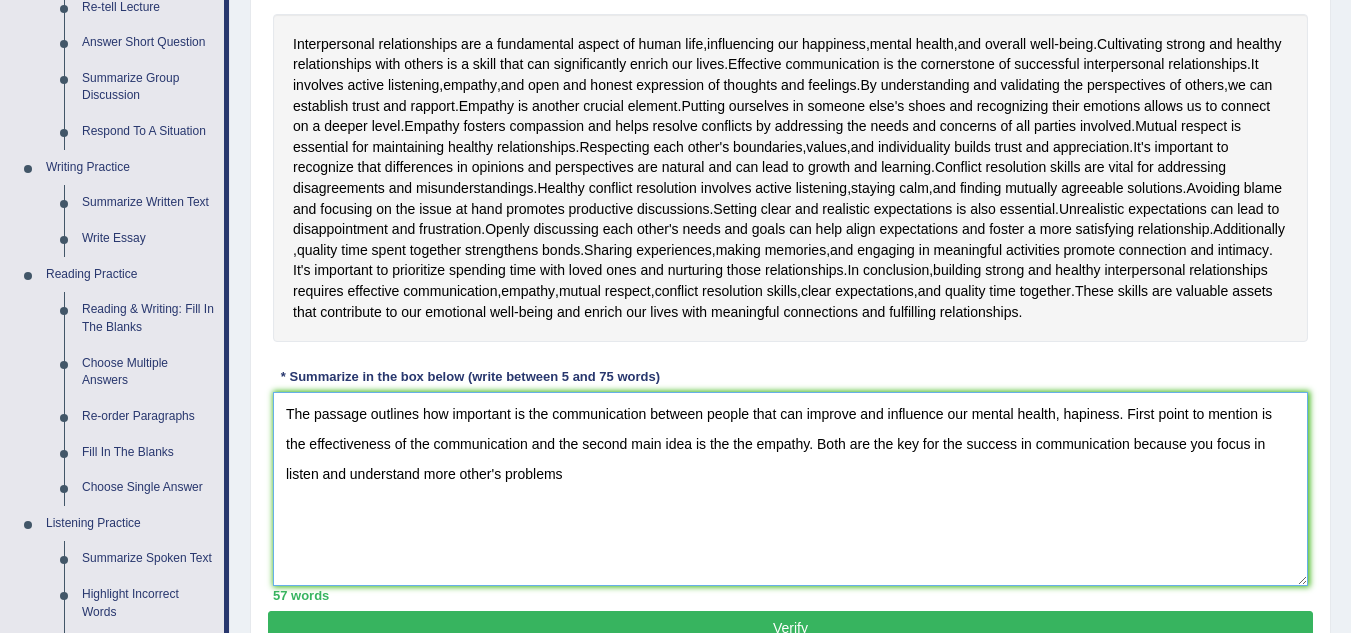 click on "The passage outlines how important is the communication between people that can improve and influence our mental health, hapiness. First point to mention is the effectiveness of the communication and the second main idea is the the empathy. Both are the key for the success in communication because you focus in listen and understand more other's problems" 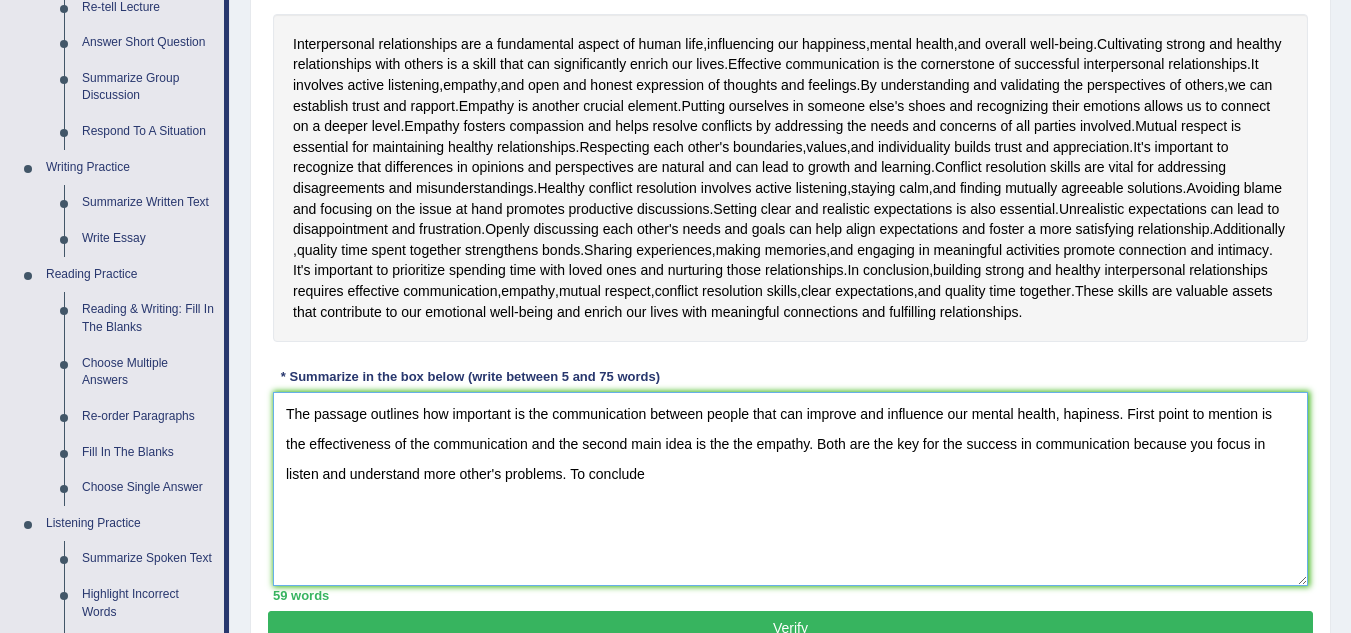 click on "The passage outlines how important is the communication between people that can improve and influence our mental health, hapiness. First point to mention is the effectiveness of the communication and the second main idea is the the empathy. Both are the key for the success in communication because you focus in listen and understand more other's problems. To conclude" 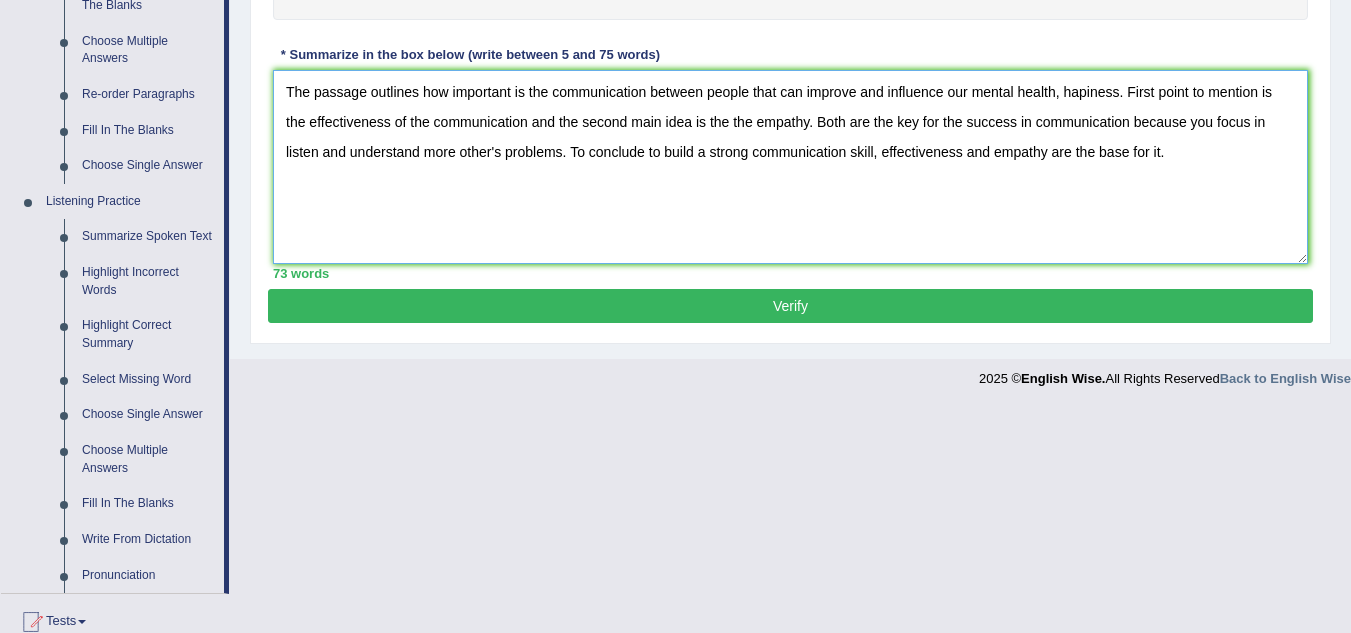 scroll, scrollTop: 711, scrollLeft: 0, axis: vertical 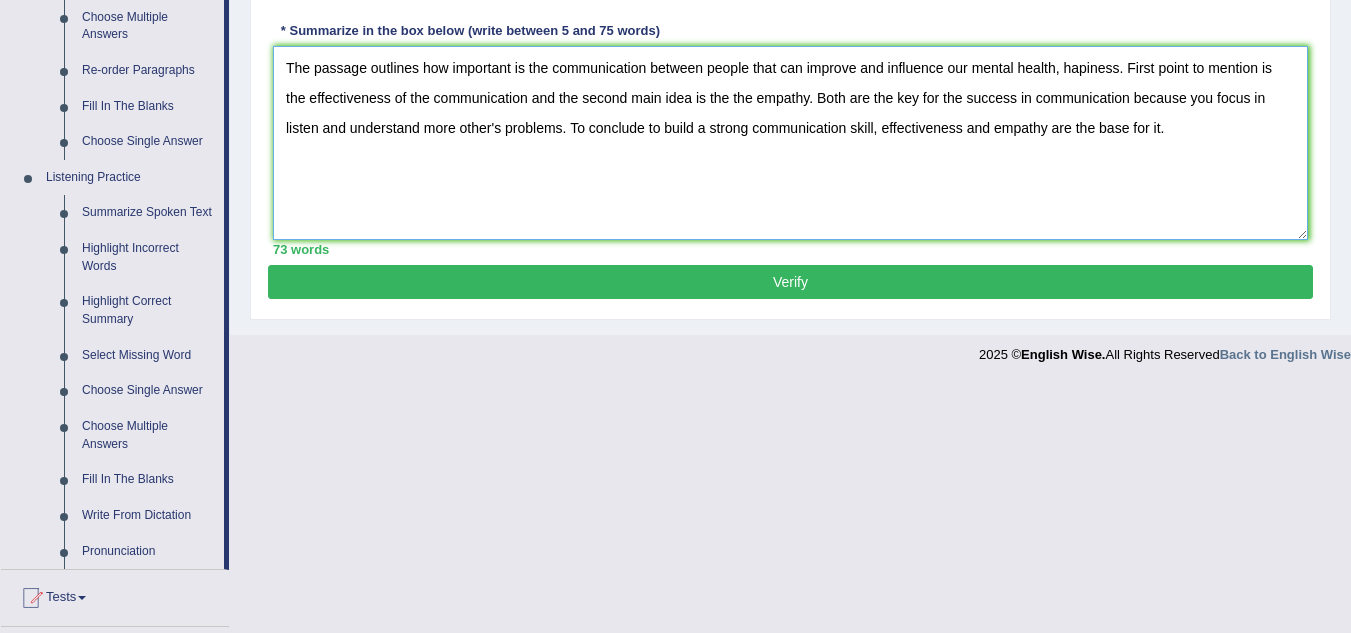 type on "The passage outlines how important is the communication between people that can improve and influence our mental health, hapiness. First point to mention is the effectiveness of the communication and the second main idea is the the empathy. Both are the key for the success in communication because you focus in listen and understand more other's problems. To conclude to build a strong communication skill, effectiveness and empathy are the base for it." 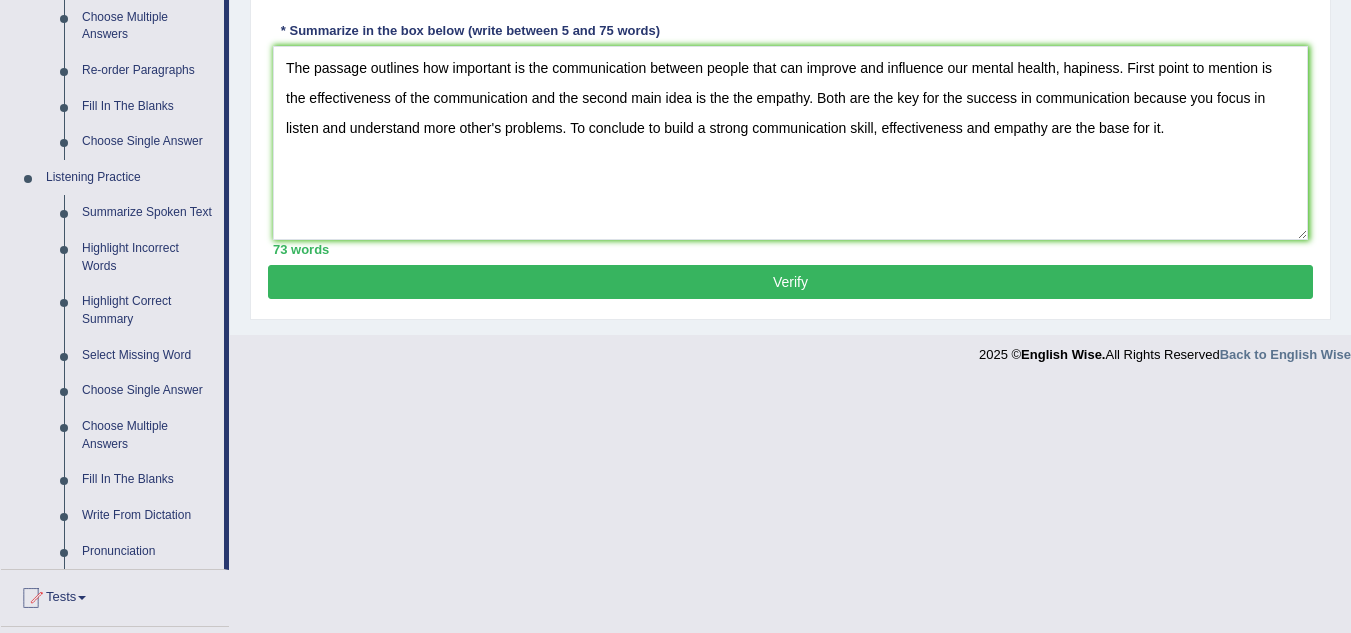 click on "Verify" 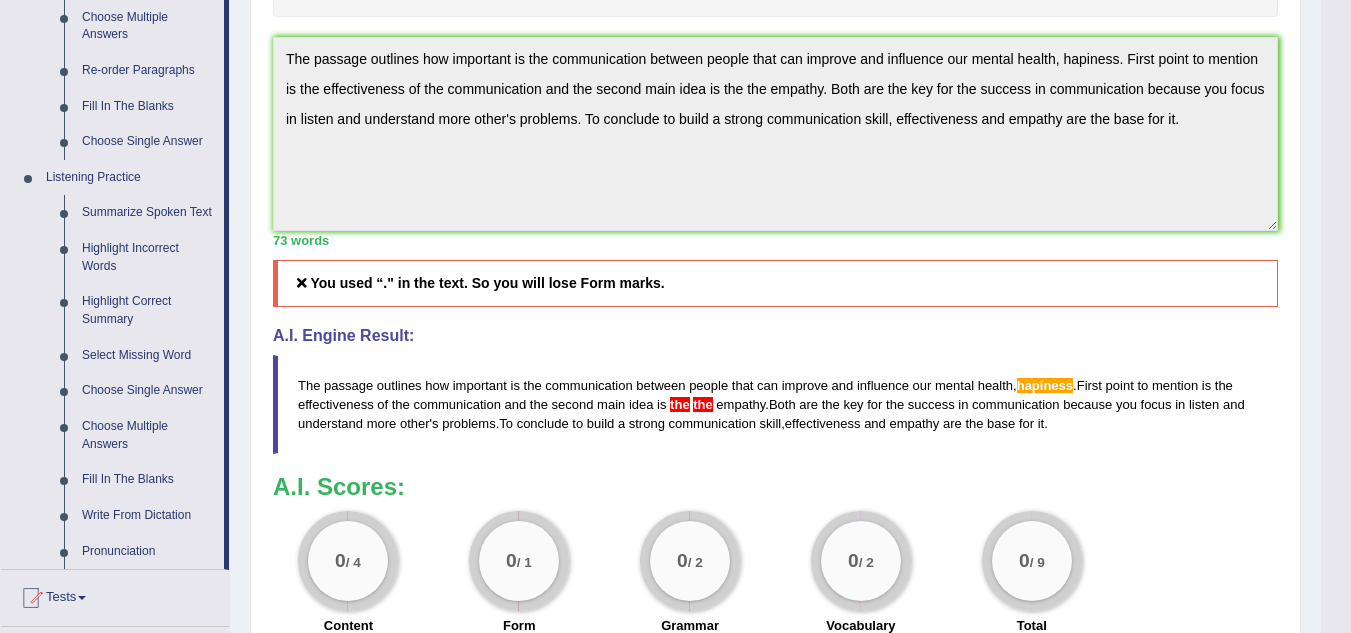 scroll, scrollTop: 158, scrollLeft: 0, axis: vertical 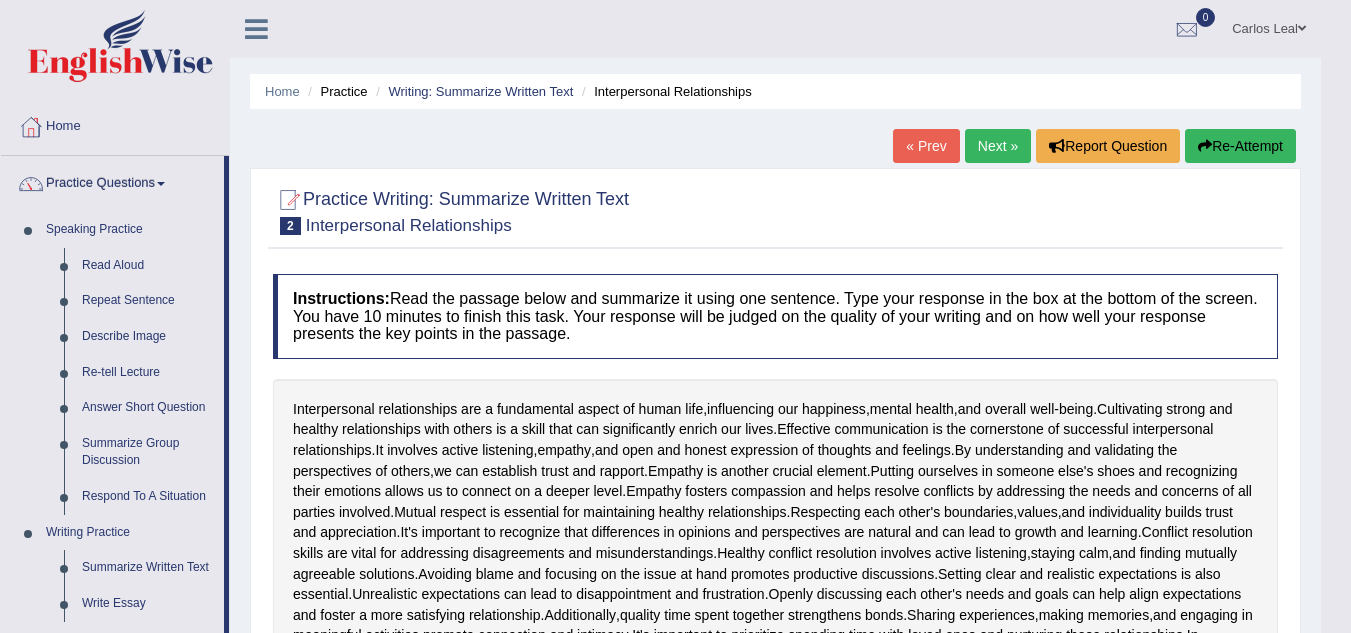 click on "Re-Attempt" 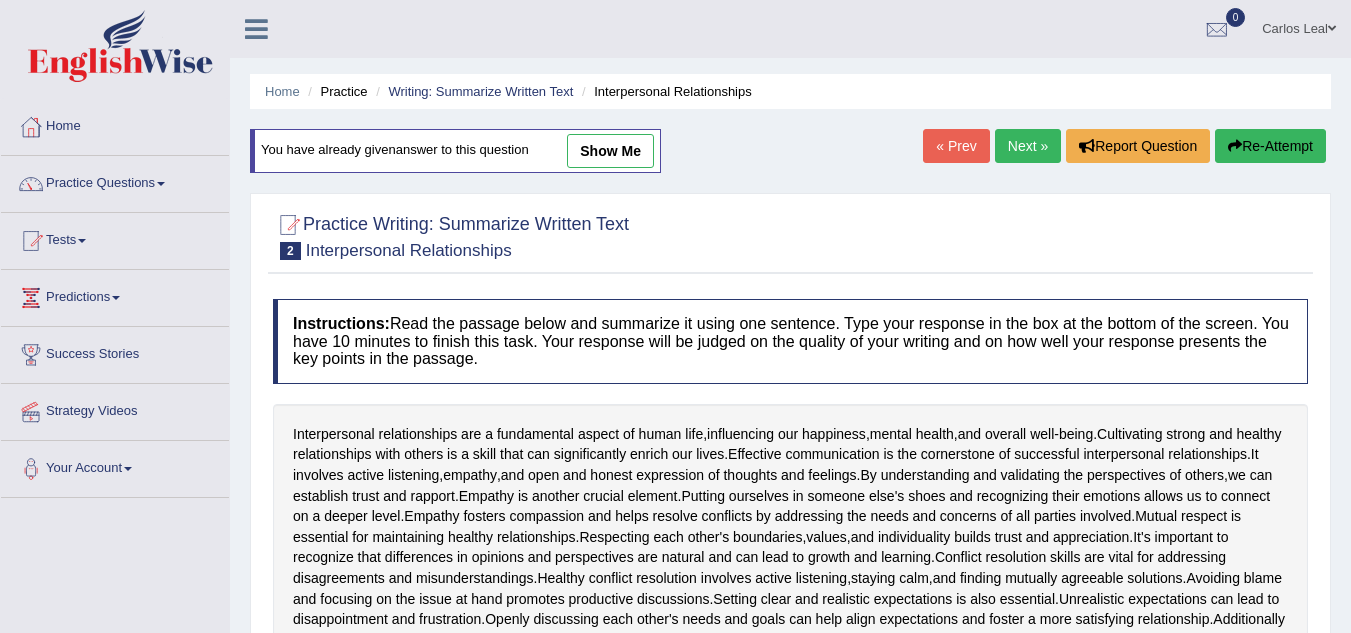 scroll, scrollTop: 0, scrollLeft: 0, axis: both 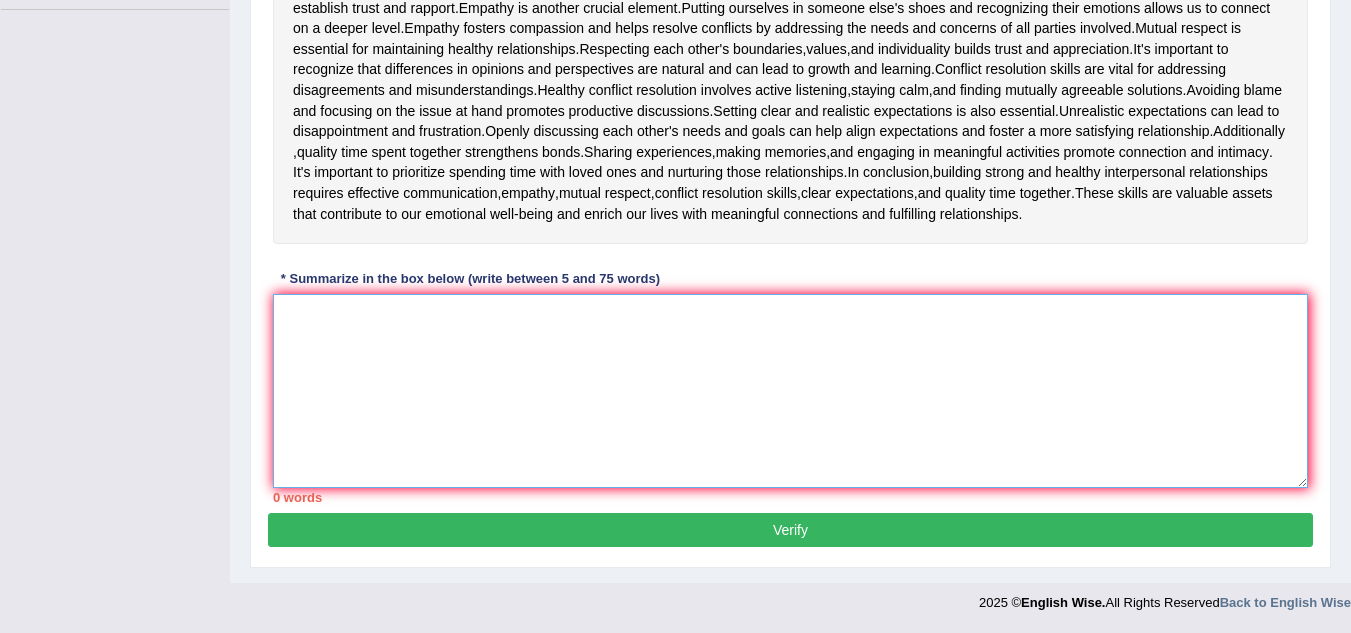 click at bounding box center (790, 391) 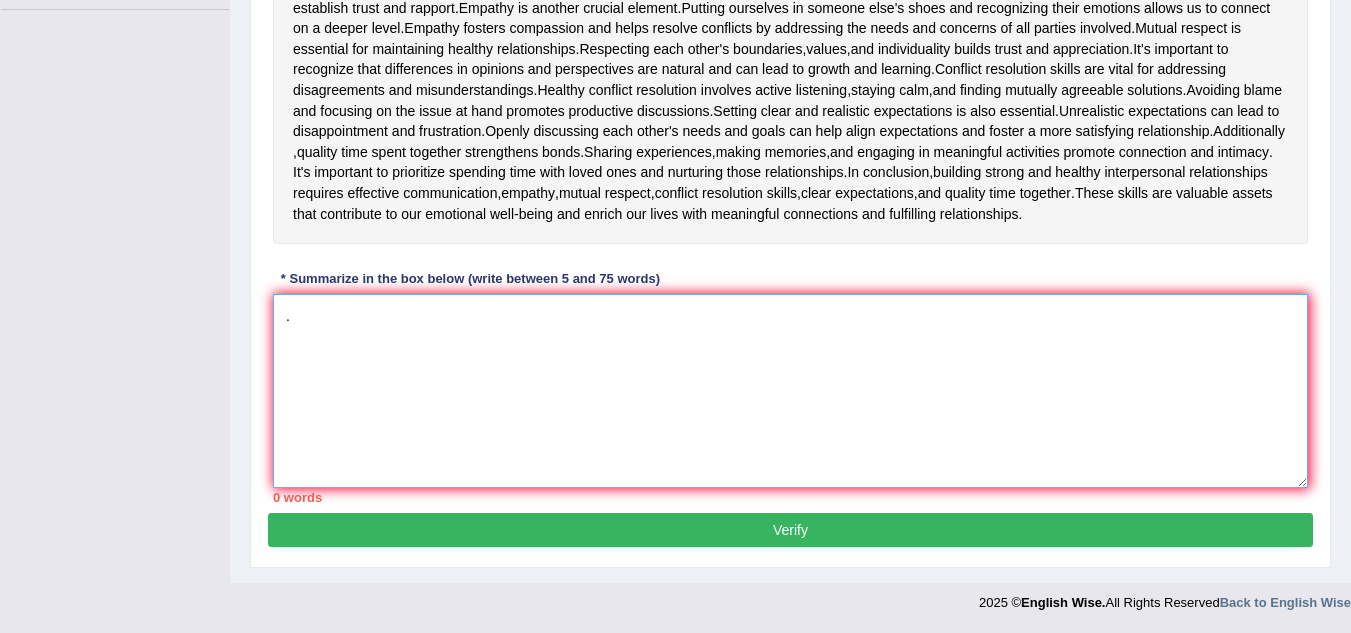 click on "." at bounding box center [790, 391] 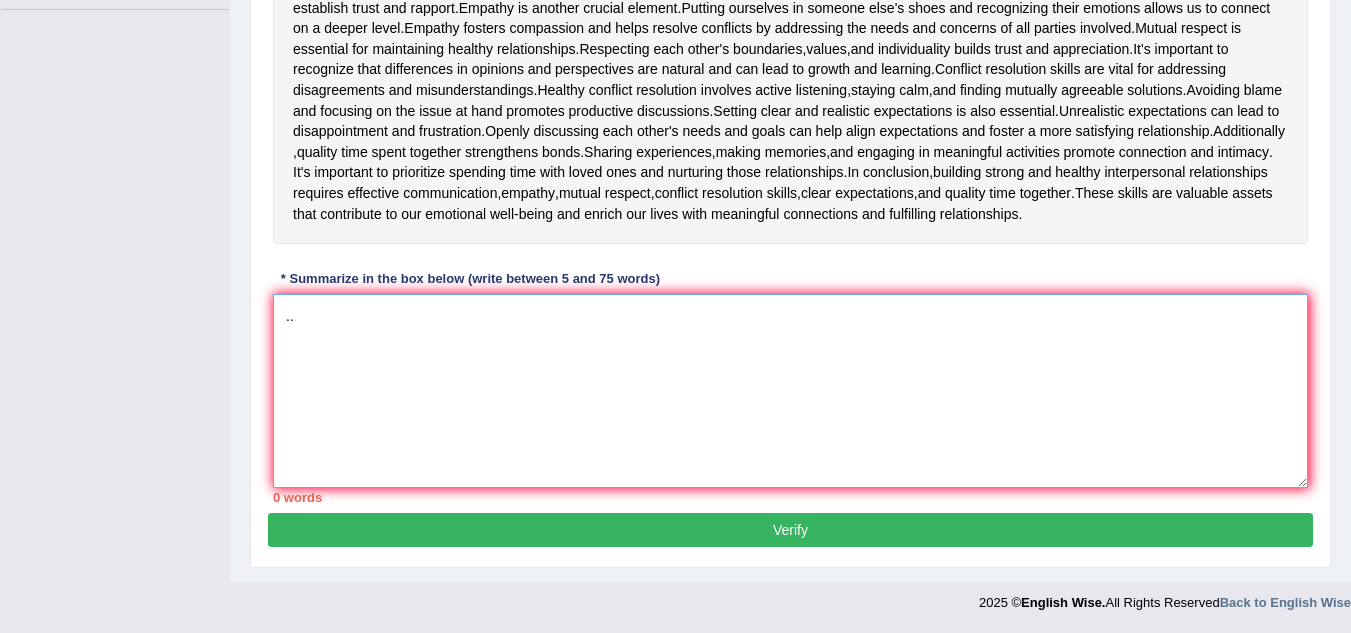 click on ".." at bounding box center (790, 391) 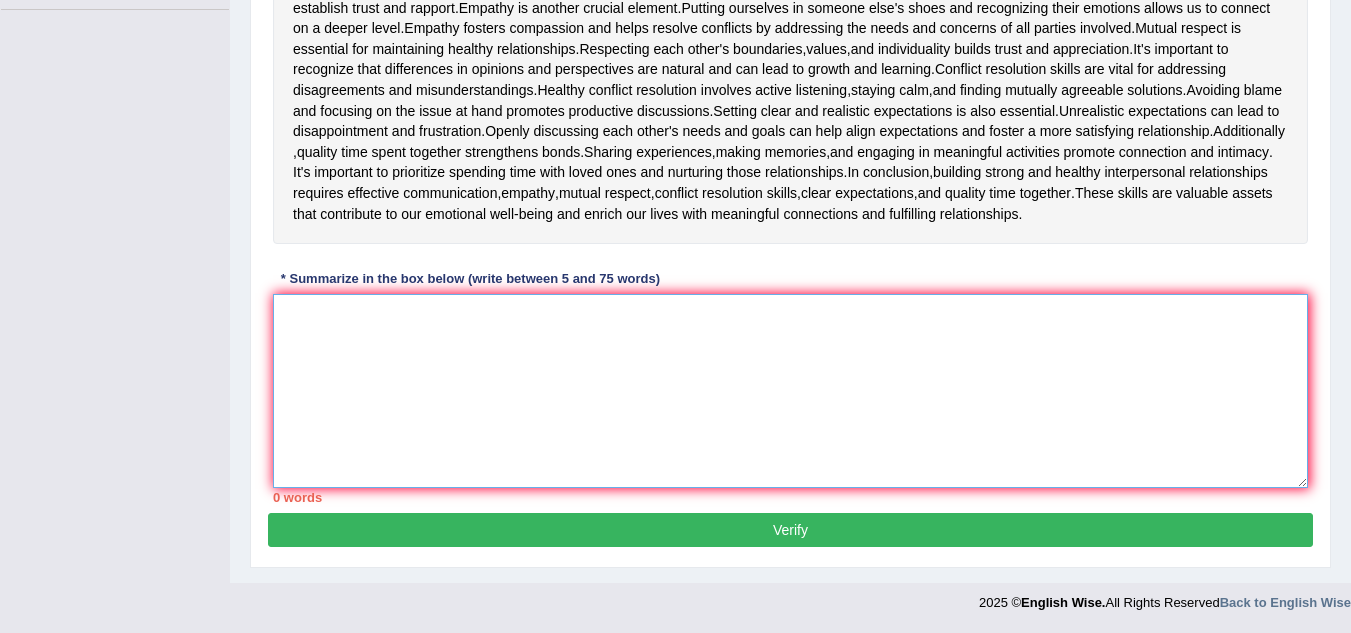 paste on "." 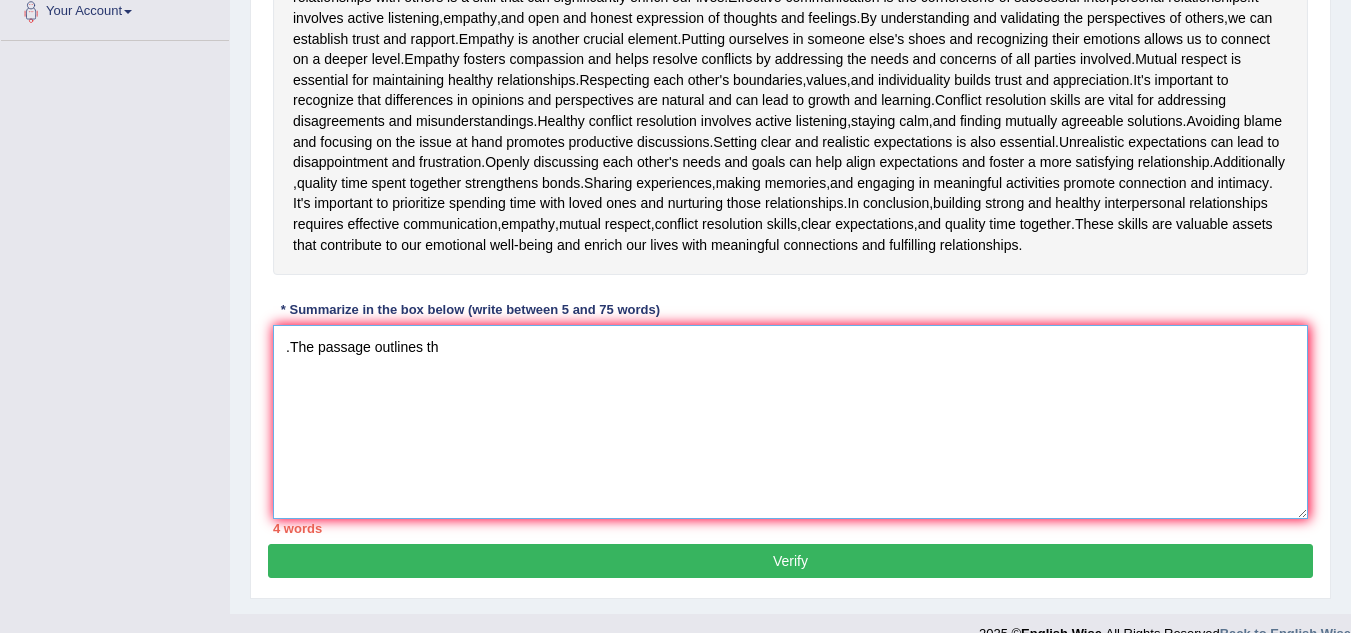 scroll, scrollTop: 455, scrollLeft: 0, axis: vertical 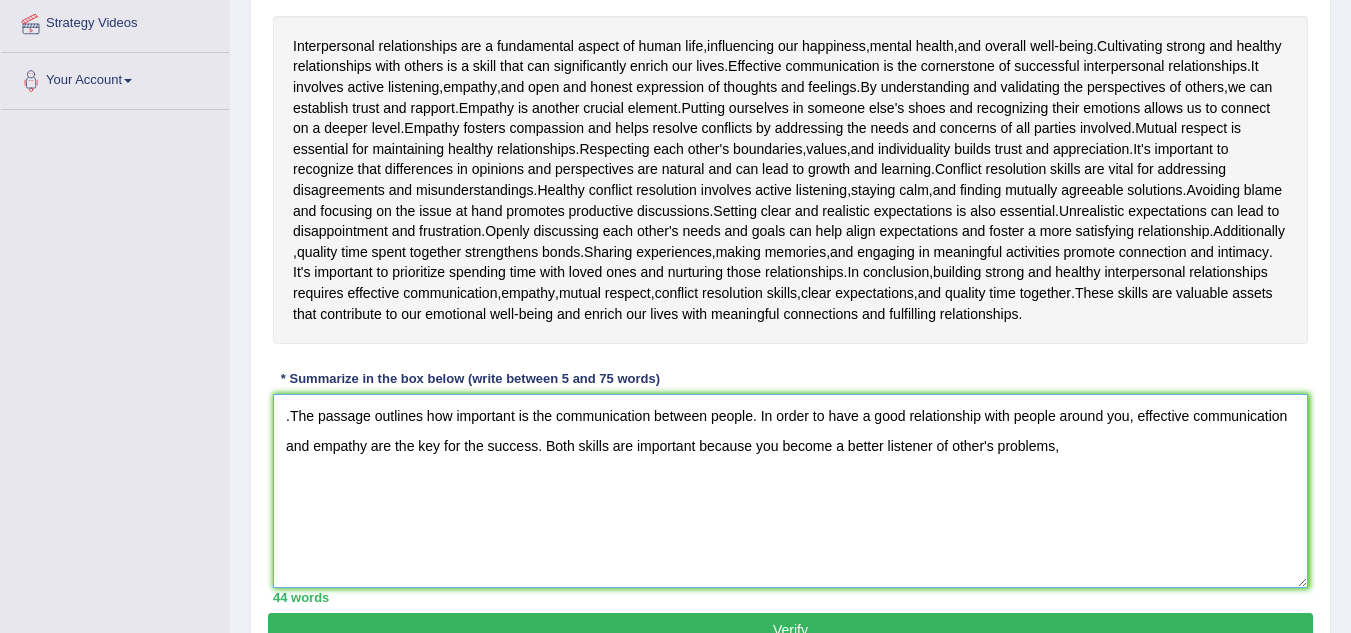 click on ".The passage outlines how important is the communication between people. In order to have a good relationship with people around you, effective communication and empathy are the key for the success. Both skills are important because you become a better listener of other's problems," at bounding box center (790, 491) 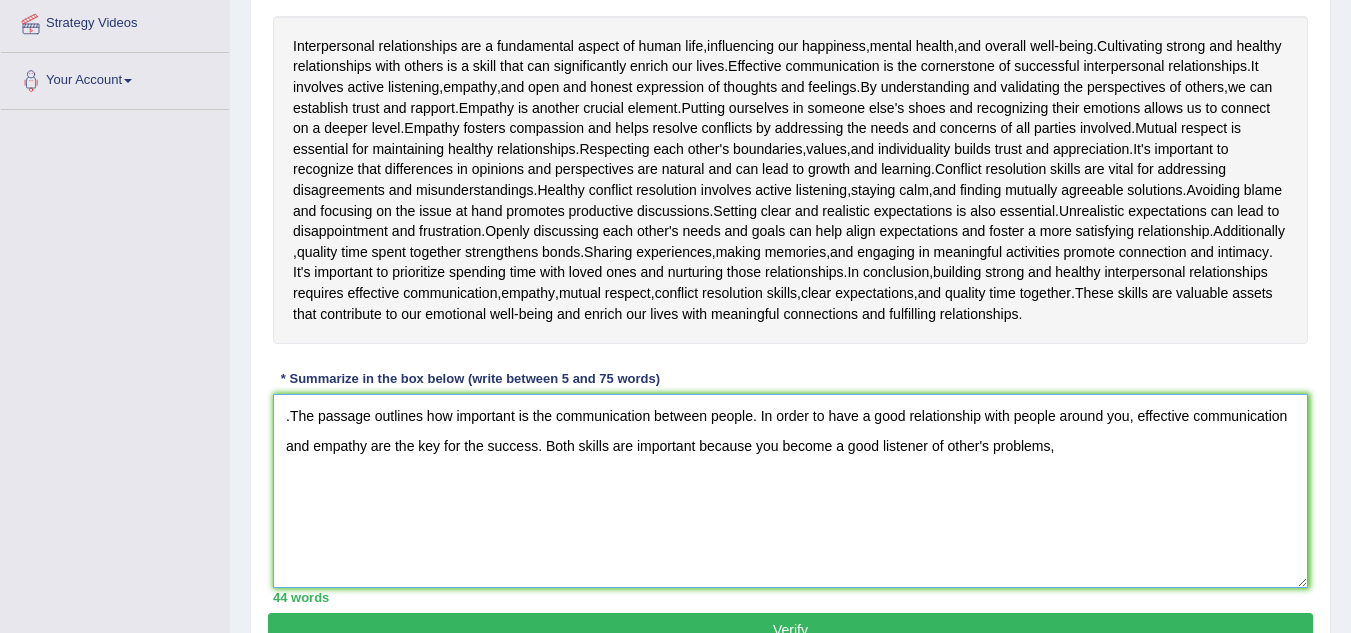 click on ".The passage outlines how important is the communication between people. In order to have a good relationship with people around you, effective communication and empathy are the key for the success. Both skills are important because you become a good listener of other's problems," at bounding box center (790, 491) 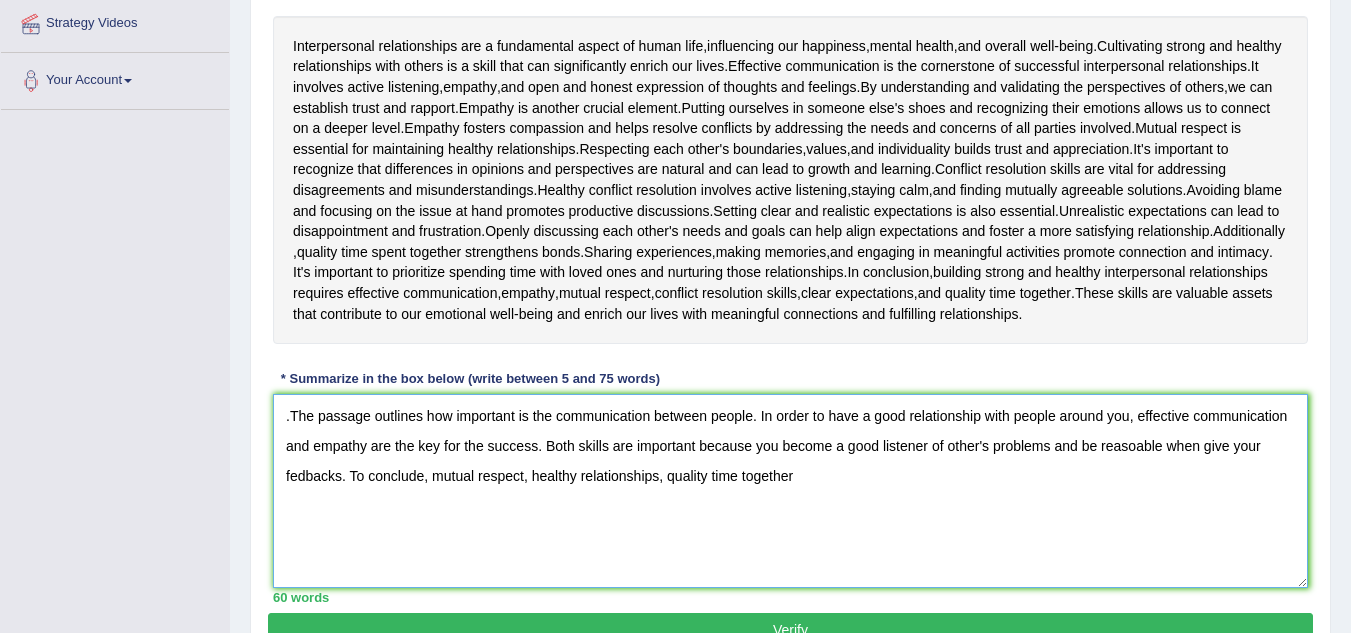 click on ".The passage outlines how important is the communication between people. In order to have a good relationship with people around you, effective communication and empathy are the key for the success. Both skills are important because you become a good listener of other's problems and be reasoable when give your fedbacks. To conclude, mutual respect, healthy relationships, quality time together" at bounding box center [790, 491] 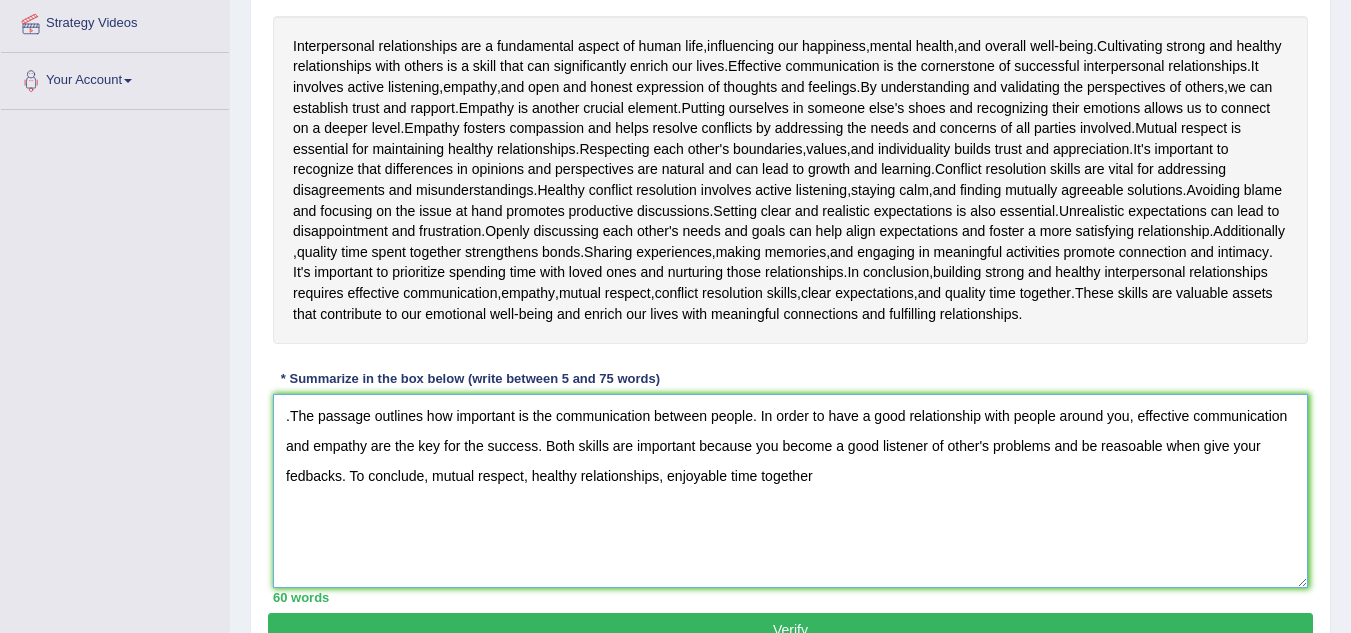 click on ".The passage outlines how important is the communication between people. In order to have a good relationship with people around you, effective communication and empathy are the key for the success. Both skills are important because you become a good listener of other's problems and be reasoable when give your fedbacks. To conclude, mutual respect, healthy relationships, enjoyable time together" at bounding box center (790, 491) 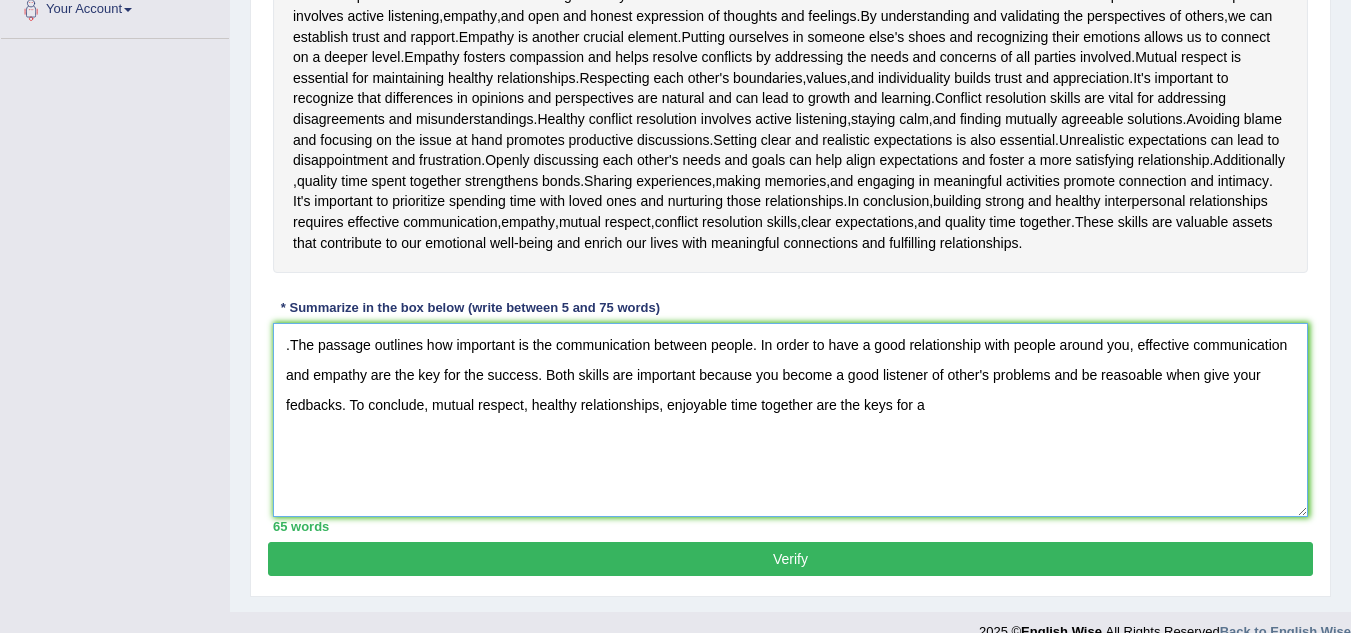 scroll, scrollTop: 457, scrollLeft: 0, axis: vertical 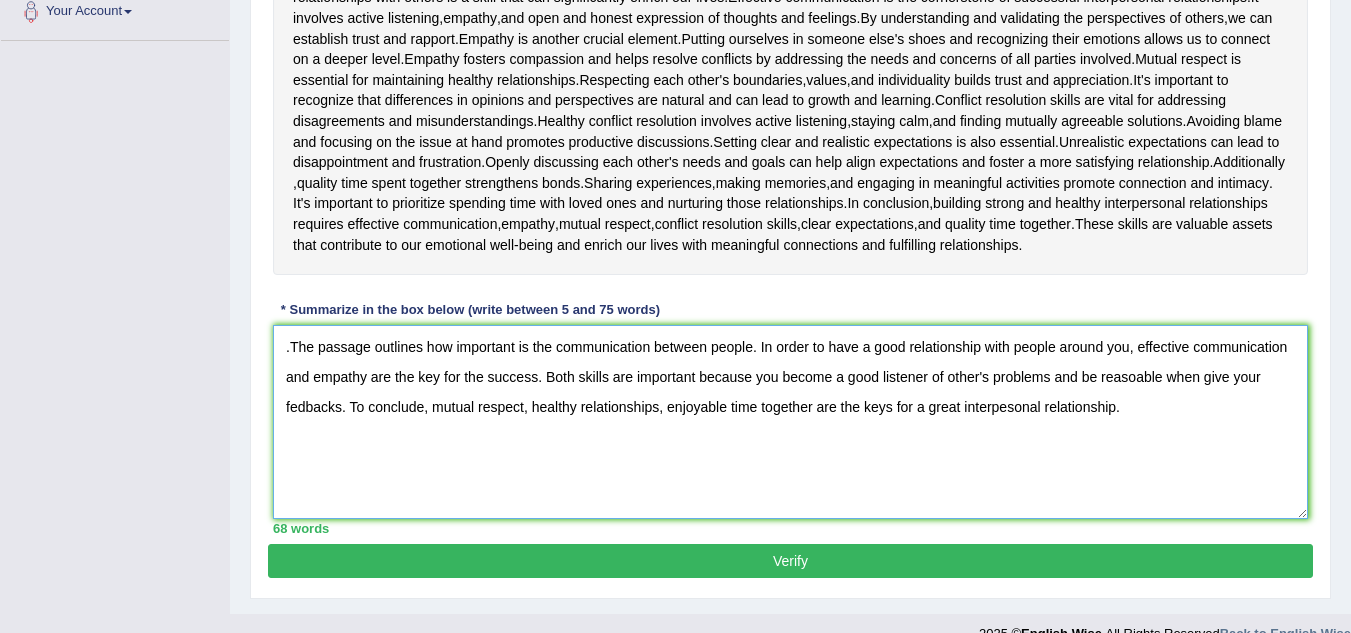 click on ".The passage outlines how important is the communication between people. In order to have a good relationship with people around you, effective communication and empathy are the key for the success. Both skills are important because you become a good listener of other's problems and be reasoable when give your fedbacks. To conclude, mutual respect, healthy relationships, enjoyable time together are the keys for a great interpesonal relationship." at bounding box center [790, 422] 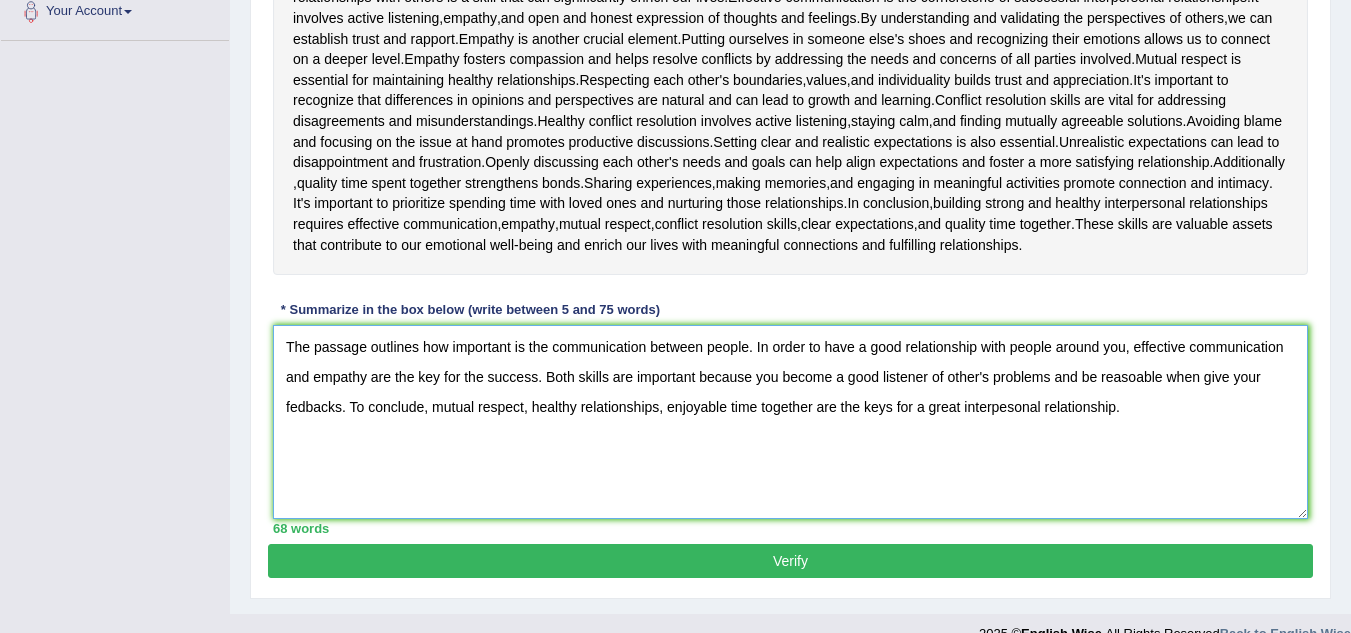 click on "The passage outlines how important is the communication between people. In order to have a good relationship with people around you, effective communication and empathy are the key for the success. Both skills are important because you become a good listener of other's problems and be reasoable when give your fedbacks. To conclude, mutual respect, healthy relationships, enjoyable time together are the keys for a great interpesonal relationship." at bounding box center [790, 422] 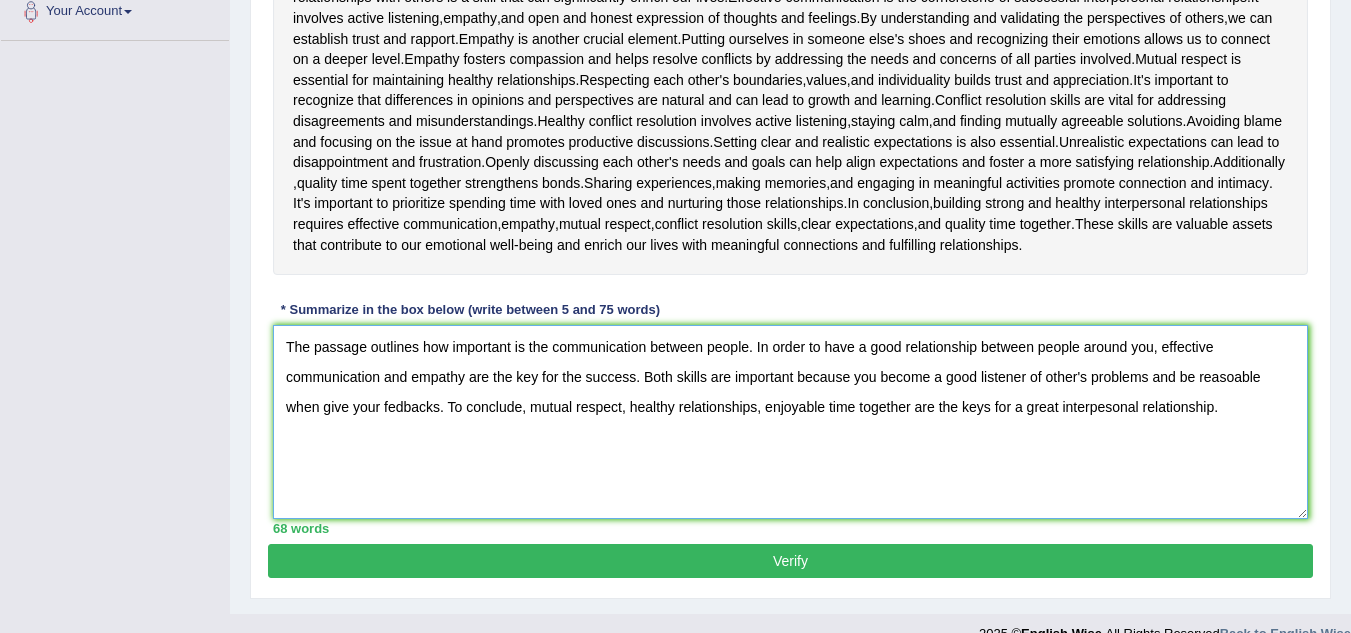 click on "The passage outlines how important is the communication between people. In order to have a good relationship between people around you, effective communication and empathy are the key for the success. Both skills are important because you become a good listener of other's problems and be reasoable when give your fedbacks. To conclude, mutual respect, healthy relationships, enjoyable time together are the keys for a great interpesonal relationship." at bounding box center [790, 422] 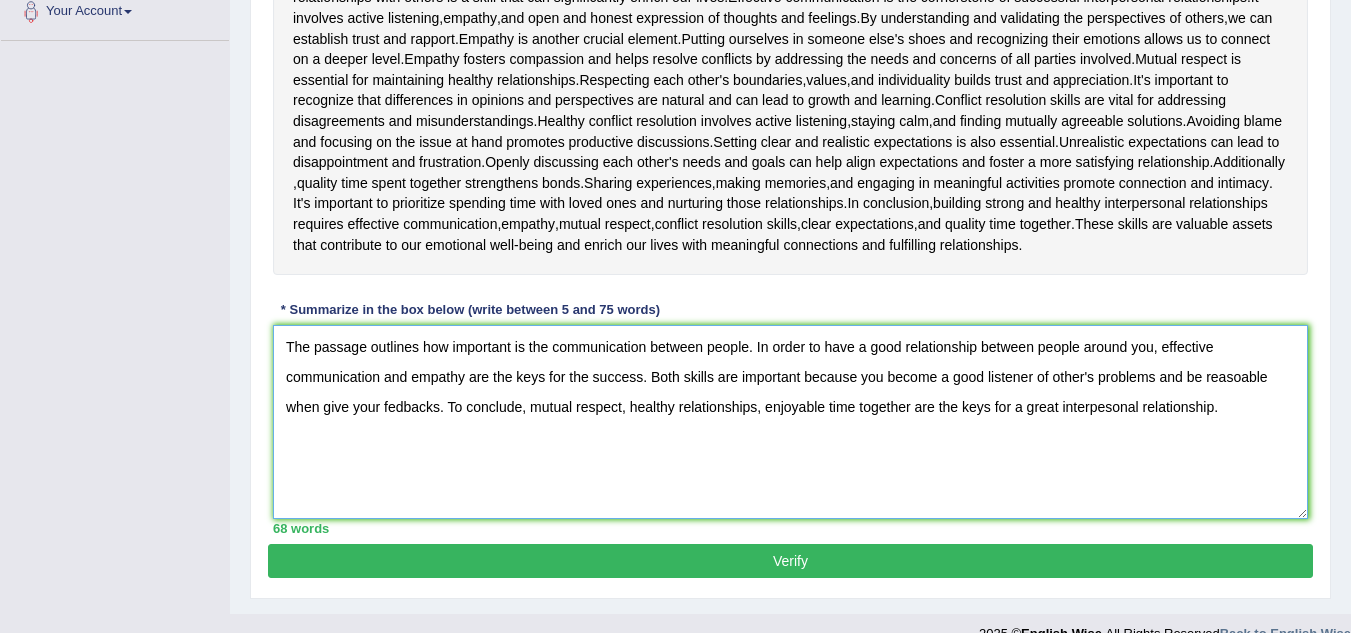 click on "The passage outlines how important is the communication between people. In order to have a good relationship between people around you, effective communication and empathy are the keys for the success. Both skills are important because you become a good listener of other's problems and be reasoable when give your fedbacks. To conclude, mutual respect, healthy relationships, enjoyable time together are the keys for a great interpesonal relationship." at bounding box center (790, 422) 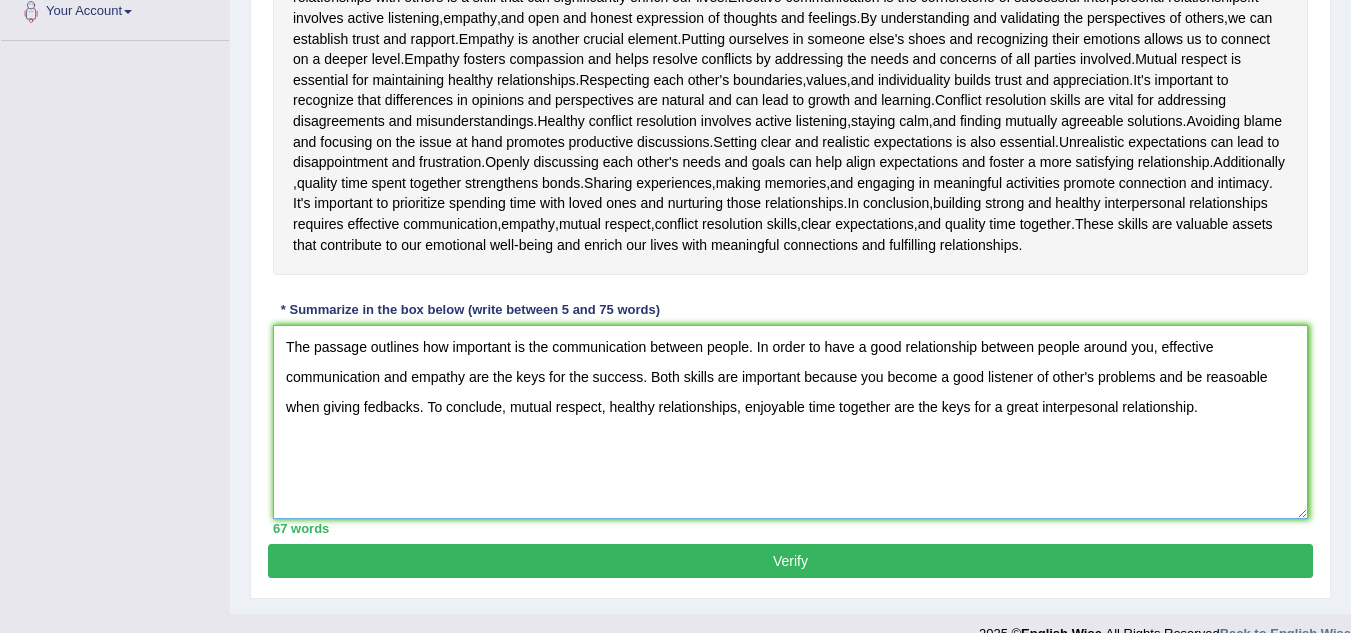 type on "The passage outlines how important is the communication between people. In order to have a good relationship between people around you, effective communication and empathy are the keys for the success. Both skills are important because you become a good listener of other's problems and be reasoable when giving fedbacks. To conclude, mutual respect, healthy relationships, enjoyable time together are the keys for a great interpesonal relationship." 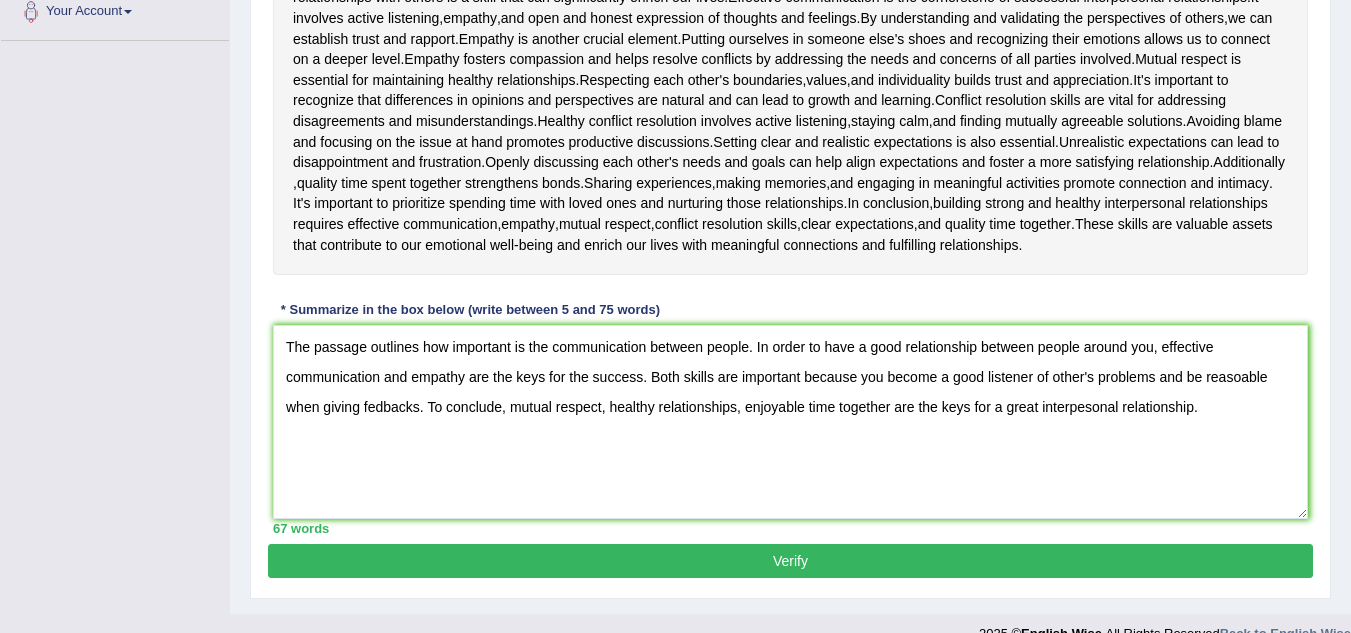 click on "Verify" at bounding box center [790, 561] 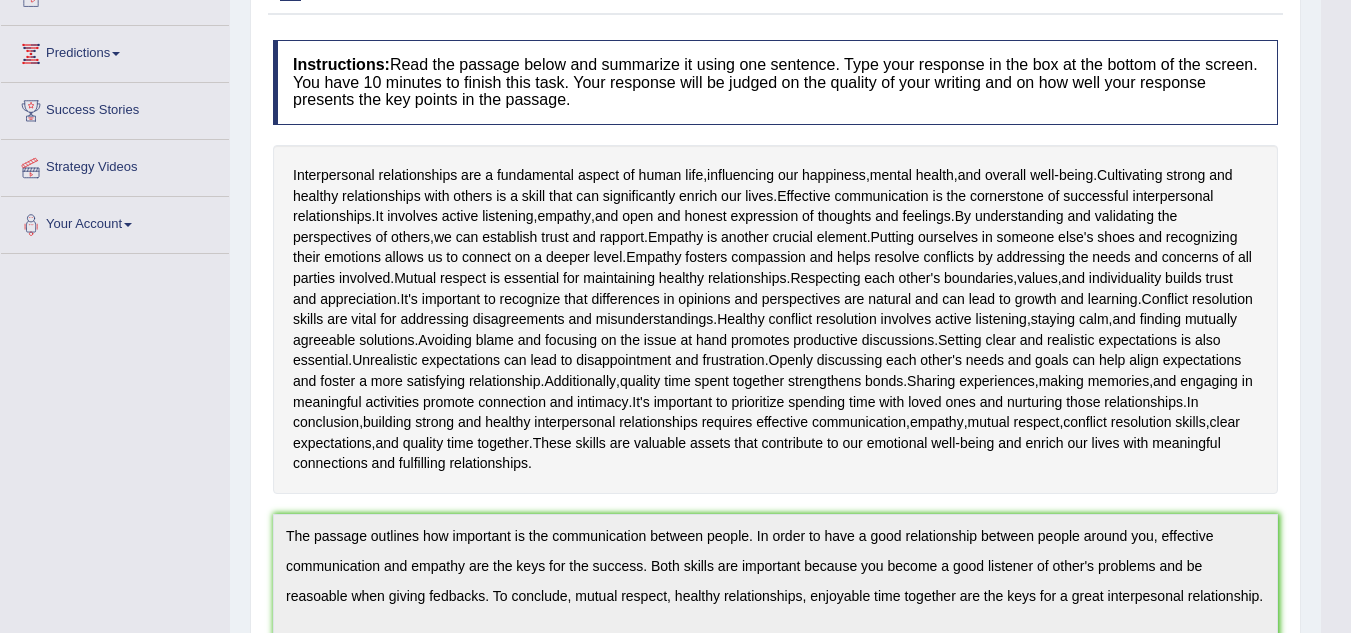 scroll, scrollTop: 241, scrollLeft: 0, axis: vertical 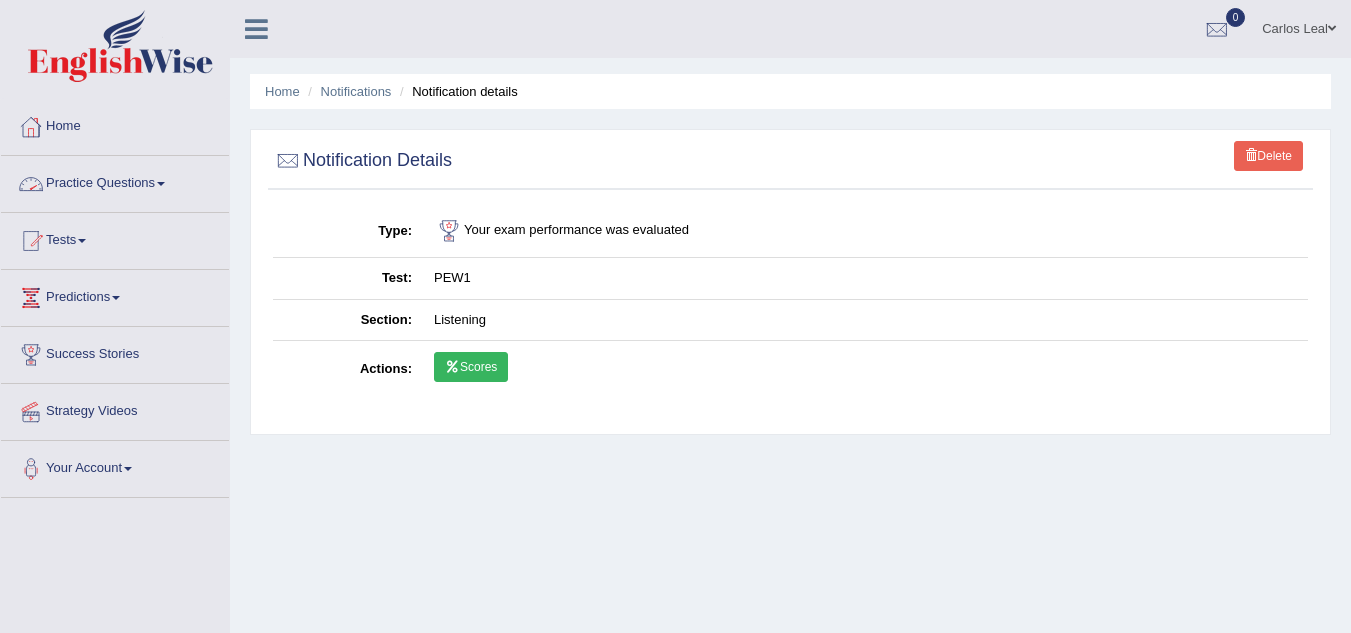 click on "Practice Questions" at bounding box center [115, 181] 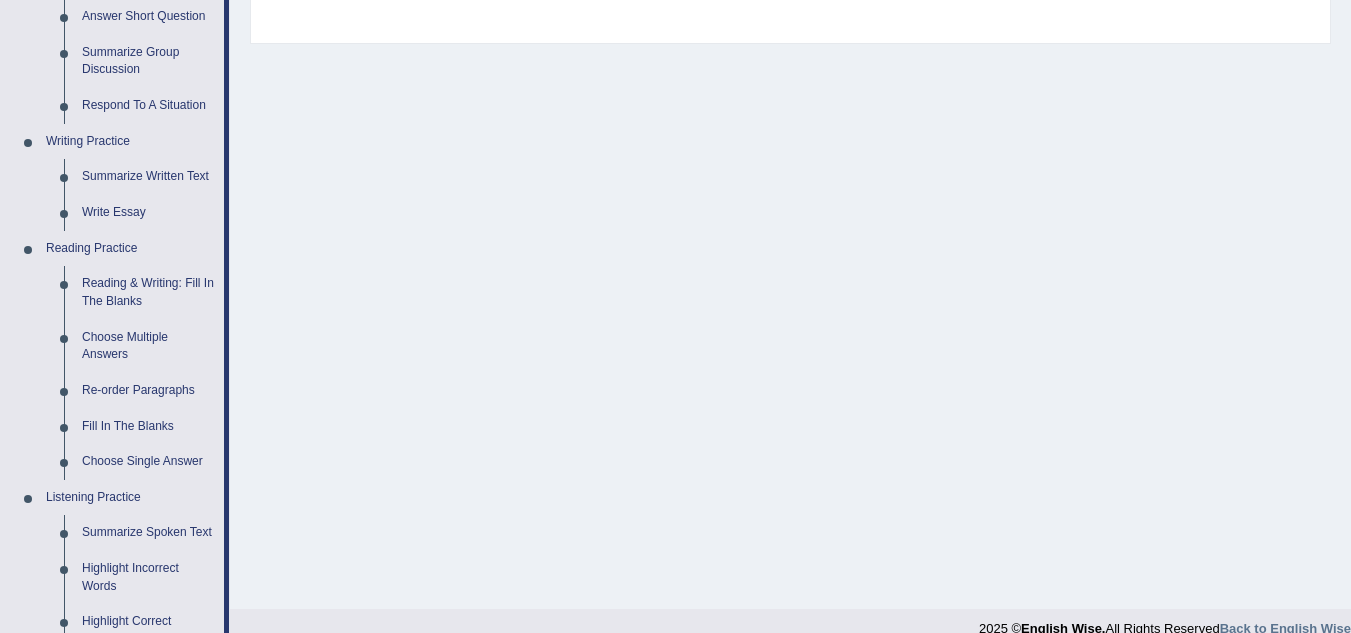 scroll, scrollTop: 396, scrollLeft: 0, axis: vertical 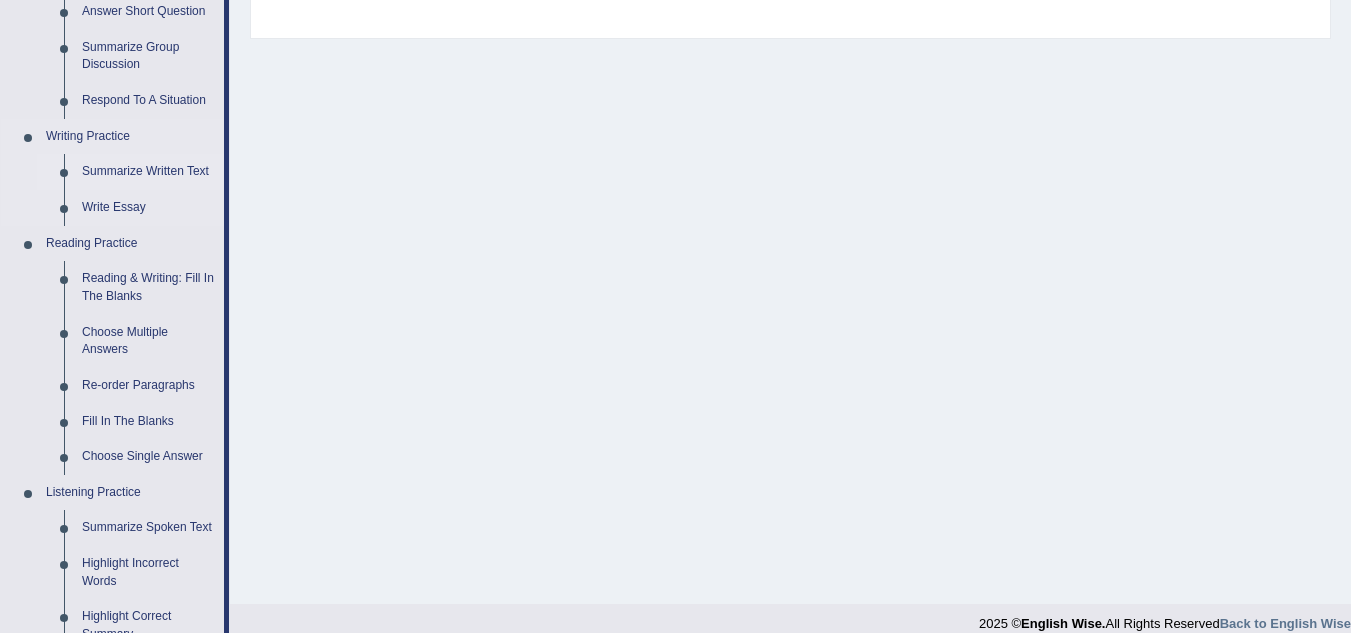 click on "Summarize Written Text" at bounding box center [148, 172] 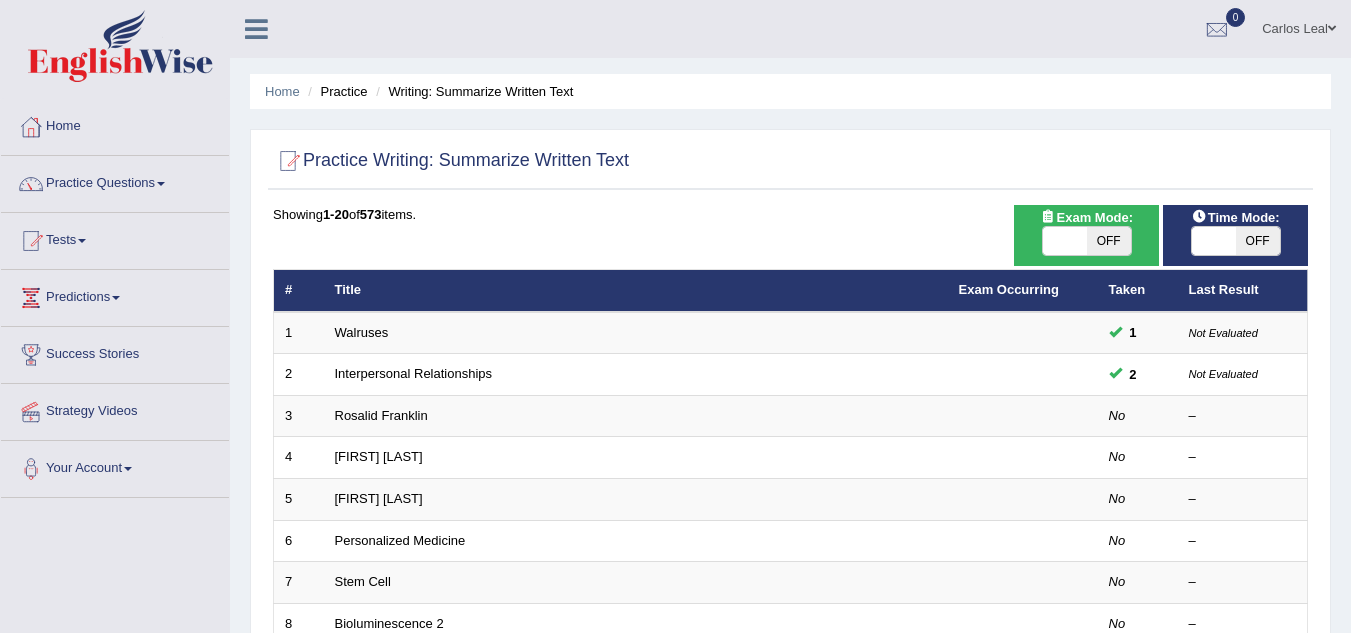 scroll, scrollTop: 0, scrollLeft: 0, axis: both 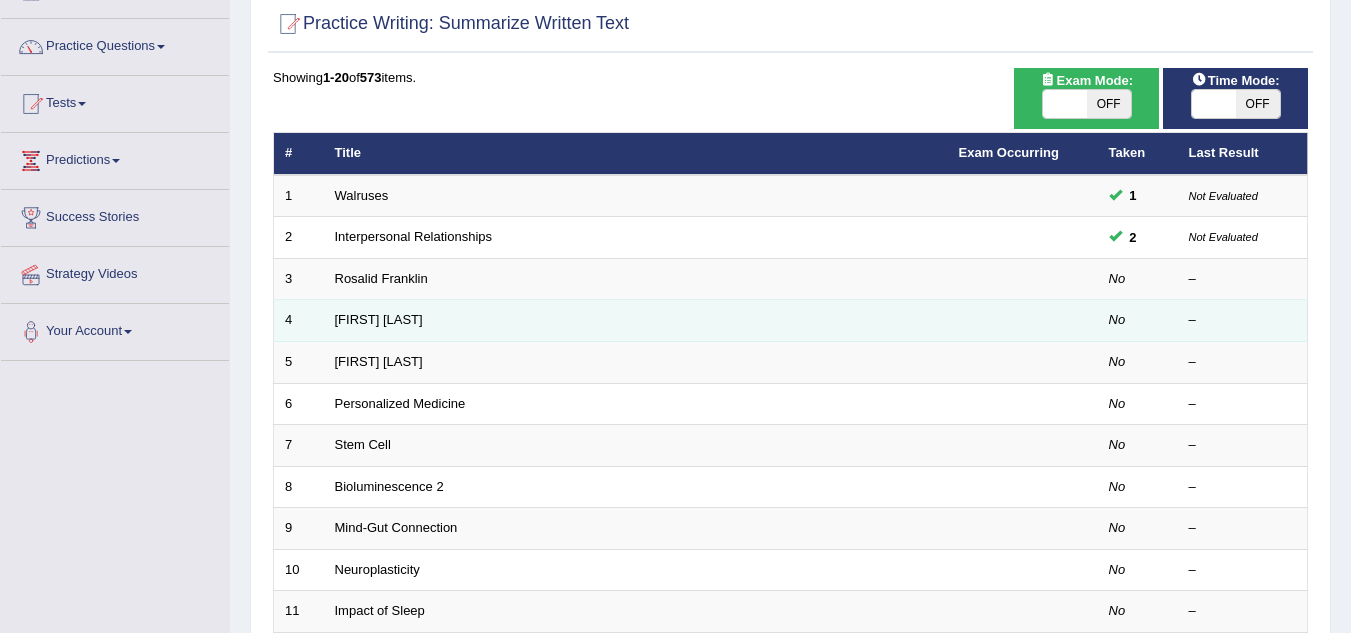 click on "[FIRST] [LAST]" at bounding box center [636, 321] 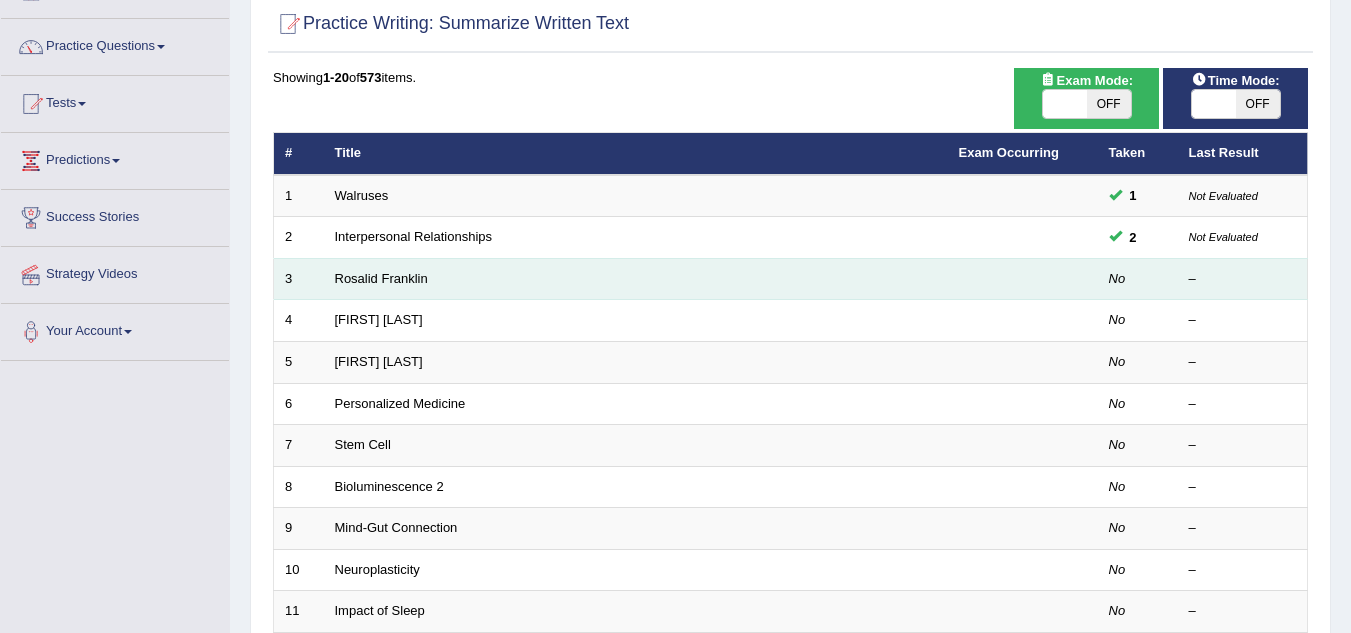 click on "Rosalid Franklin" at bounding box center (636, 279) 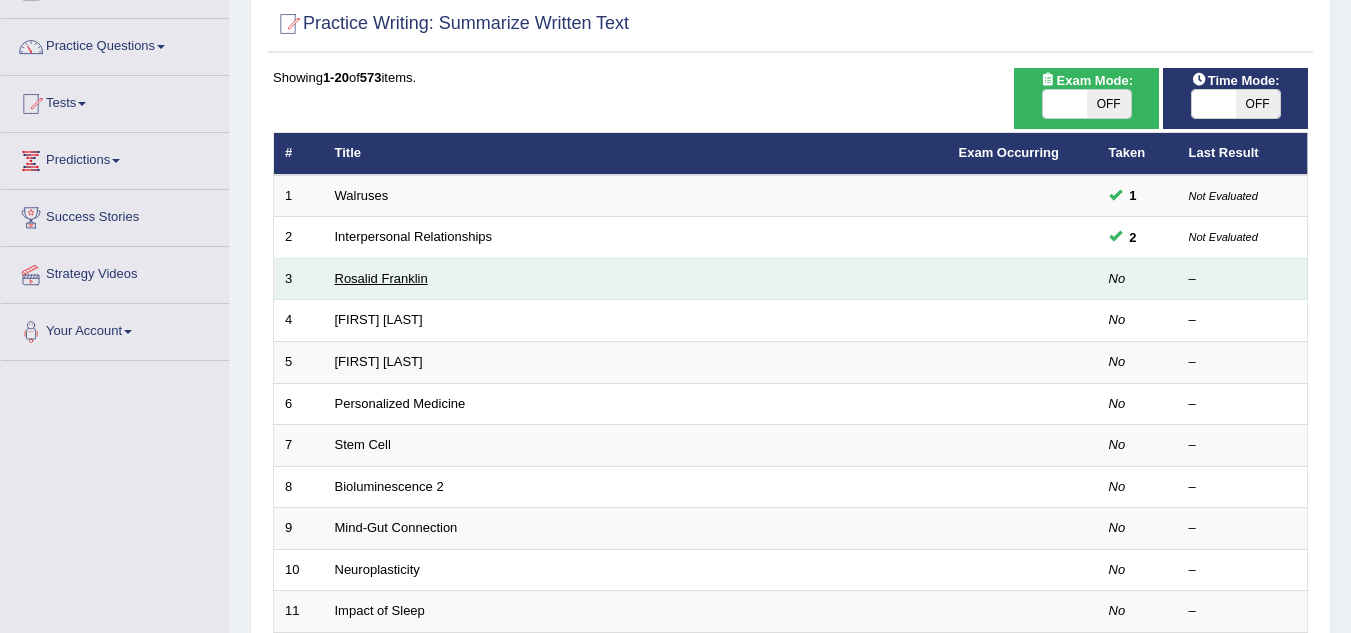 click on "Rosalid Franklin" at bounding box center (381, 278) 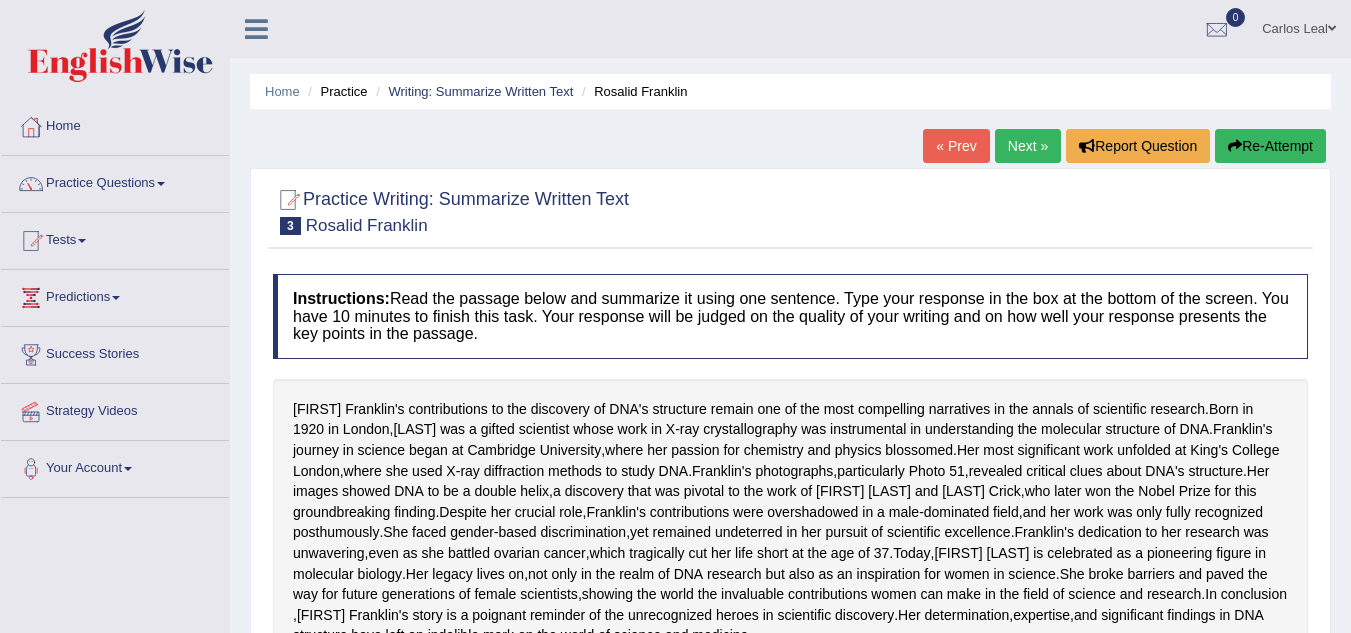 scroll, scrollTop: 0, scrollLeft: 0, axis: both 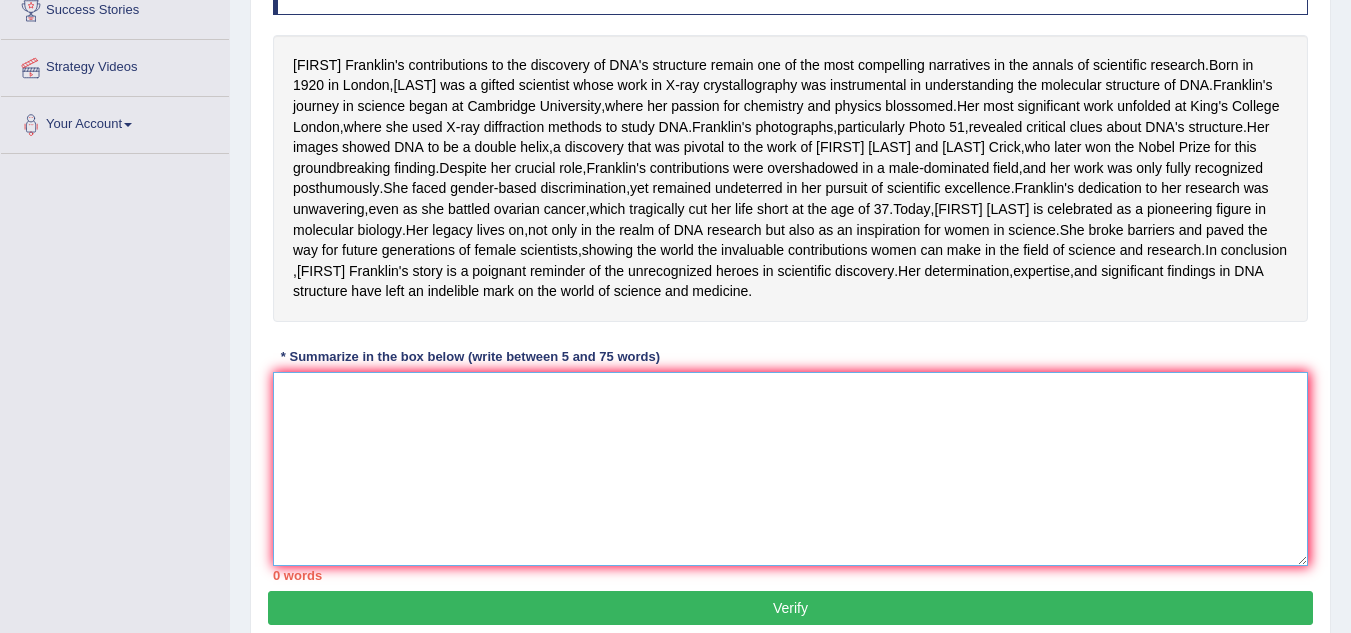 click at bounding box center [790, 469] 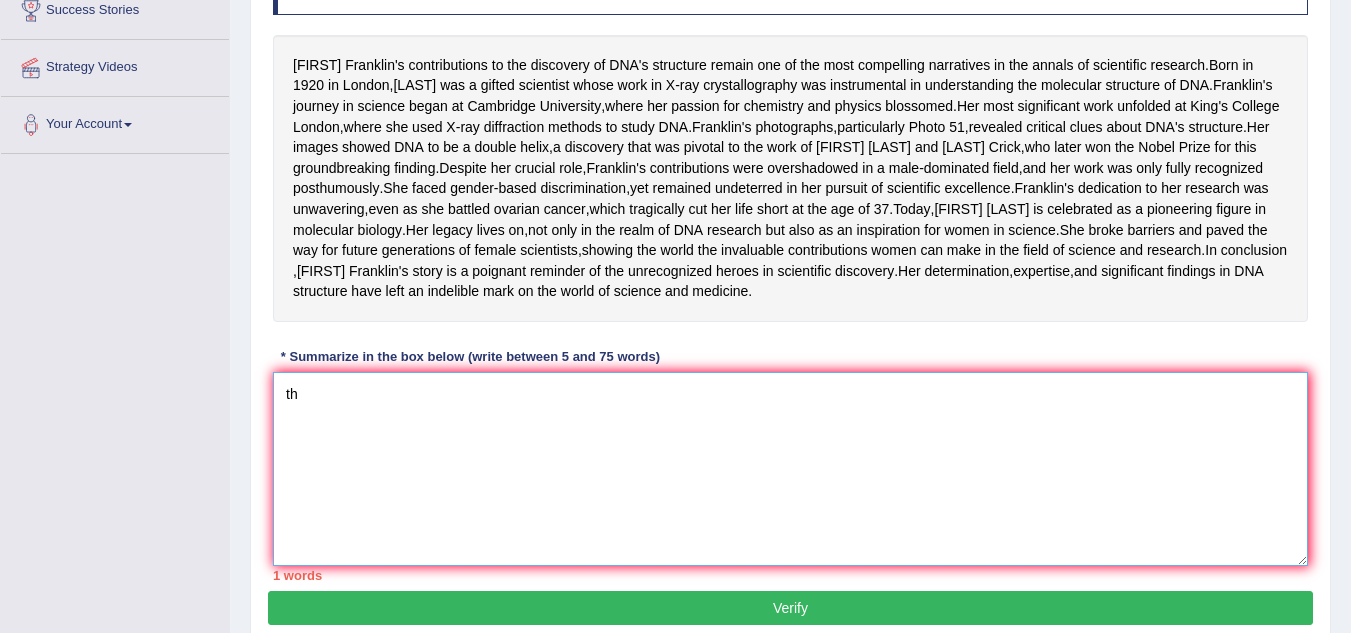 type on "t" 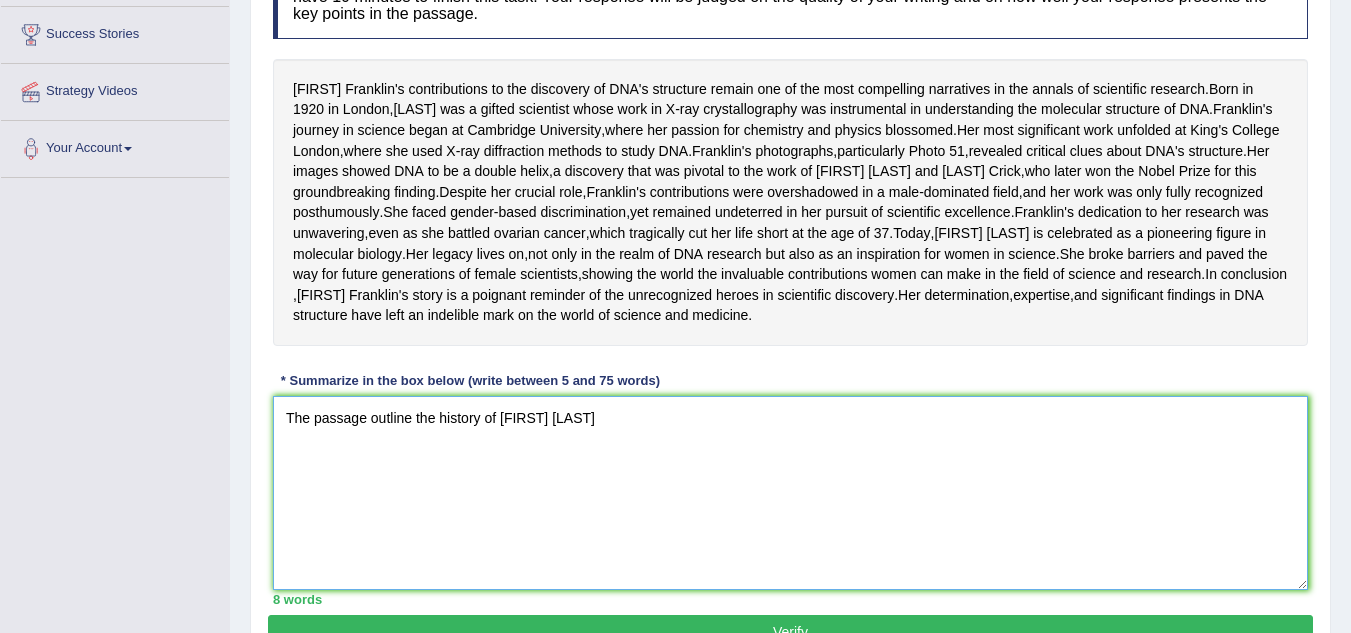 scroll, scrollTop: 322, scrollLeft: 0, axis: vertical 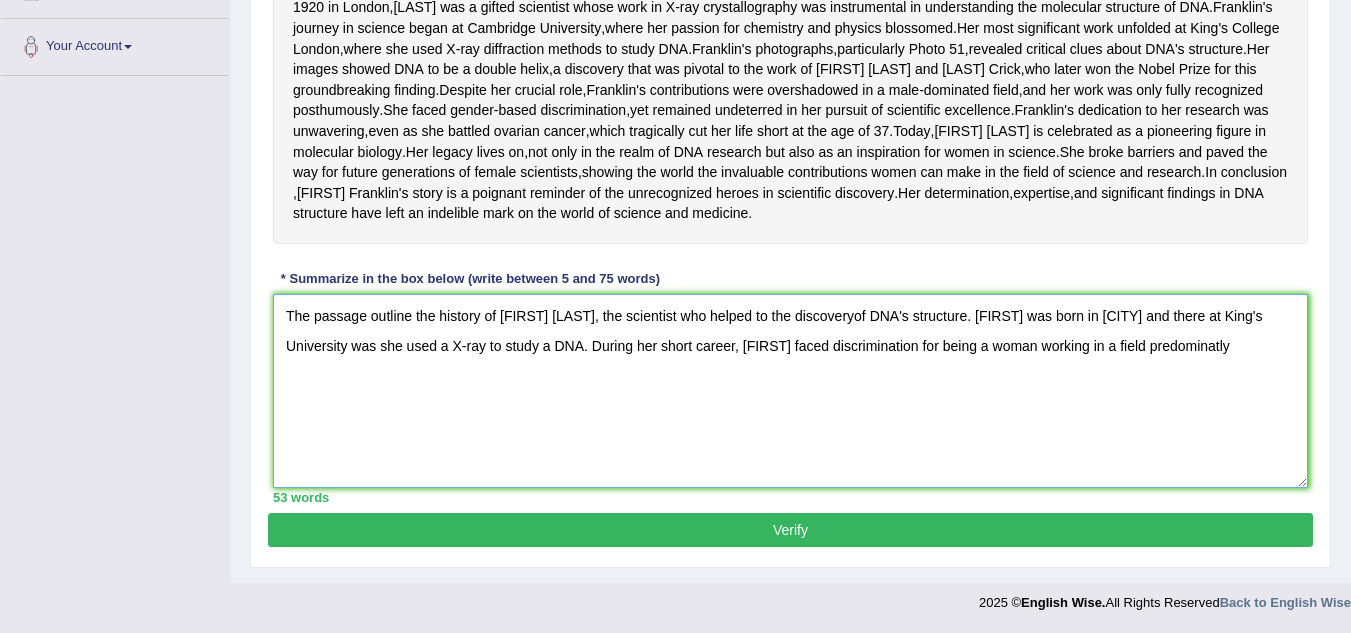 click on "The passage outline the history of [FIRST] [LAST], the scientist who helped to the discoveryof DNA's structure. [FIRST] was born in [CITY] and there at King's University was she used a X-ray to study a DNA. During her short career, [FIRST] faced discrimination for being a woman working in a field predominatly" at bounding box center [790, 391] 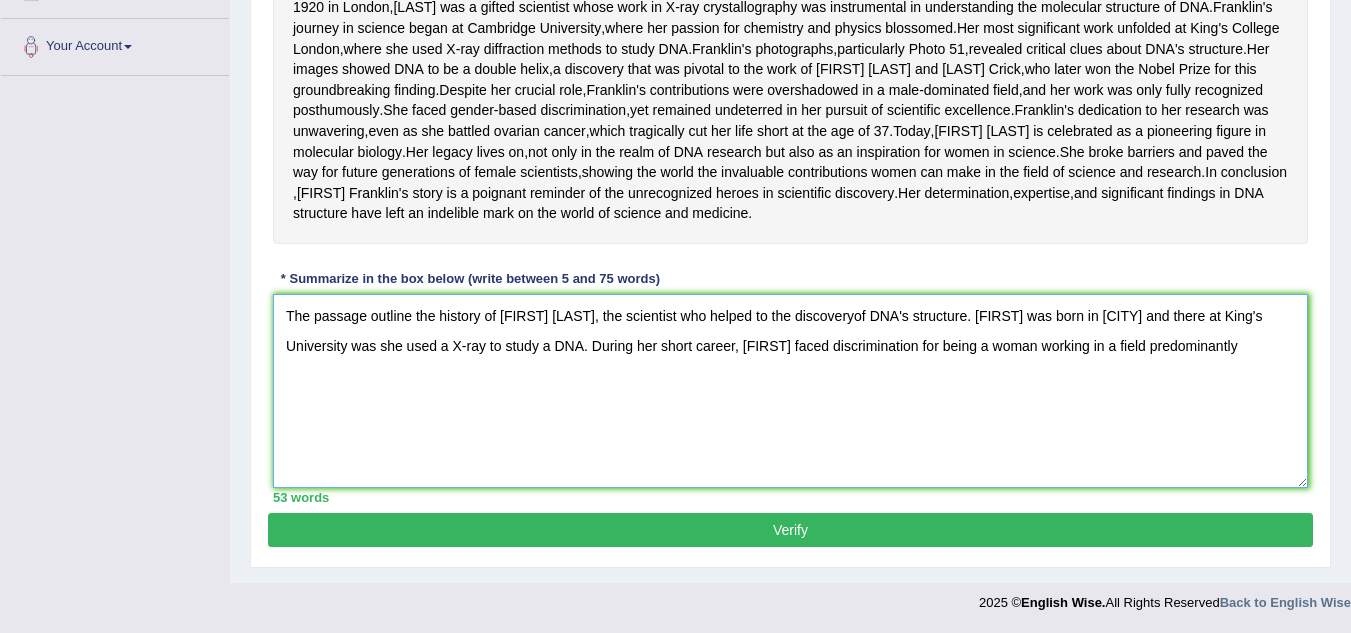 click on "The passage outline the history of [FIRST] [LAST], the scientist who helped to the discoveryof DNA's structure. [FIRST] was born in [CITY] and there at King's University was she used a X-ray to study a DNA. During her short career, [FIRST] faced discrimination for being a woman working in a field predominantly" at bounding box center [790, 391] 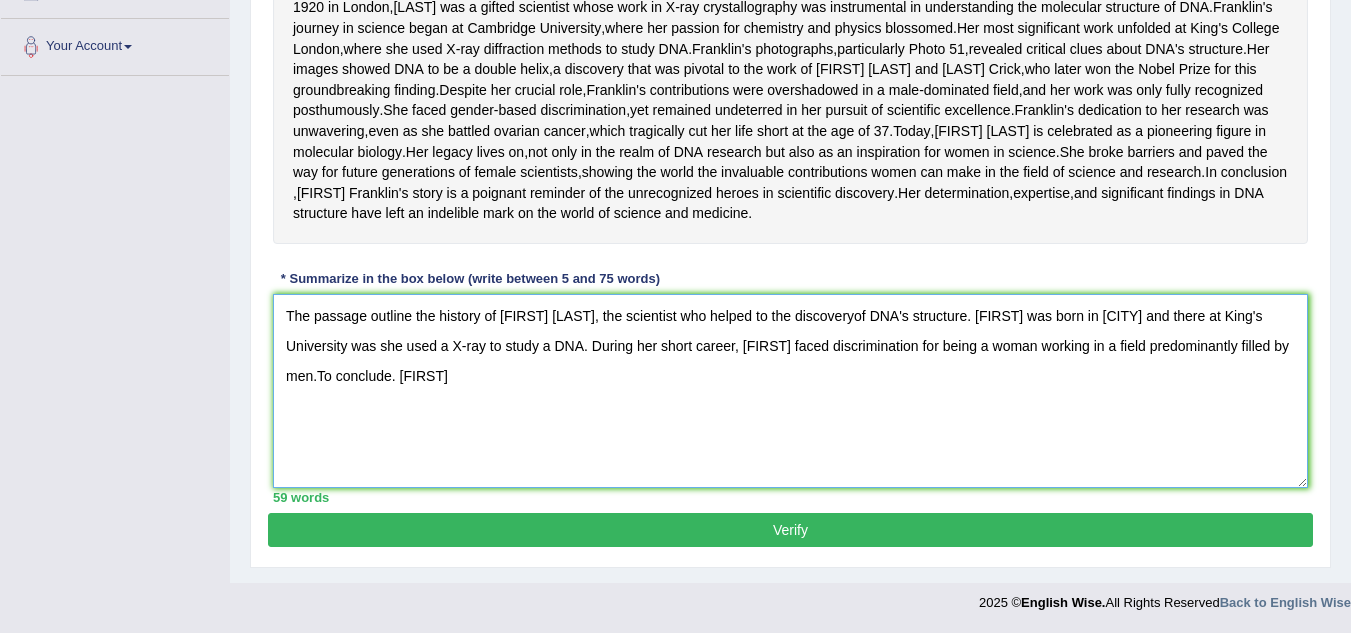 click on "The passage outline the history of [FIRST] [LAST], the scientist who helped to the discoveryof DNA's structure. [FIRST] was born in [CITY] and there at King's University was she used a X-ray to study a DNA. During her short career, [FIRST] faced discrimination for being a woman working in a field predominantly filled by men.To conclude. [FIRST]" at bounding box center (790, 391) 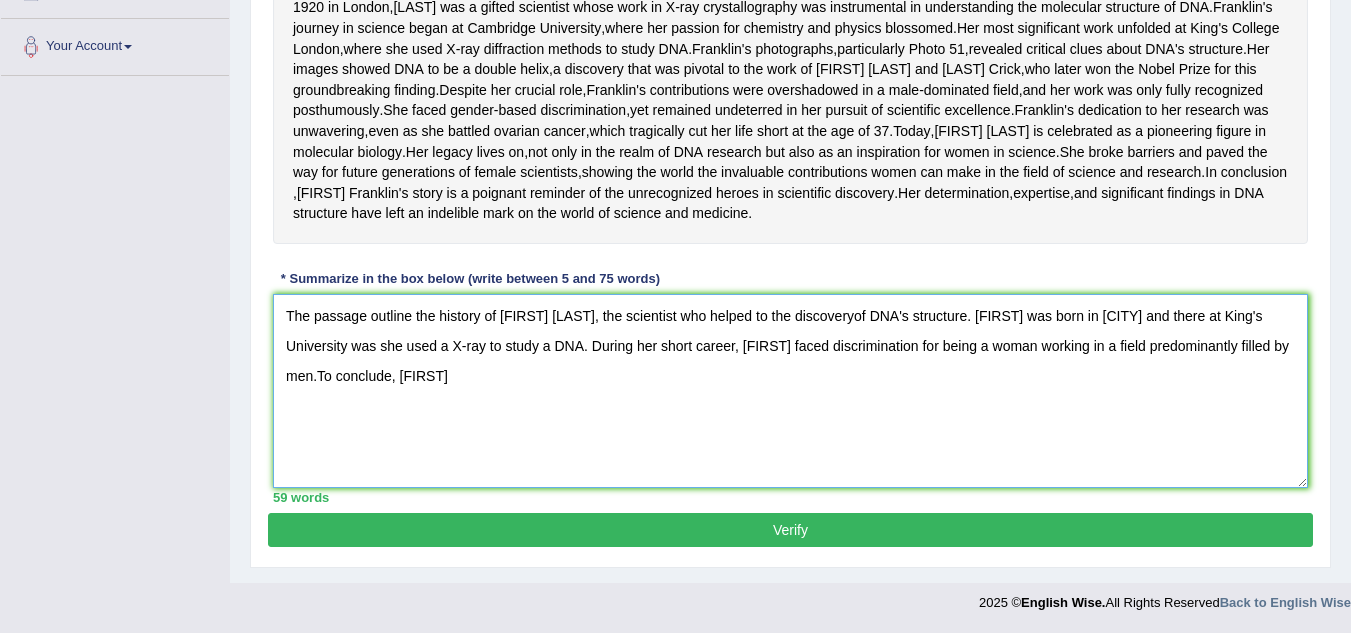 click on "The passage outline the history of [FIRST] [LAST], the scientist who helped to the discoveryof DNA's structure. [FIRST] was born in [CITY] and there at King's University was she used a X-ray to study a DNA. During her short career, [FIRST] faced discrimination for being a woman working in a field predominantly filled by men.To conclude, [FIRST]" at bounding box center (790, 391) 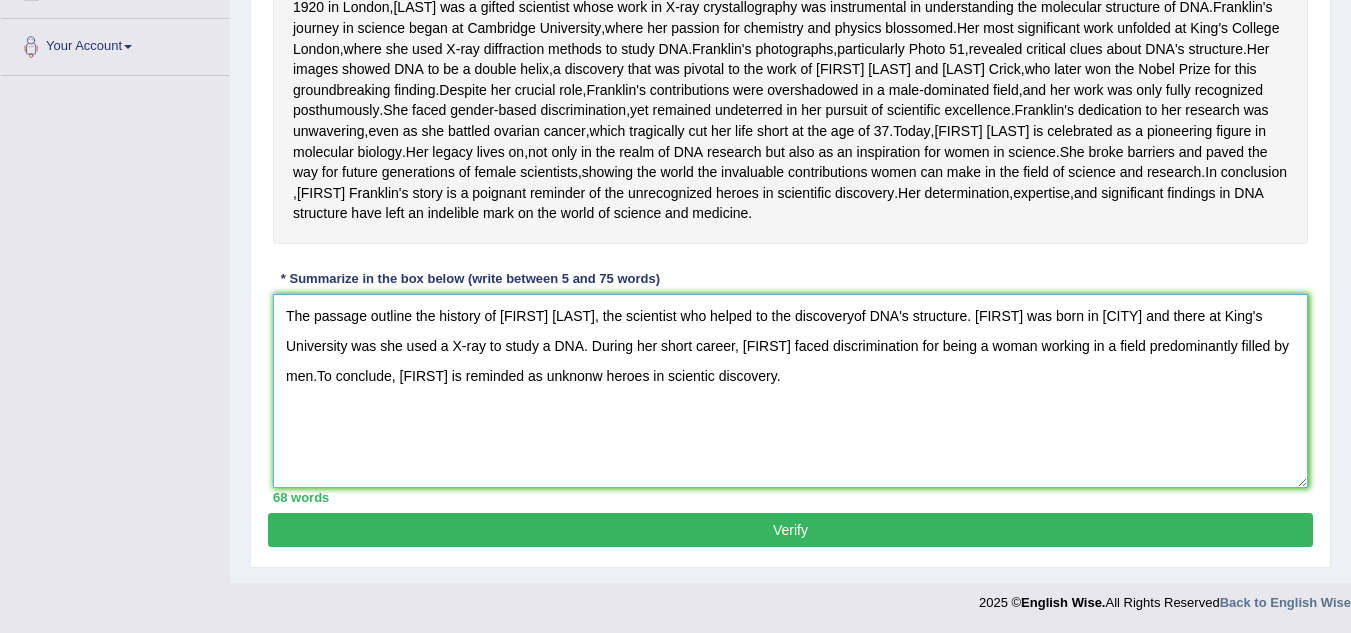 type on "The passage outline the history of [FIRST] [LAST], the scientist who helped to the discoveryof DNA's structure. [FIRST] was born in [CITY] and there at King's University was she used a X-ray to study a DNA. During her short career, [FIRST] faced discrimination for being a woman working in a field predominantly filled by men.To conclude, [FIRST] is reminded as unknonw heroes in scientic discovery." 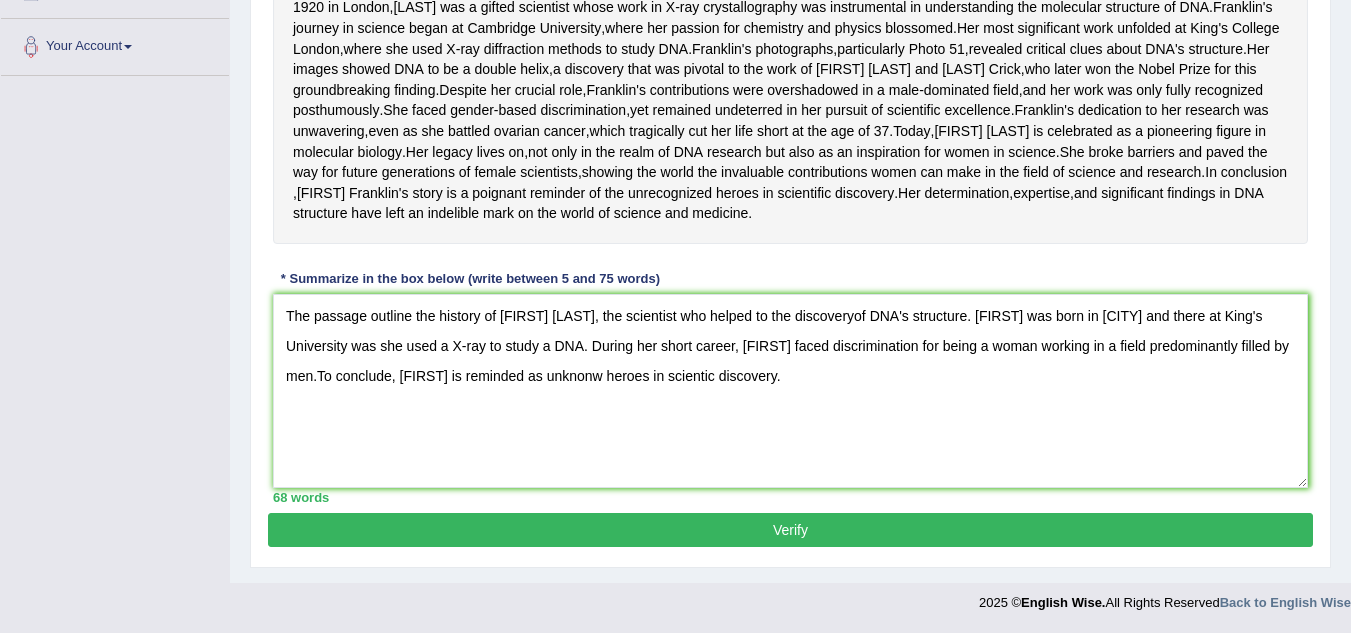 click on "Verify" at bounding box center [790, 530] 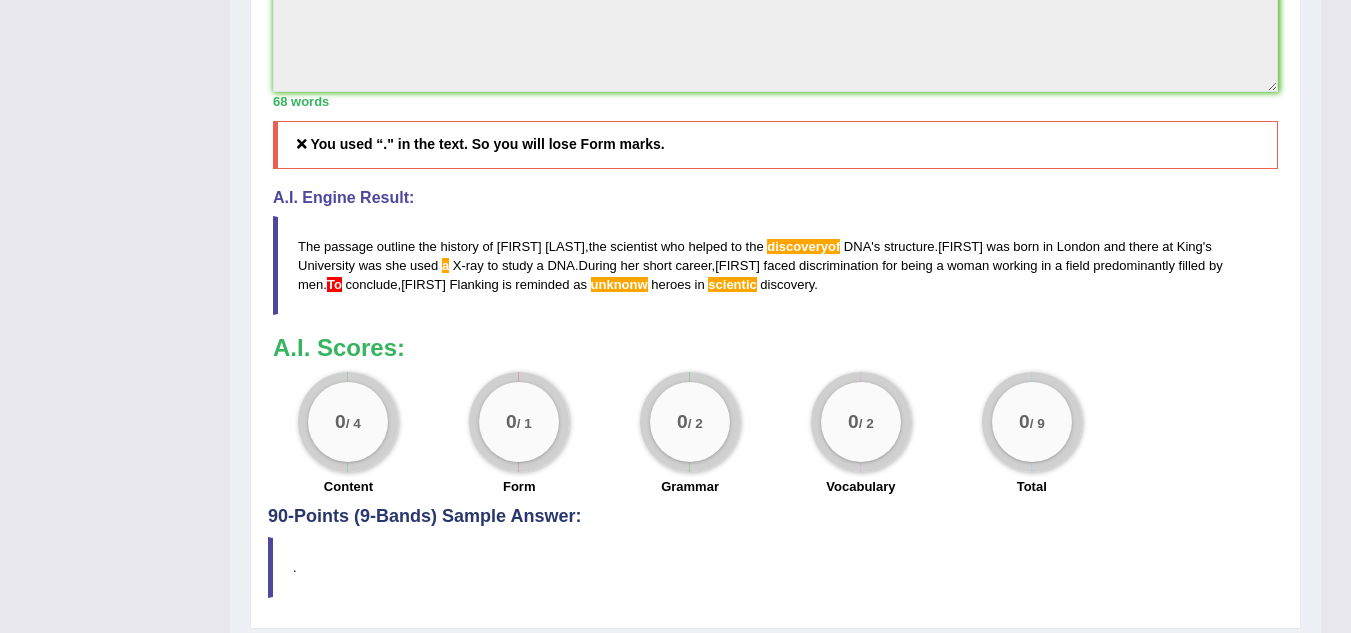 scroll, scrollTop: 785, scrollLeft: 0, axis: vertical 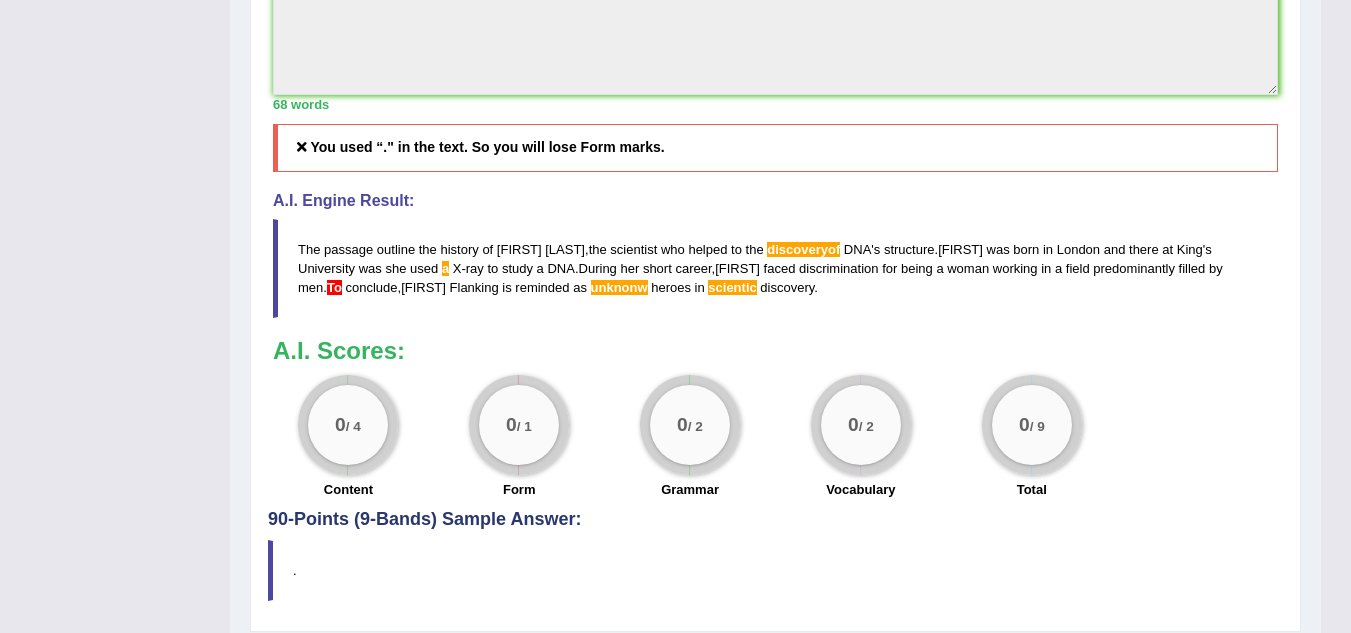 click on "The" at bounding box center (309, 249) 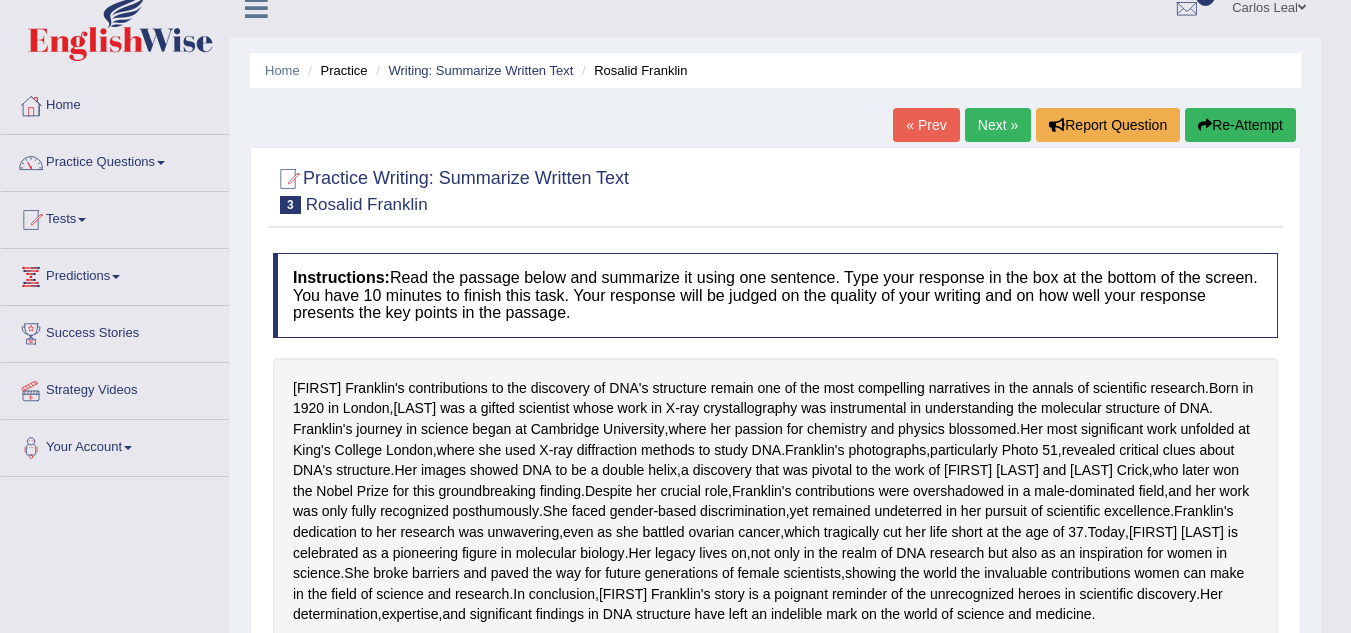 scroll, scrollTop: 2, scrollLeft: 0, axis: vertical 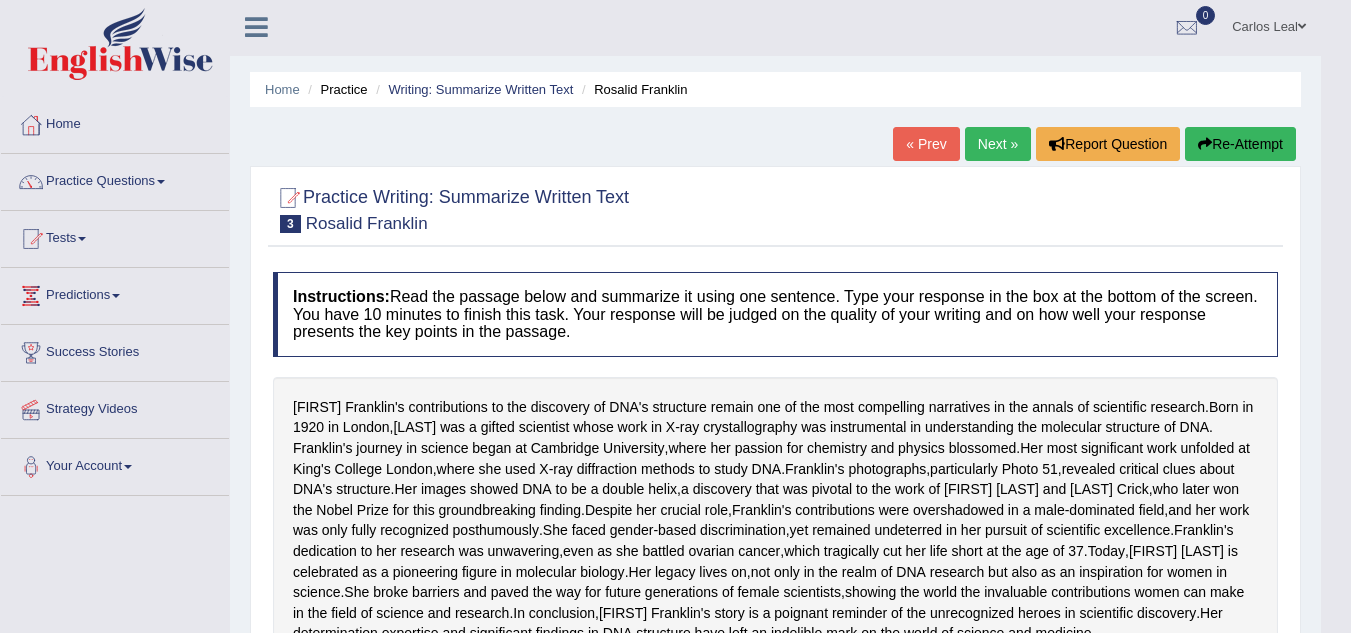 click on "Re-Attempt" at bounding box center [1240, 144] 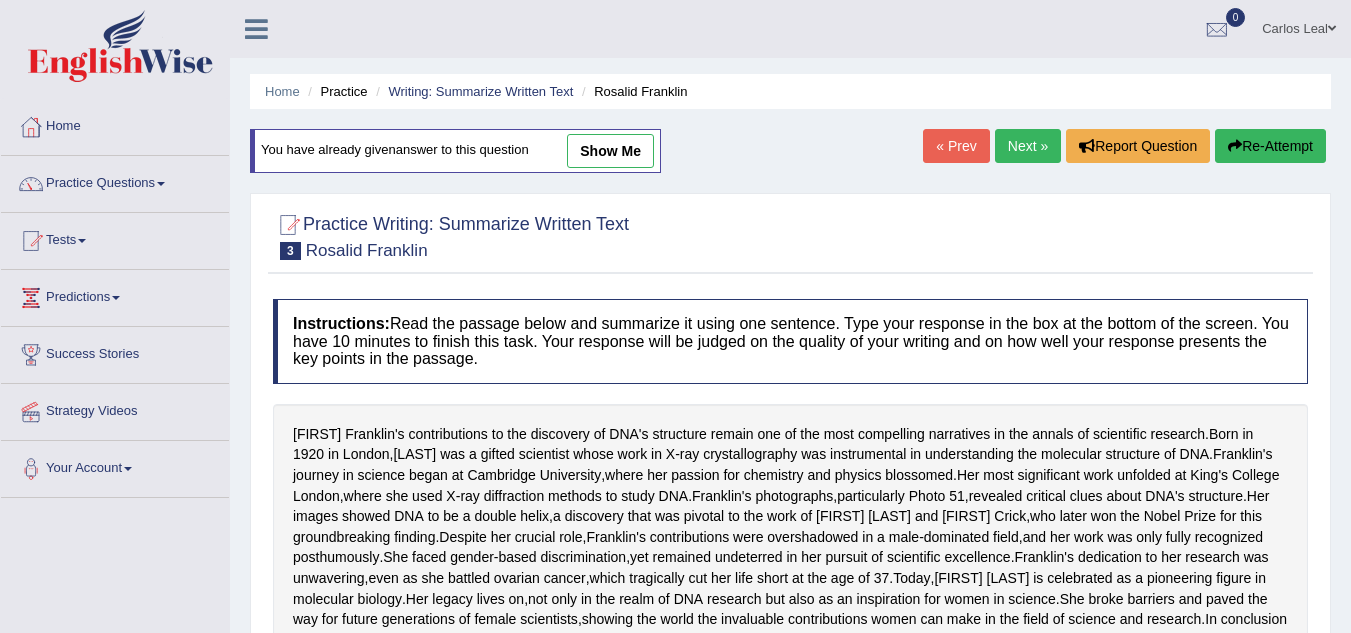scroll, scrollTop: 2, scrollLeft: 0, axis: vertical 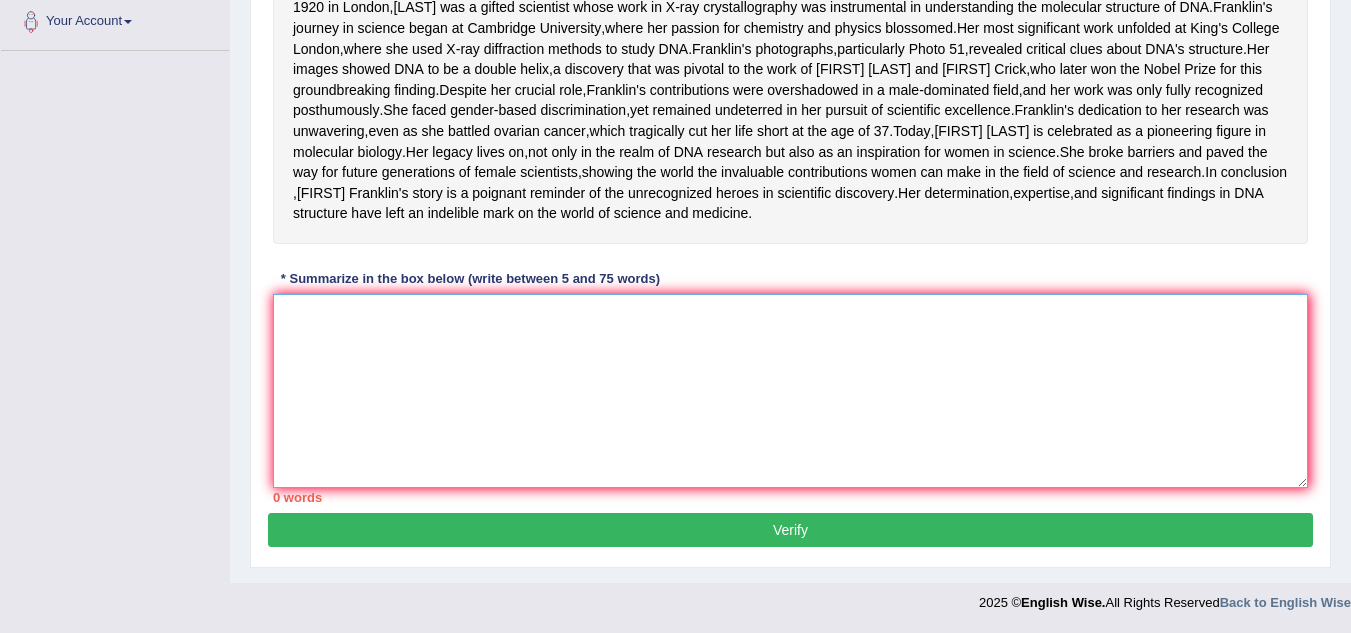 click at bounding box center (790, 391) 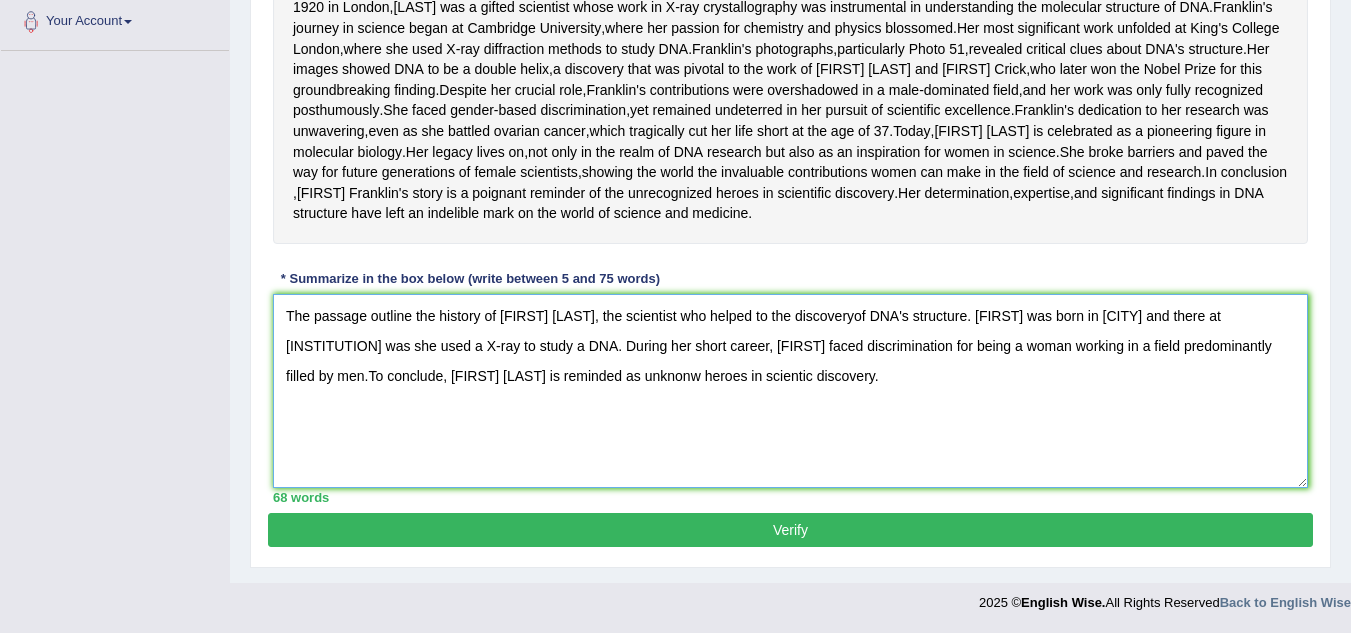 click on "The passage outline the history of [FIRST] [LAST], the scientist who helped to the discoveryof DNA's structure. [FIRST] was born in [CITY] and there at King's University was she used a X-ray to study a DNA. During her short career, [FIRST] faced discrimination for being a woman working in a field predominantly filled by men.To conclude, [FIRST] is reminded as unknonw heroes in scientic discovery." at bounding box center [790, 391] 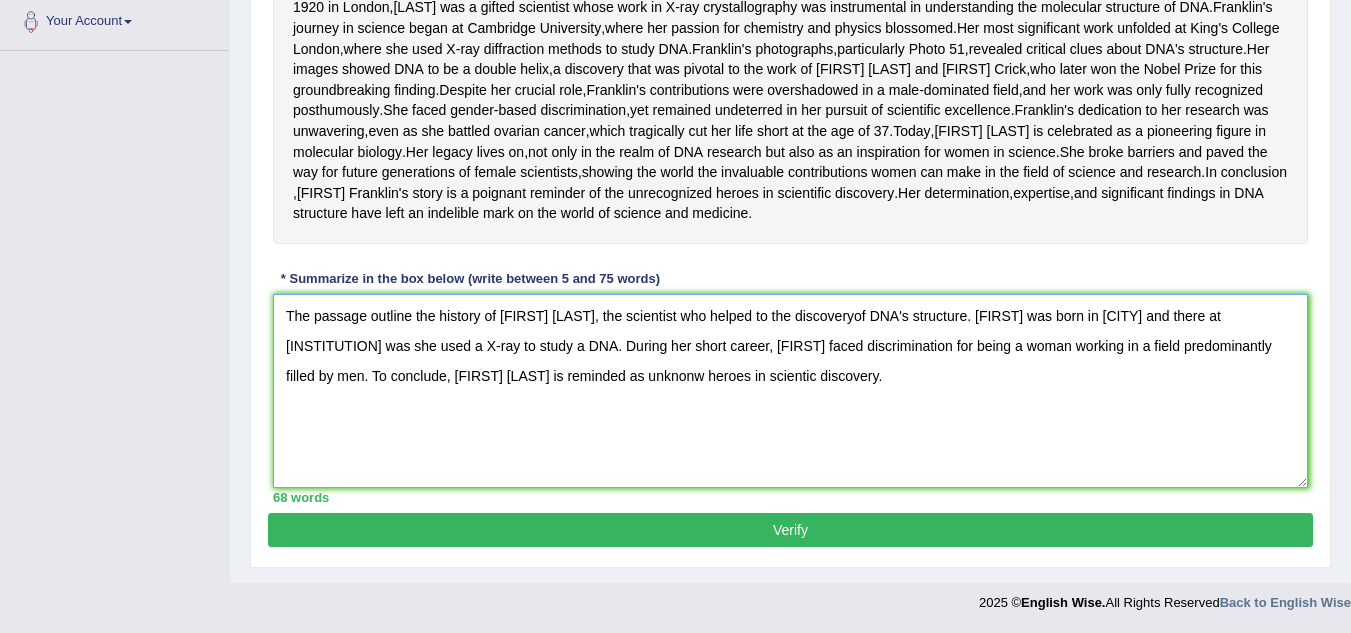 drag, startPoint x: 286, startPoint y: 412, endPoint x: 1231, endPoint y: 497, distance: 948.81506 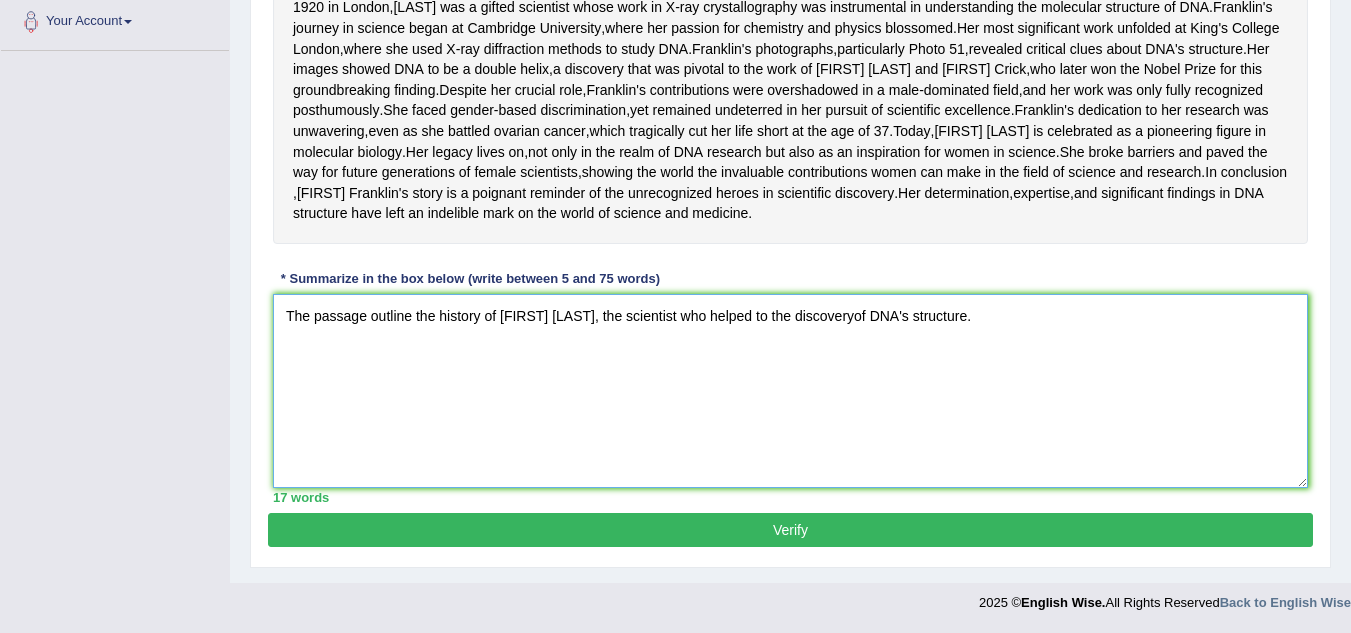 type on "The passage outline the history of [FIRST] [LAST], the scientist who helped to the discoveryof DNA's structure." 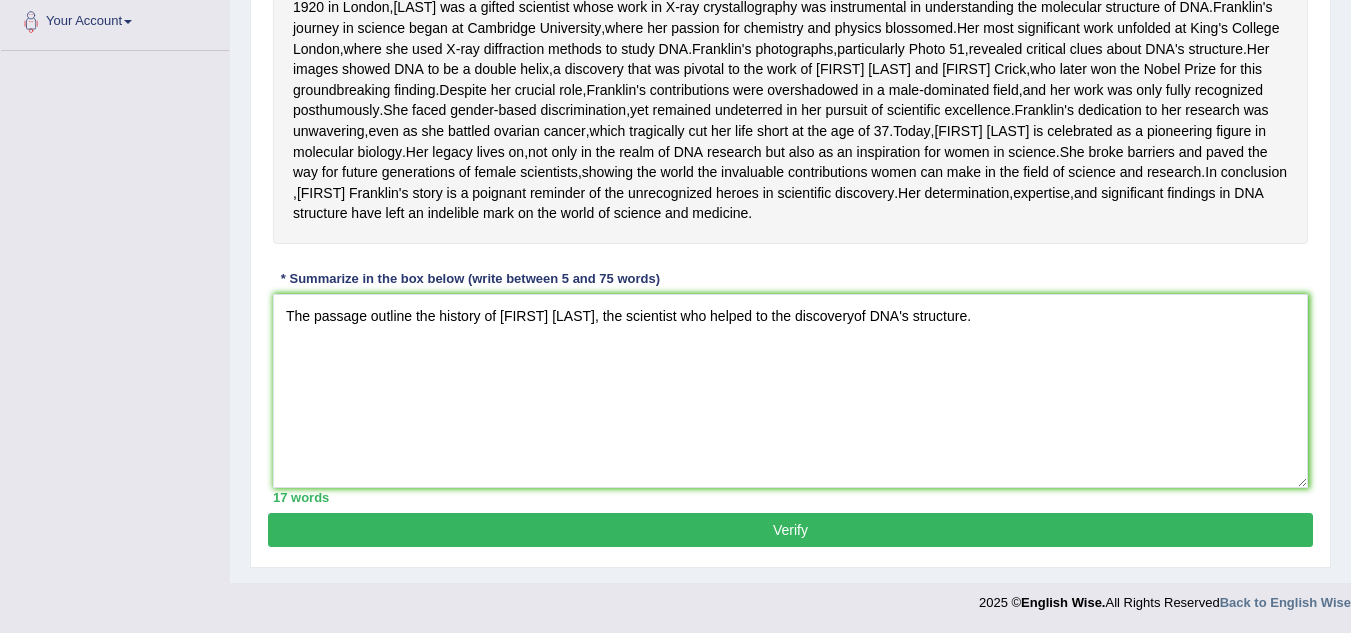 click on "Verify" at bounding box center (790, 530) 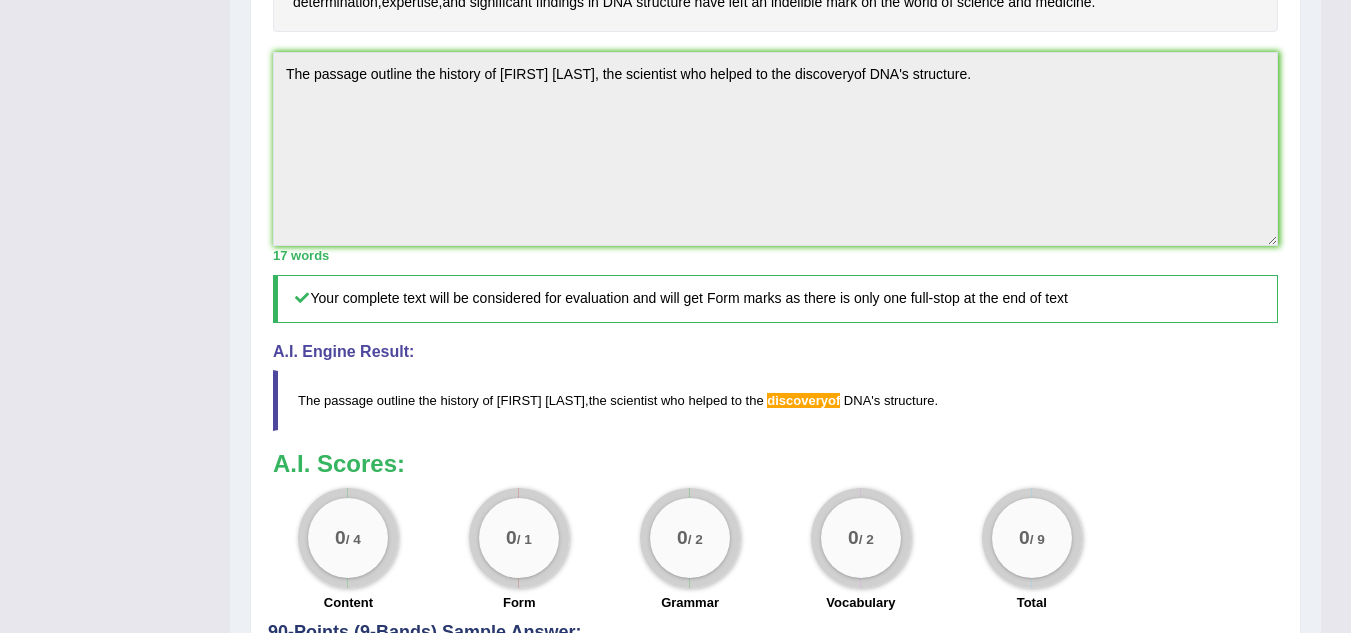 scroll, scrollTop: 559, scrollLeft: 0, axis: vertical 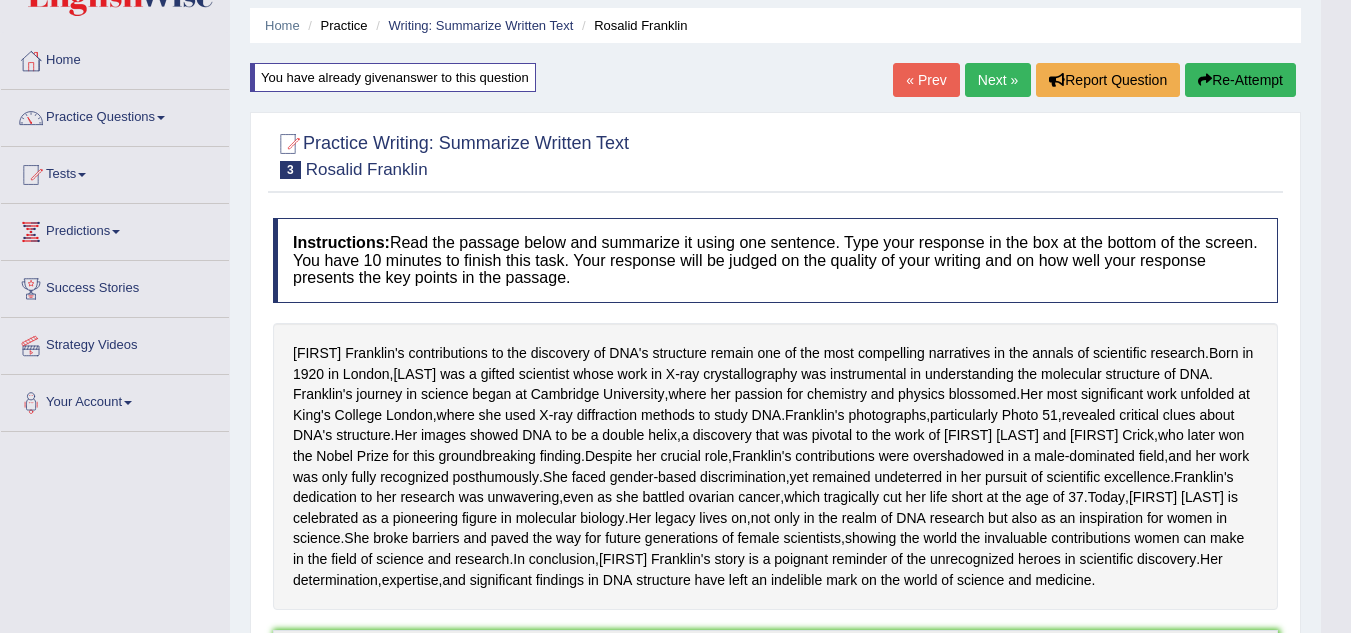 click on "Re-Attempt" at bounding box center [1240, 80] 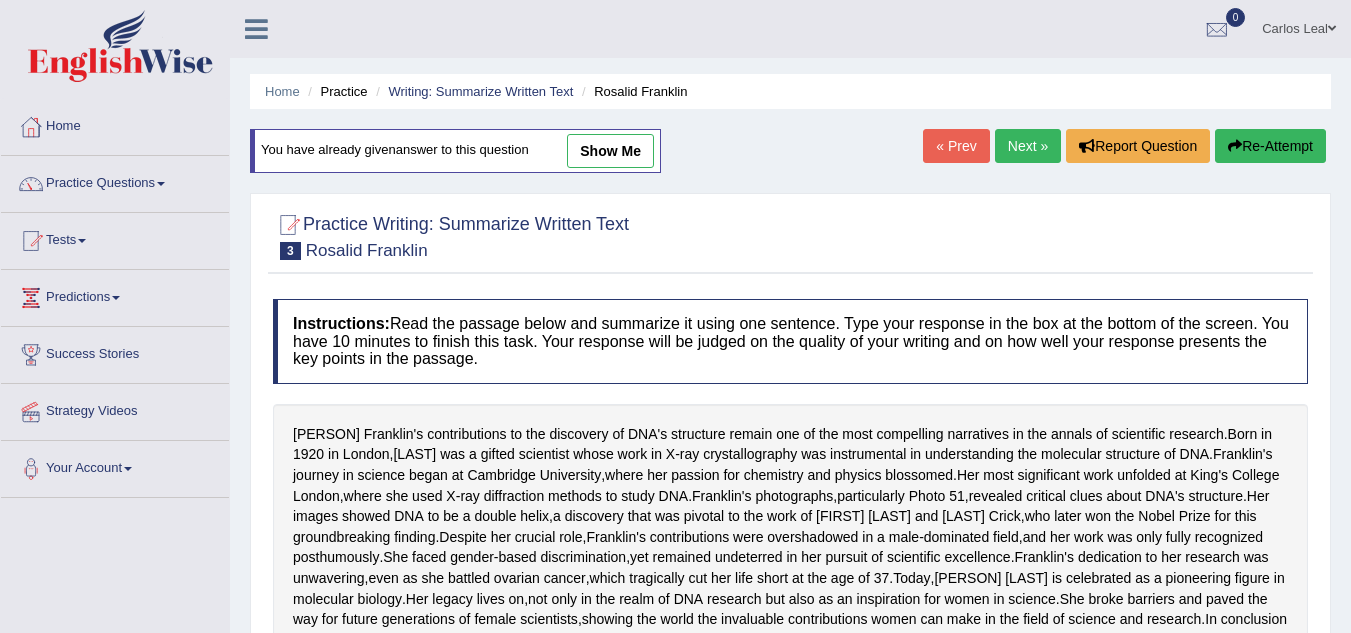 scroll, scrollTop: 66, scrollLeft: 0, axis: vertical 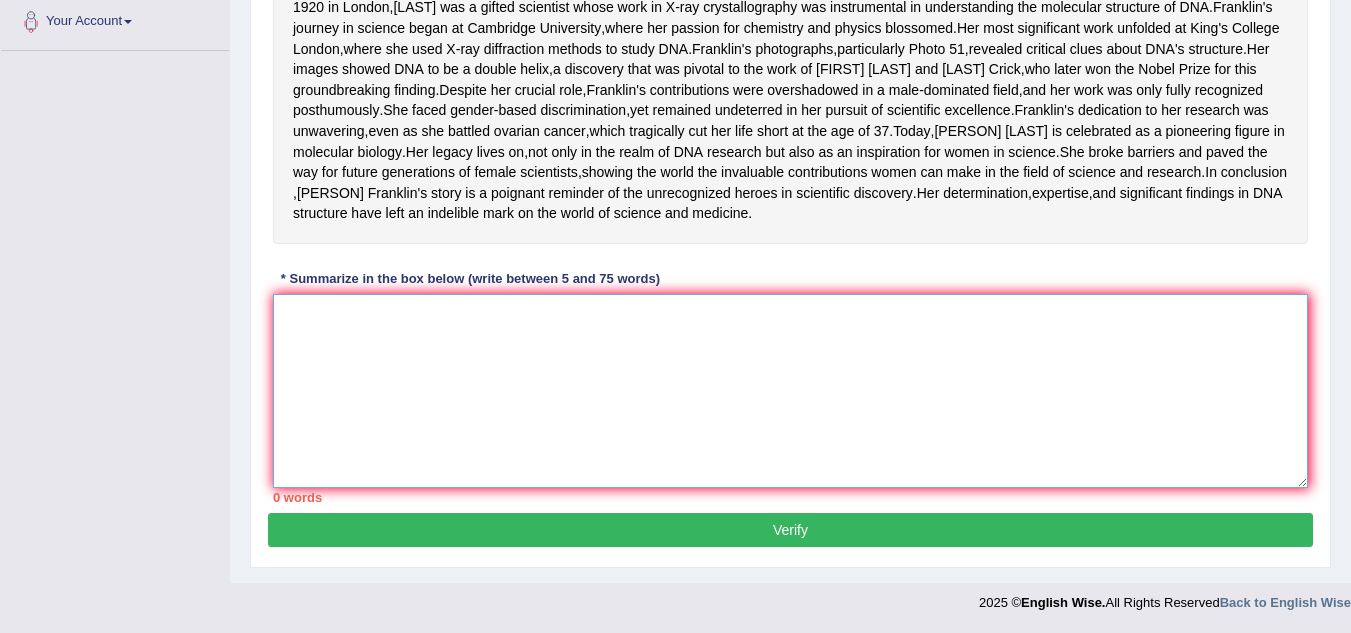 click at bounding box center (790, 391) 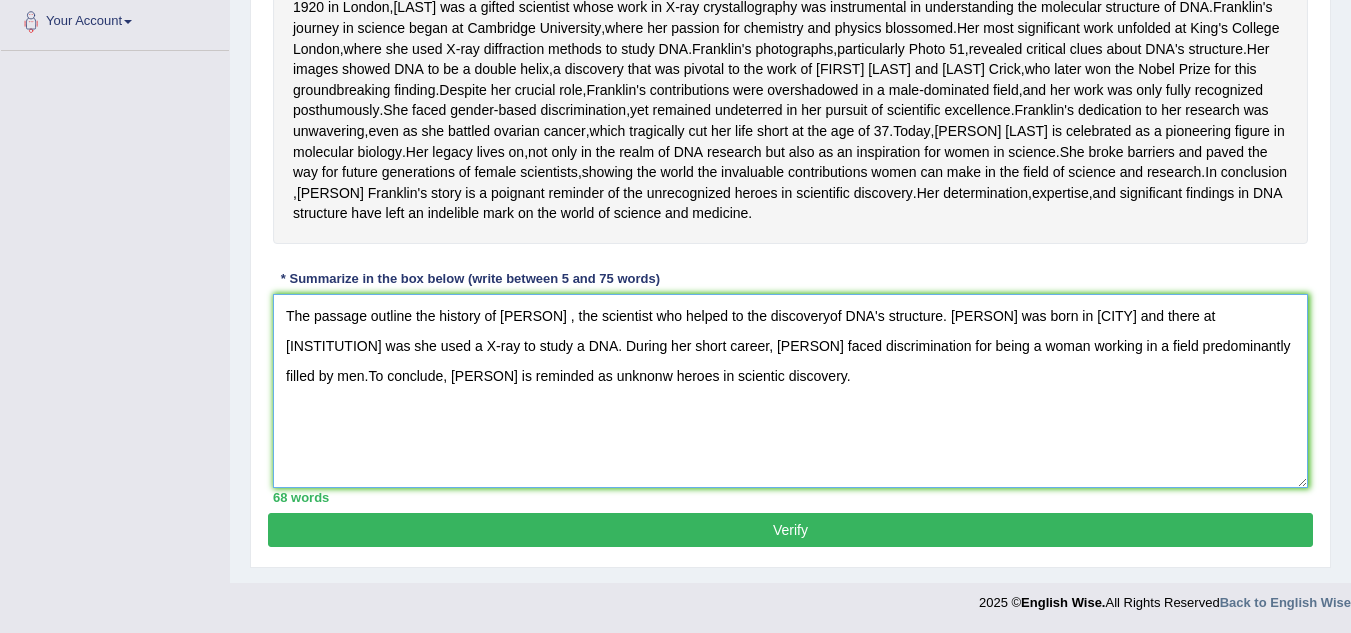 click on "The passage outline the history of [PERSON] , the scientist who helped to the discoveryof DNA's structure. [PERSON] was born in [CITY] and there at [INSTITUTION] was she used a X-ray to study a DNA. During her short career, [PERSON] faced discrimination for being a woman working in a field predominantly filled by men.To conclude, [PERSON] is reminded as unknonw heroes in scientic discovery." at bounding box center (790, 391) 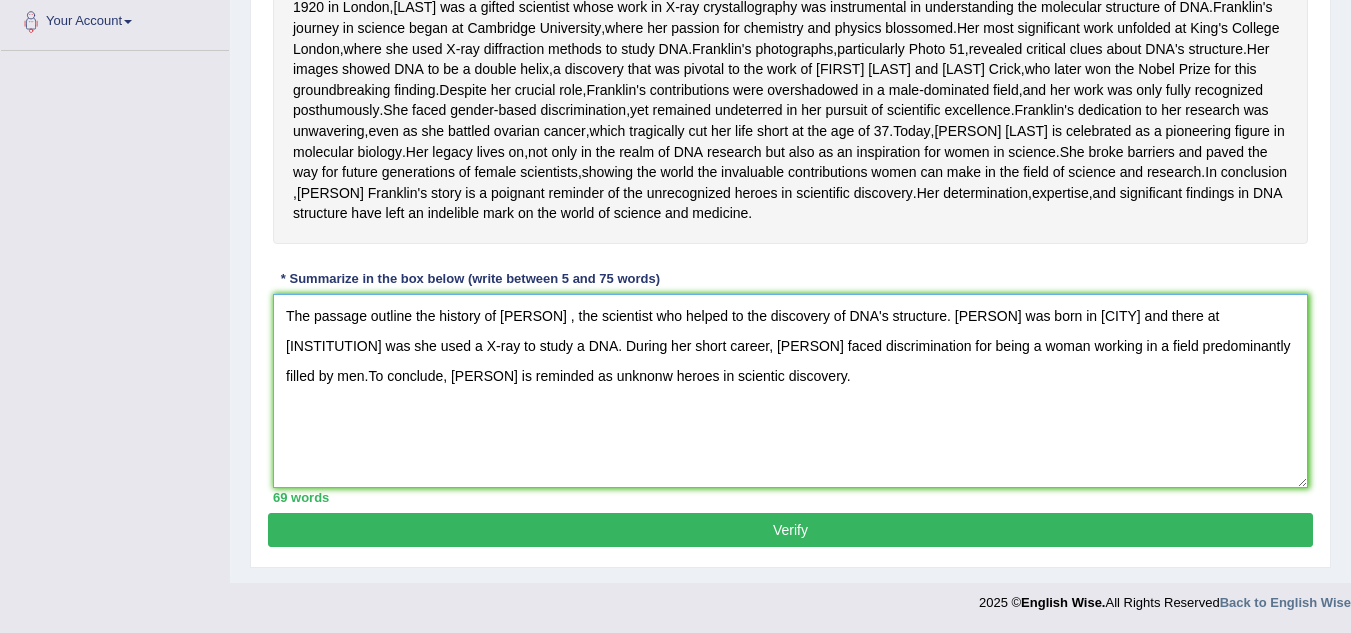 click on "The passage outline the history of [PERSON] , the scientist who helped to the discovery of DNA's structure. [PERSON] was born in [CITY] and there at [INSTITUTION] was she used a X-ray to study a DNA. During her short career, [PERSON] faced discrimination for being a woman working in a field predominantly filled by men.To conclude, [PERSON] is reminded as unknonw heroes in scientic discovery." at bounding box center [790, 391] 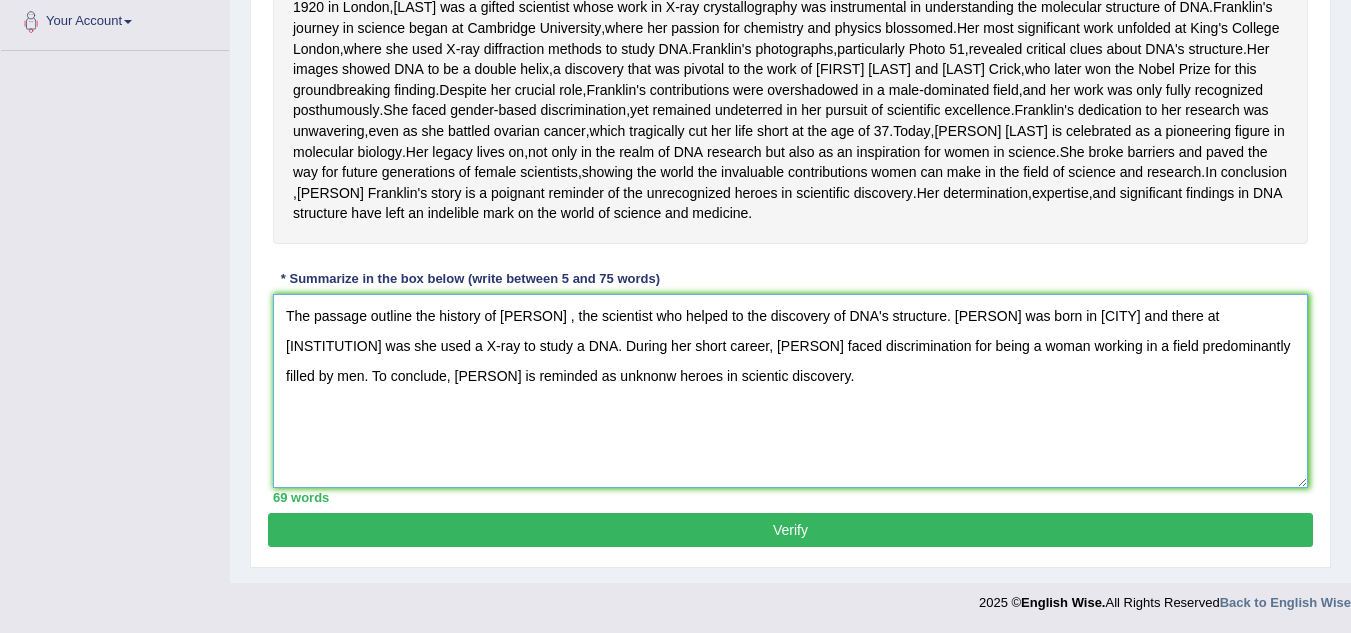 click on "The passage outline the history of [PERSON] , the scientist who helped to the discovery of DNA's structure. [PERSON] was born in [CITY] and there at [INSTITUTION] was she used a X-ray to study a DNA. During her short career, [PERSON] faced discrimination for being a woman working in a field predominantly filled by men. To conclude, [PERSON] is reminded as unknonw heroes in scientic discovery." at bounding box center (790, 391) 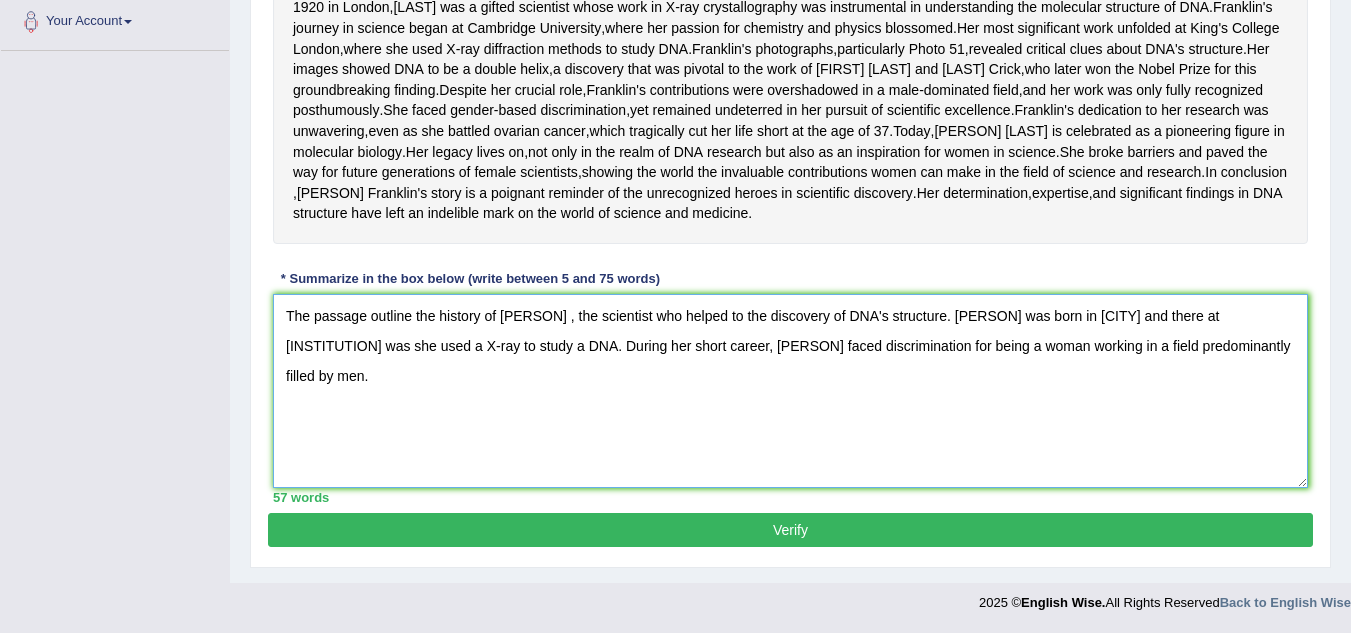 type on "The passage outline the history of [PERSON] , the scientist who helped to the discovery of DNA's structure. [PERSON] was born in [CITY] and there at [INSTITUTION] was she used a X-ray to study a DNA. During her short career, [PERSON] faced discrimination for being a woman working in a field predominantly filled by men." 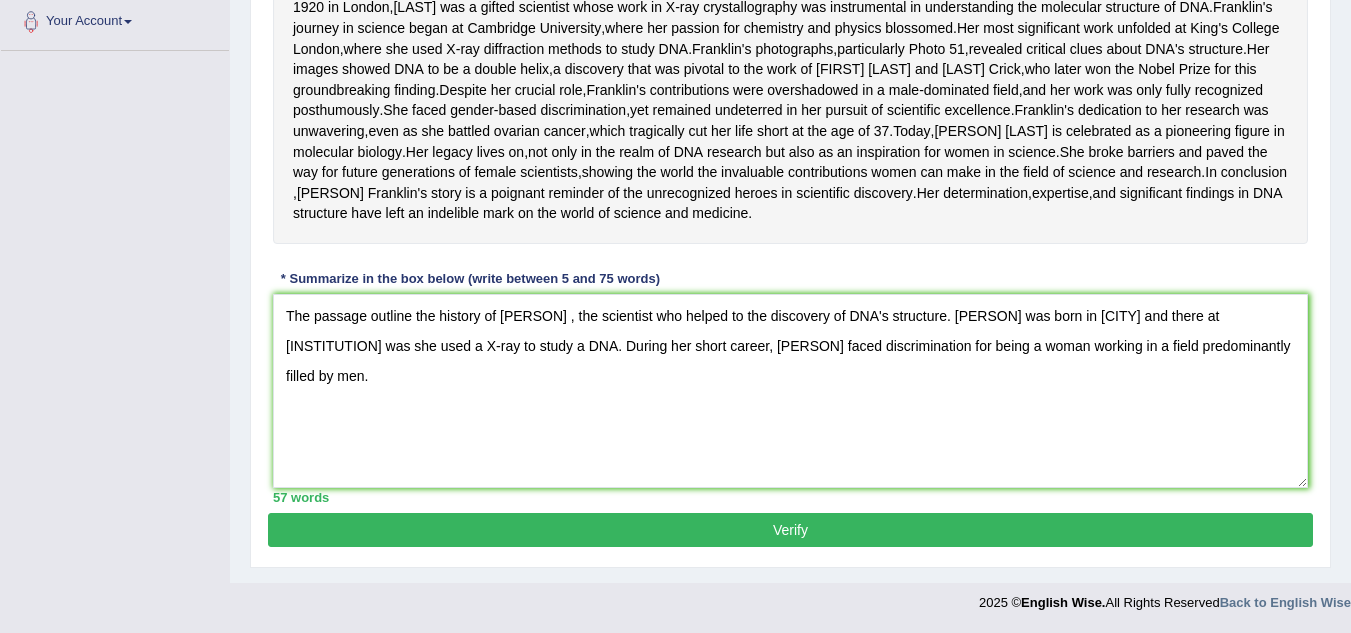 click on "Verify" at bounding box center [790, 530] 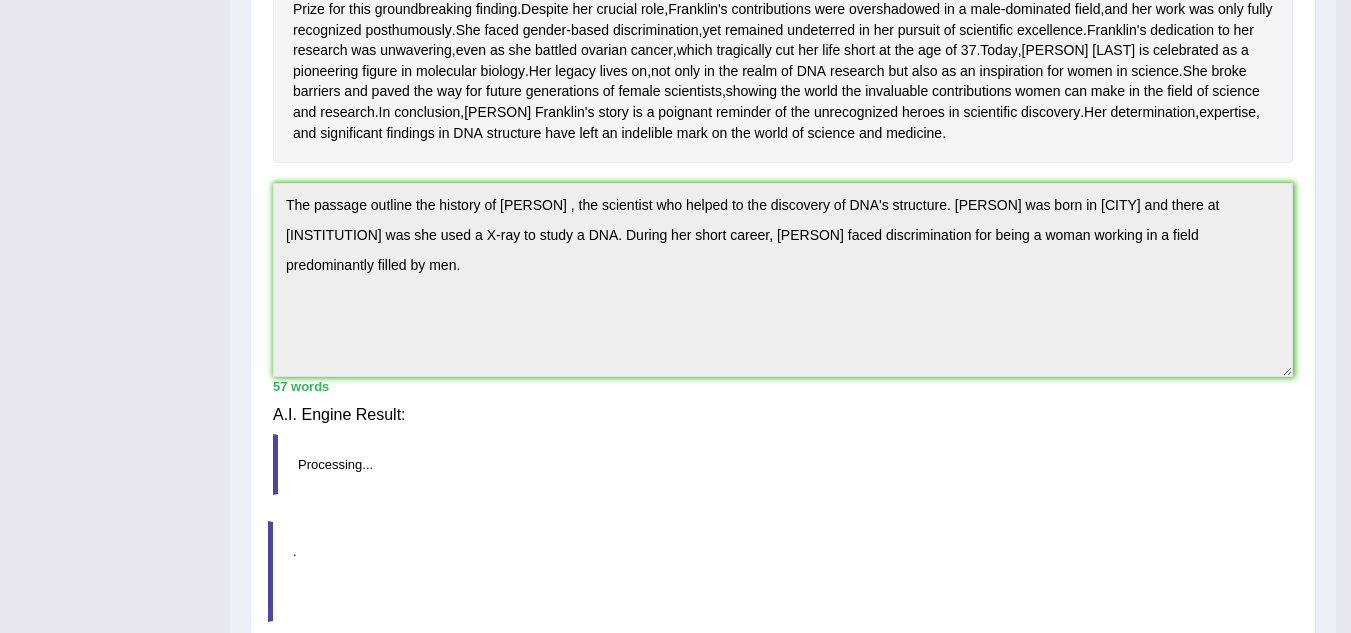 scroll, scrollTop: 498, scrollLeft: 0, axis: vertical 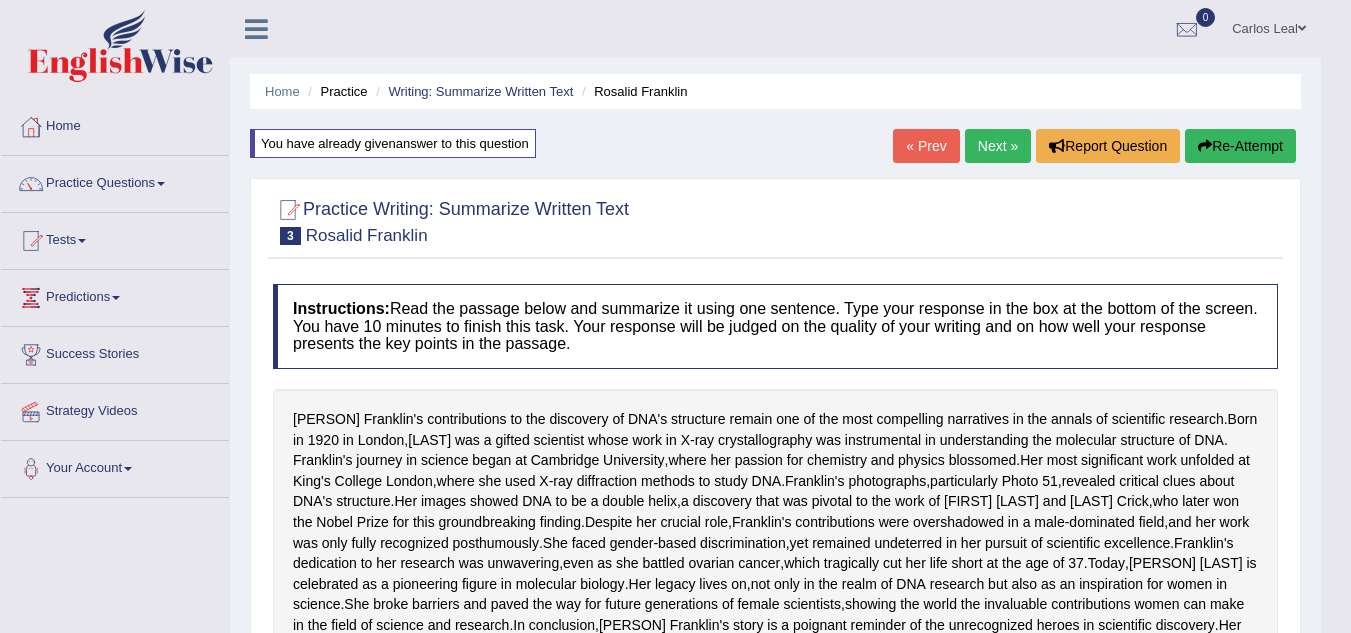 click on "« Prev Next »  Report Question  Re-Attempt" at bounding box center [1097, 148] 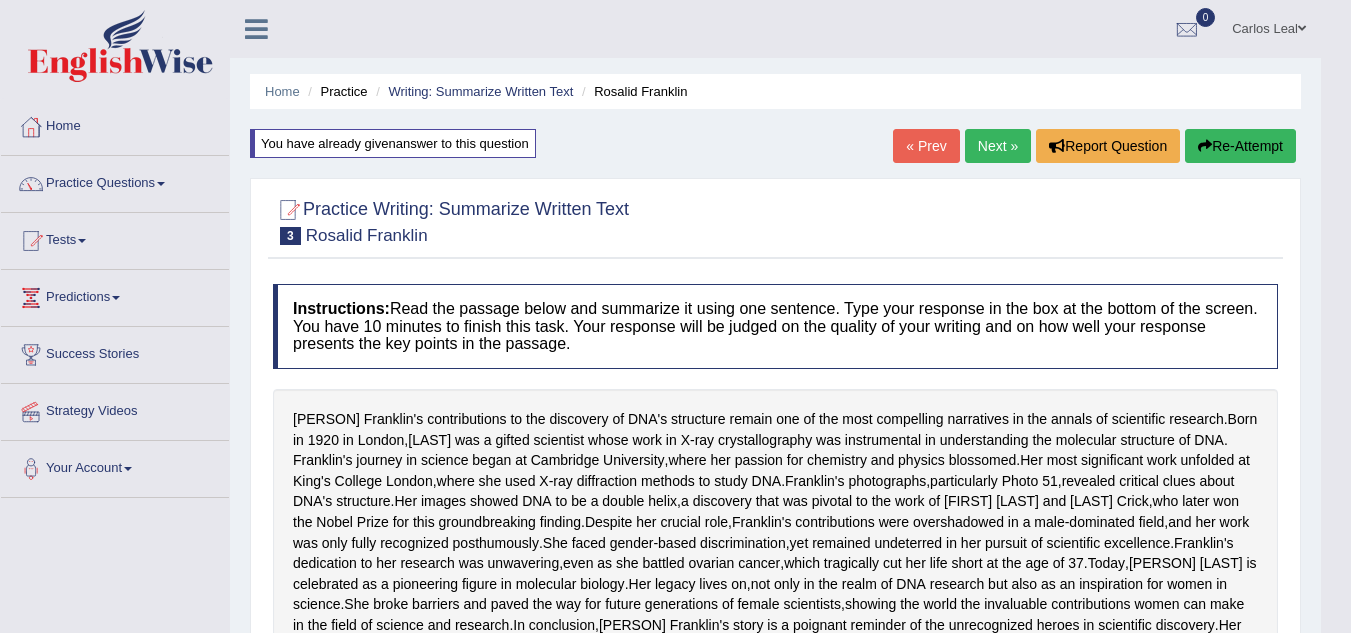 click on "Re-Attempt" at bounding box center [1240, 146] 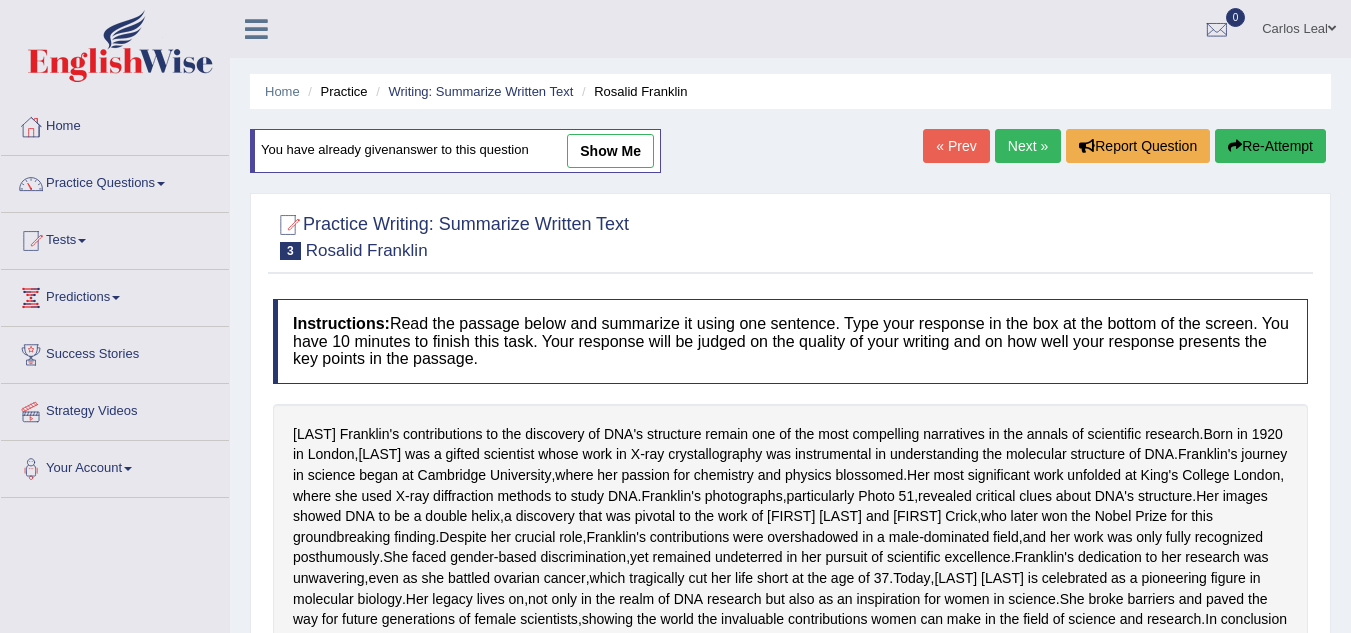scroll, scrollTop: 453, scrollLeft: 0, axis: vertical 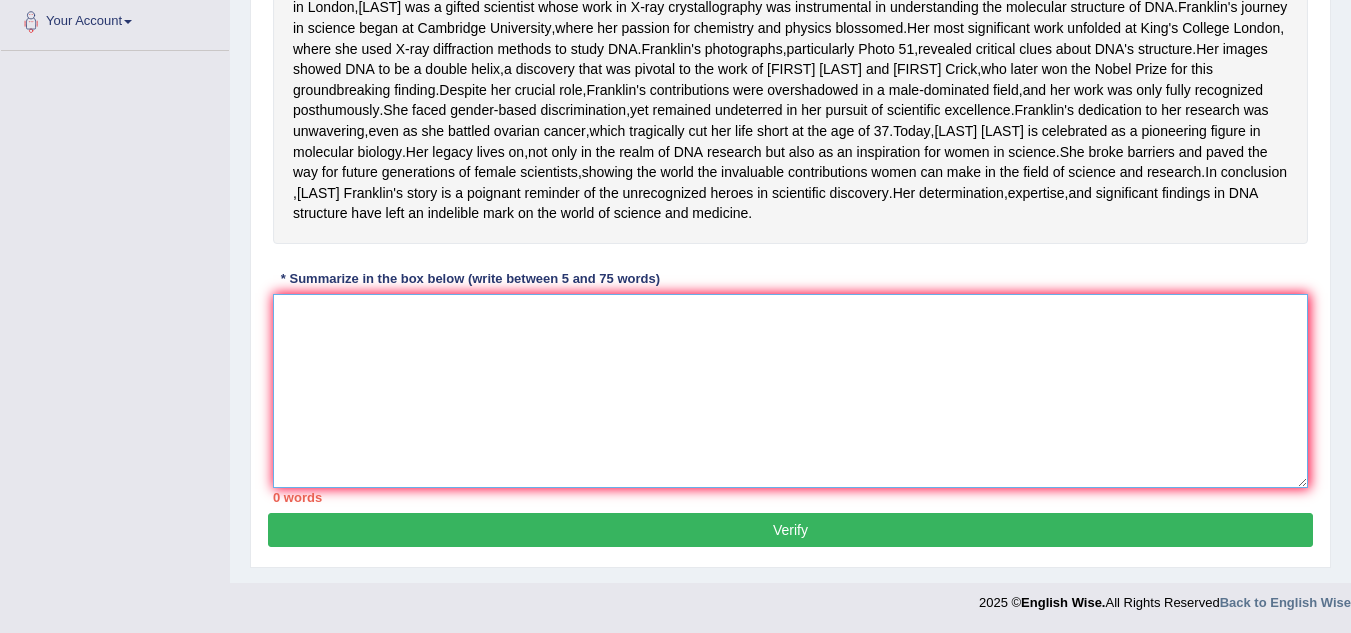 click at bounding box center [790, 391] 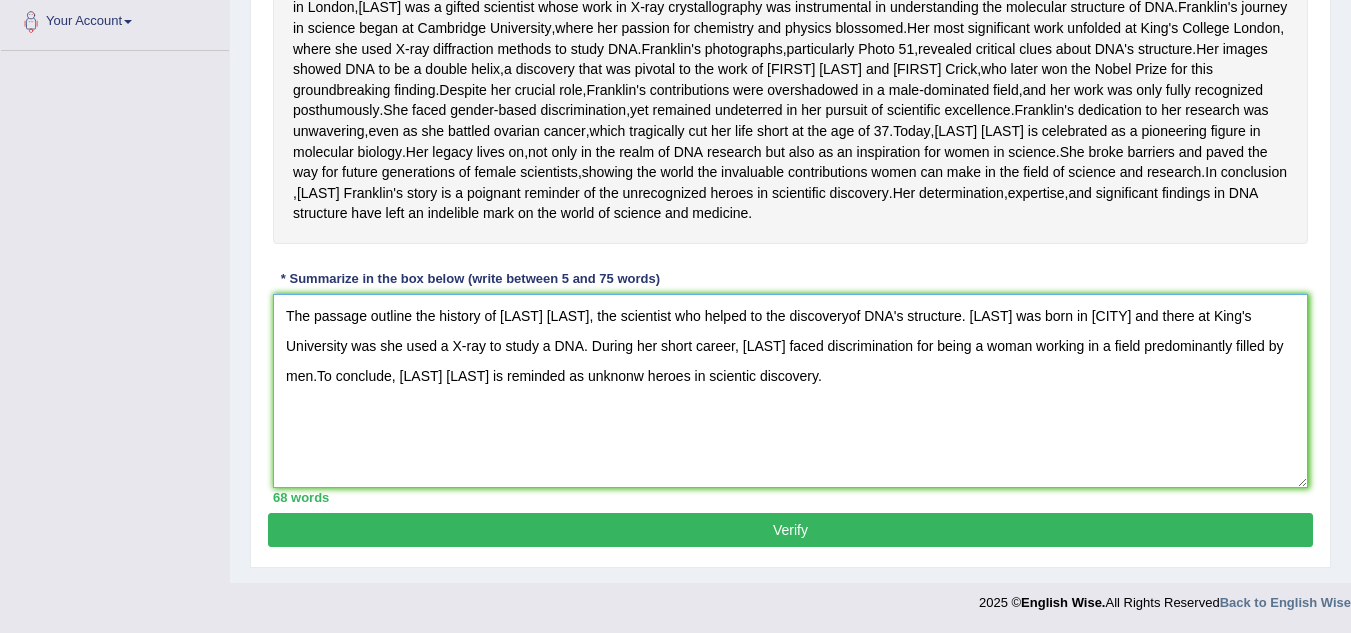 click on "The passage outline the history of [LAST] [LAST], the scientist who helped to the discoveryof DNA's structure. [LAST] was born in [CITY] and there at King's University was she used a X-ray to study a DNA. During her short career, [LAST] faced discrimination for being a woman working in a field predominantly filled by men.To conclude, [LAST] [LAST] is reminded as unknonw heroes in scientic discovery." at bounding box center (790, 391) 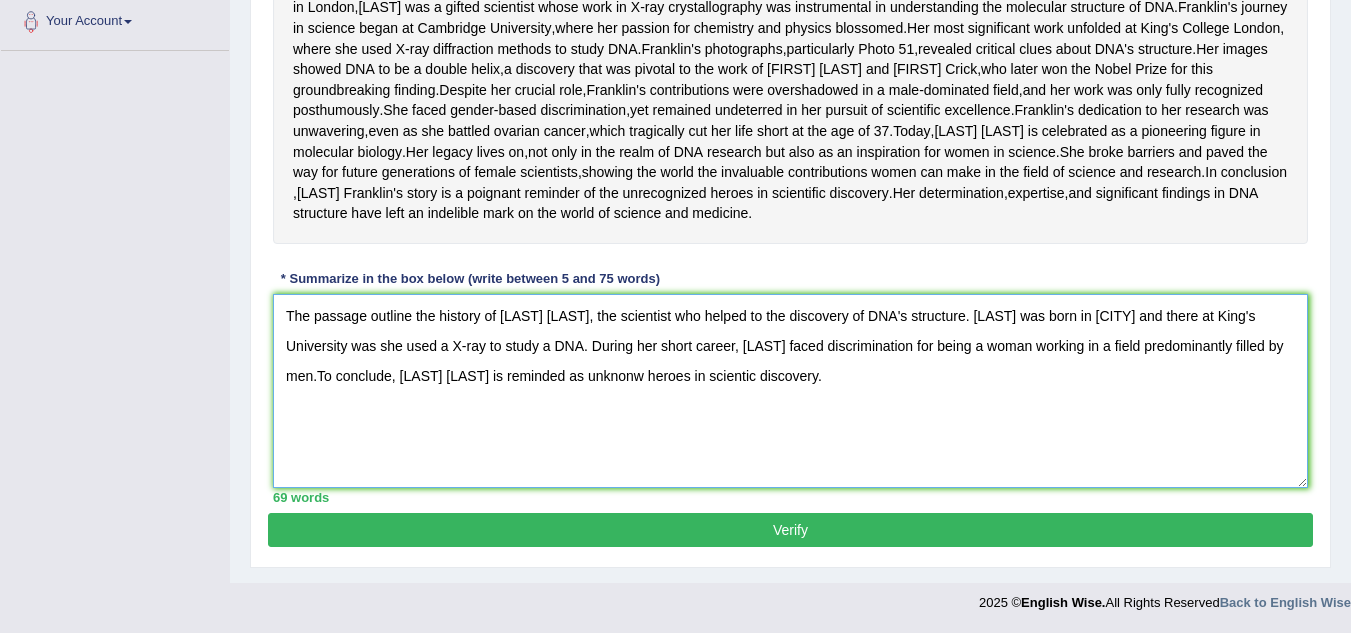 click on "The passage outline the history of [LAST] [LAST], the scientist who helped to the discovery of DNA's structure. [LAST] was born in [CITY] and there at King's University was she used a X-ray to study a DNA. During her short career, [LAST] faced discrimination for being a woman working in a field predominantly filled by men.To conclude, [LAST] [LAST] is reminded as unknonw heroes in scientic discovery." at bounding box center (790, 391) 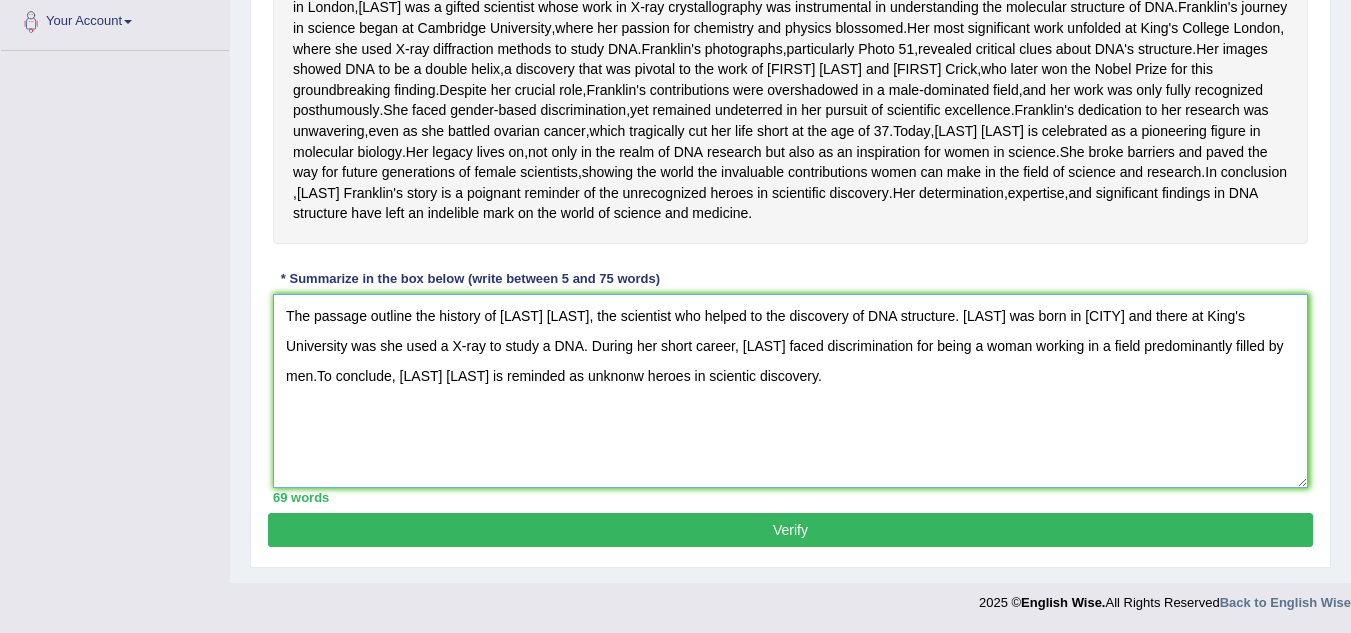 click on "The passage outline the history of Rosalind Franklin, the scientist who helped to the discovery of DNA structure. Rosalind was born in London and there at King's University was she used a X-ray to study a DNA. During her short career, Rosalind faced discrimination for being a woman working in a field predominantly filled by men.To conclude, Rosalind Flanking is reminded as unknonw heroes in scientic discovery." at bounding box center [790, 391] 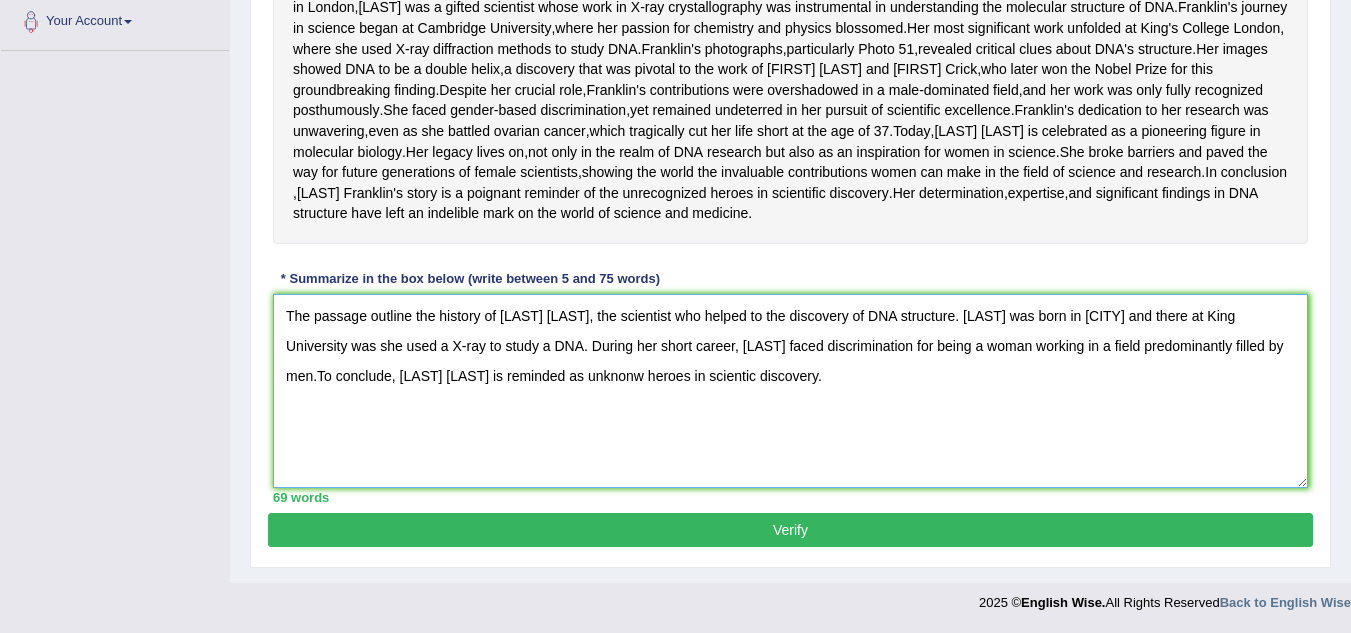scroll, scrollTop: 570, scrollLeft: 0, axis: vertical 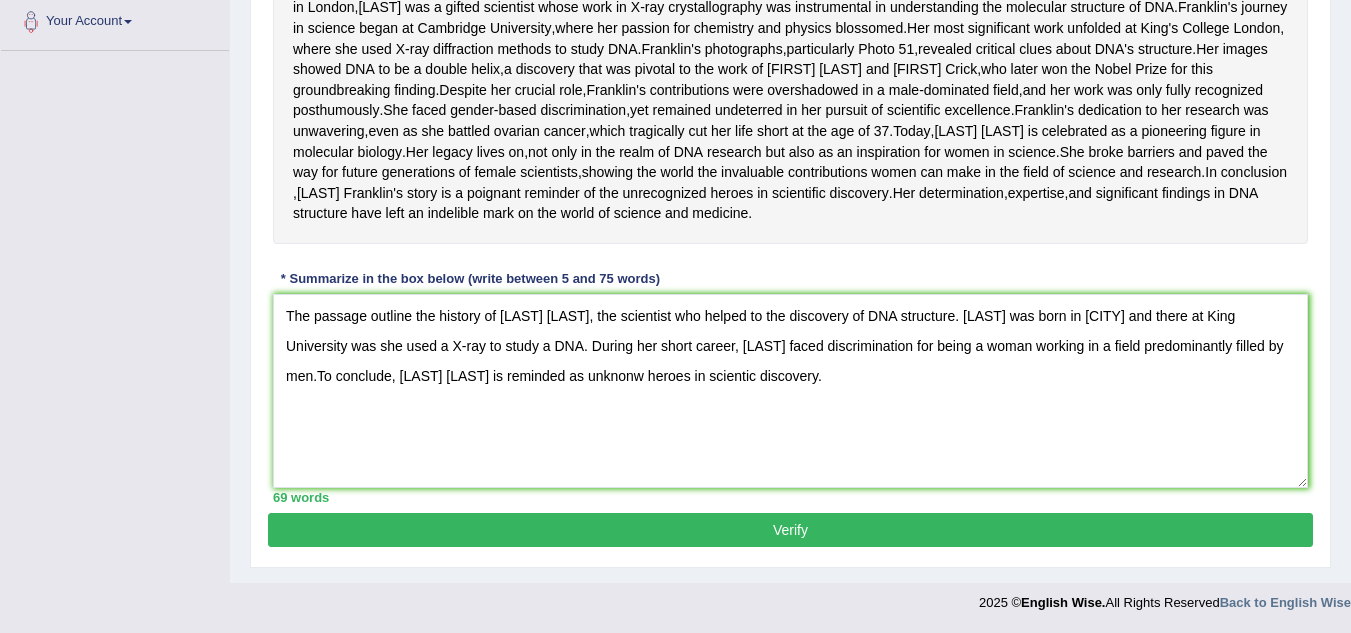 click on "Practice Writing: Summarize Written Text
3
Rosalid Franklin
Instructions:  Read the passage below and summarize it using one sentence. Type your response in the box at the bottom of the screen. You have 10 minutes to finish this task. Your response will be judged on the quality of your writing and on how well your response presents the key points in the passage.
Rosalind   Franklin's   contributions   to   the   discovery   of   DNA's   structure   remain   one   of   the   most   compelling   narratives   in   the   annals   of   scientific   research .  Born   in   1920   in   London ,  Franklin   was   a   gifted   scientist   whose   work   in   X - ray   crystallography   was   instrumental   in   understanding   the   molecular   structure   of   DNA .
Franklin's   journey   in   science   began   at   Cambridge   University ,  where   her   passion   for   chemistry   and   physics   blossomed .  Her   most     work" at bounding box center [790, 157] 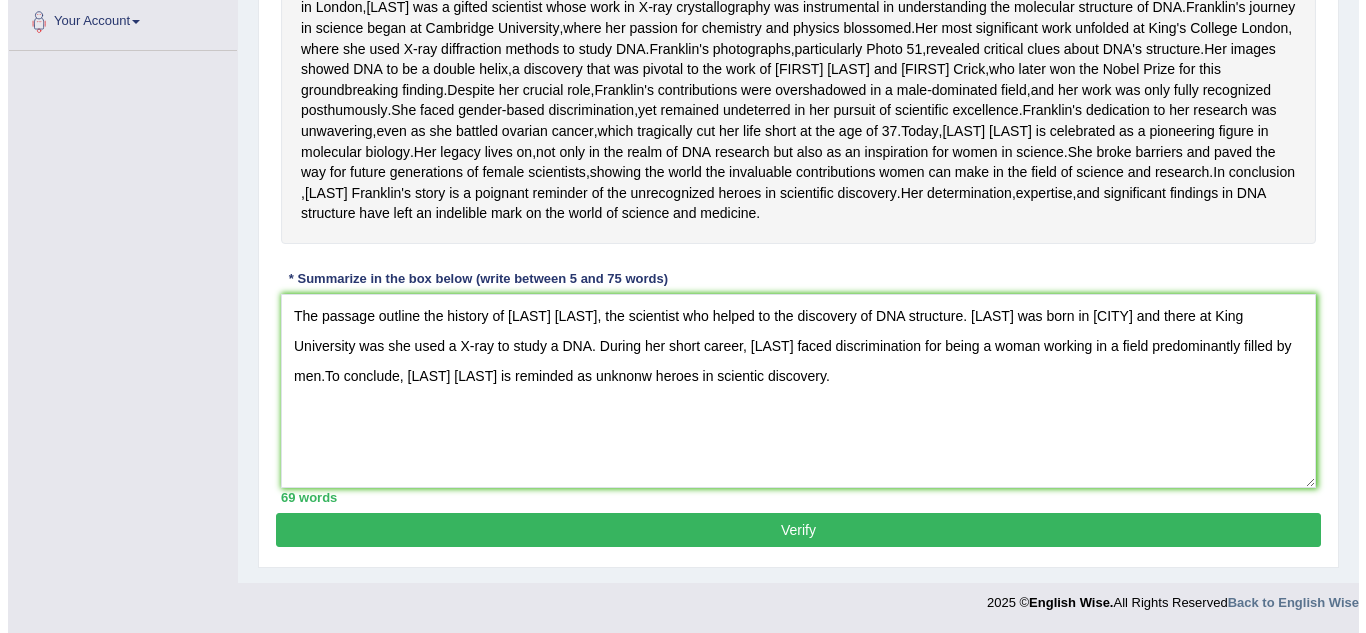 scroll, scrollTop: 544, scrollLeft: 0, axis: vertical 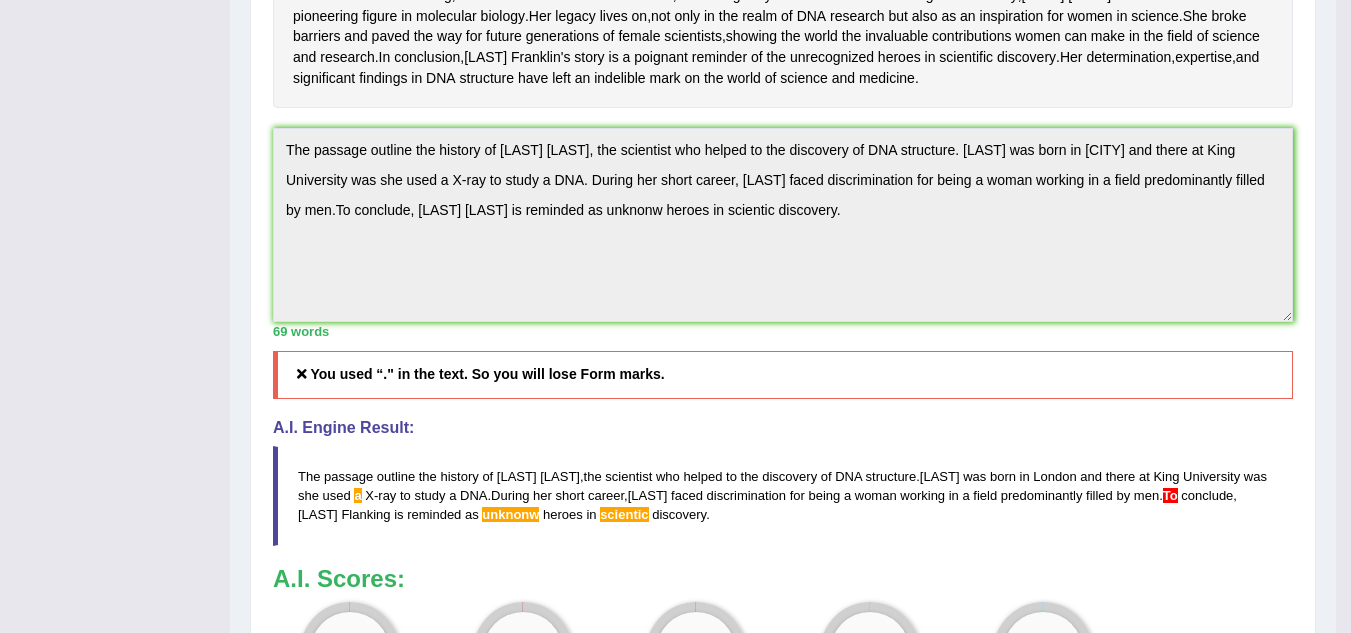 drag, startPoint x: 1365, startPoint y: 435, endPoint x: 1359, endPoint y: 463, distance: 28.635643 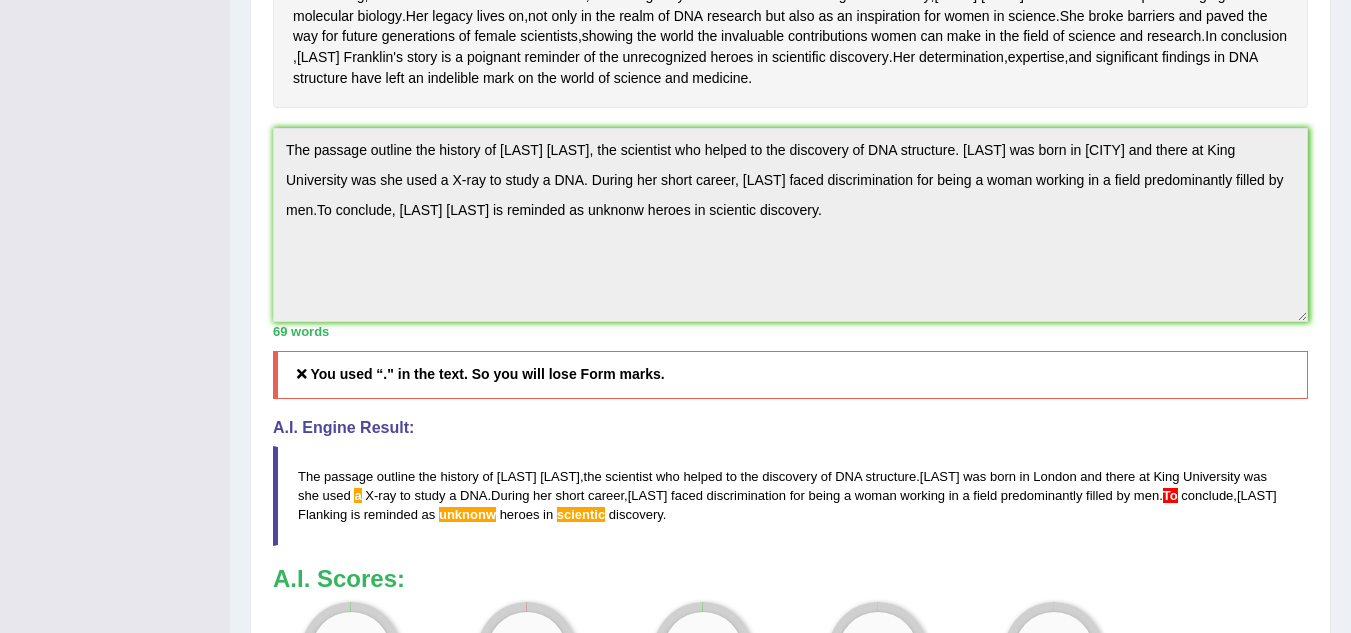 scroll, scrollTop: 983, scrollLeft: 0, axis: vertical 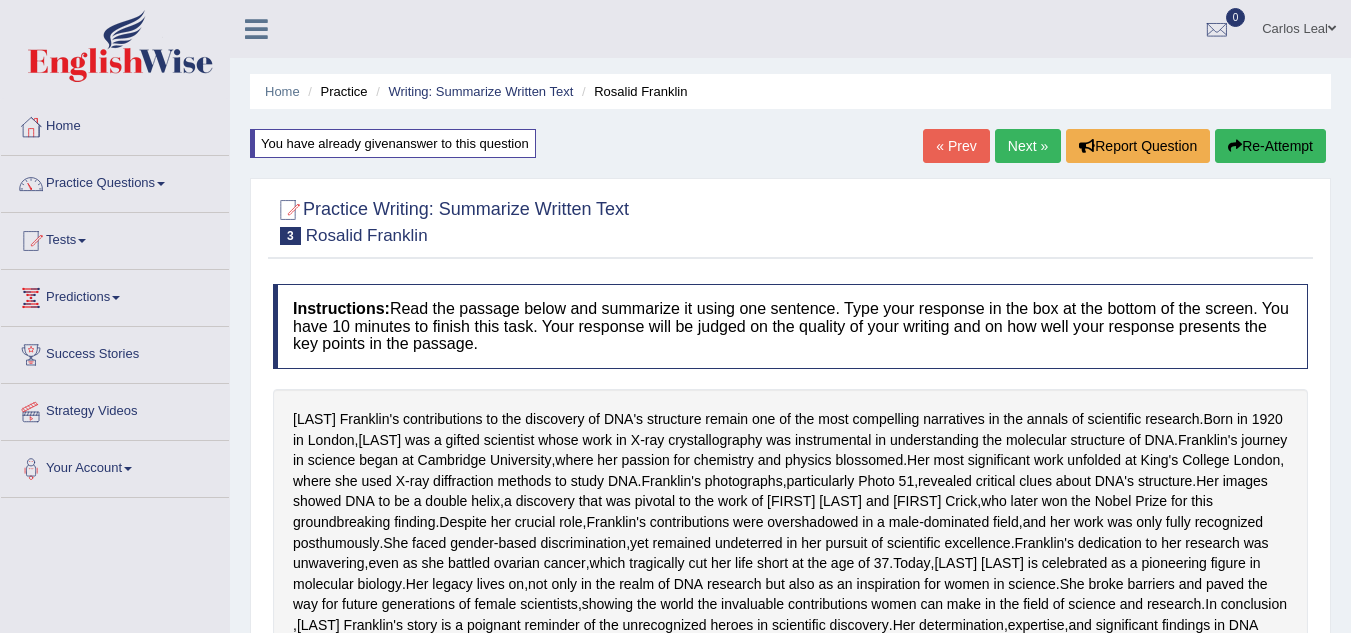 click on "Re-Attempt" at bounding box center (1270, 146) 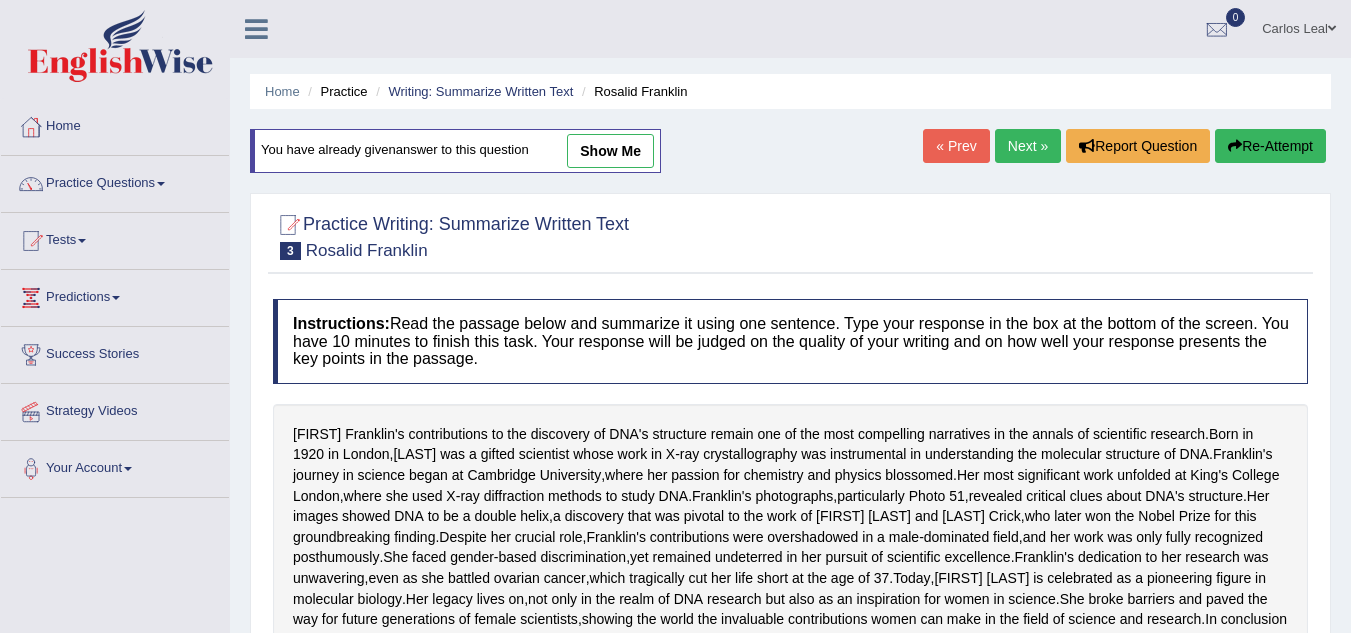 scroll, scrollTop: 0, scrollLeft: 0, axis: both 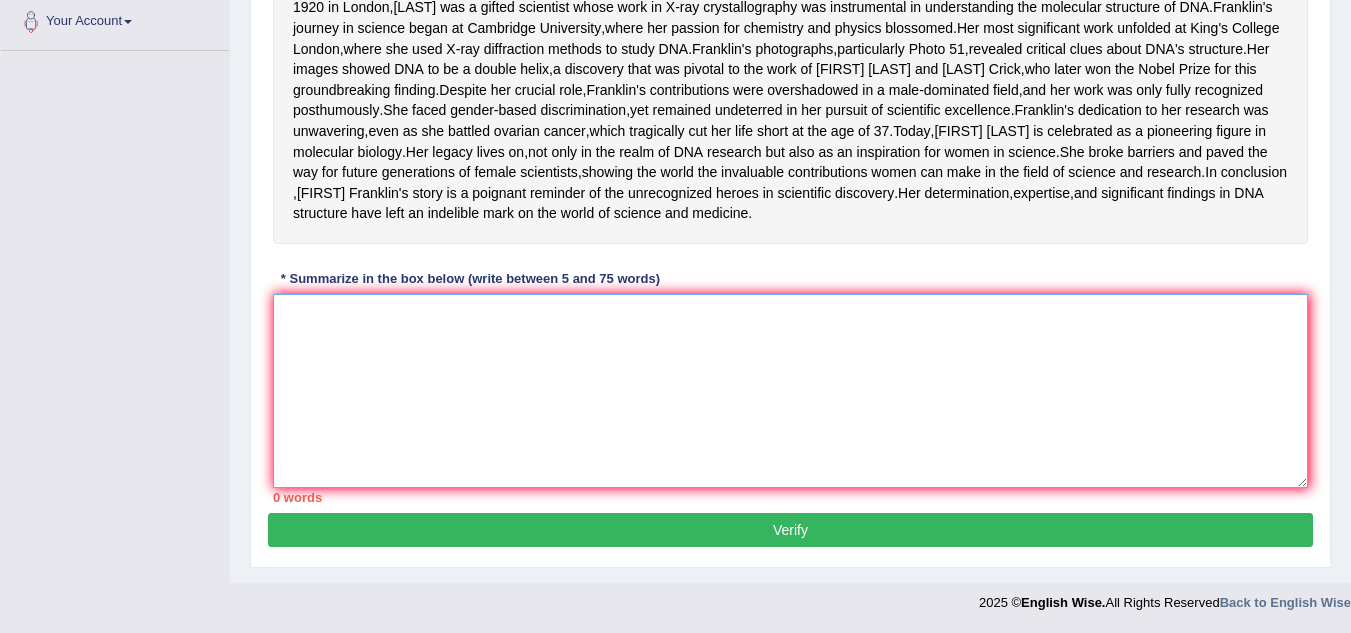 click at bounding box center (790, 391) 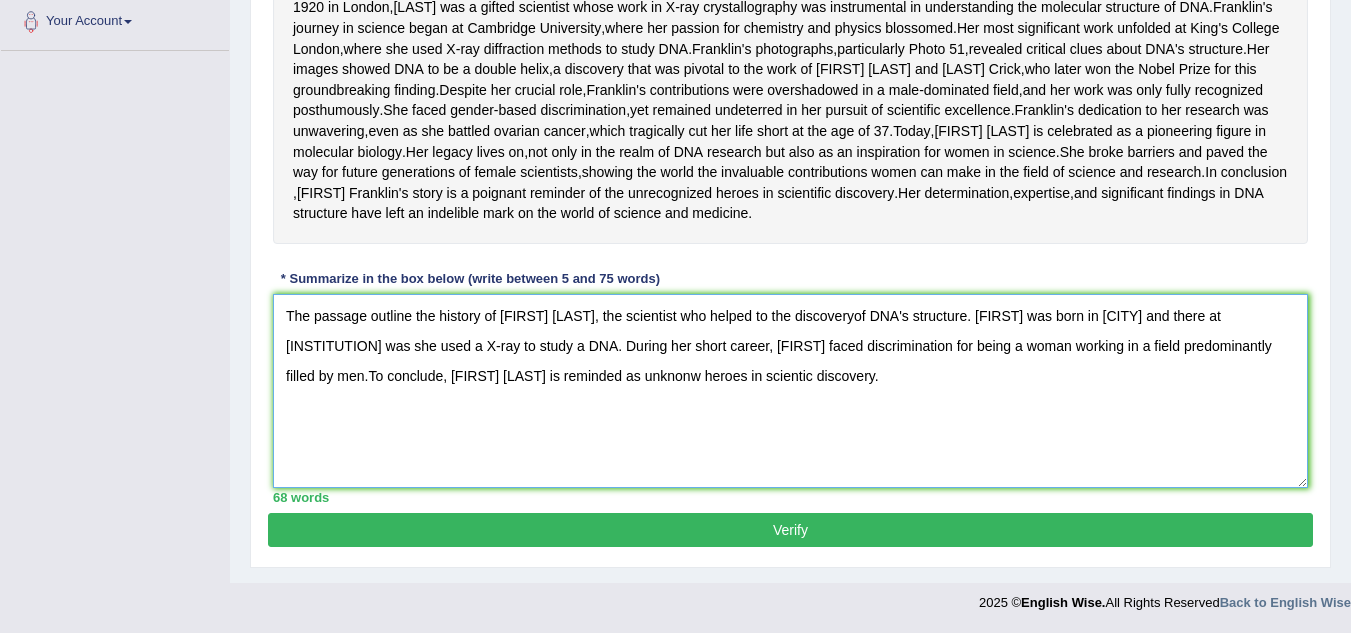 click on "The passage outline the history of [FIRST] [LAST], the scientist who helped to the discoveryof DNA's structure. [FIRST] was born in [CITY] and there at [INSTITUTION] was she used a X-ray to study a DNA. During her short career, [FIRST] faced discrimination for being a woman working in a field predominantly filled by men.To conclude, [FIRST] [LAST] is reminded as unknonw heroes in scientic discovery." at bounding box center [790, 391] 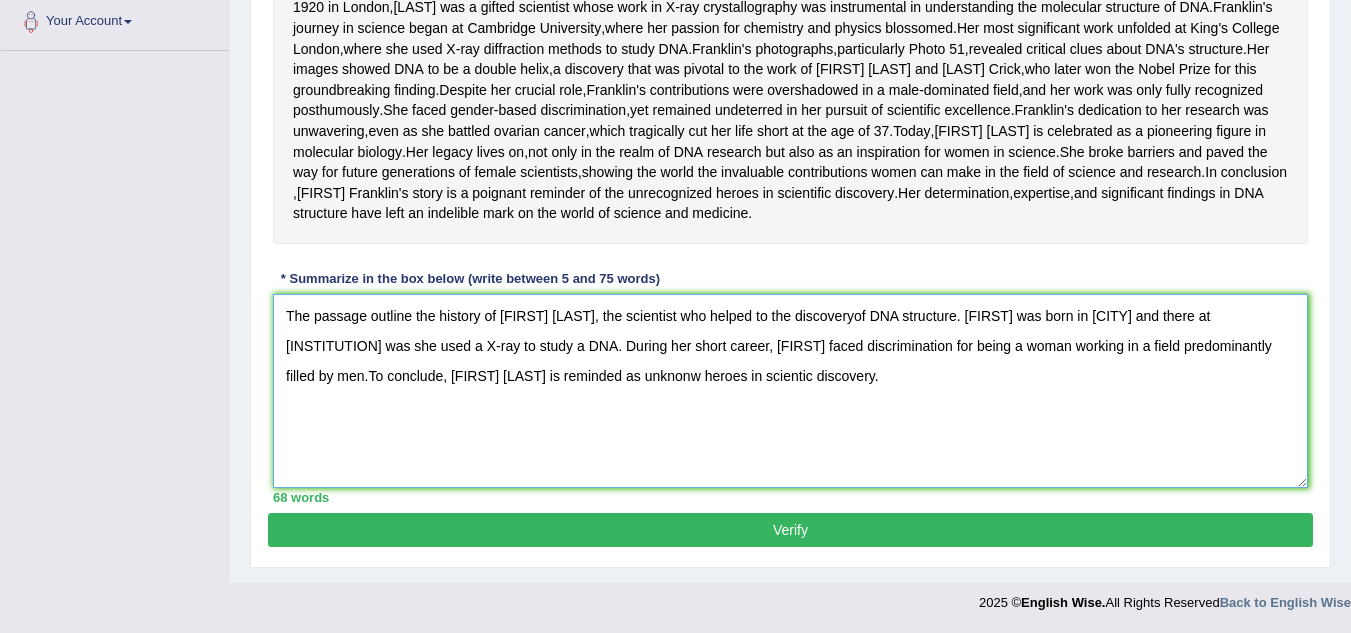 click on "The passage outline the history of [FIRST] [LAST], the scientist who helped to the discoveryof DNA structure. [FIRST] was born in [CITY] and there at [INSTITUTION] was she used a X-ray to study a DNA. During her short career, [FIRST] faced discrimination for being a woman working in a field predominantly filled by men.To conclude, [FIRST] [LAST] is reminded as unknonw heroes in scientic discovery." at bounding box center (790, 391) 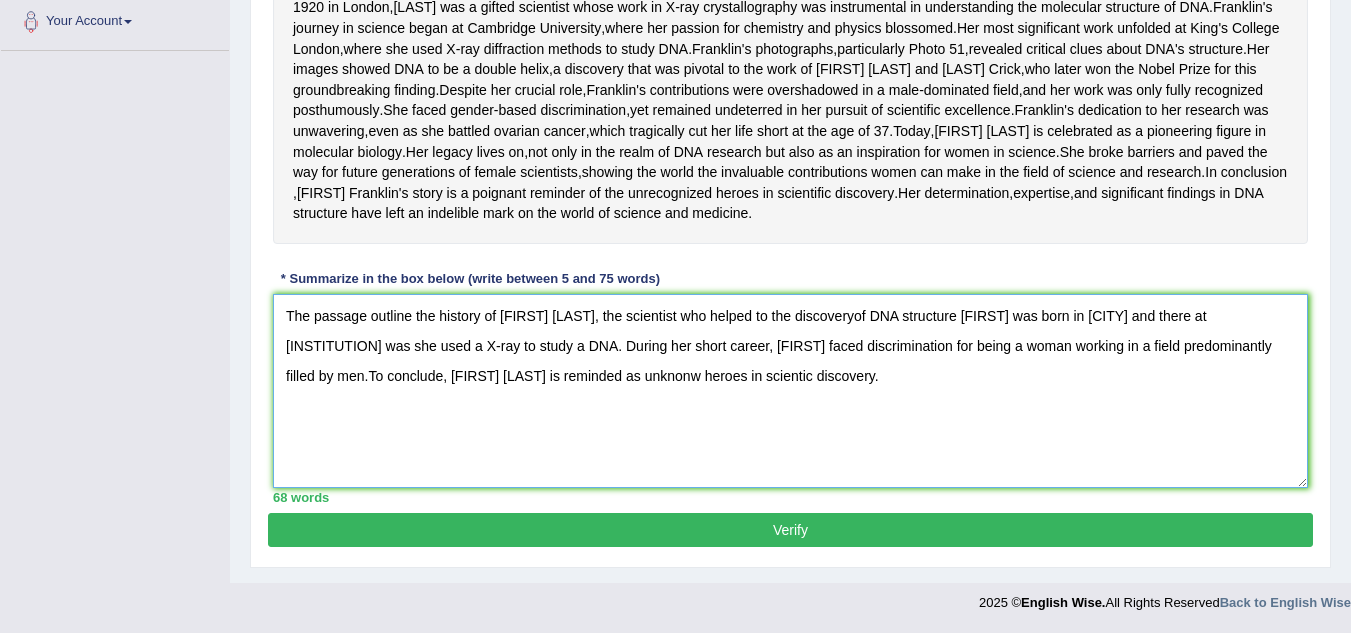 click on "The passage outline the history of [FIRST] [LAST], the scientist who helped to the discoveryof DNA structure [FIRST] was born in [CITY] and there at [INSTITUTION] was she used a X-ray to study a DNA. During her short career, [FIRST] faced discrimination for being a woman working in a field predominantly filled by men.To conclude, [FIRST] [LAST] is reminded as unknonw heroes in scientic discovery." at bounding box center [790, 391] 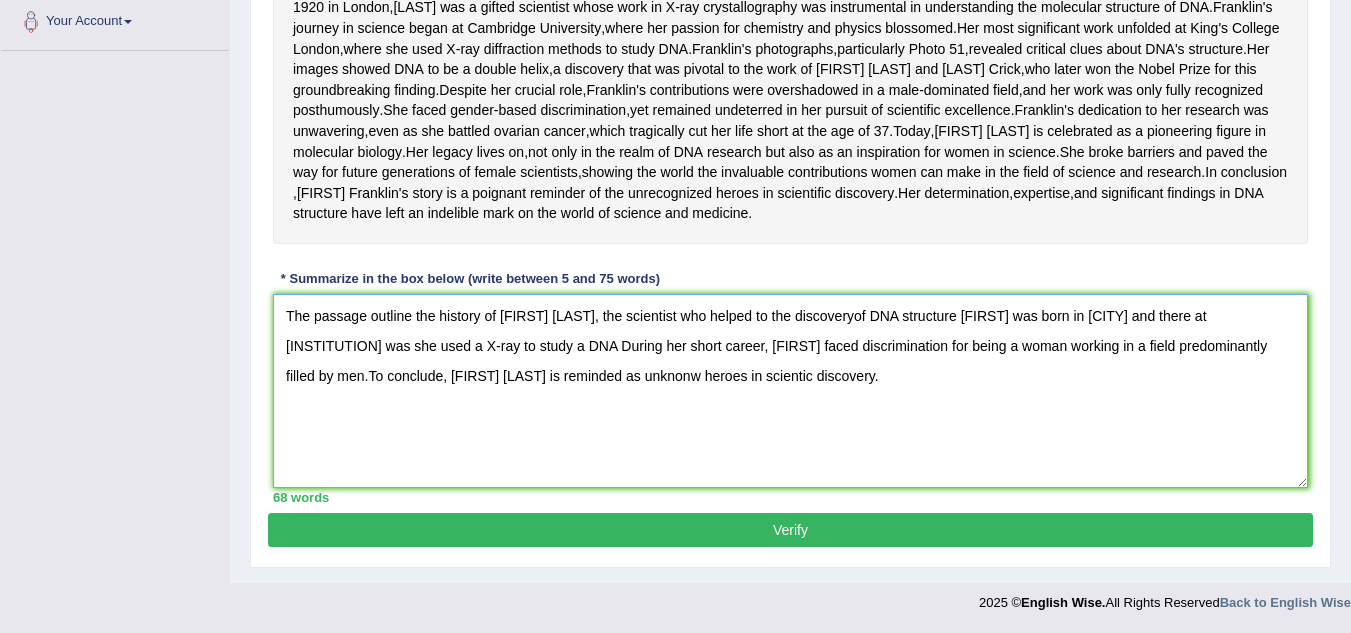 click on "The passage outline the history of Rosalind Franklin, the scientist who helped to the discoveryof DNA structure Rosalind was born in London and there at King's University was she used a X-ray to study a DNA During her short career, Rosalind faced discrimination for being a woman working in a field predominantly filled by men.To conclude, Rosalind Flanking is reminded as unknonw heroes in scientic discovery." at bounding box center (790, 391) 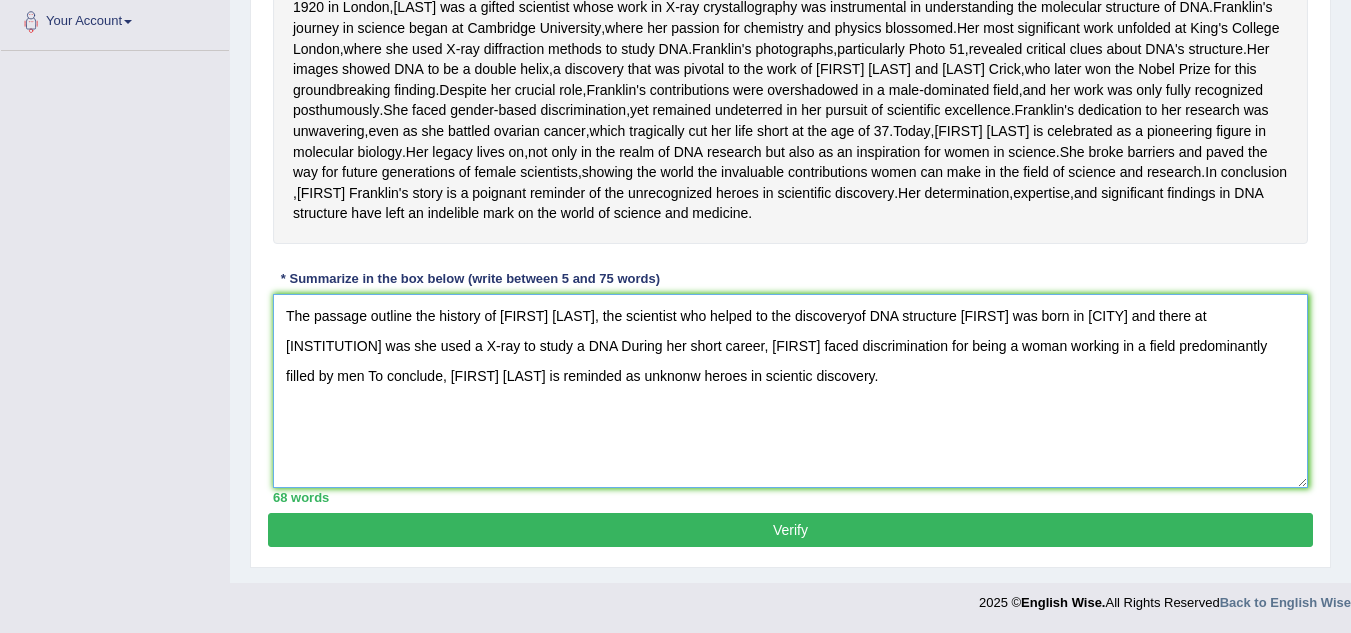 scroll, scrollTop: 570, scrollLeft: 0, axis: vertical 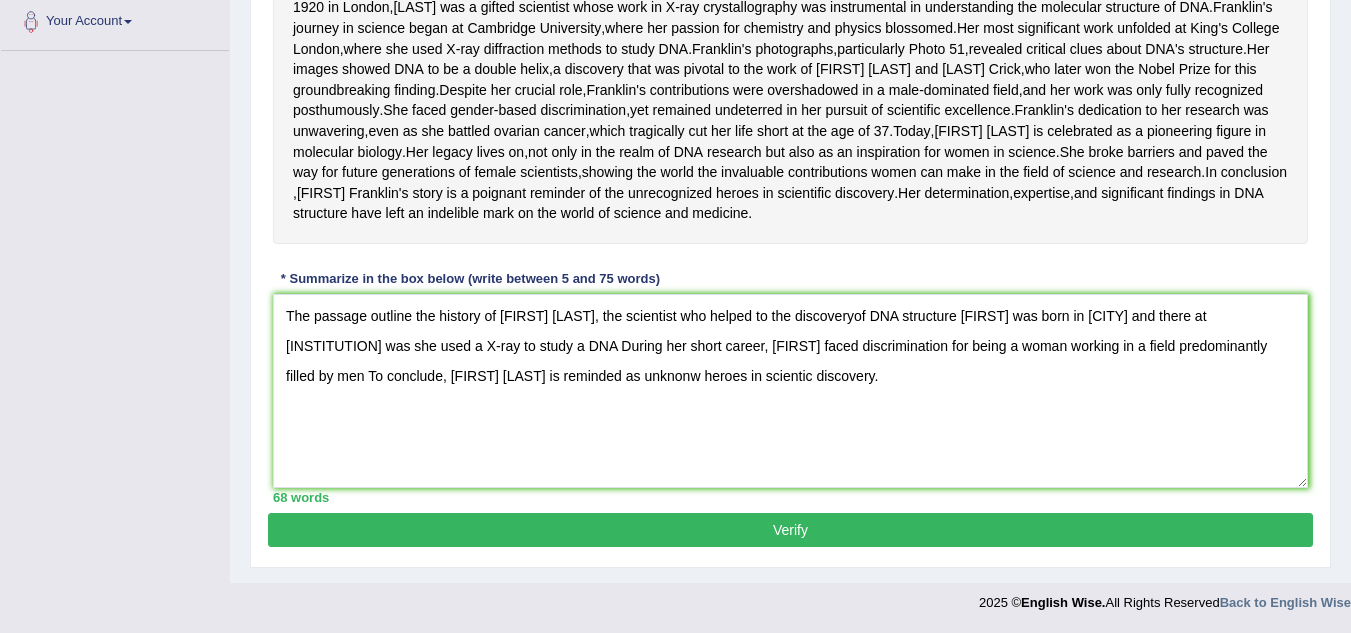 click on "Verify" at bounding box center [790, 530] 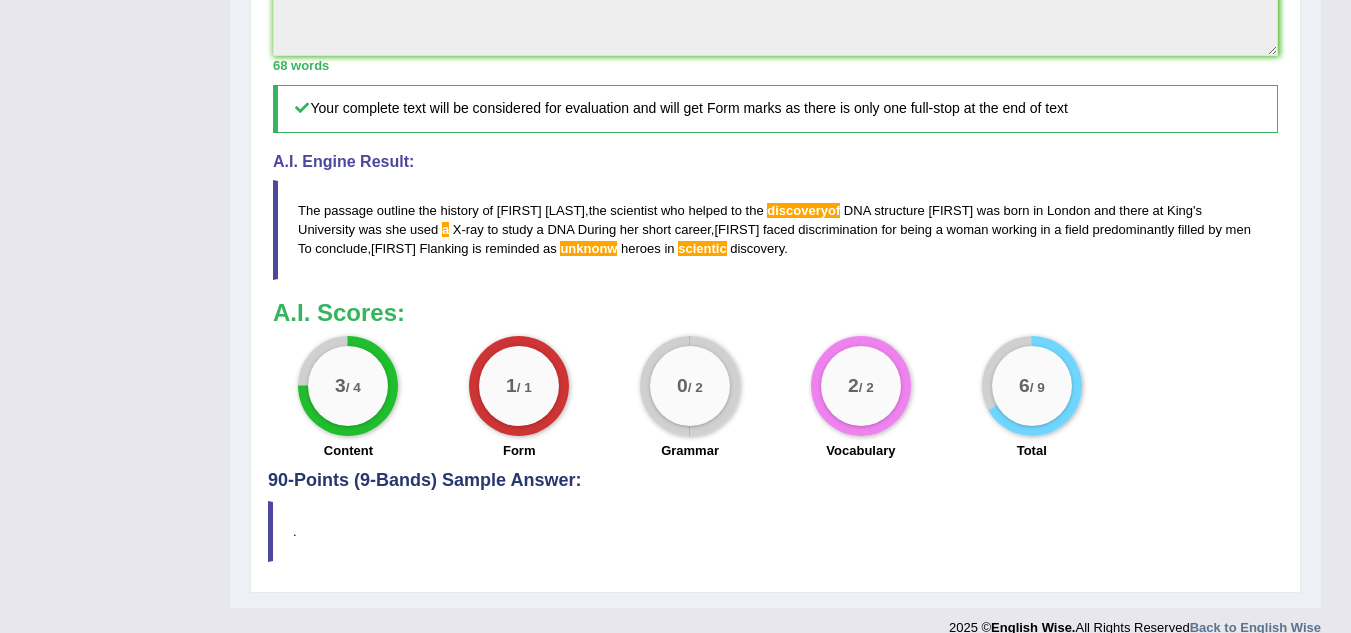 scroll, scrollTop: 839, scrollLeft: 0, axis: vertical 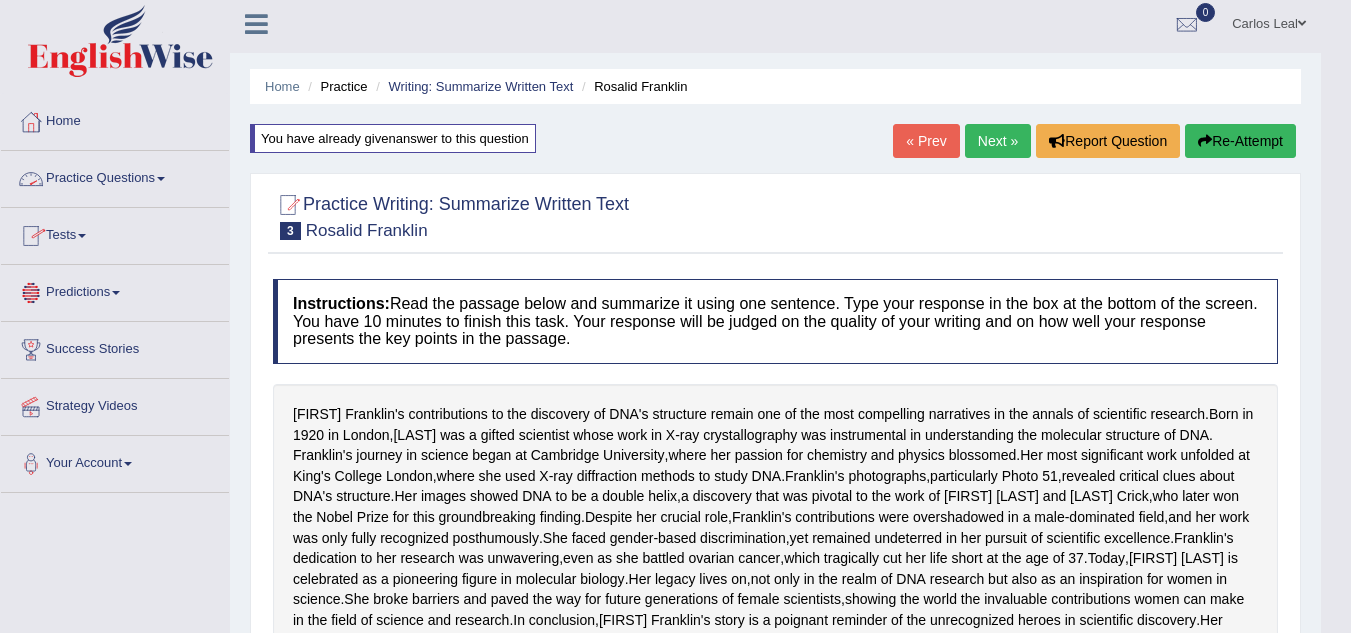 click on "Practice Questions" at bounding box center [115, 176] 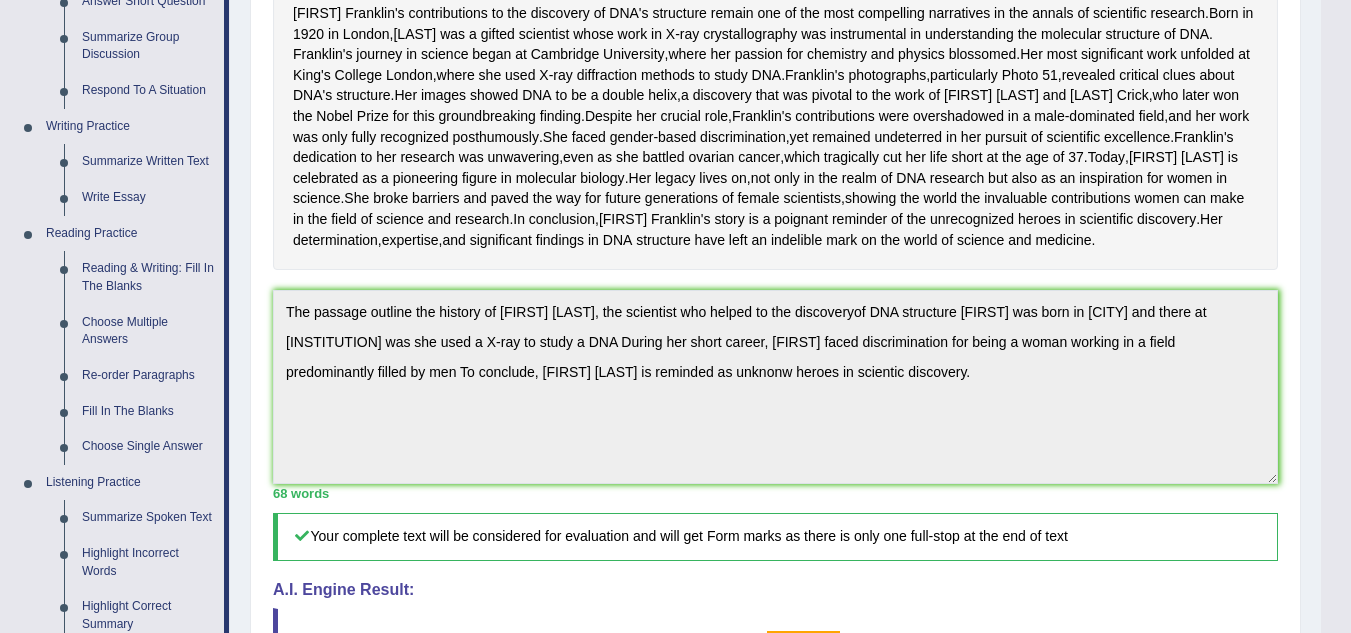 scroll, scrollTop: 420, scrollLeft: 0, axis: vertical 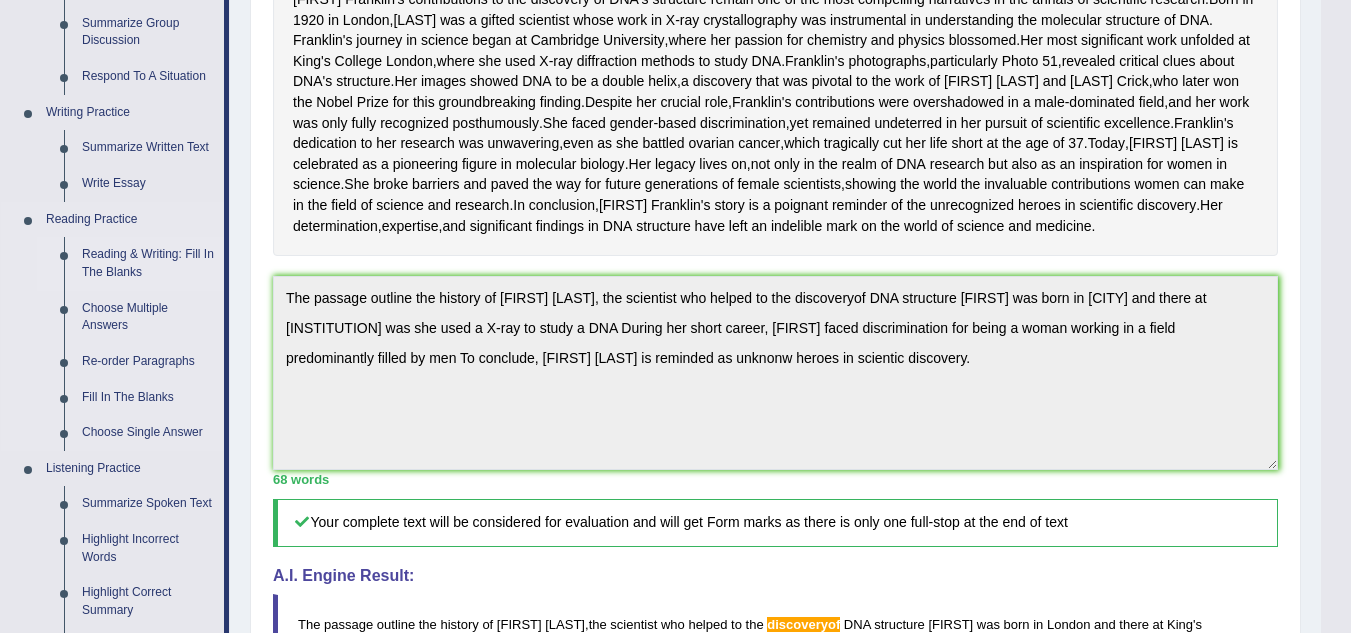 click on "Reading & Writing: Fill In The Blanks" at bounding box center (148, 263) 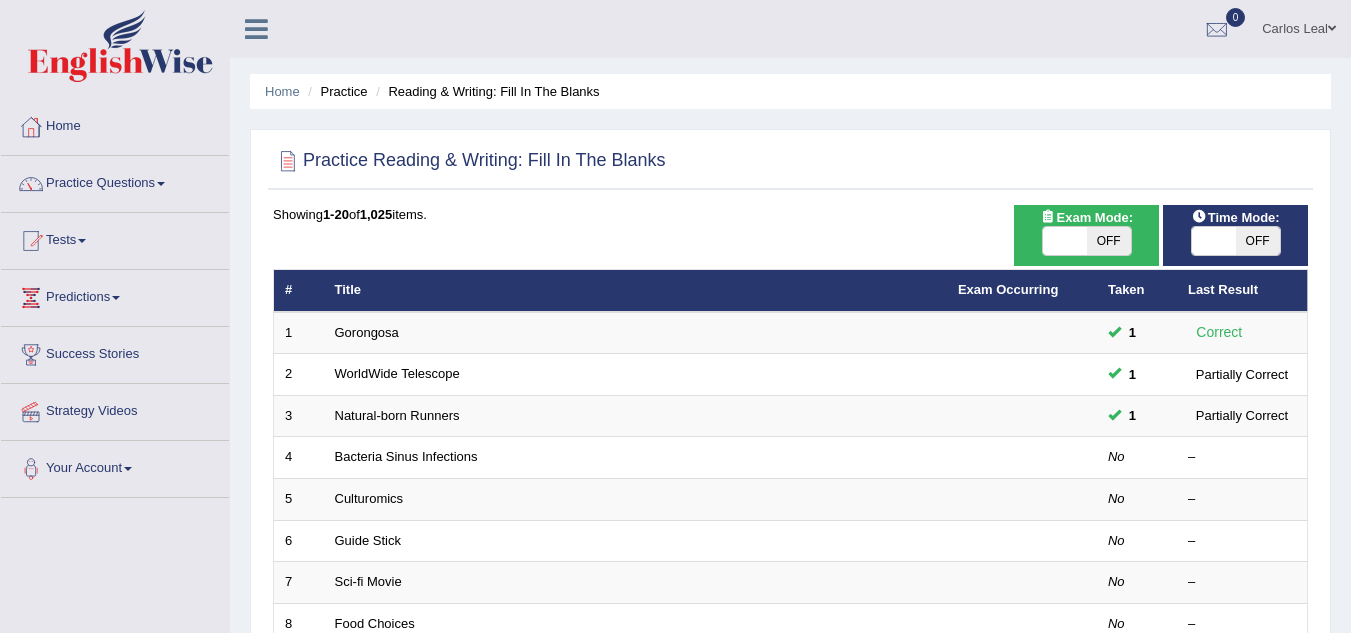 scroll, scrollTop: 0, scrollLeft: 0, axis: both 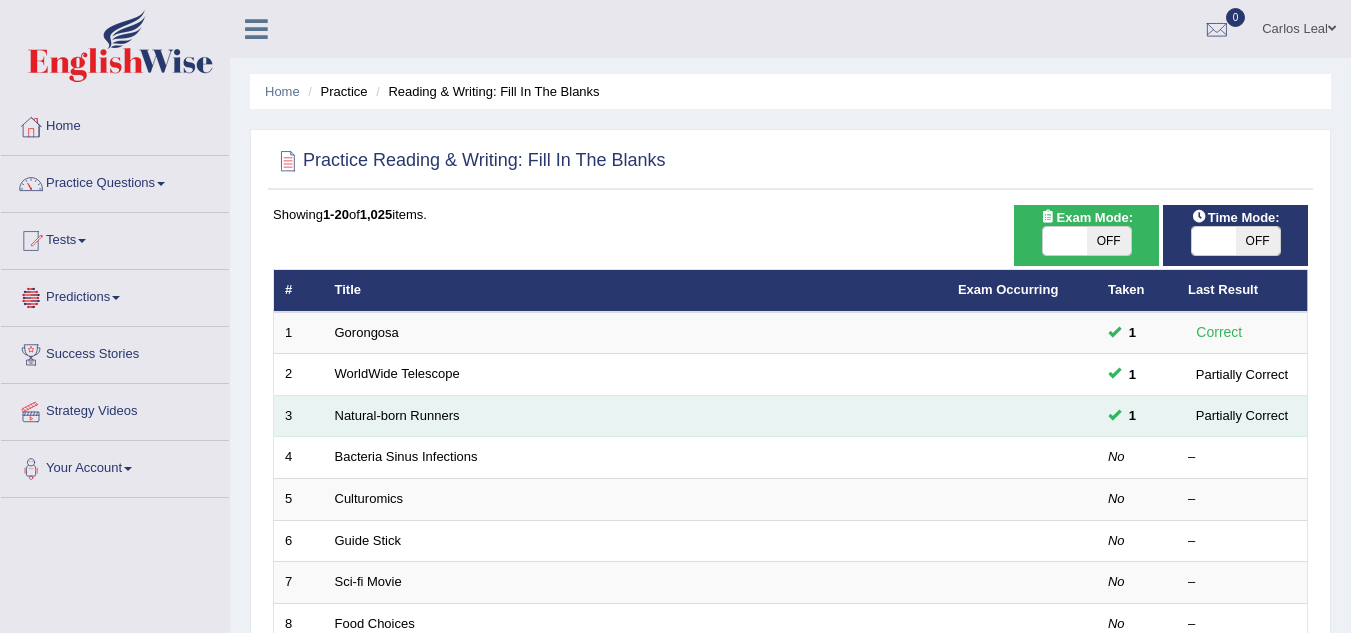 click on "Natural-born Runners" at bounding box center [635, 416] 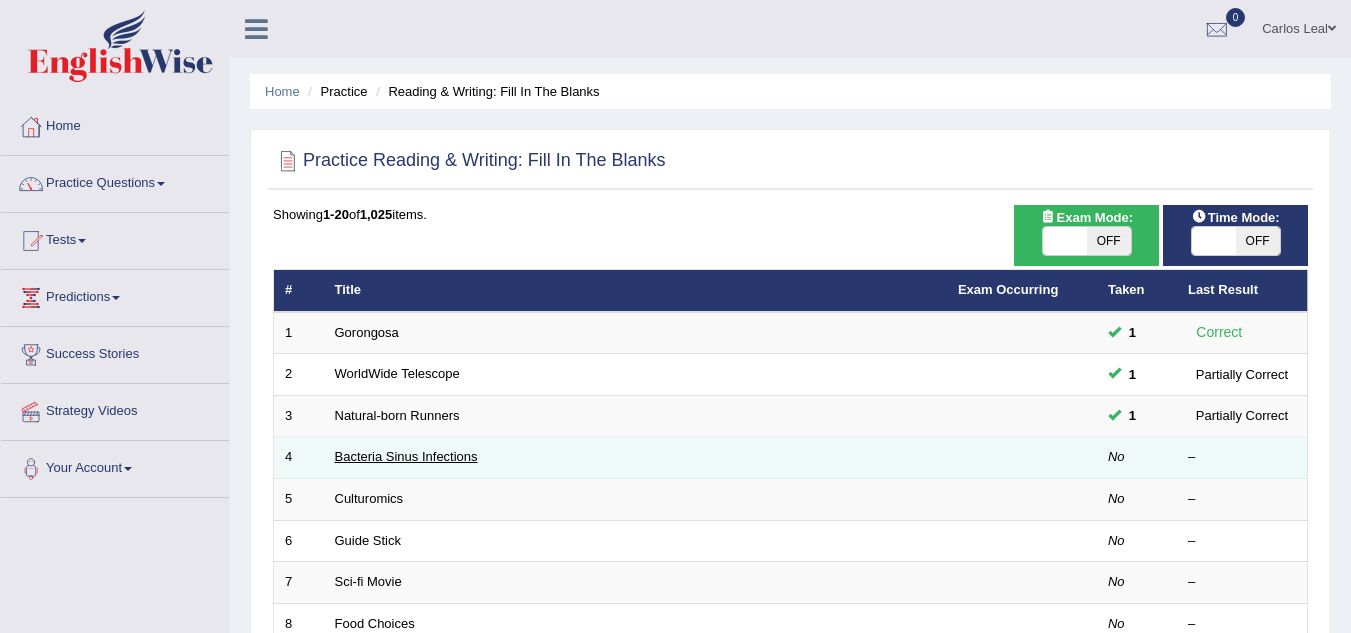 click on "Bacteria Sinus Infections" at bounding box center (406, 456) 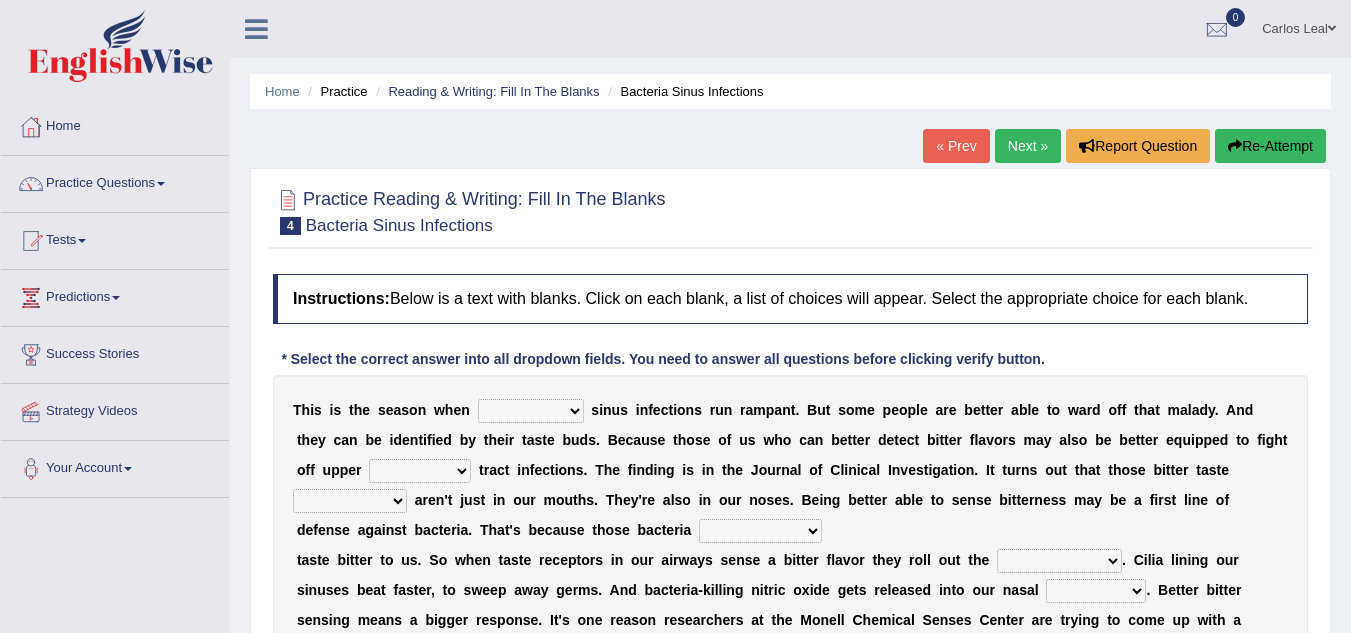 scroll, scrollTop: 0, scrollLeft: 0, axis: both 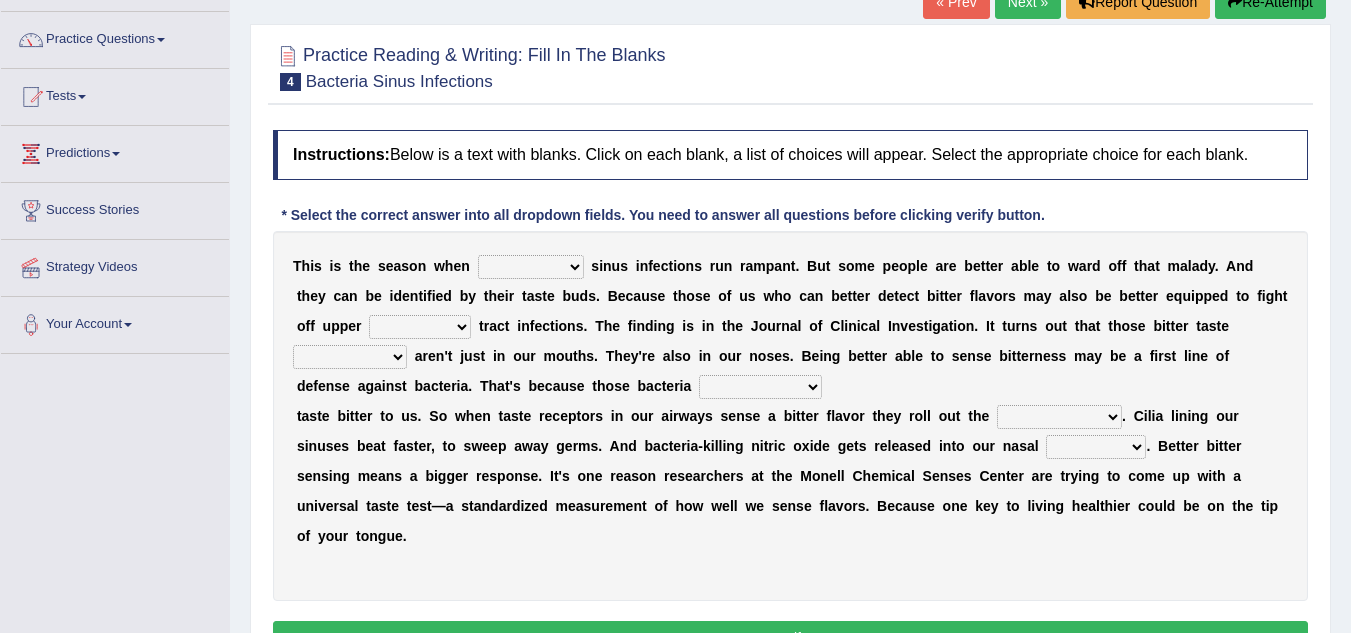 click on "conventicle atheist bacterial prissier" at bounding box center (531, 267) 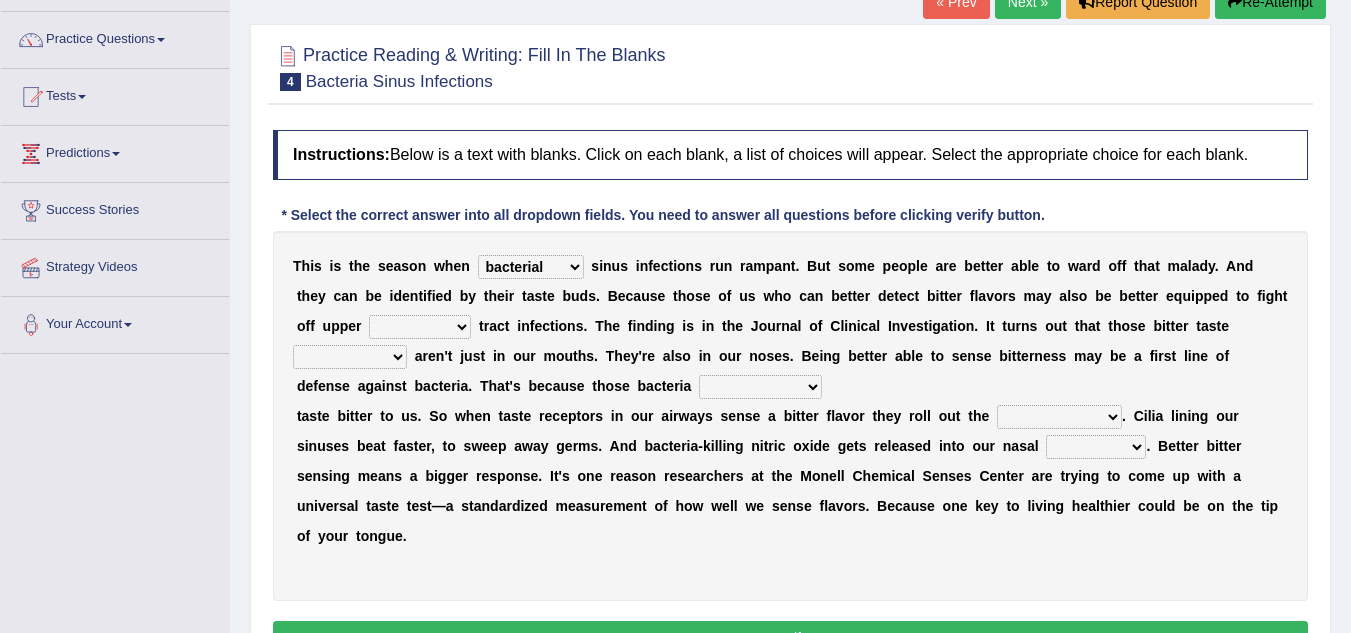 click on "T h i s    i s    t h e    s e a s o n    w h e n    conventicle atheist bacterial prissier    s i n u s    i n f e c t i o n s    r u n    r a m p a n t .    B u t    s o m e    p e o p l e    a r e    b e t t e r    a b l e    t o    w a r d    o f f    t h a t    m a l a d y .    A n d    t h e y    c a n    b e    i d e n t i f i e d    b y    t h e i r    t a s t e    b u d s .    B e c a u s e    t h o s e    o f    u s    w h o    c a n    b e t t e r    d e t e c t    b i t t e r    f l a v o r s    m a y    a l s o    b e    b e t t e r    e q u i p p e d    t o    f i g h t    o f f    u p p e r    faulty respiratory togae gawky    t r a c t    i n f e c t i o n s .    T h e    f i n d i n g    i s    i n    t h e    J o u r n a l    o f    C l i n i c a l    I n v e s t i g a t i o n .    I t    t u r n s    o u t    t h a t    t h o s e    b i t t e r    t a s t e    depressions dinners submissions receptors    a r e n ' t    j" at bounding box center [790, 416] 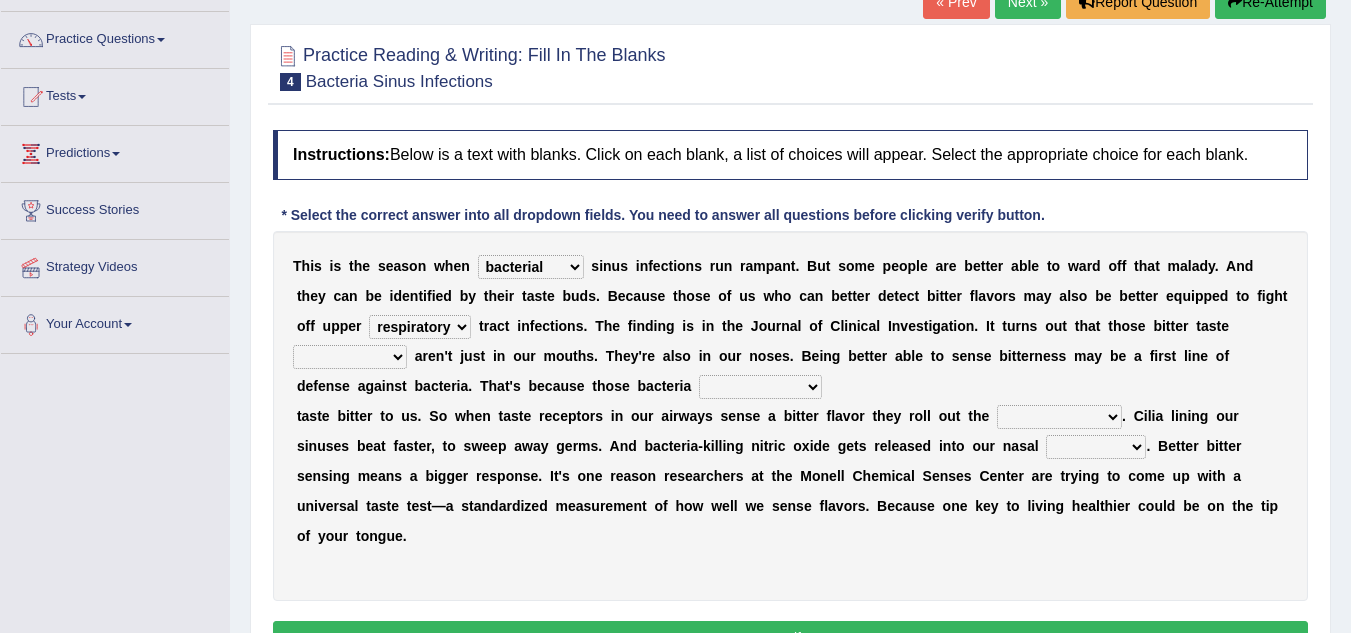 click on "faulty respiratory togae gawky" at bounding box center [420, 327] 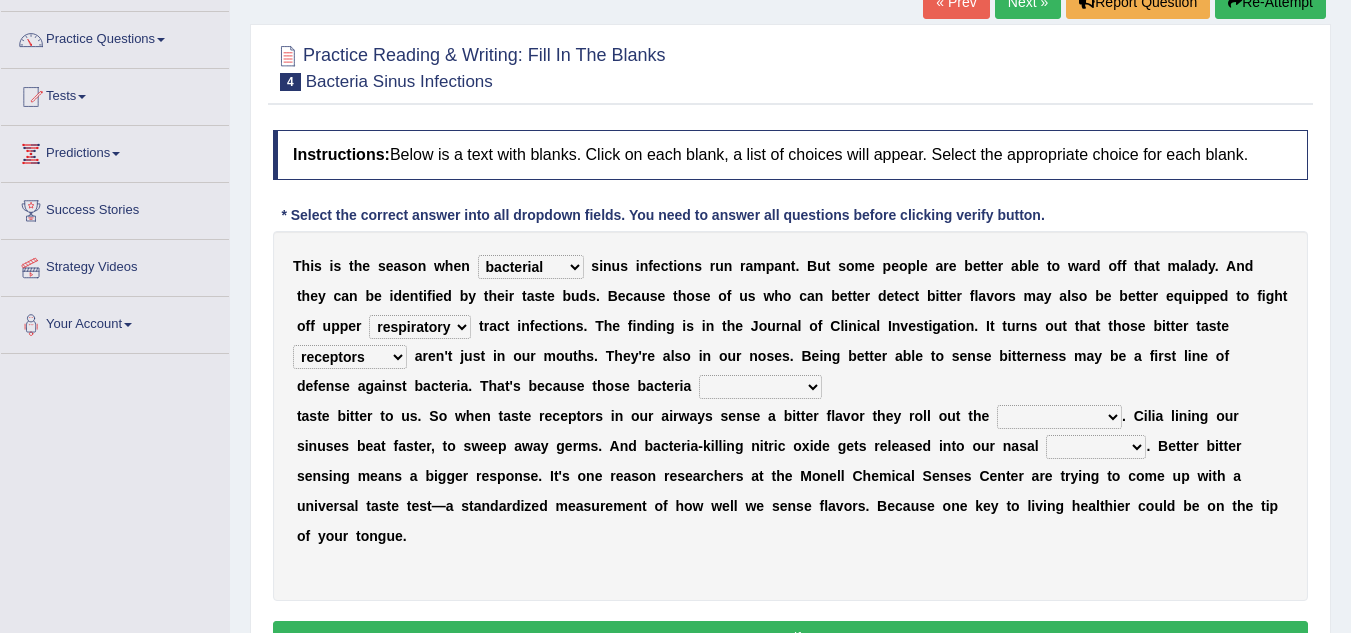 click on "depressions dinners submissions receptors" at bounding box center [350, 357] 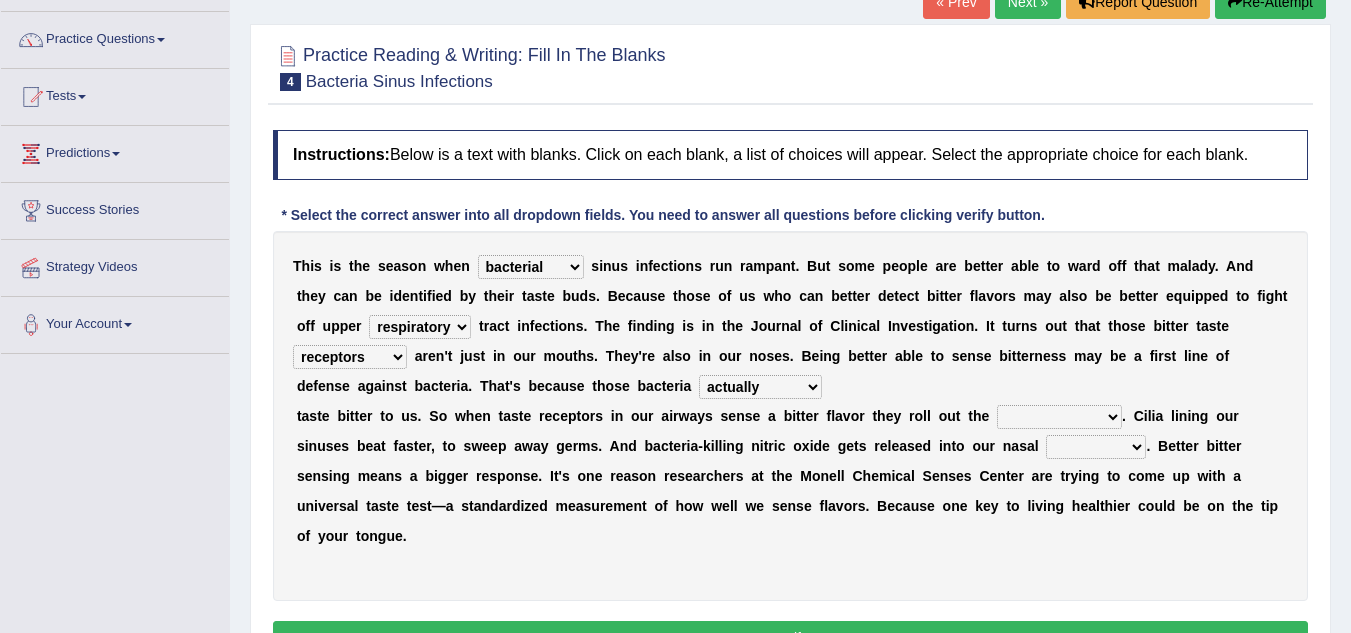 click on "purposelessly actually diagonally providently" at bounding box center [760, 387] 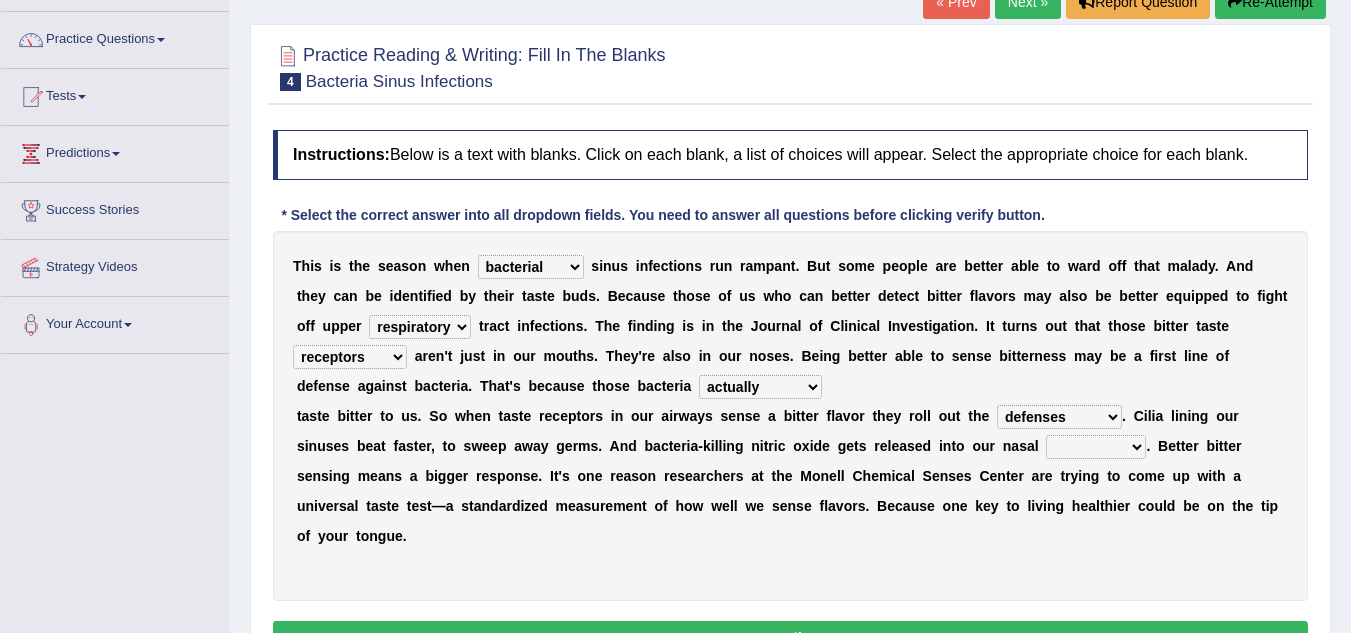 click on "defenses contradictions chestnuts pelvis" at bounding box center [1059, 417] 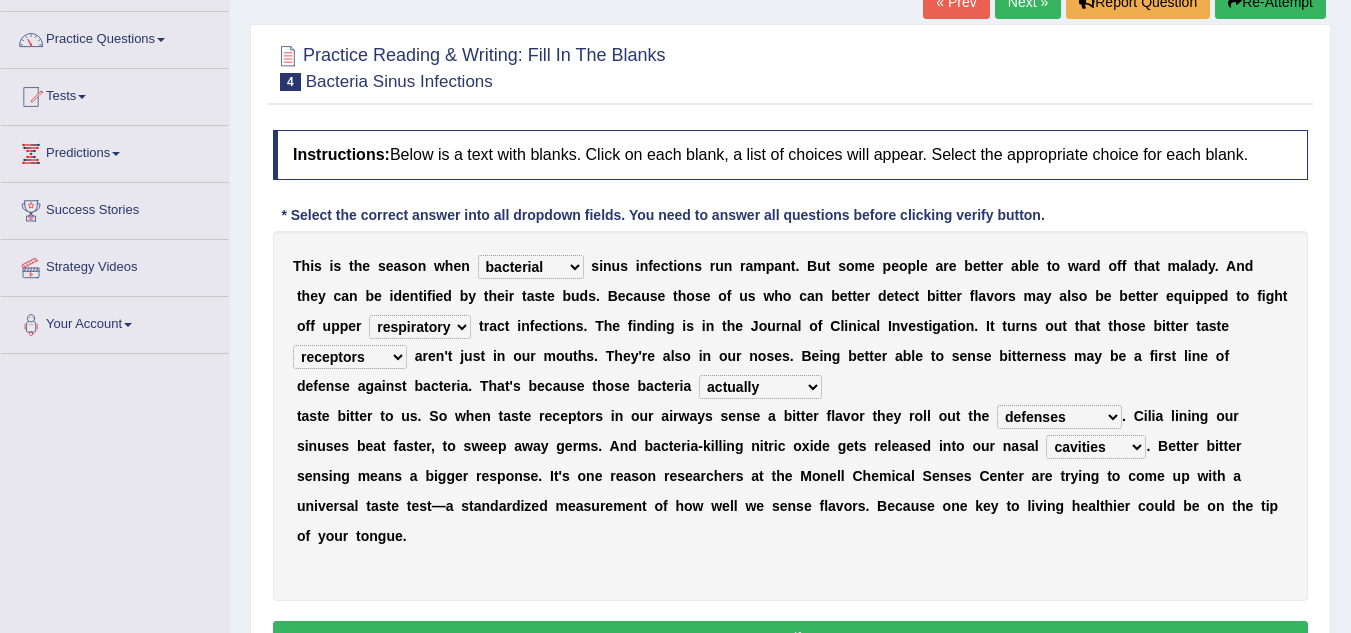 click on "Instructions:  Below is a text with blanks. Click on each blank, a list of choices will appear. Select the appropriate choice for each blank.
* Select the correct answer into all dropdown fields. You need to answer all questions before clicking verify button. T h i s    i s    t h e    s e a s o n    w h e n    conventicle atheist bacterial prissier    s i n u s    i n f e c t i o n s    r u n    r a m p a n t .    B u t    s o m e    p e o p l e    a r e    b e t t e r    a b l e    t o    w a r d    o f f    t h a t    m a l a d y .    A n d    t h e y    c a n    b e    i d e n t i f i e d    b y    t h e i r    t a s t e    b u d s .    B e c a u s e    t h o s e    o f    u s    w h o    c a n    b e t t e r    d e t e c t    b i t t e r    f l a v o r s    m a y    a l s o    b e    b e t t e r    e q u i p p e d    t o    f i g h t    o f f    u p p e r    faulty respiratory togae gawky    t r a c t    i n f e c t i o n s .    T h e" at bounding box center [790, 395] 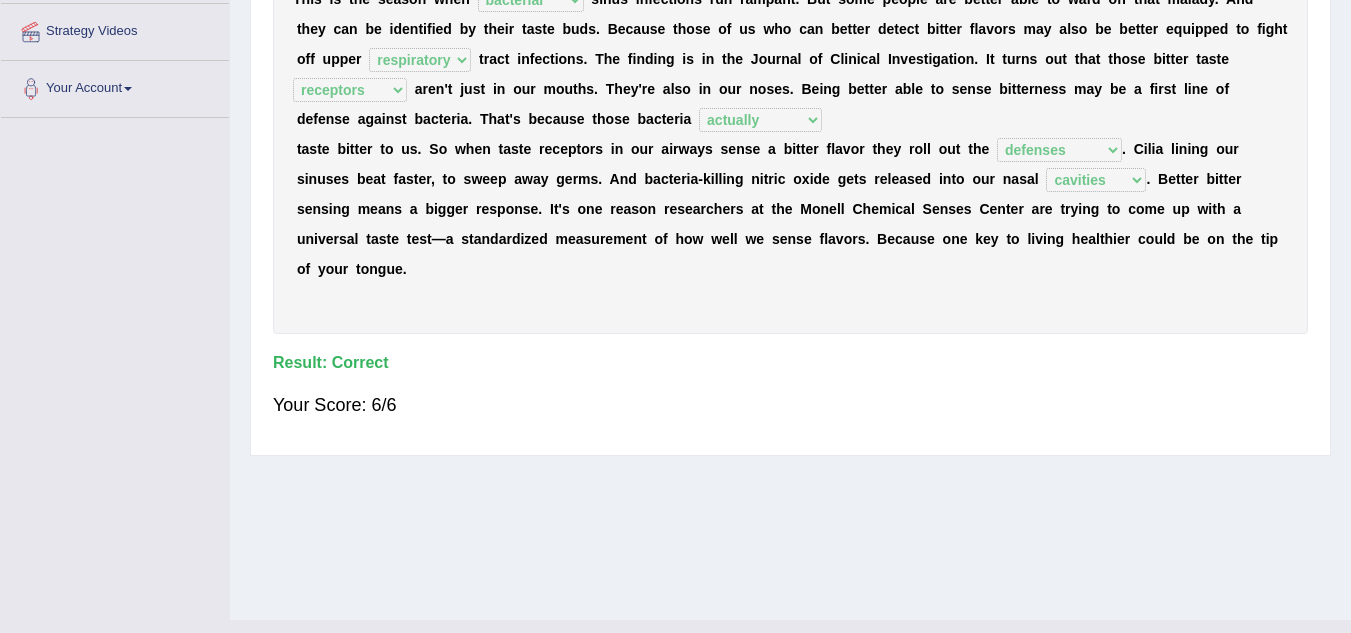 scroll, scrollTop: 0, scrollLeft: 0, axis: both 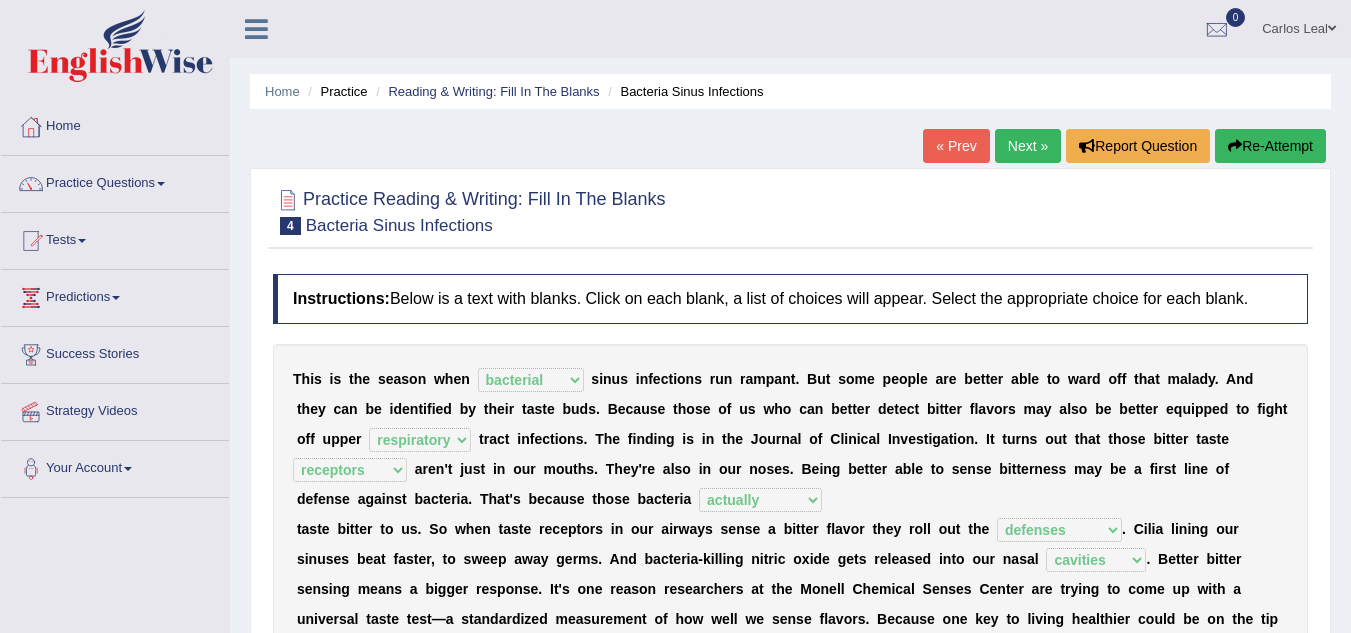 click on "Next »" at bounding box center [1028, 146] 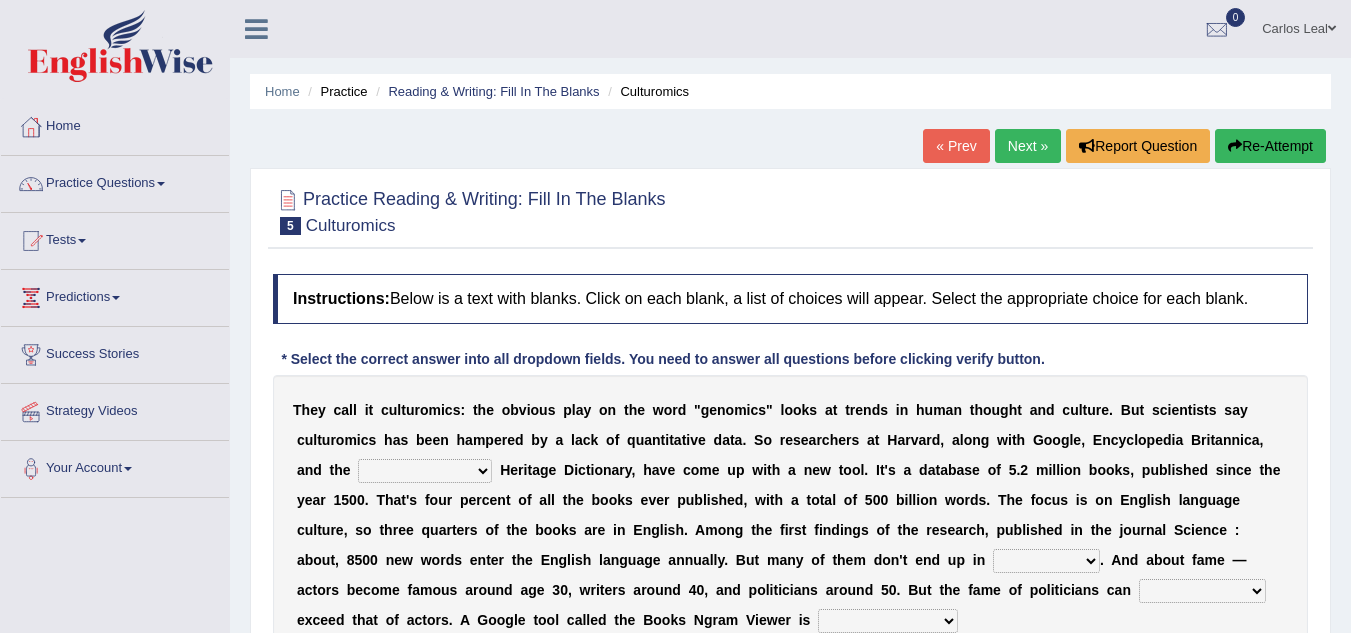 scroll, scrollTop: 0, scrollLeft: 0, axis: both 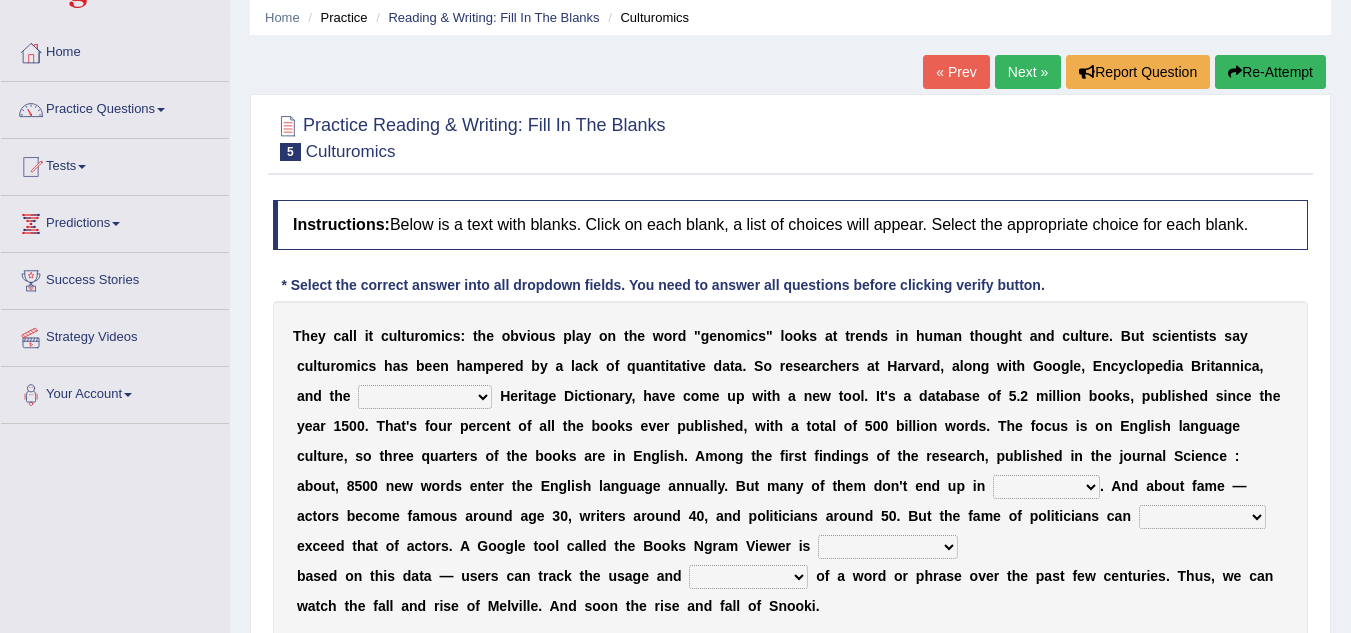 click on "Mettlesome Silicon Acetaminophen American" at bounding box center (425, 397) 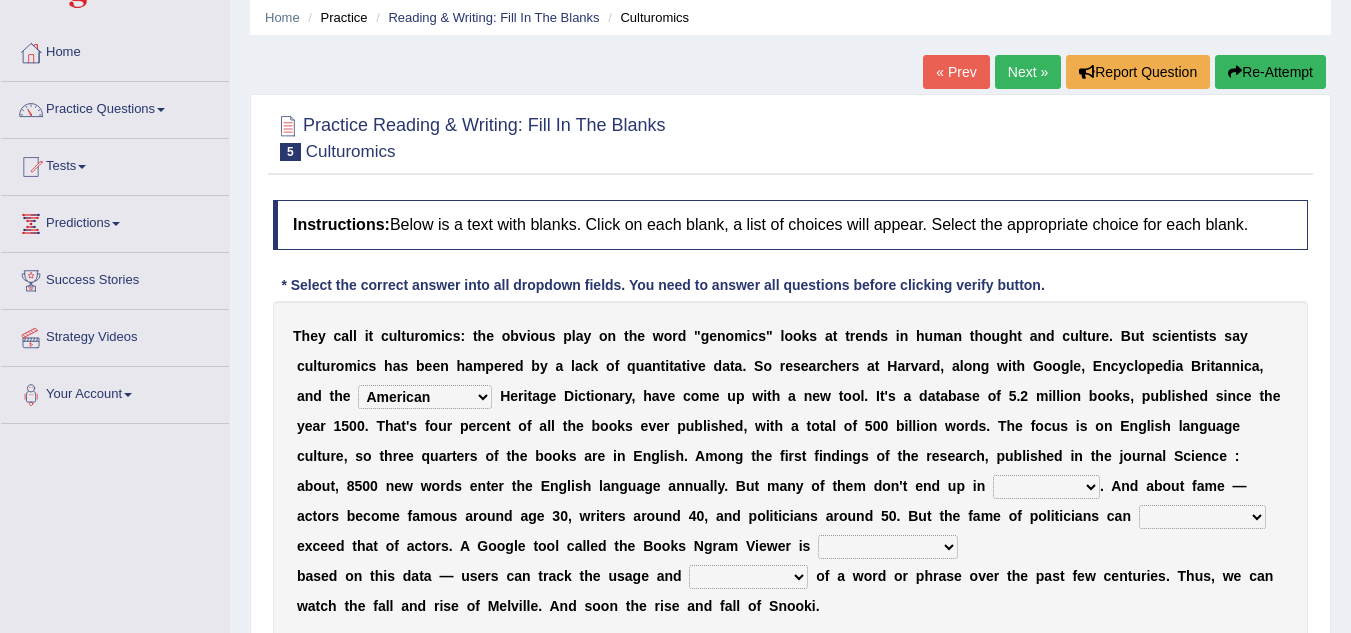click on "veterinaries fairies dictionaries smithies" at bounding box center [1046, 487] 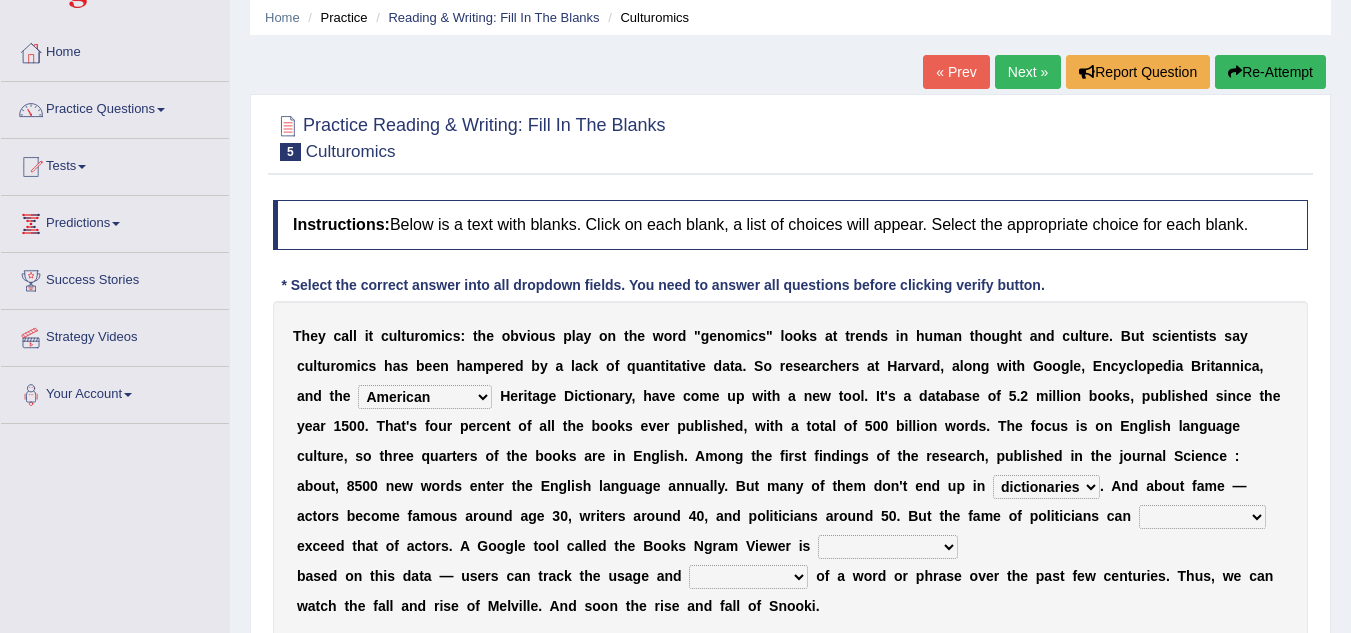 drag, startPoint x: 1148, startPoint y: 527, endPoint x: 1164, endPoint y: 519, distance: 17.888544 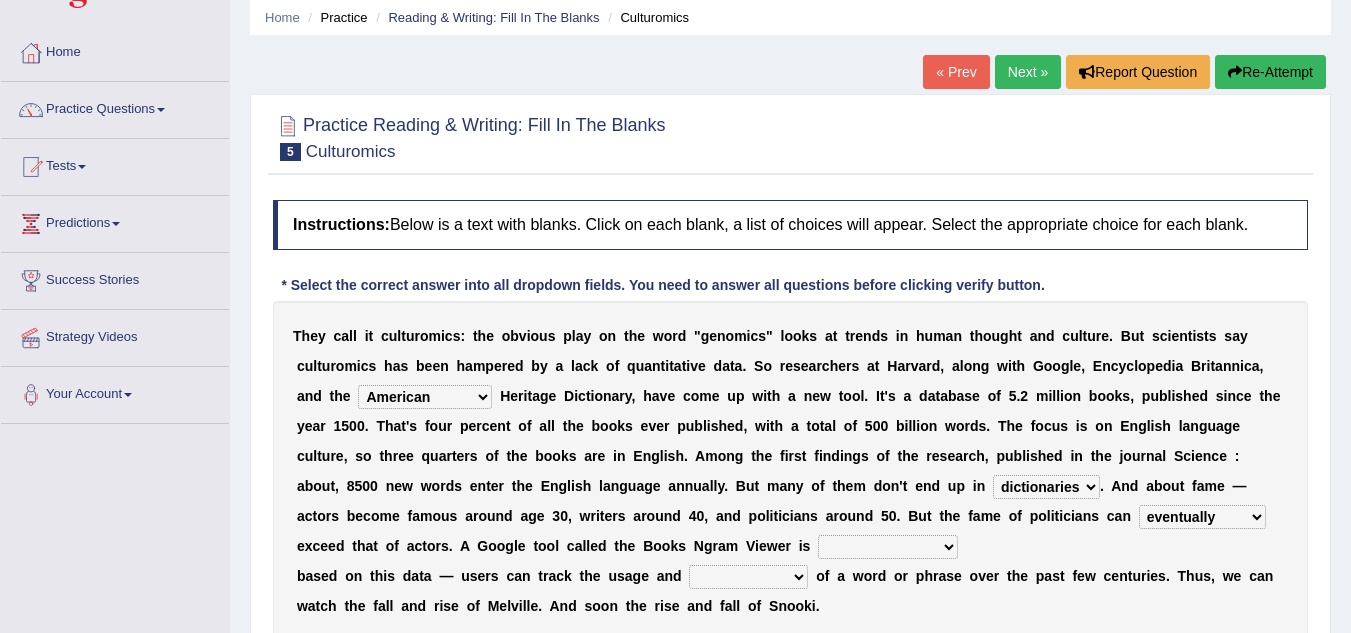click on "nonoccupational nonbreakable trainable available" at bounding box center [888, 547] 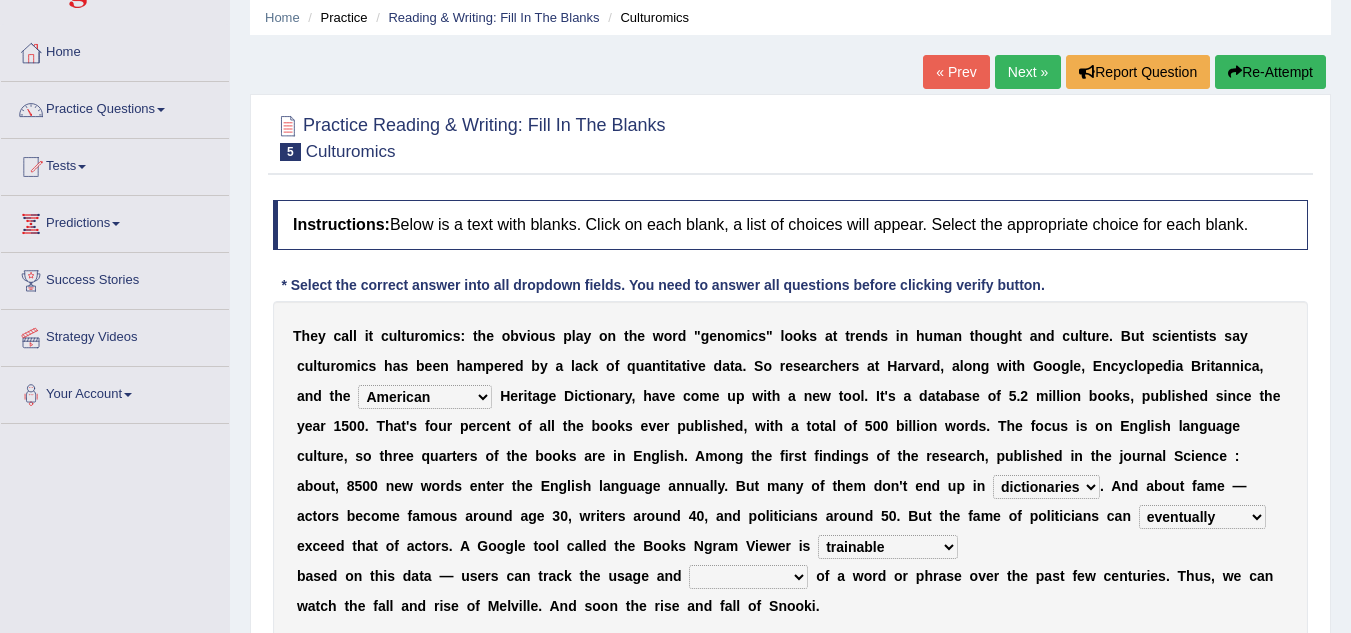 click on "nonoccupational nonbreakable trainable available" at bounding box center [888, 547] 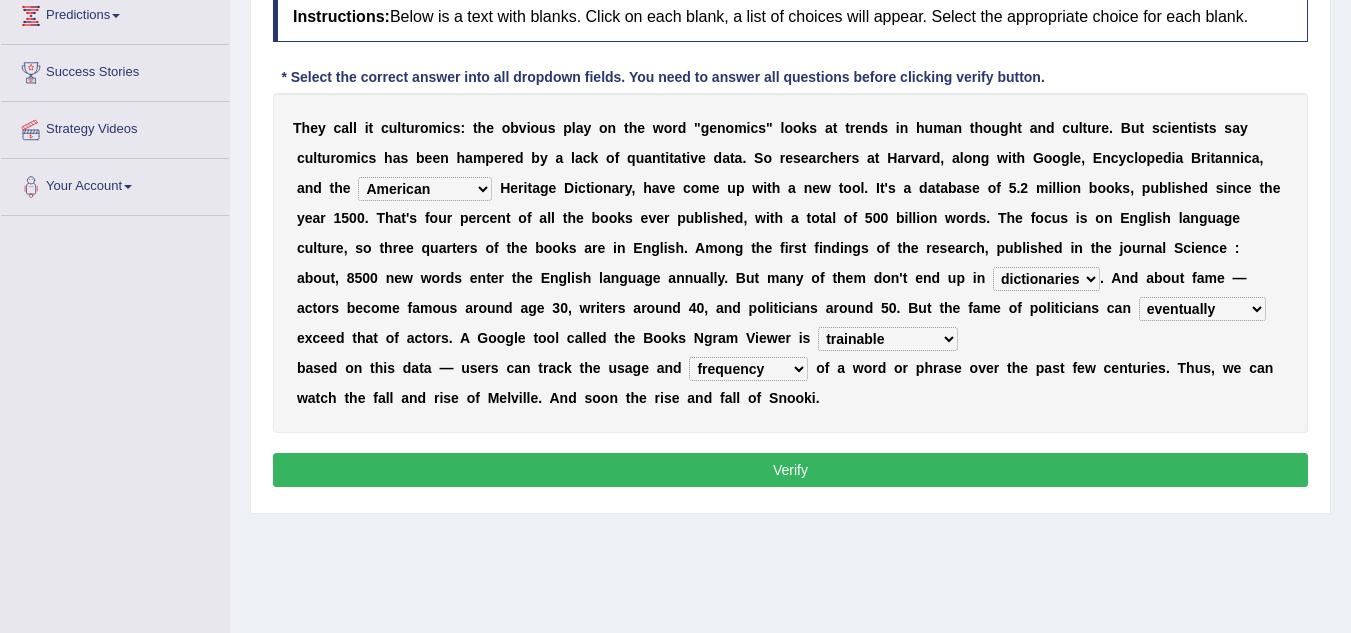 scroll, scrollTop: 283, scrollLeft: 0, axis: vertical 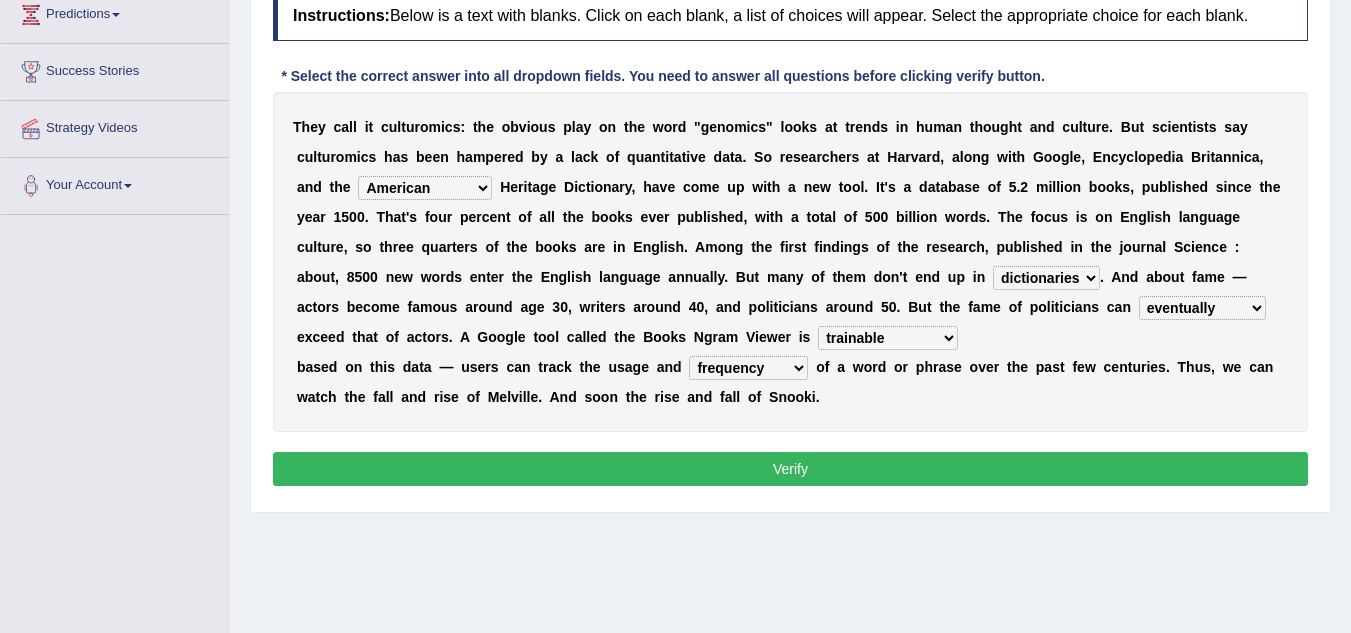 click on "Verify" at bounding box center (790, 469) 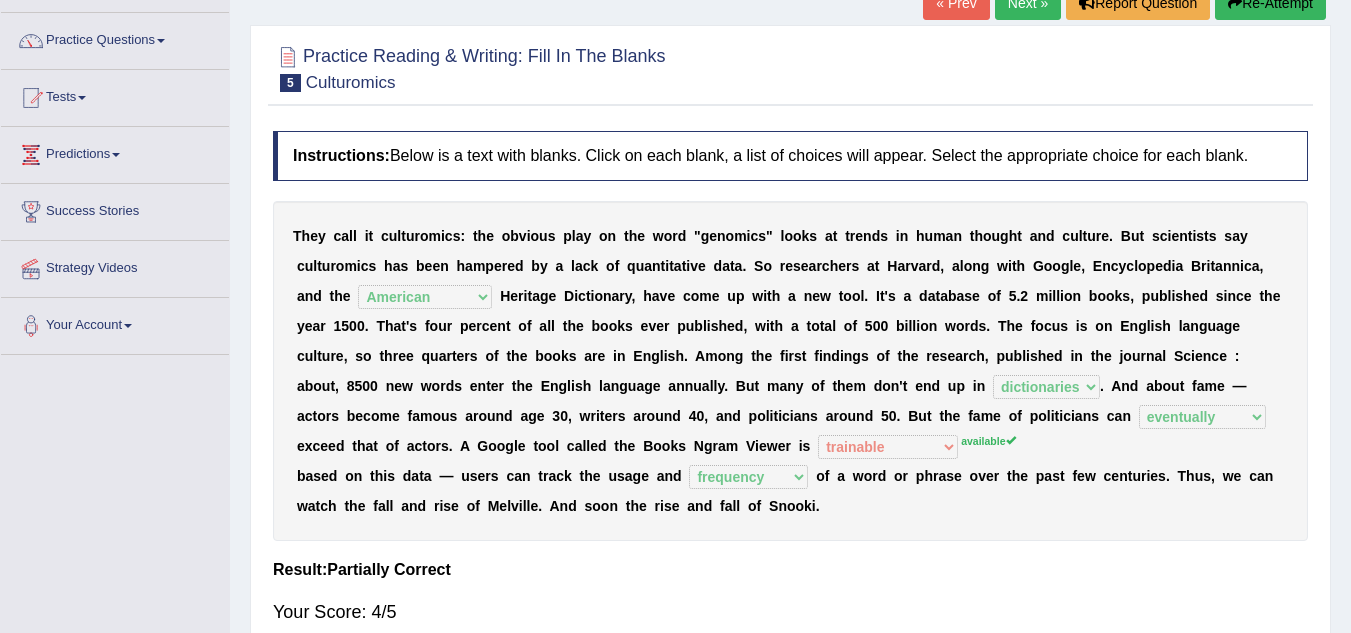 scroll, scrollTop: 63, scrollLeft: 0, axis: vertical 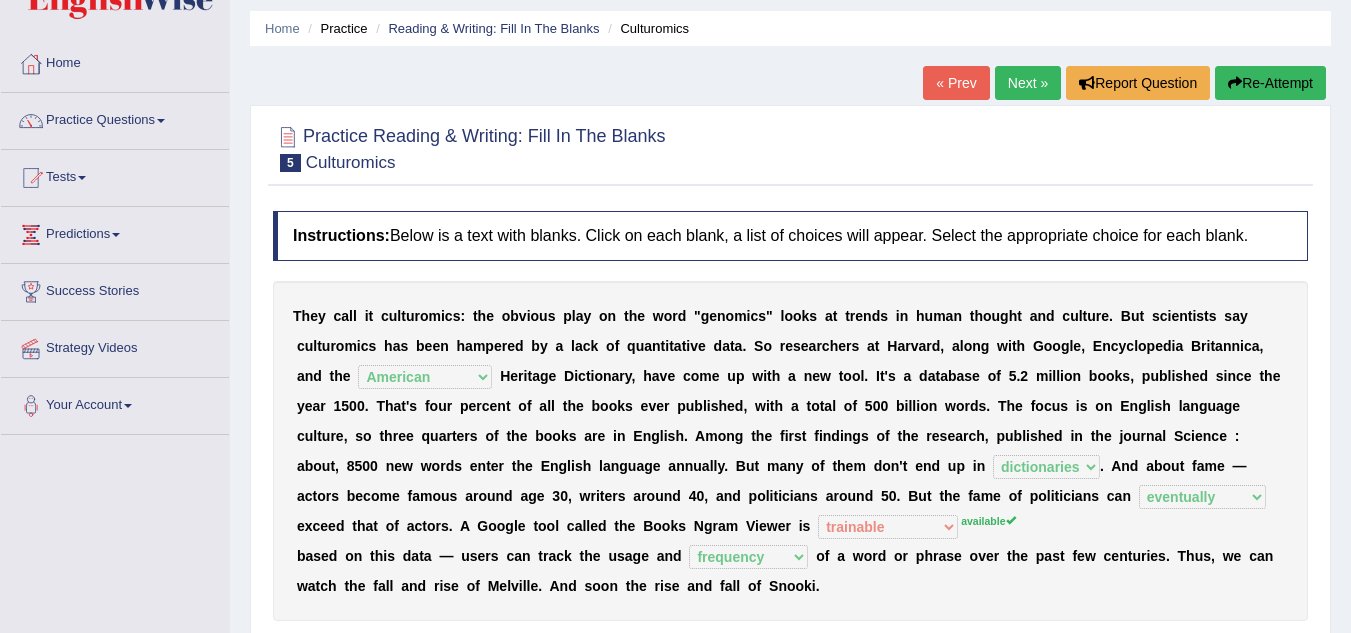 click on "Next »" at bounding box center (1028, 83) 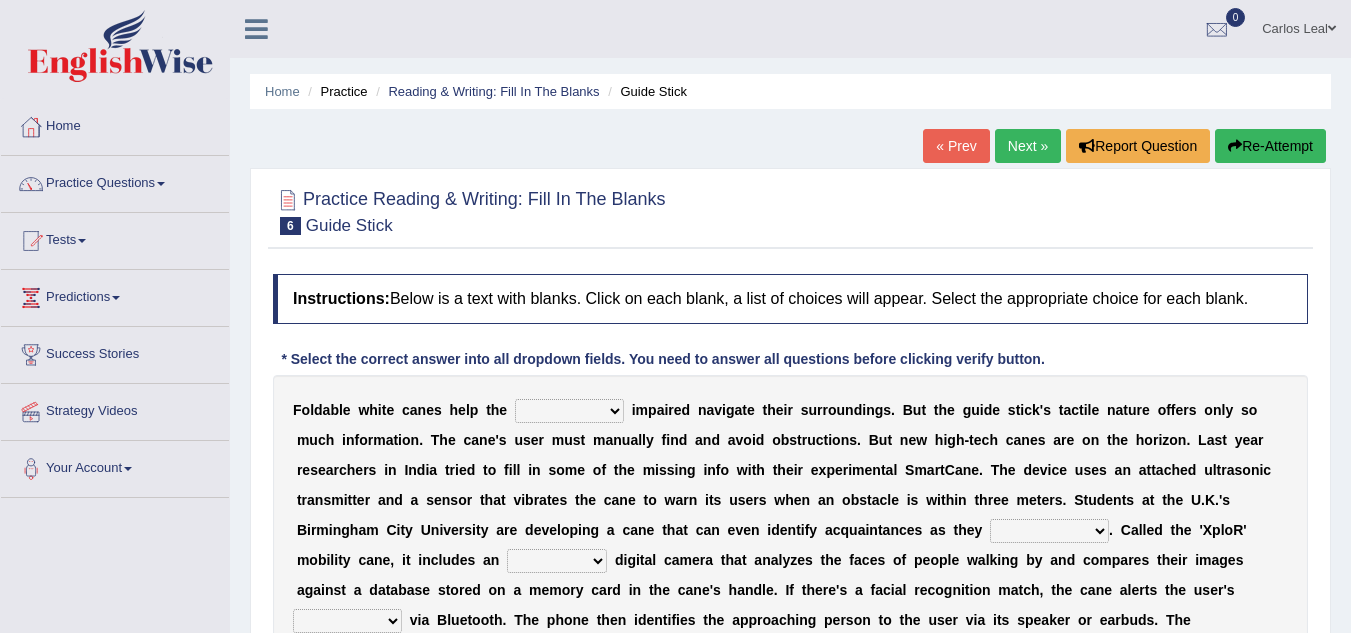 scroll, scrollTop: 0, scrollLeft: 0, axis: both 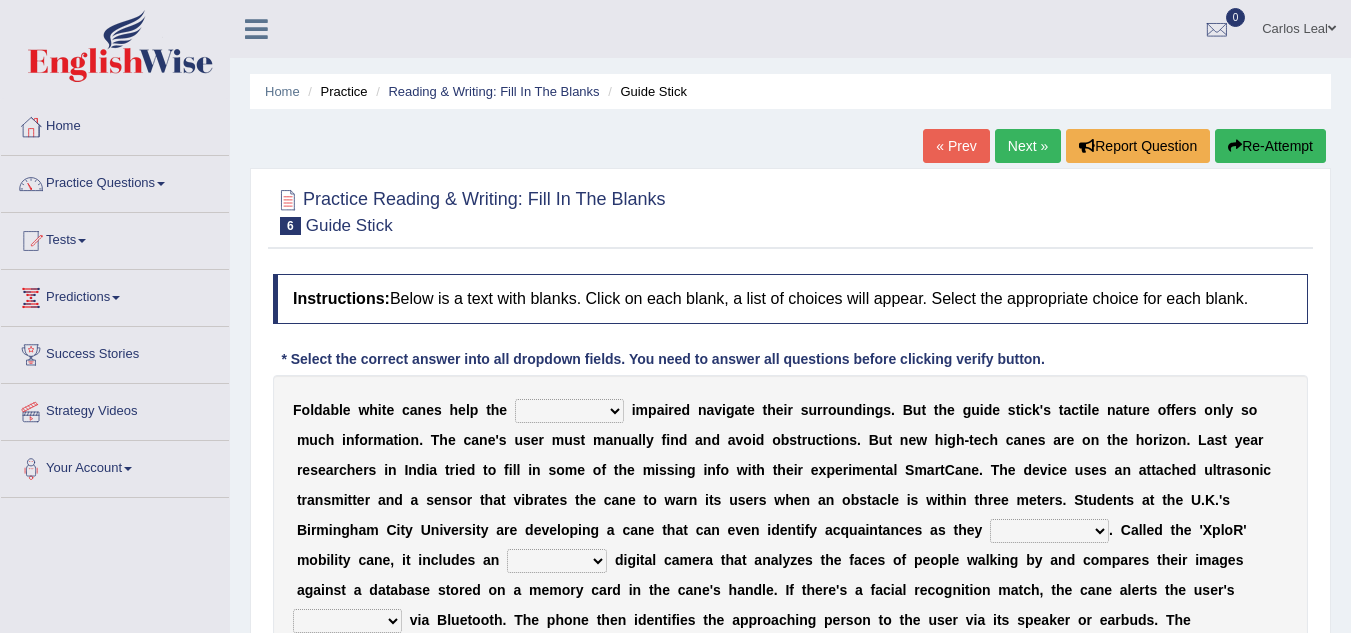 click on "« Prev Next »  Report Question  Re-Attempt" at bounding box center [1127, 148] 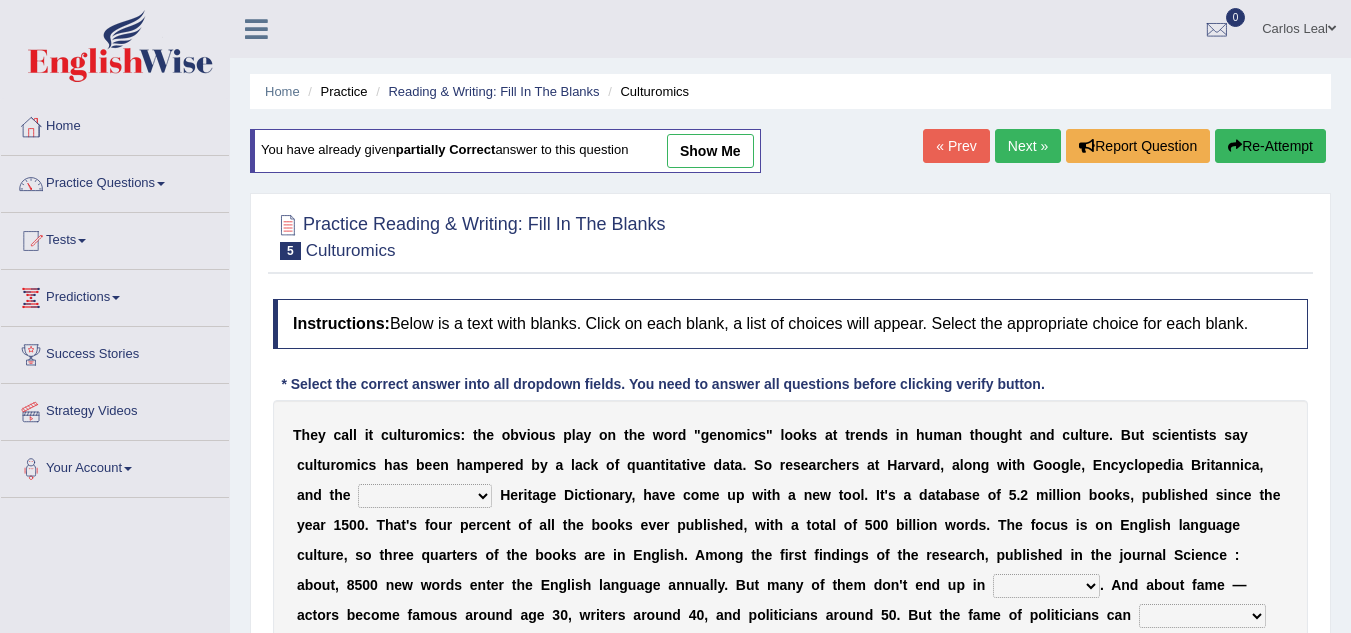 scroll, scrollTop: 0, scrollLeft: 0, axis: both 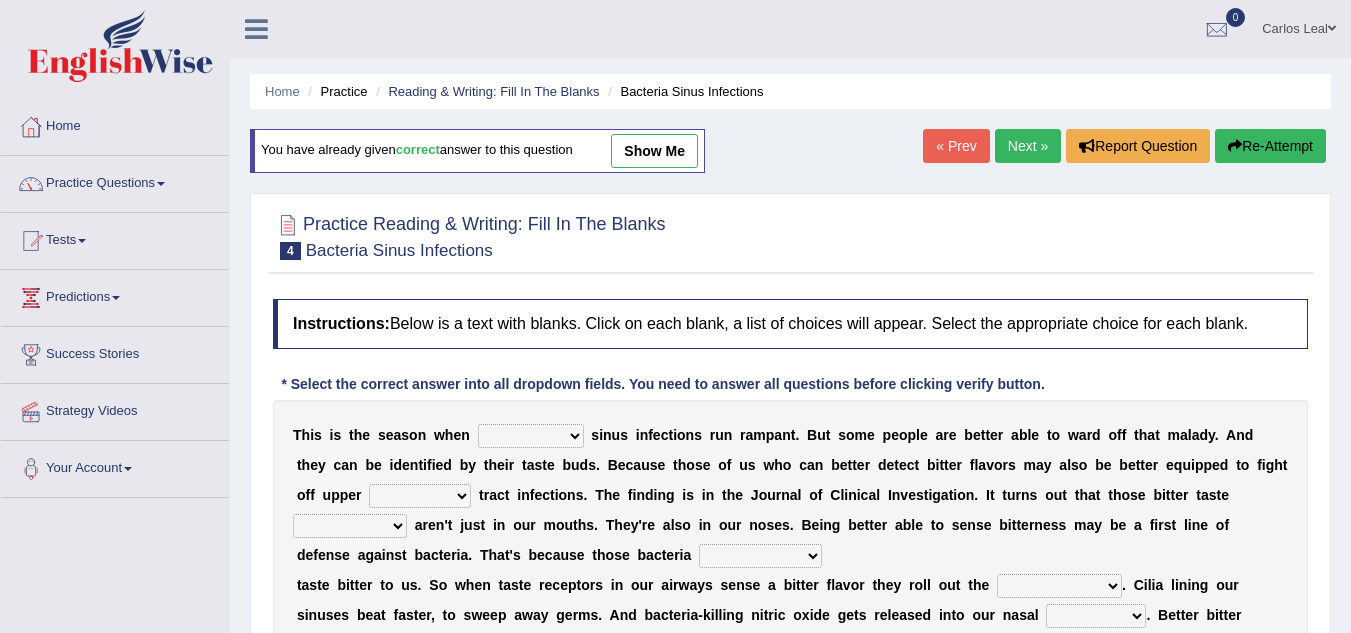 click on "Next »" at bounding box center (1028, 146) 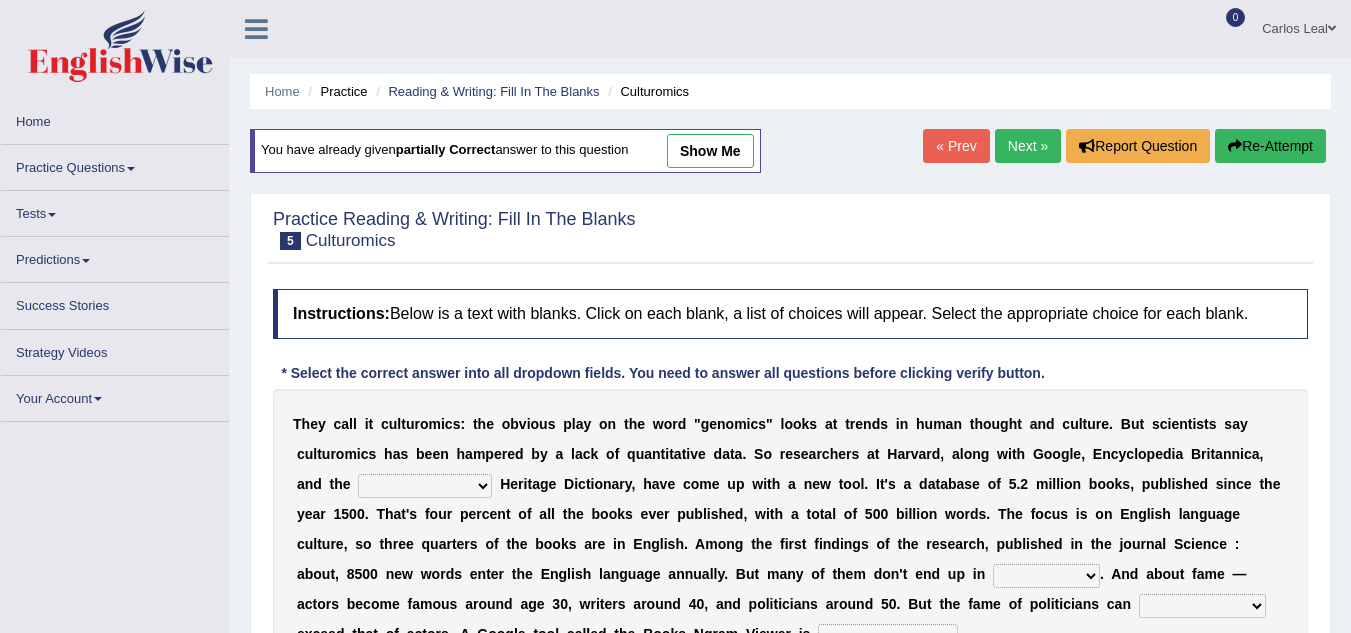 scroll, scrollTop: 0, scrollLeft: 0, axis: both 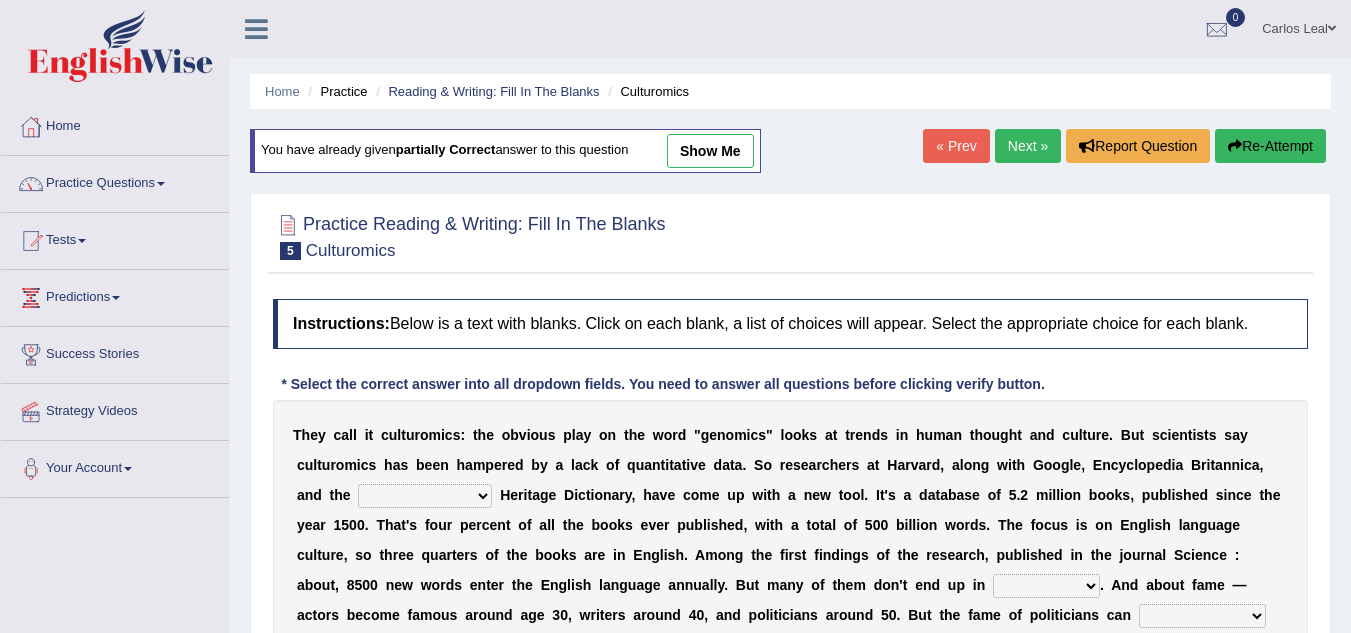 click on "Next »" at bounding box center [1028, 146] 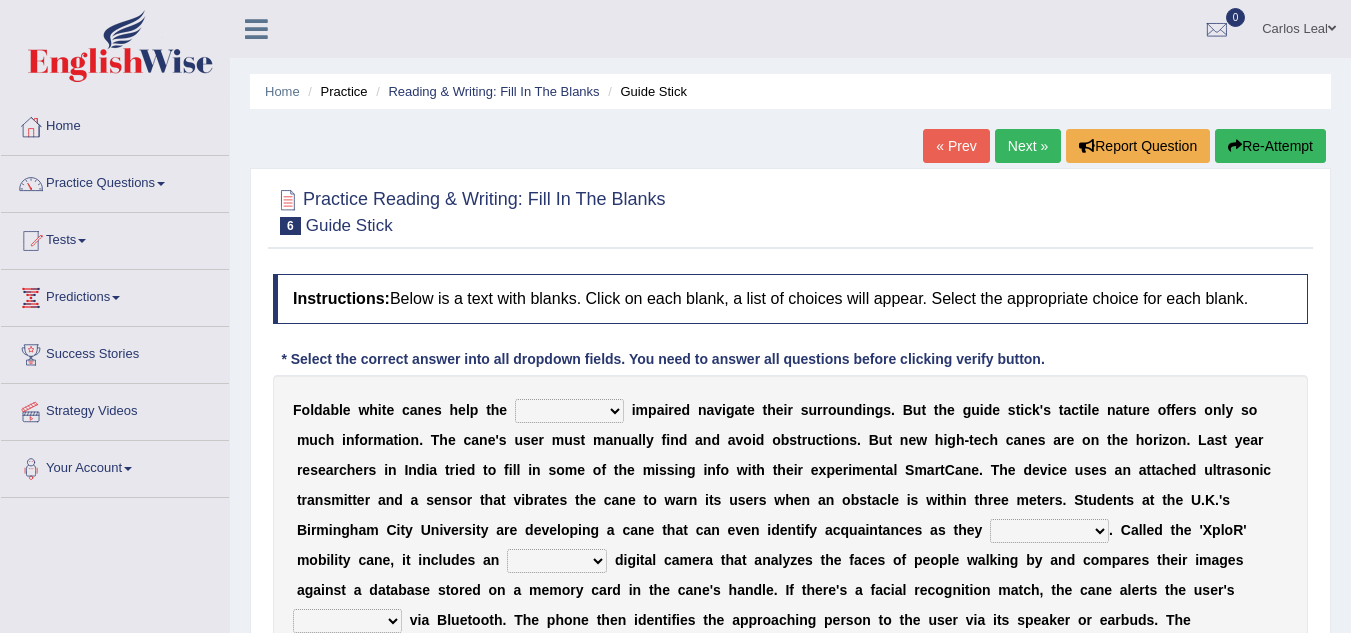 scroll, scrollTop: 0, scrollLeft: 0, axis: both 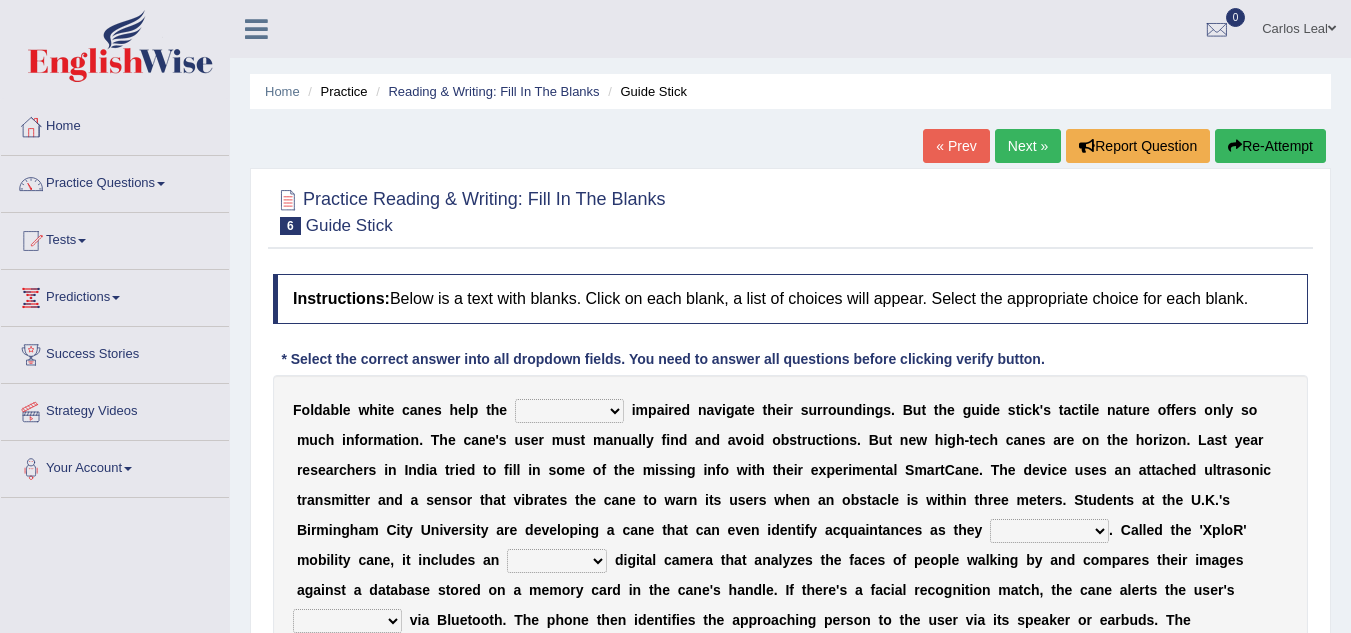 click on "felicity insensitivity visually malleability" at bounding box center (569, 411) 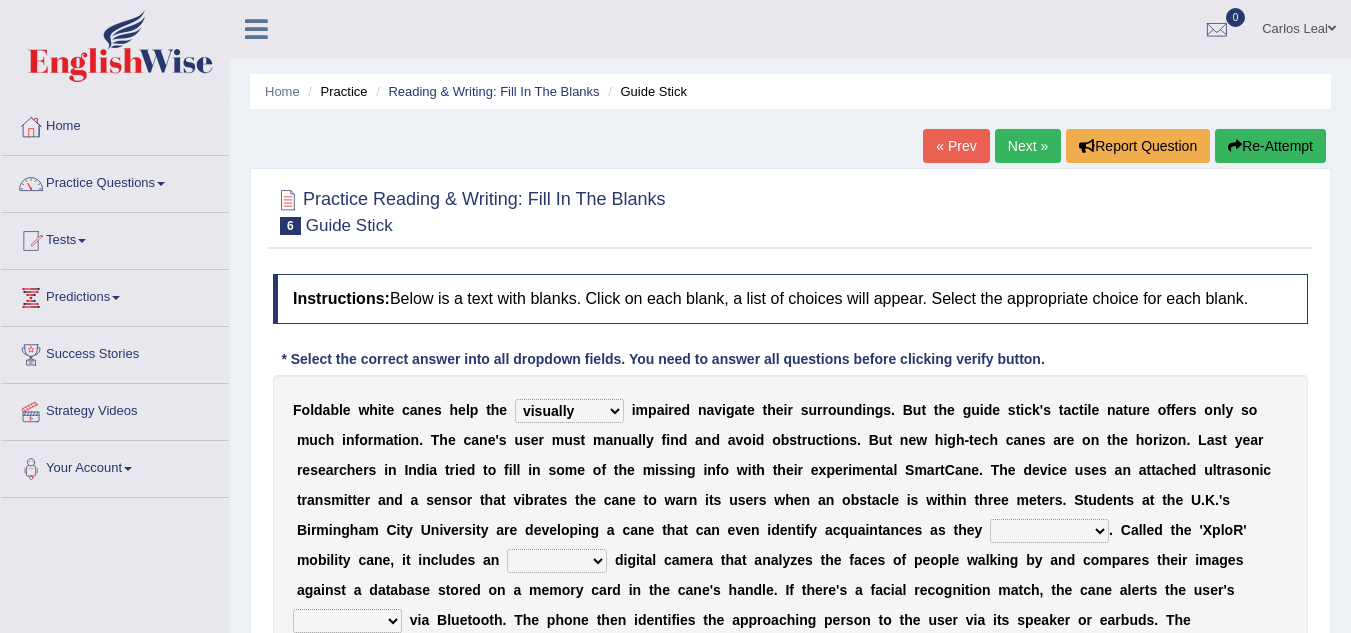 click on "felicity insensitivity visually malleability" at bounding box center [569, 411] 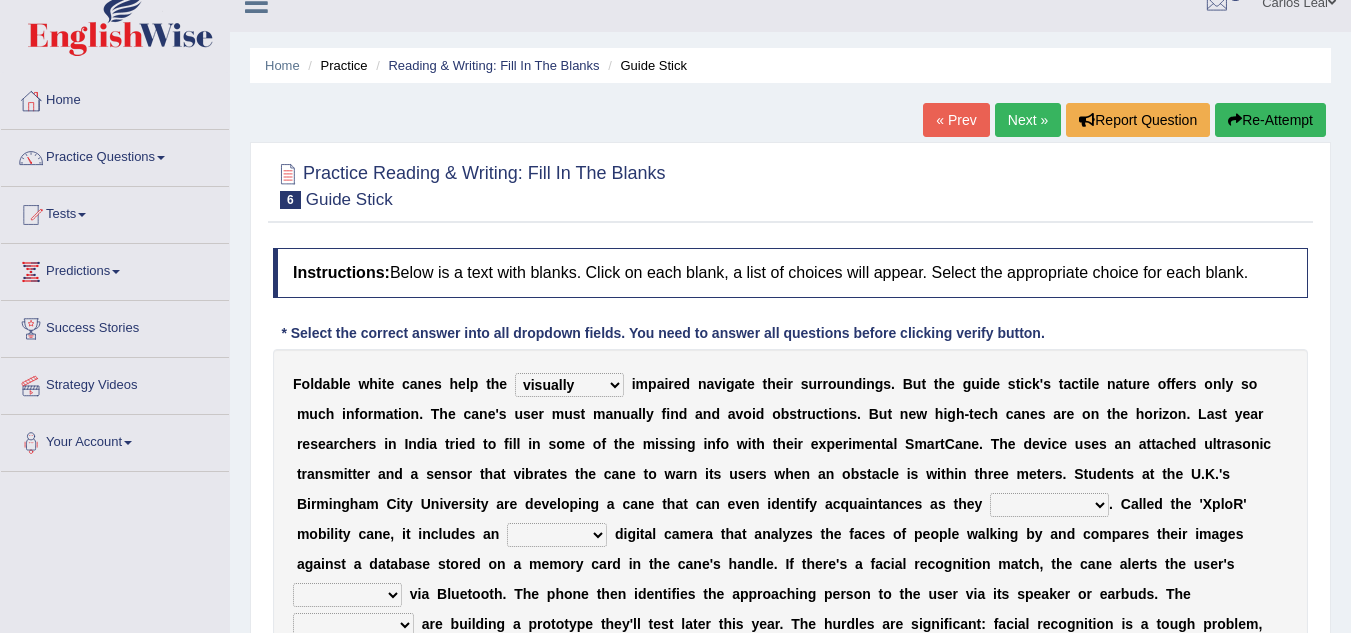 scroll, scrollTop: 30, scrollLeft: 0, axis: vertical 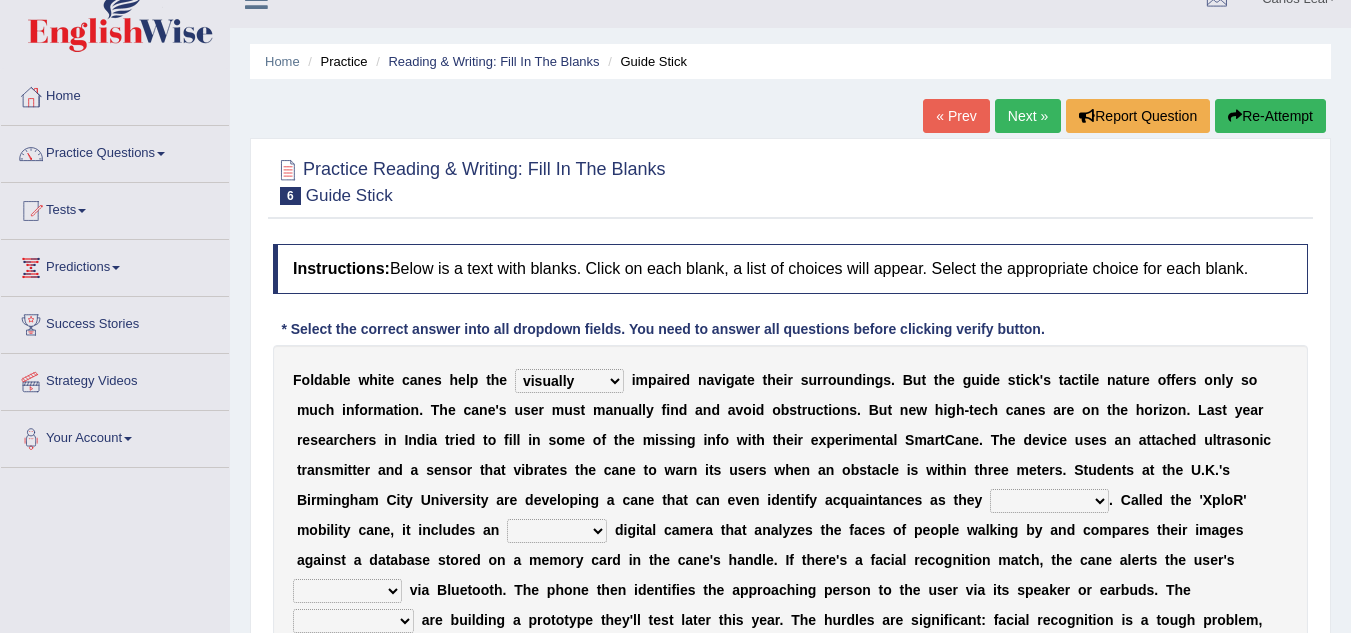 click on "likelihood throat northernmost approach" at bounding box center (1049, 501) 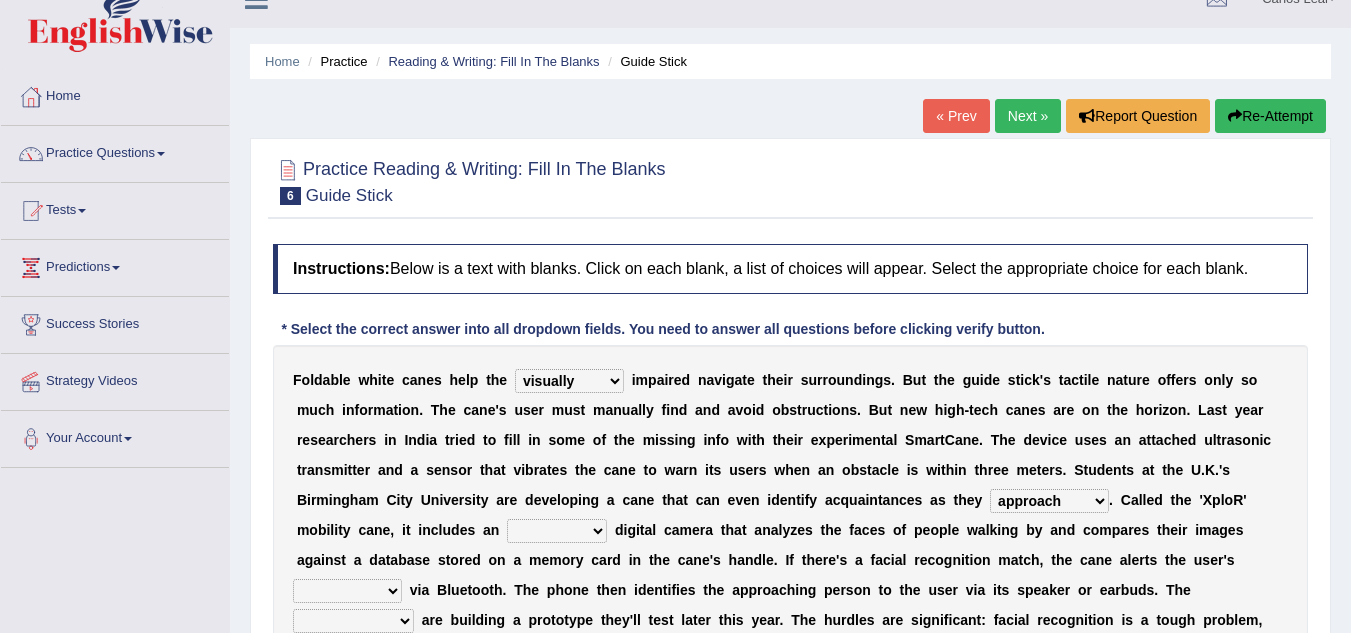click on "likelihood throat northernmost approach" at bounding box center [1049, 501] 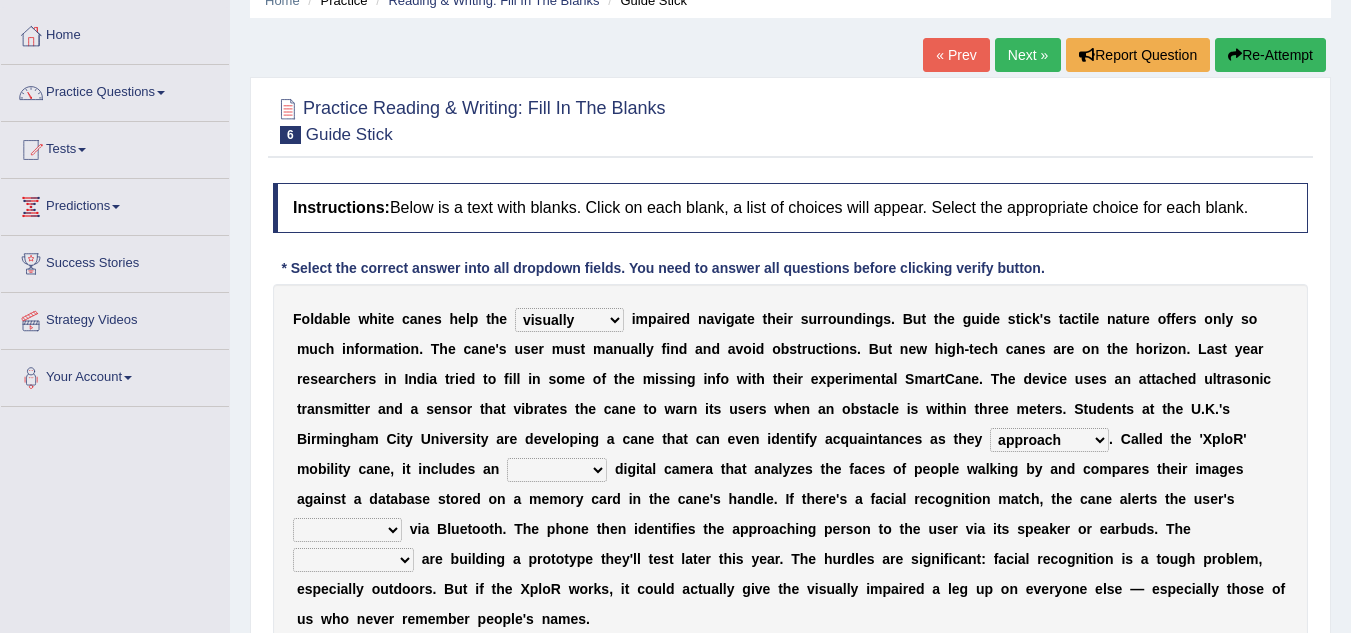 scroll, scrollTop: 97, scrollLeft: 0, axis: vertical 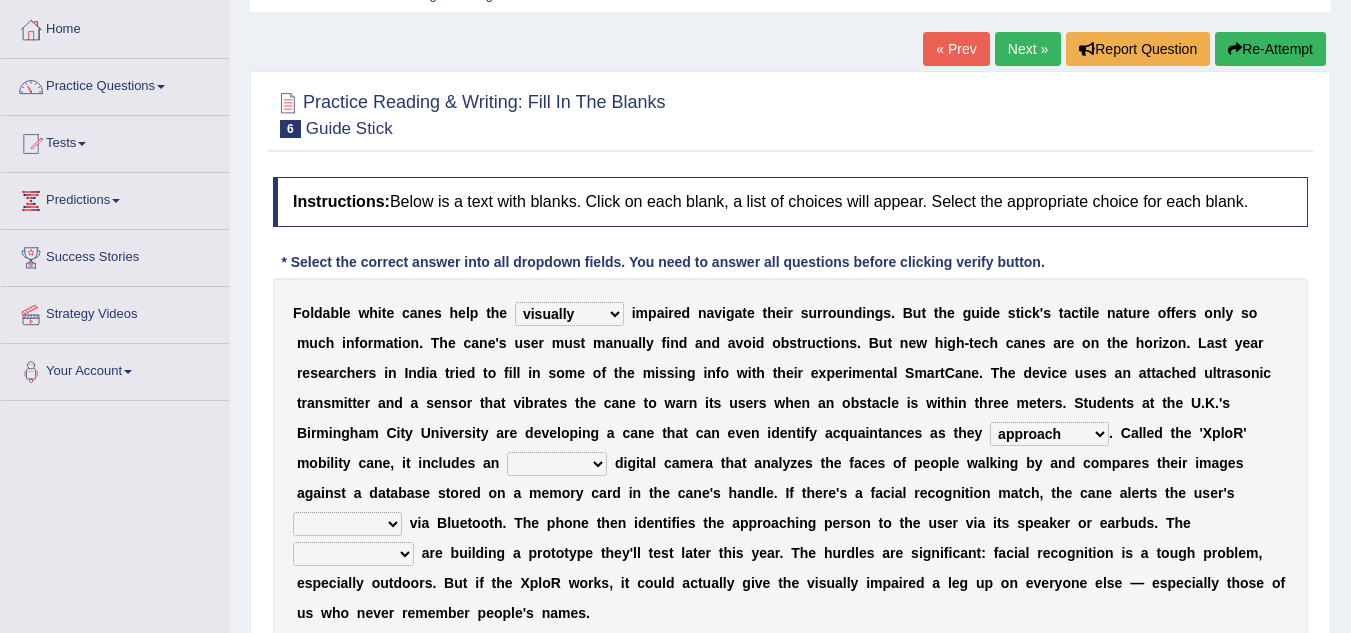 click on "untested embedded deadest skinhead" at bounding box center [557, 464] 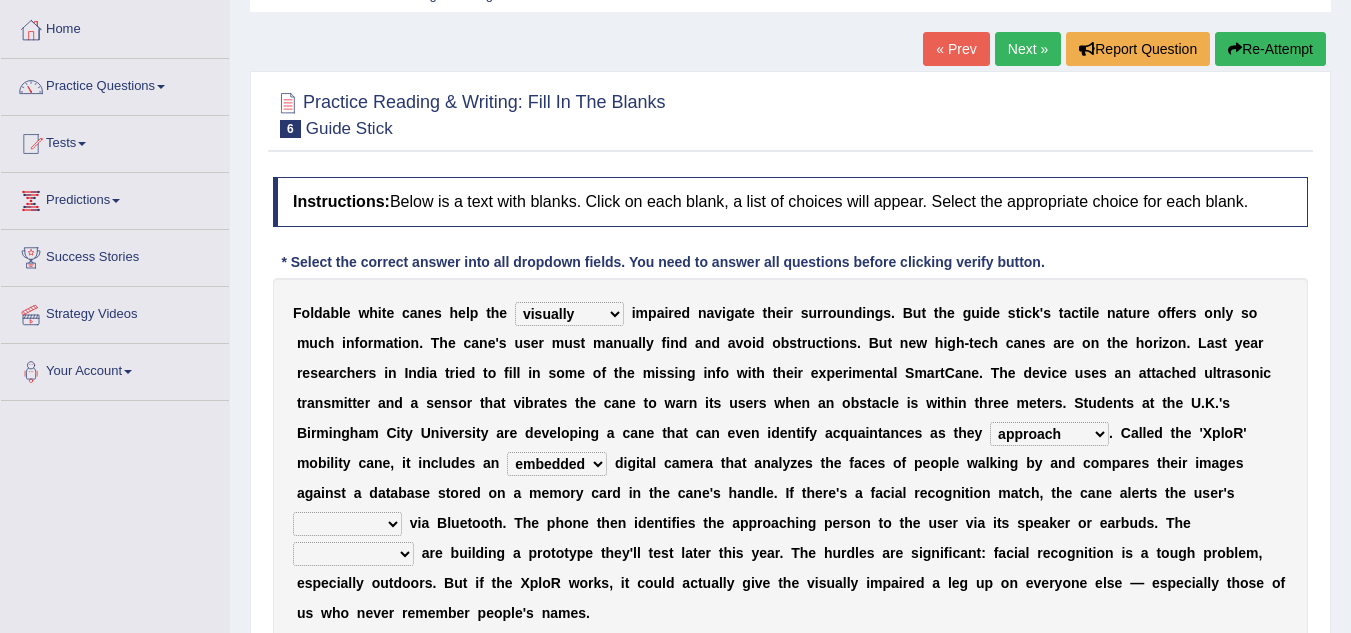 click on "waterborne alone smartphone postpone" at bounding box center [347, 524] 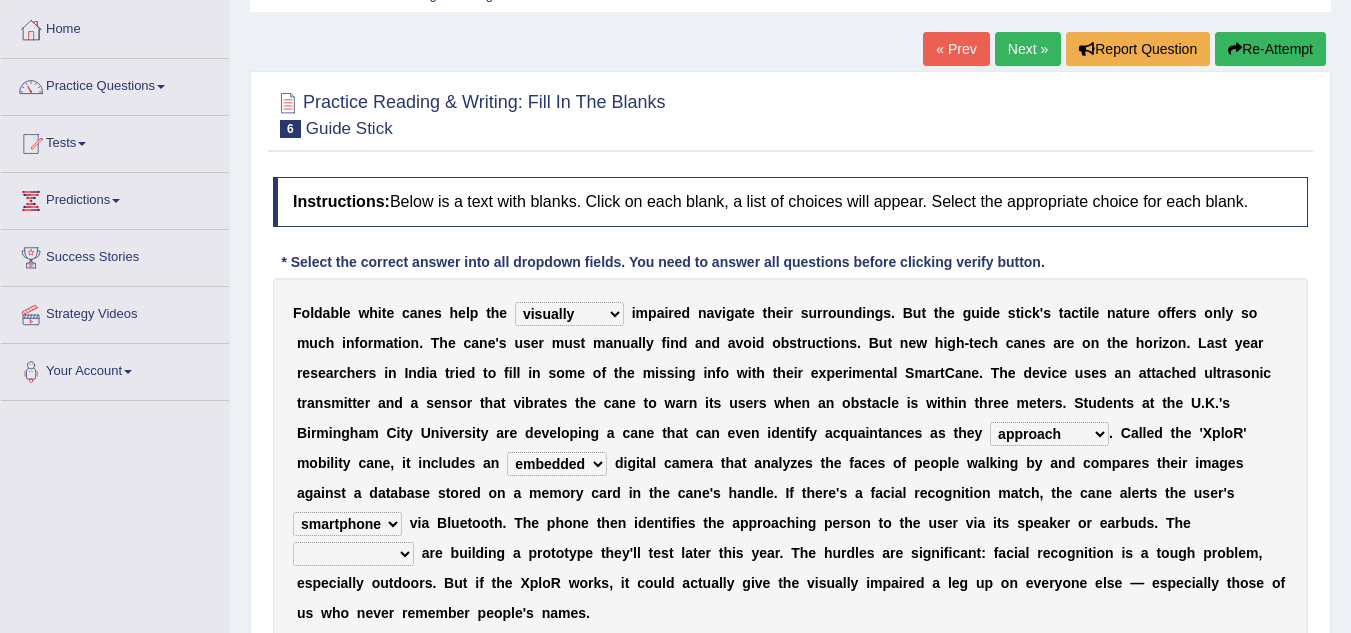 click on "waterborne alone smartphone postpone" at bounding box center (347, 524) 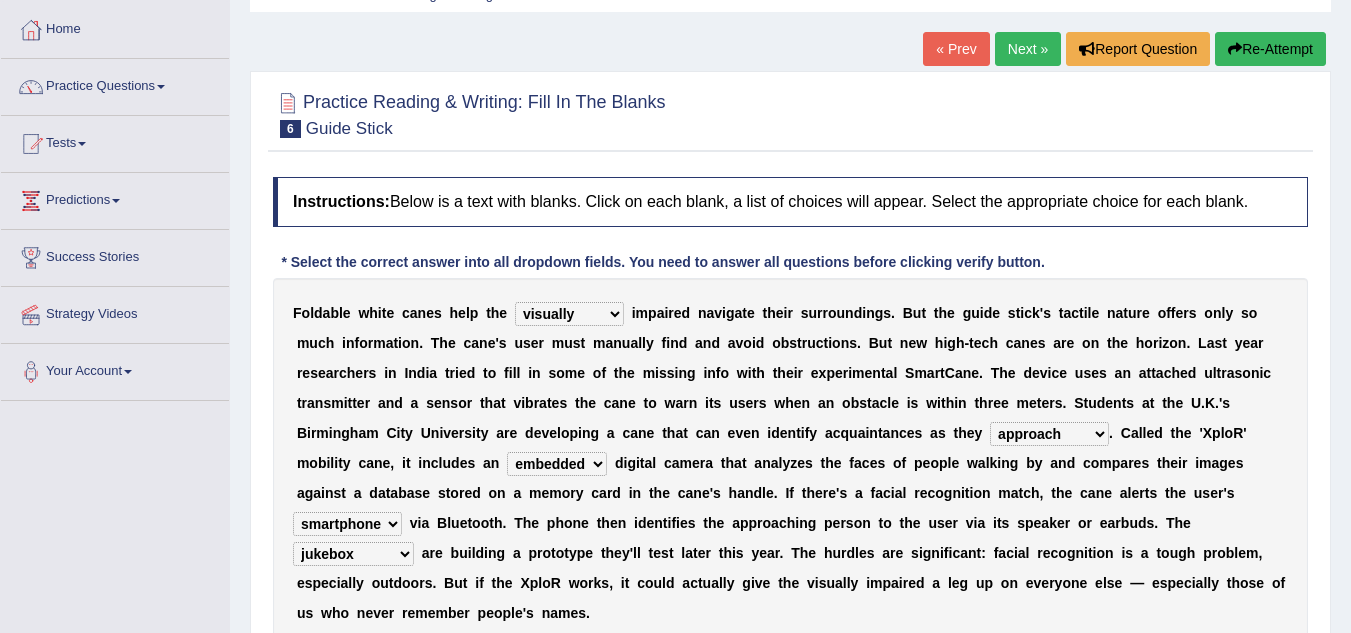 click on "jurisprudence bootless students jukebox" at bounding box center [353, 554] 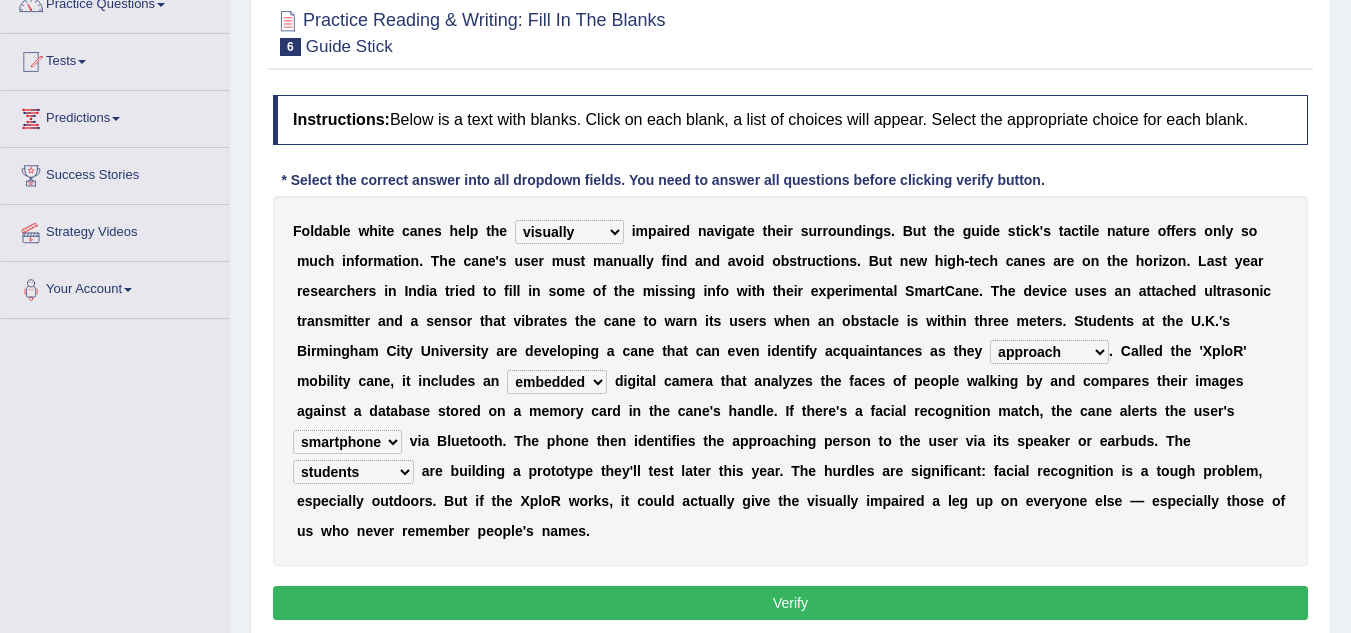 scroll, scrollTop: 188, scrollLeft: 0, axis: vertical 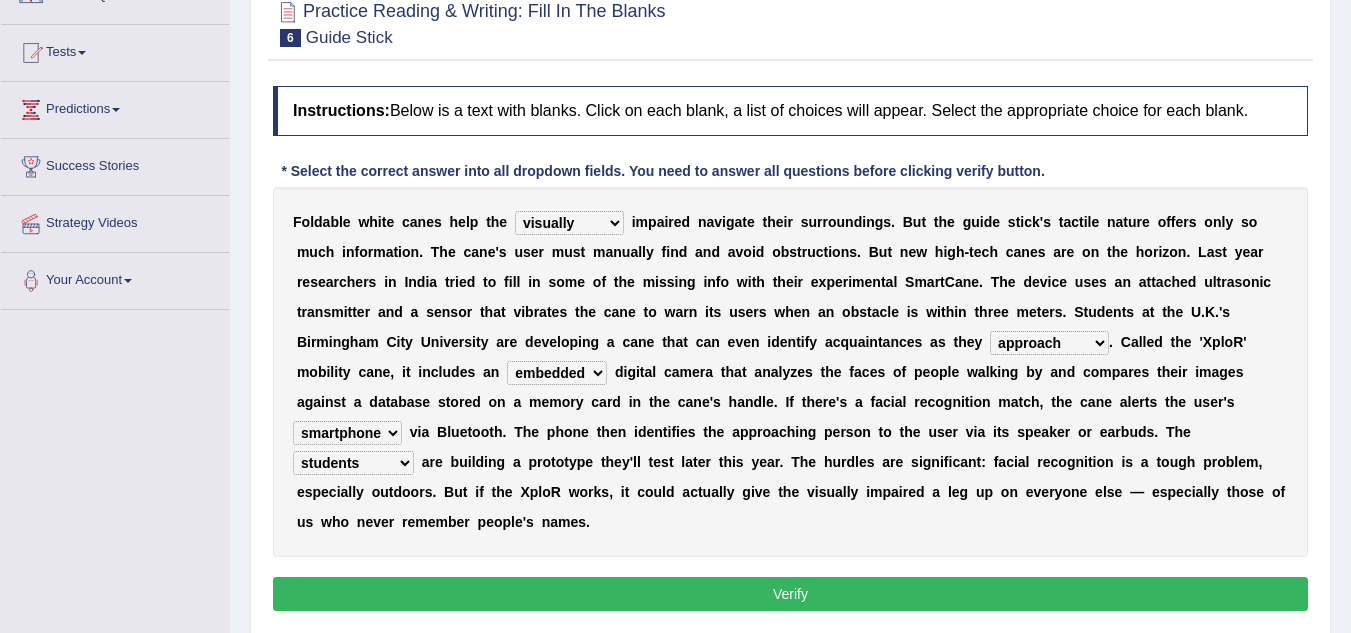 click on "Verify" at bounding box center [790, 594] 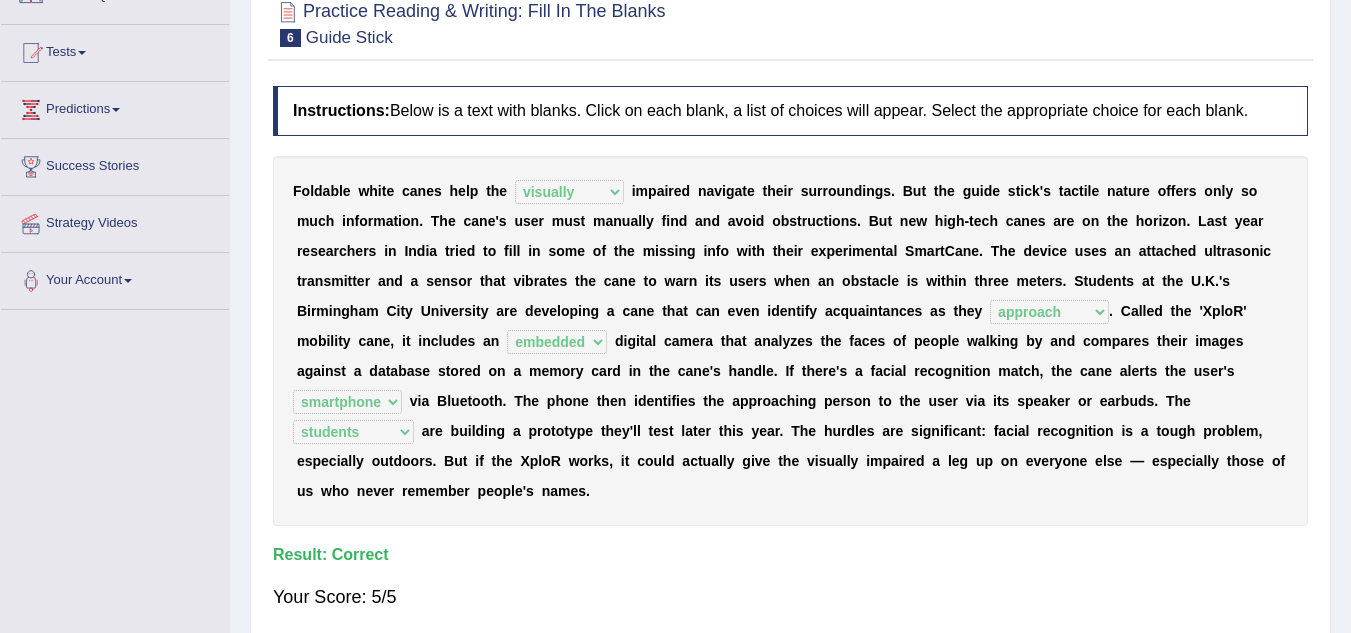 drag, startPoint x: 287, startPoint y: 188, endPoint x: 329, endPoint y: 194, distance: 42.426407 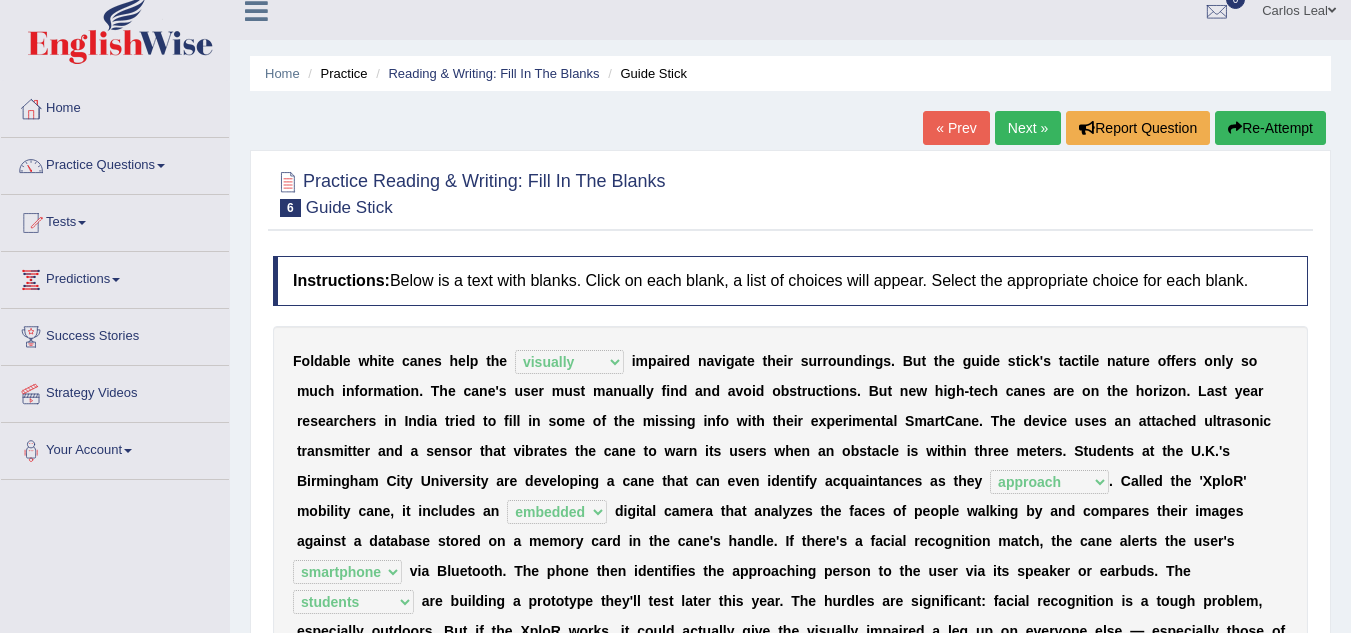 scroll, scrollTop: 2, scrollLeft: 0, axis: vertical 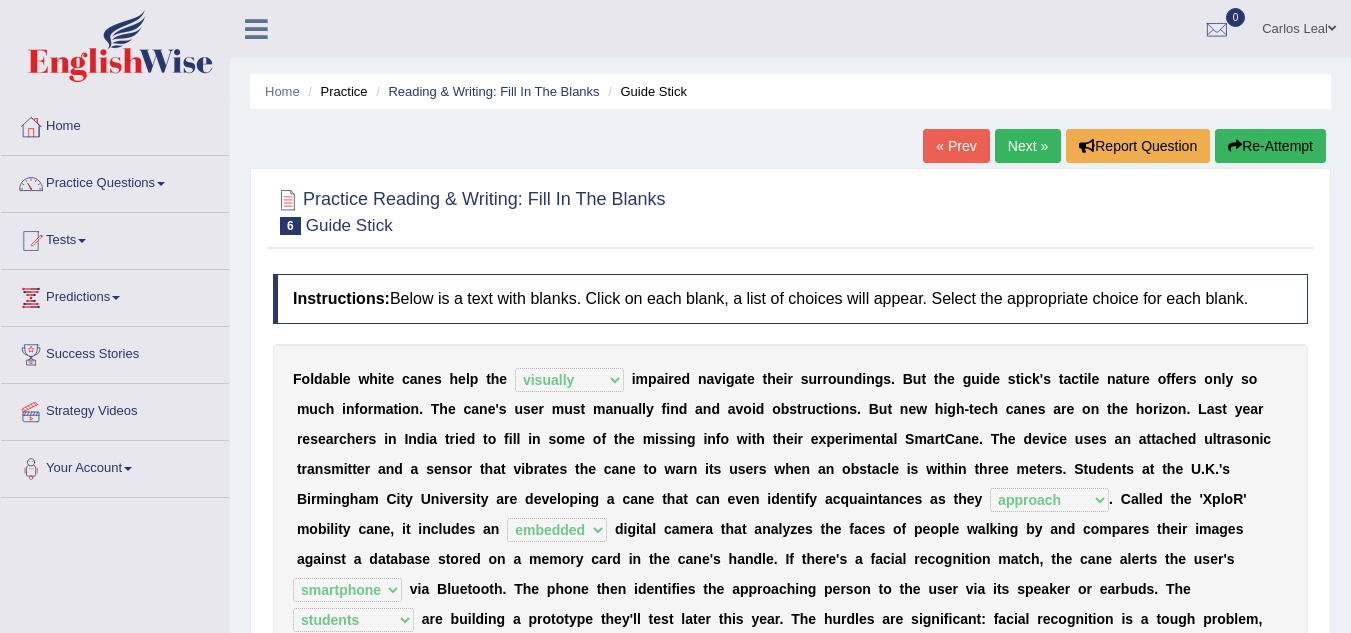 click on "Next »" at bounding box center (1028, 146) 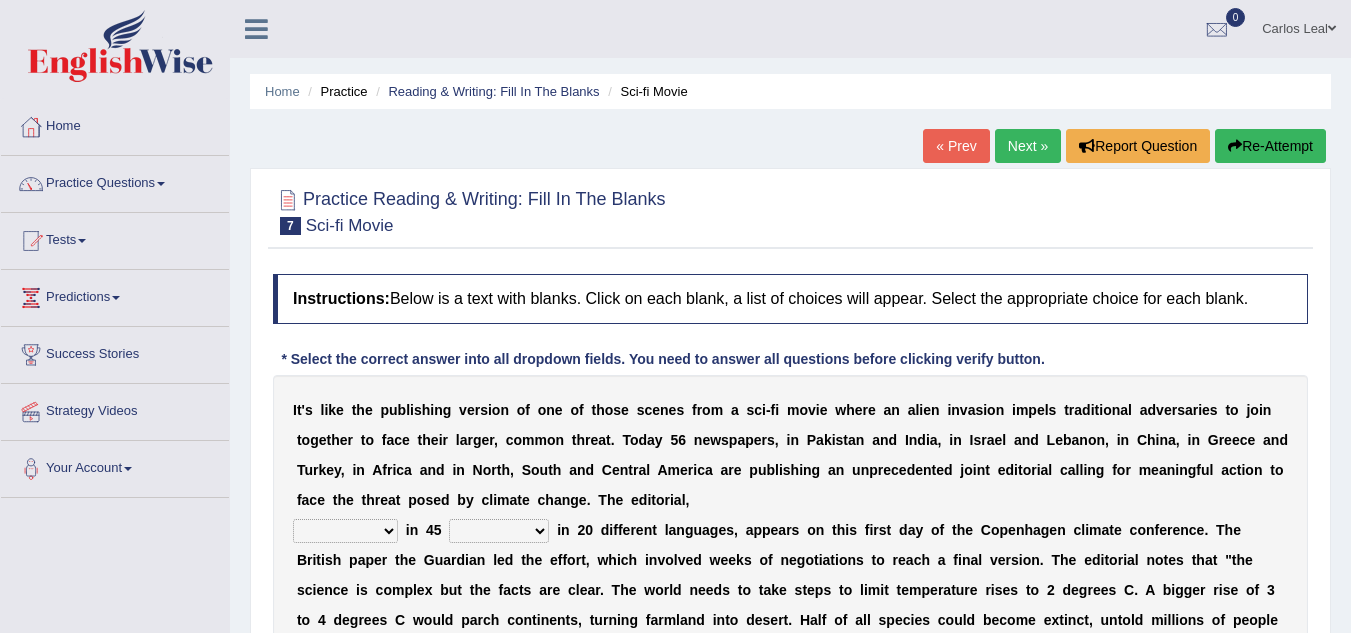 scroll, scrollTop: 0, scrollLeft: 0, axis: both 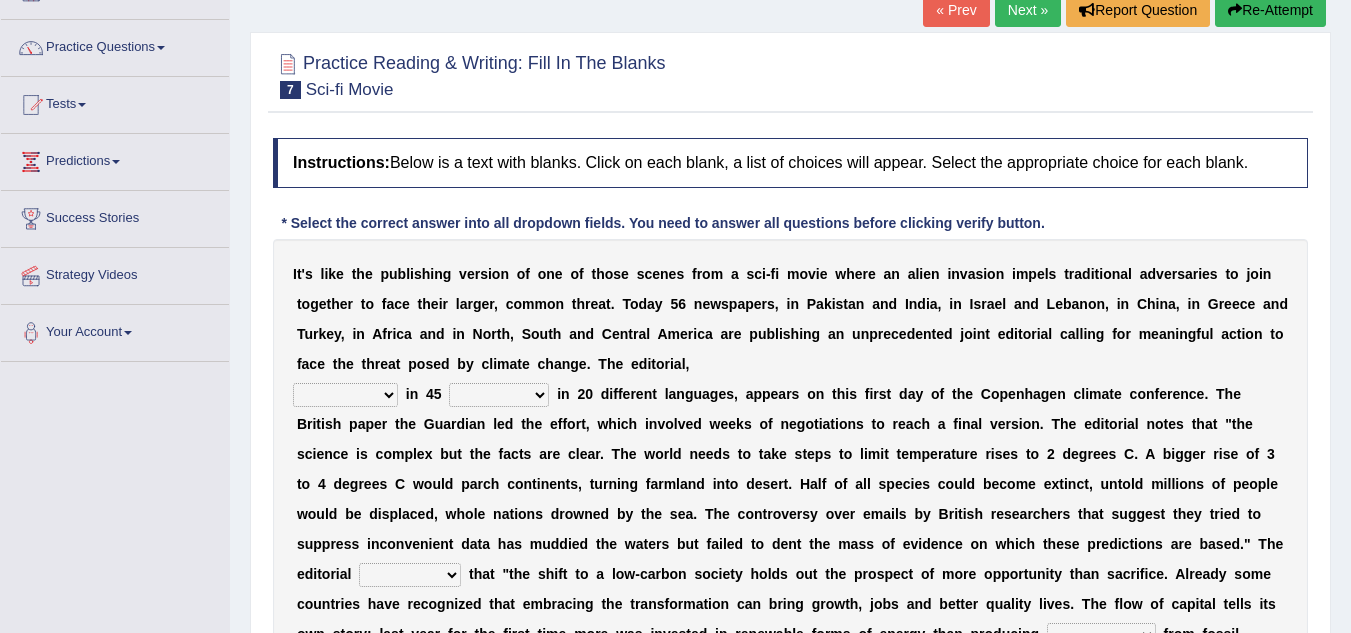 click on "published publicized burnished transmitted" at bounding box center (345, 395) 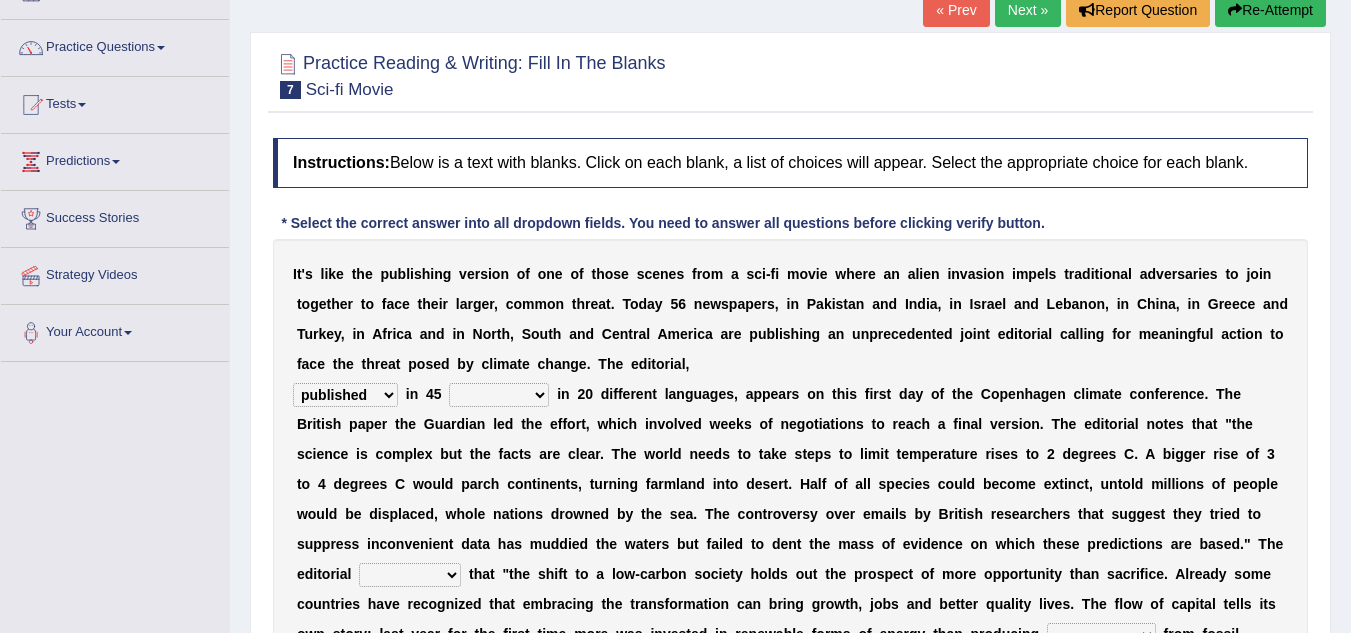 click on "published publicized burnished transmitted" at bounding box center (345, 395) 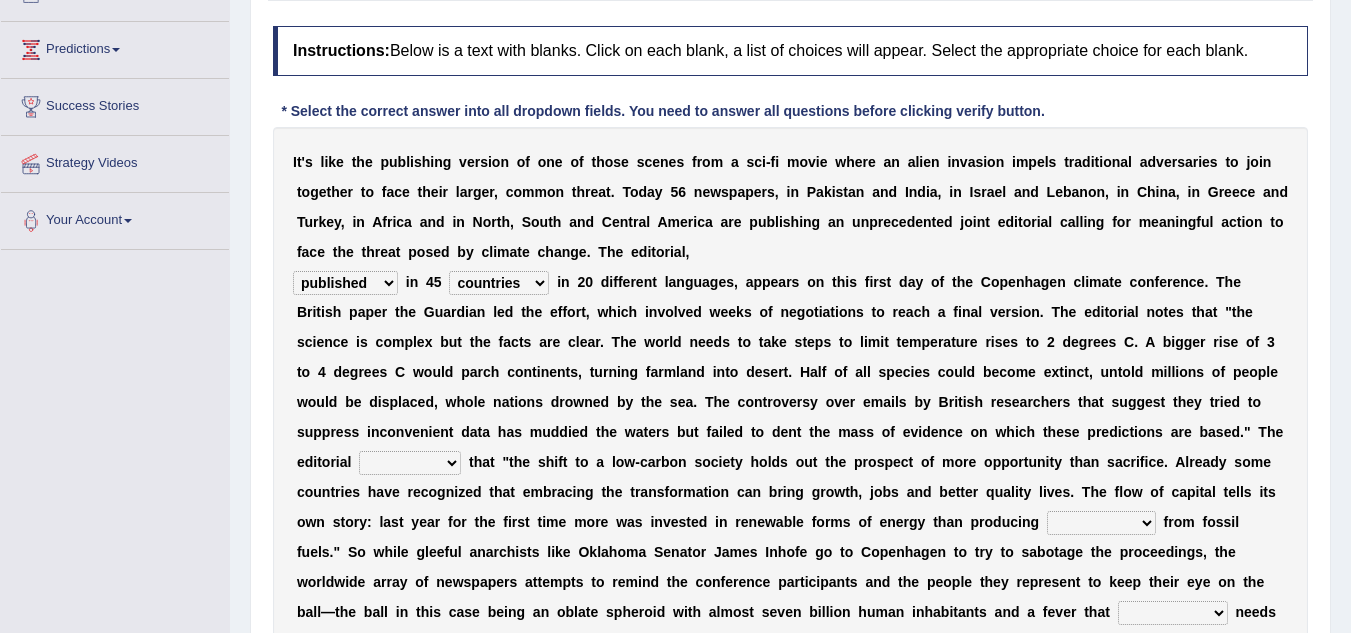scroll, scrollTop: 250, scrollLeft: 0, axis: vertical 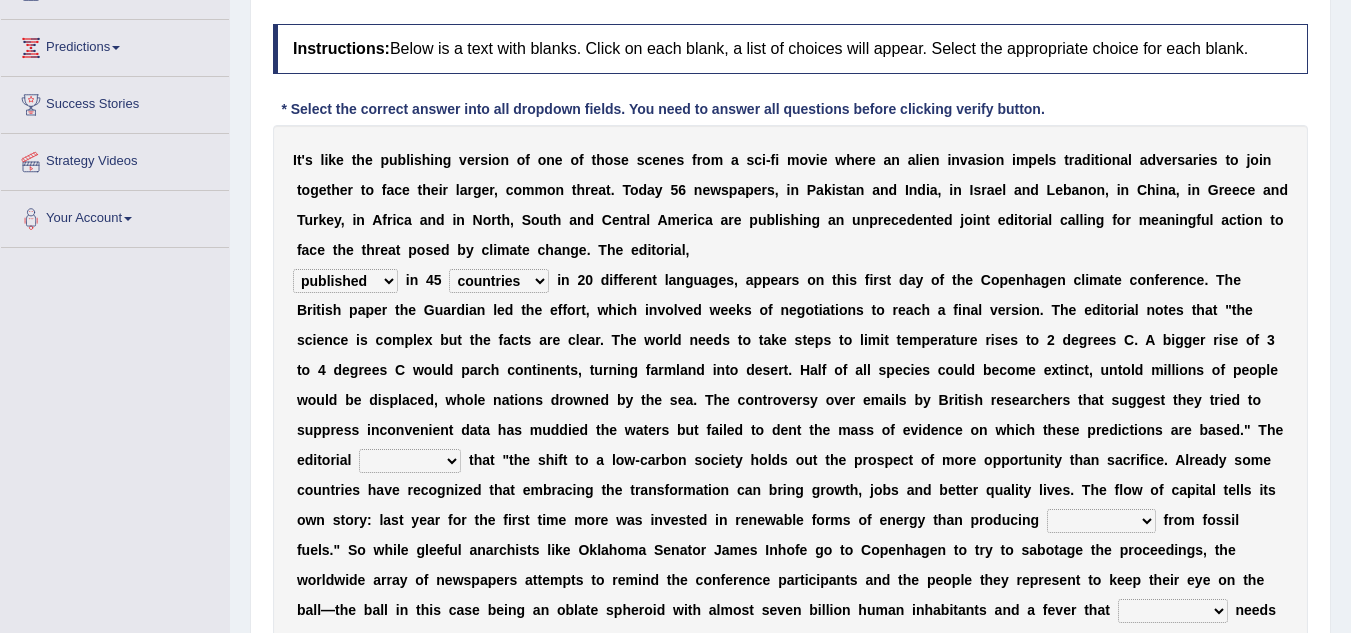 click on "modified protested recognized declined" at bounding box center [410, 461] 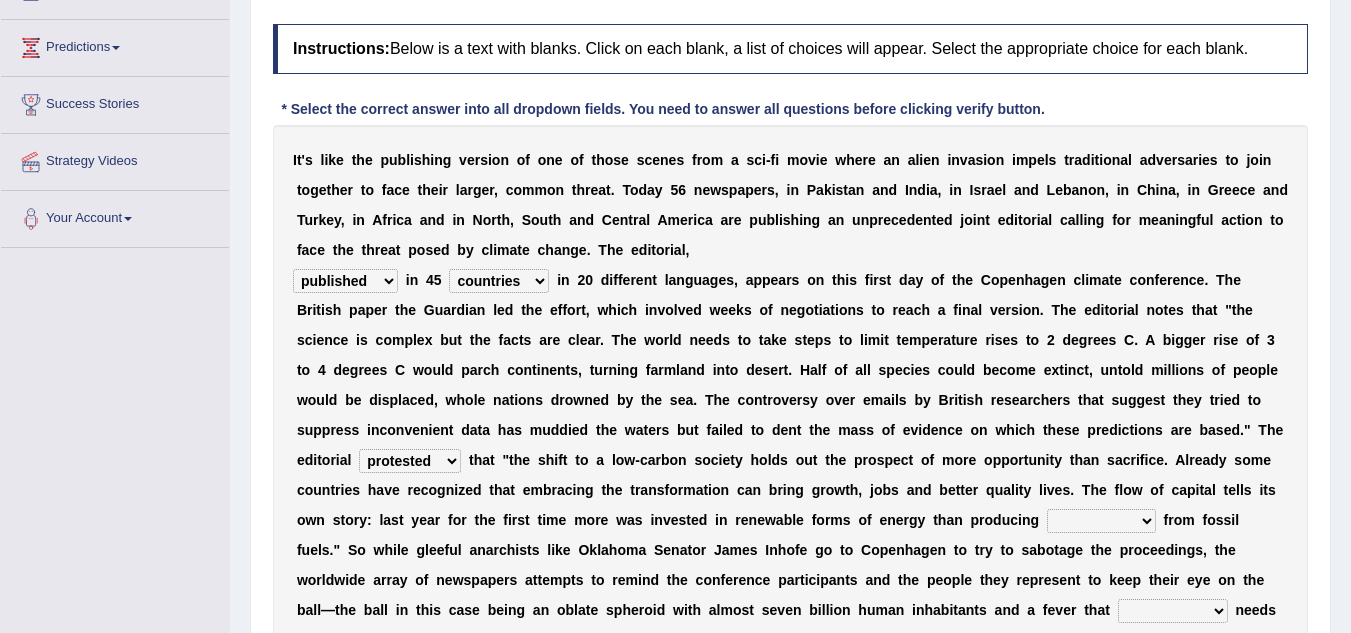 click on "modified protested recognized declined" at bounding box center [410, 461] 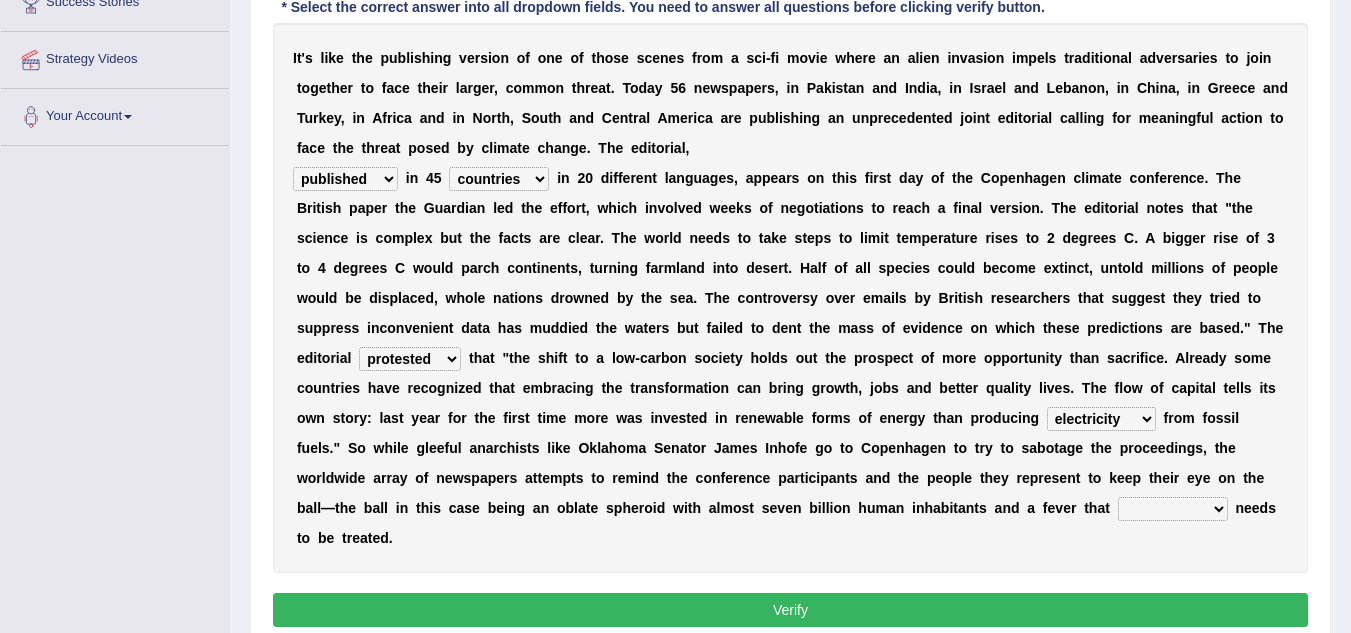 scroll, scrollTop: 354, scrollLeft: 0, axis: vertical 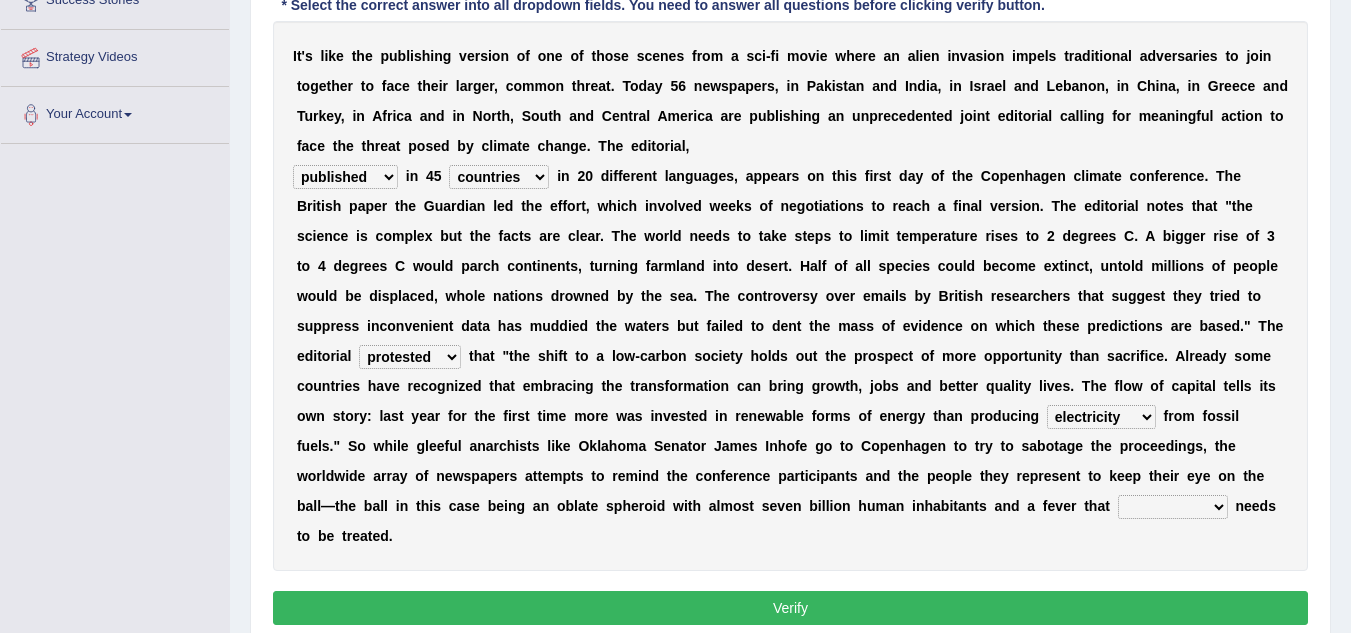 click on "solicitously desperately ephemerally peripherally" at bounding box center [1173, 507] 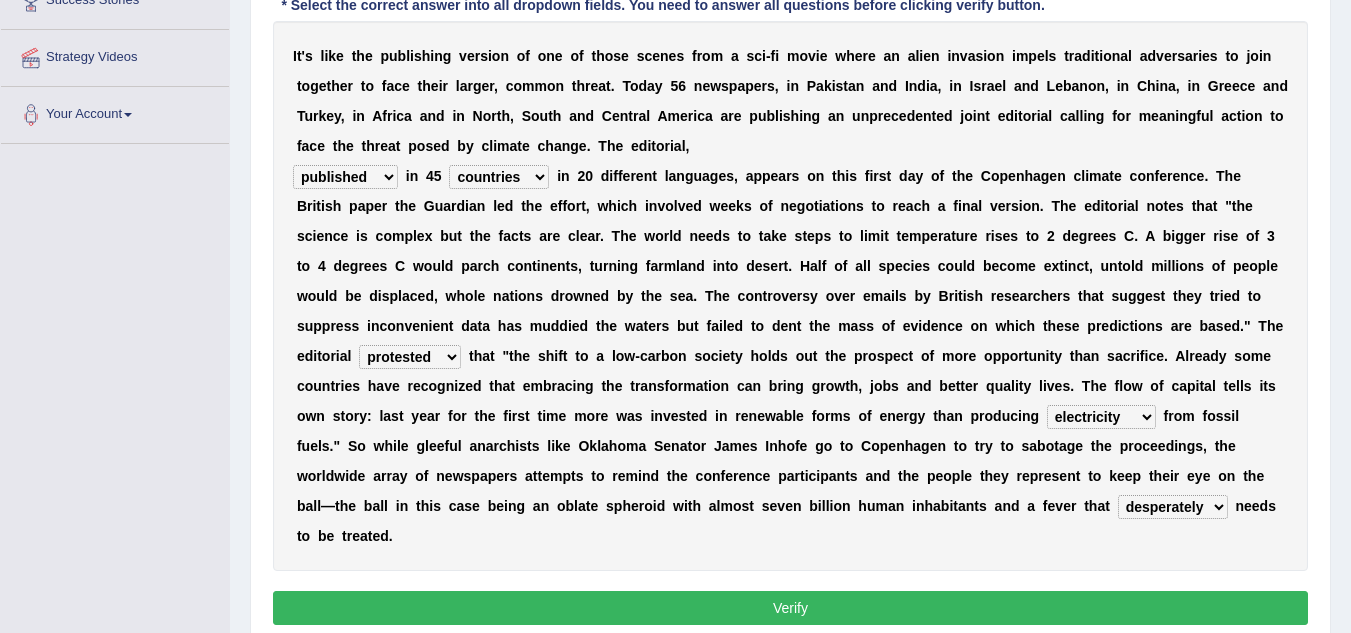 click on "Verify" at bounding box center (790, 608) 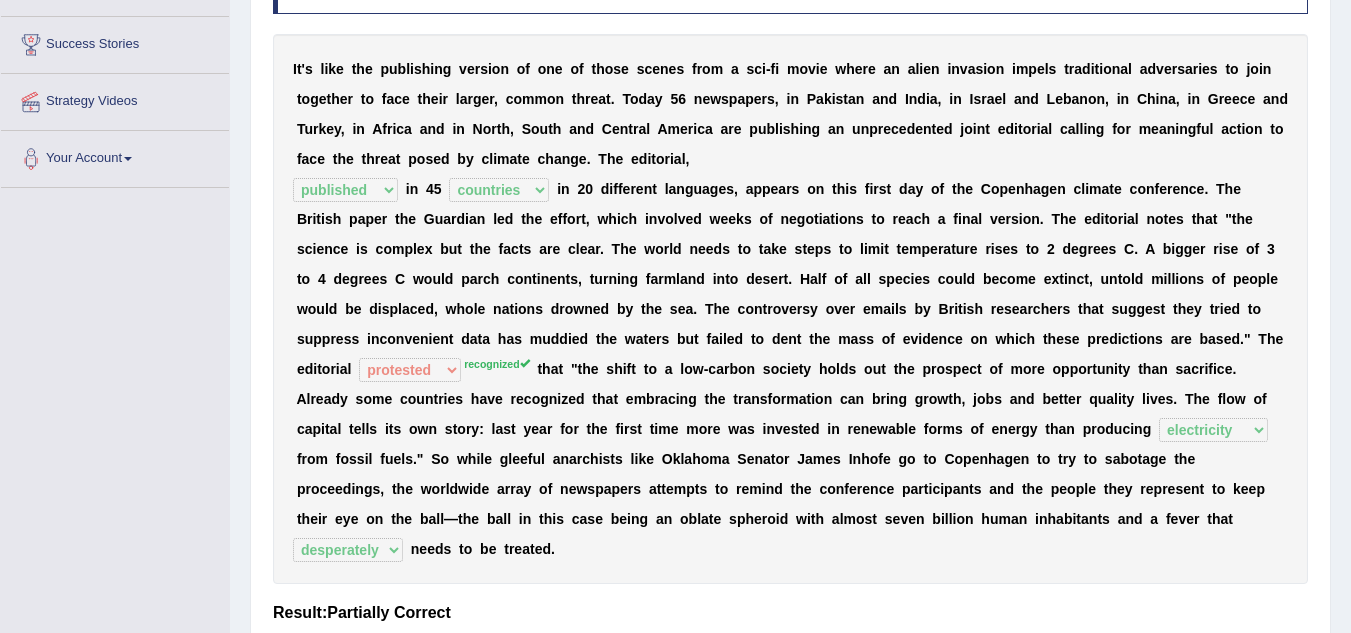 scroll, scrollTop: 290, scrollLeft: 0, axis: vertical 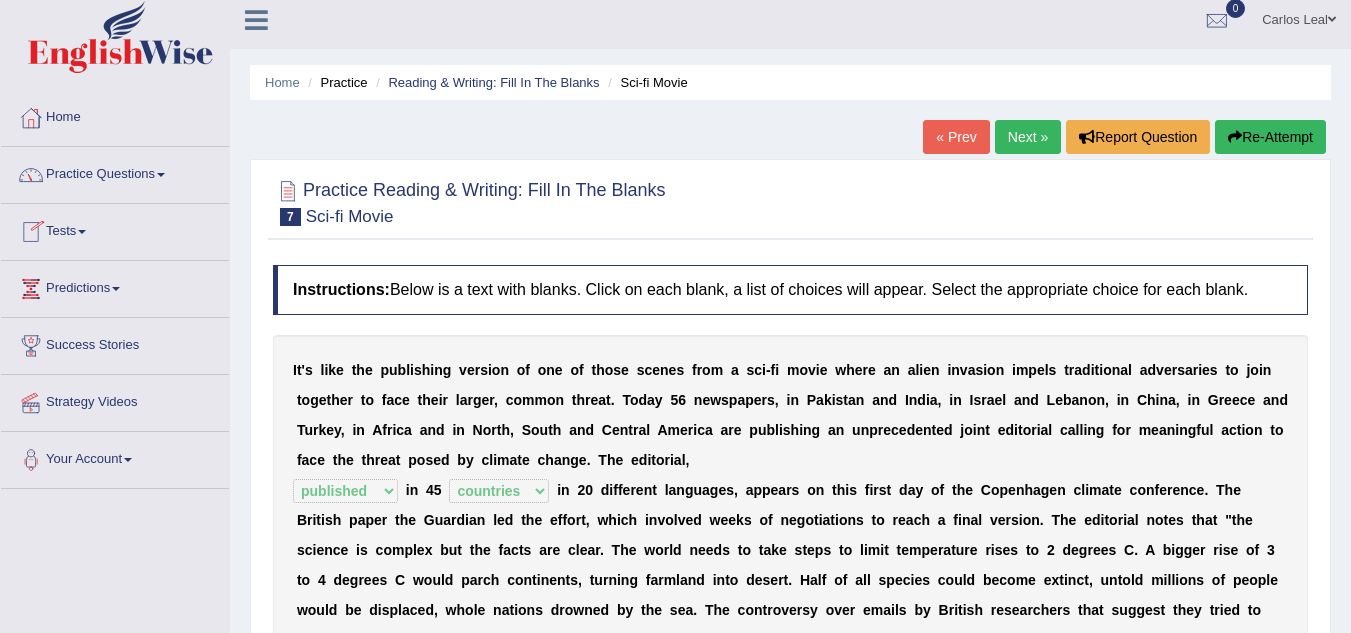 click on "Practice Questions" at bounding box center [115, 172] 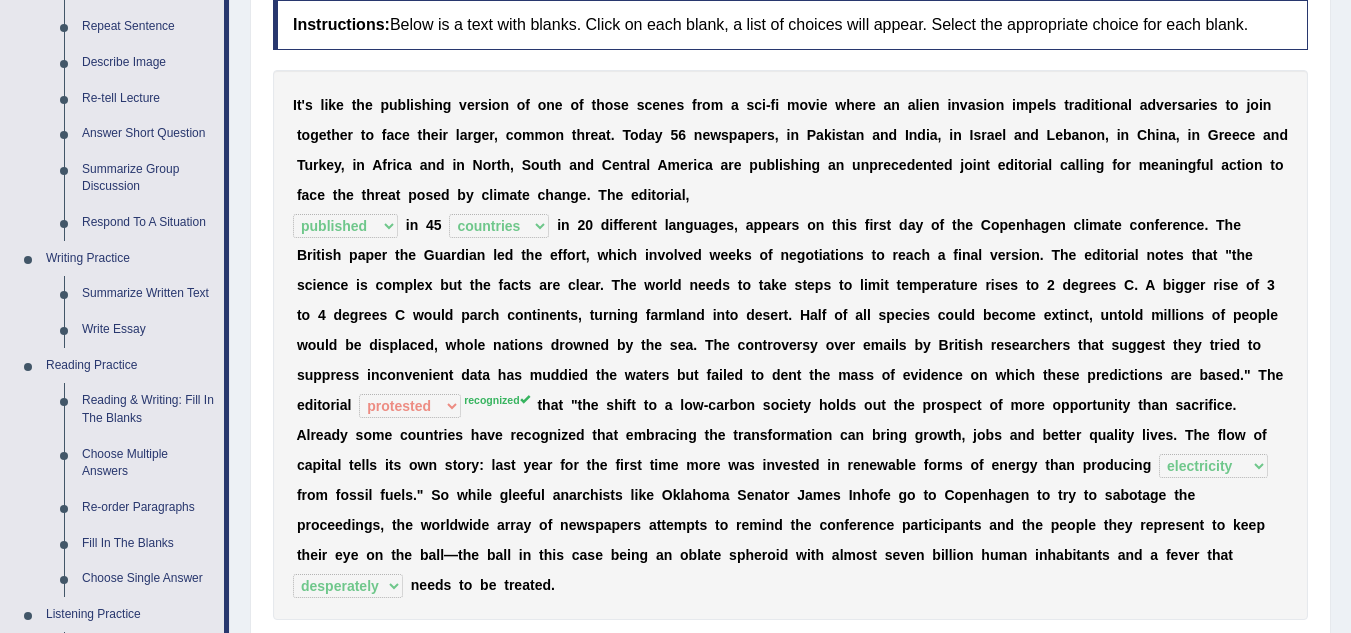 scroll, scrollTop: 277, scrollLeft: 0, axis: vertical 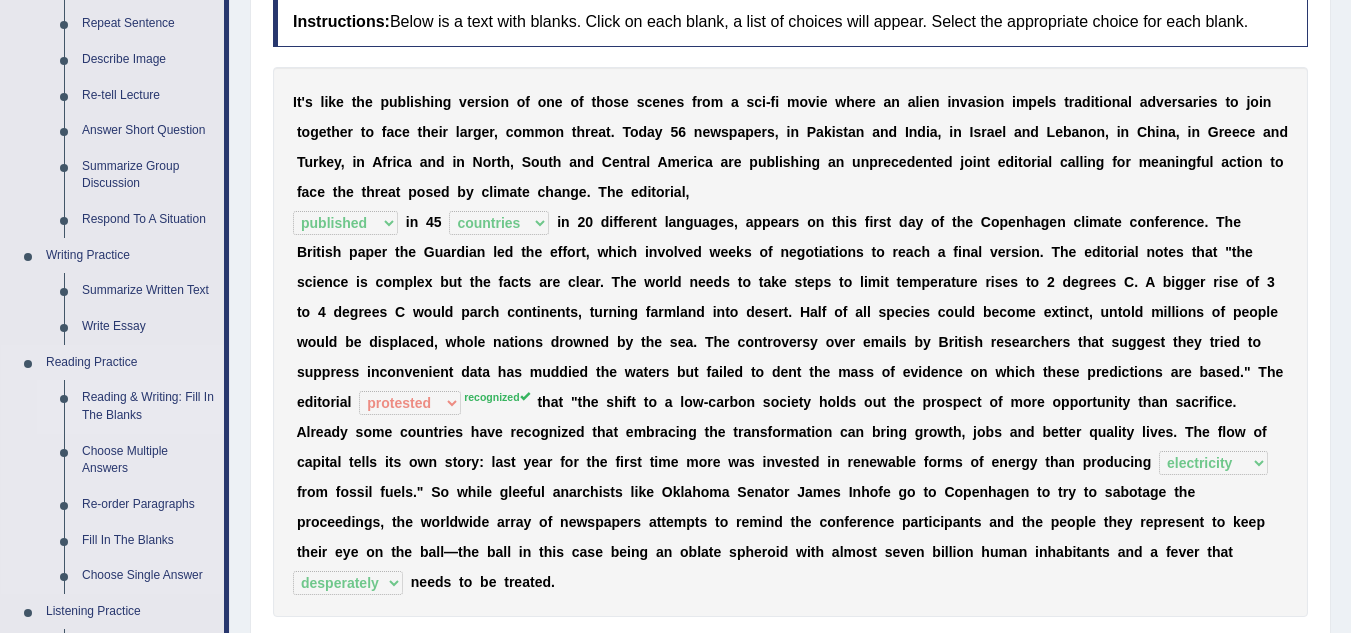 click on "Reading & Writing: Fill In The Blanks" at bounding box center [148, 406] 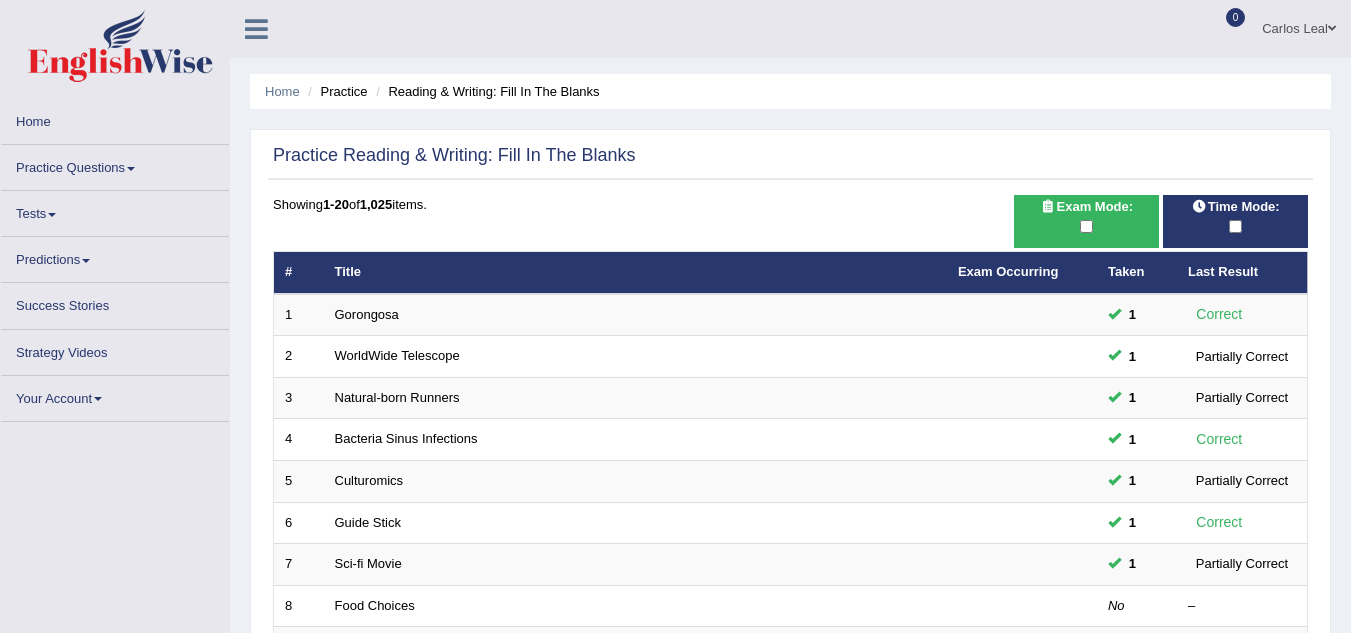 scroll, scrollTop: 0, scrollLeft: 0, axis: both 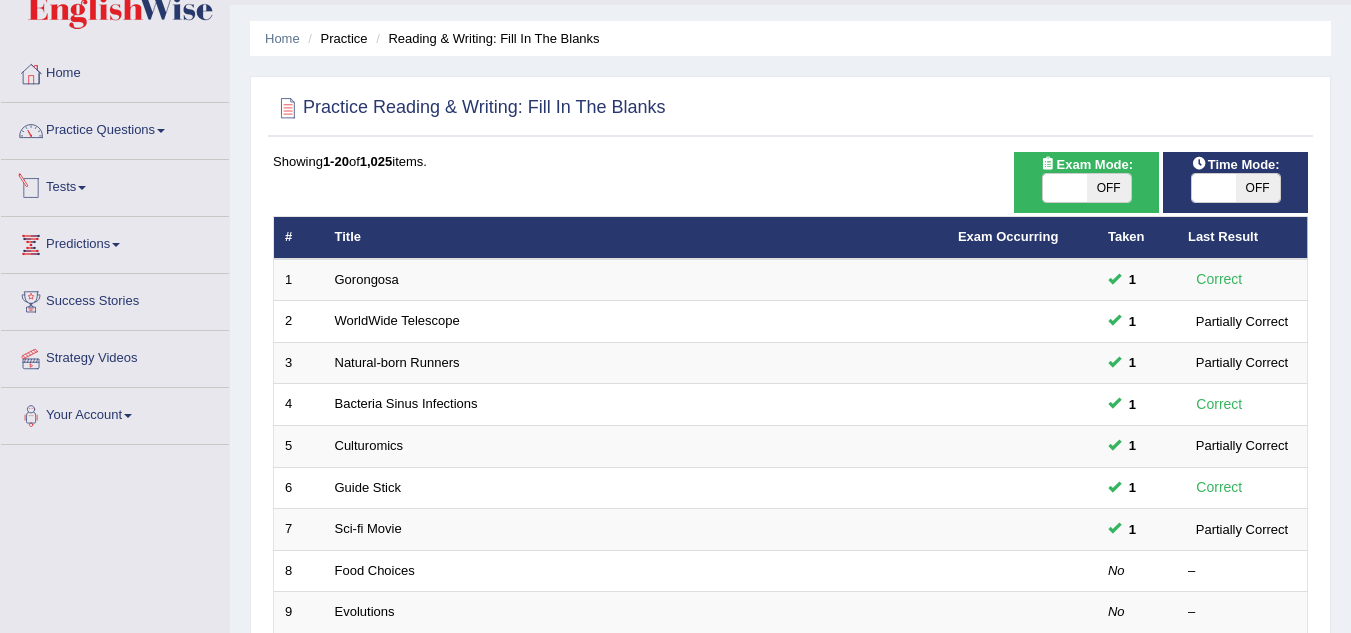click on "Practice Questions   Speaking Practice Read Aloud
Repeat Sentence
Describe Image
Re-tell Lecture
Answer Short Question
Summarize Group Discussion
Respond To A Situation
Writing Practice  Summarize Written Text
Write Essay
Reading Practice  Reading & Writing: Fill In The Blanks
Choose Multiple Answers
Re-order Paragraphs
Fill In The Blanks
Choose Single Answer
Listening Practice  Summarize Spoken Text
Highlight Incorrect Words
Highlight Correct Summary
Select Missing Word
Choose Single Answer
Choose Multiple Answers
Fill In The Blanks
Write From Dictation
Pronunciation" at bounding box center (115, 131) 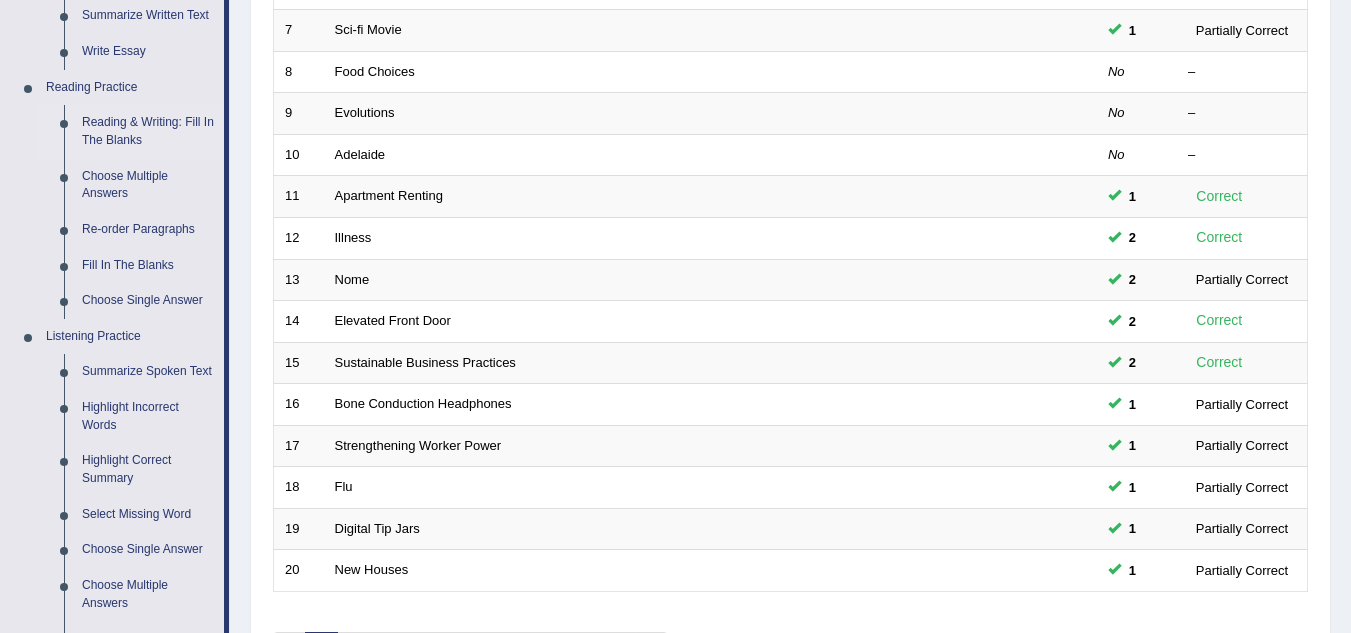 scroll, scrollTop: 570, scrollLeft: 0, axis: vertical 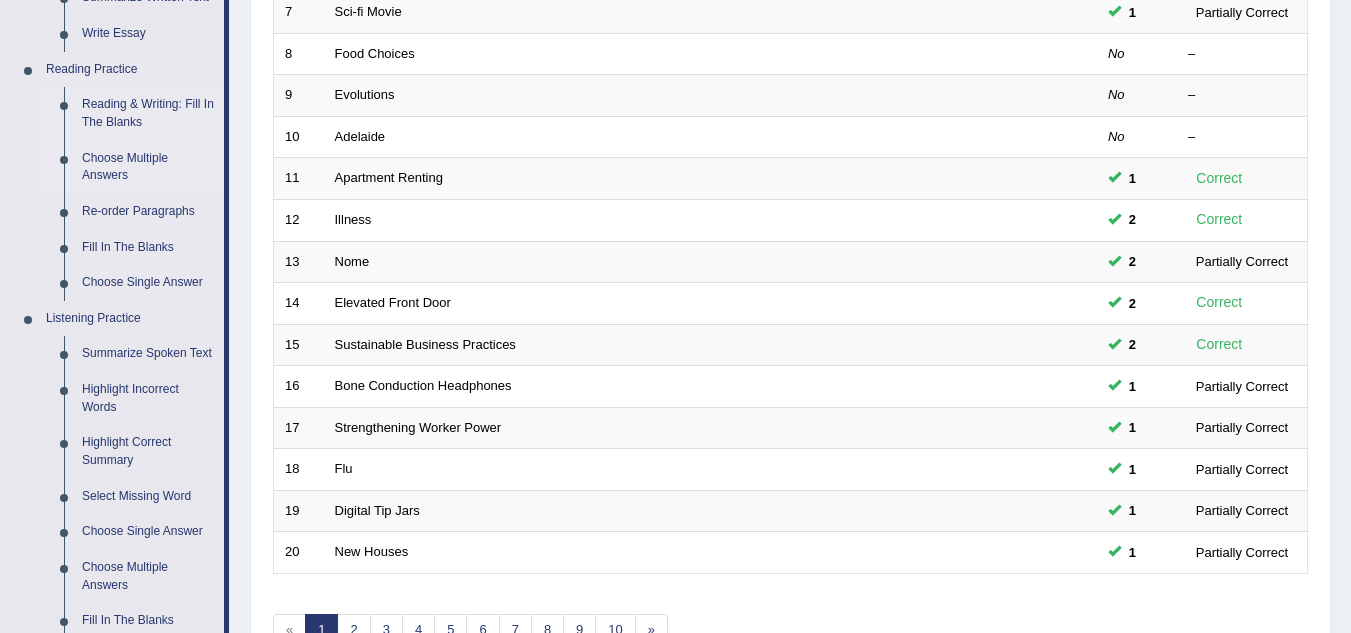 click on "Choose Multiple Answers" at bounding box center [148, 167] 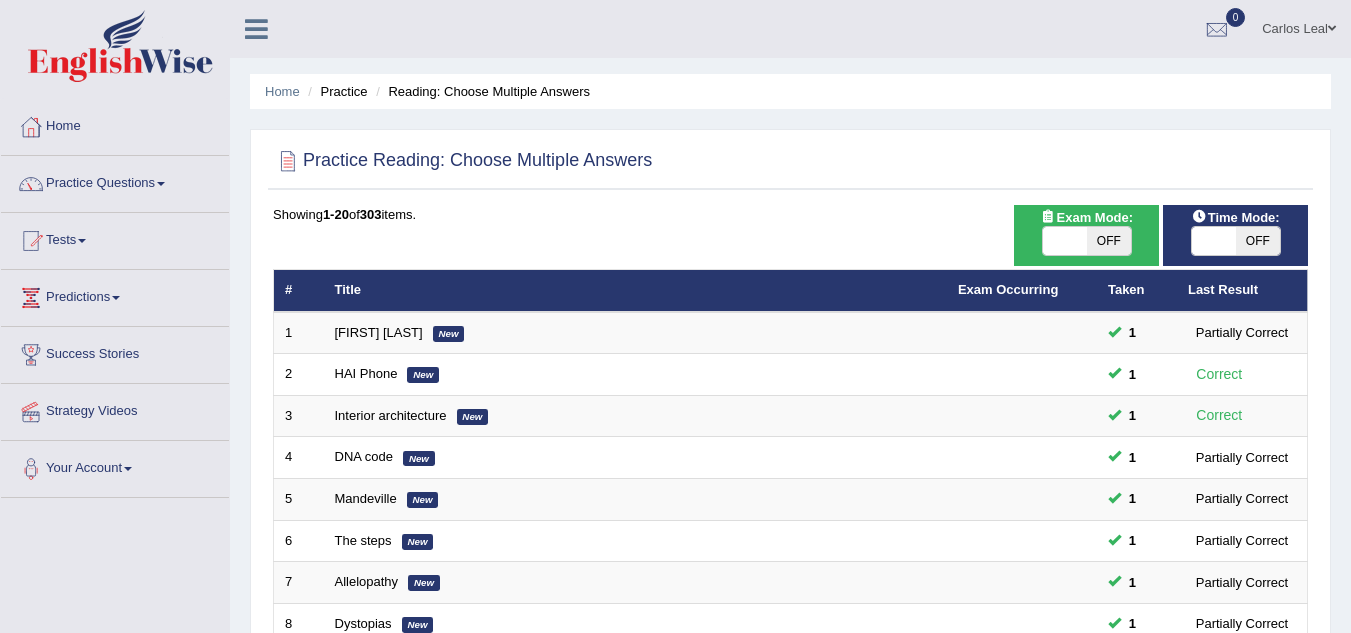 scroll, scrollTop: 0, scrollLeft: 0, axis: both 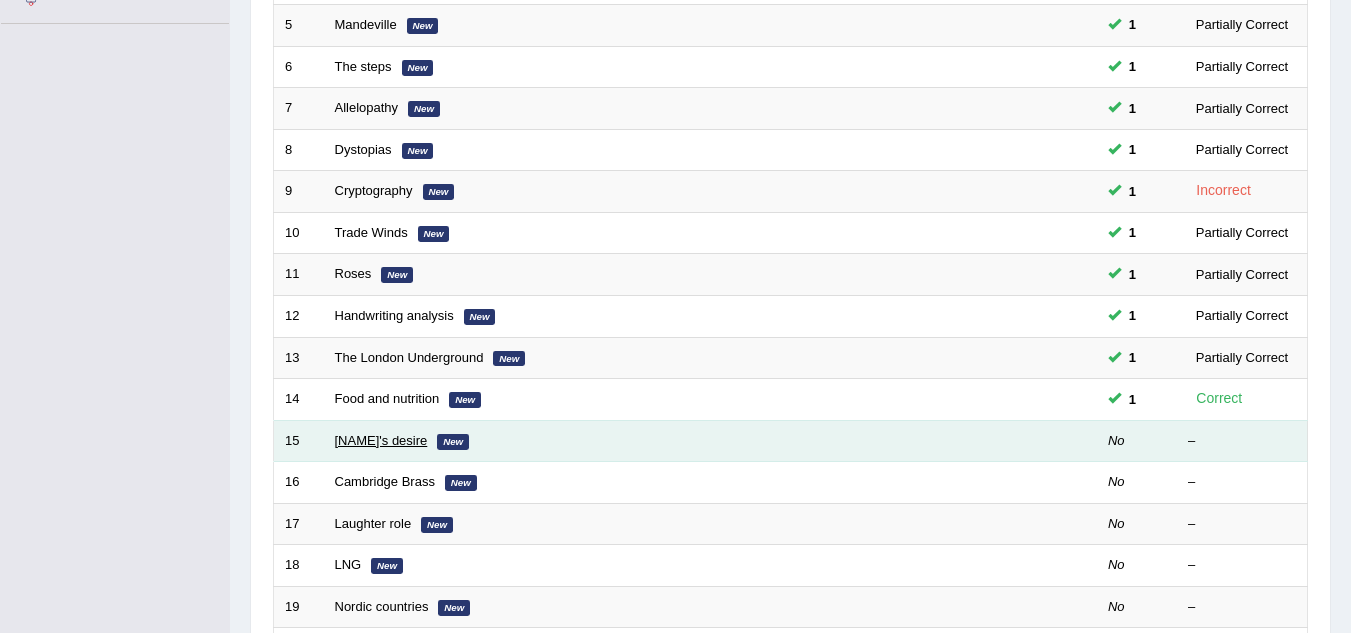 click on "[NAME]'s desire" at bounding box center [381, 440] 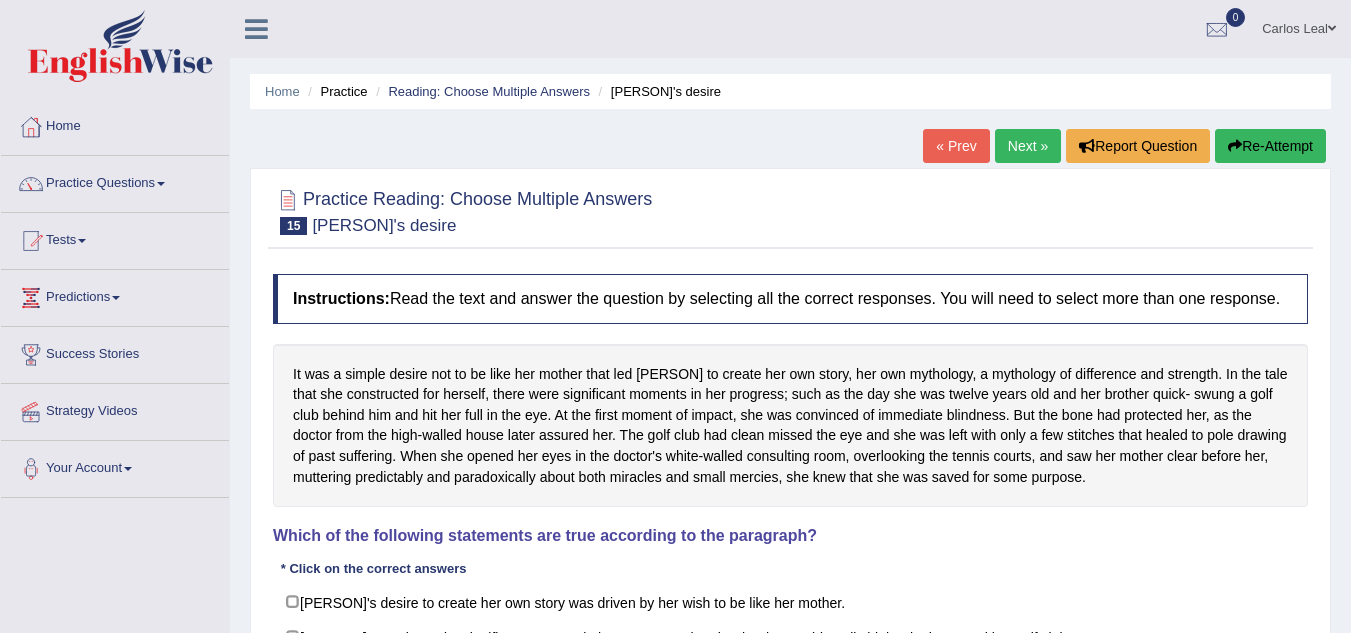 scroll, scrollTop: 0, scrollLeft: 0, axis: both 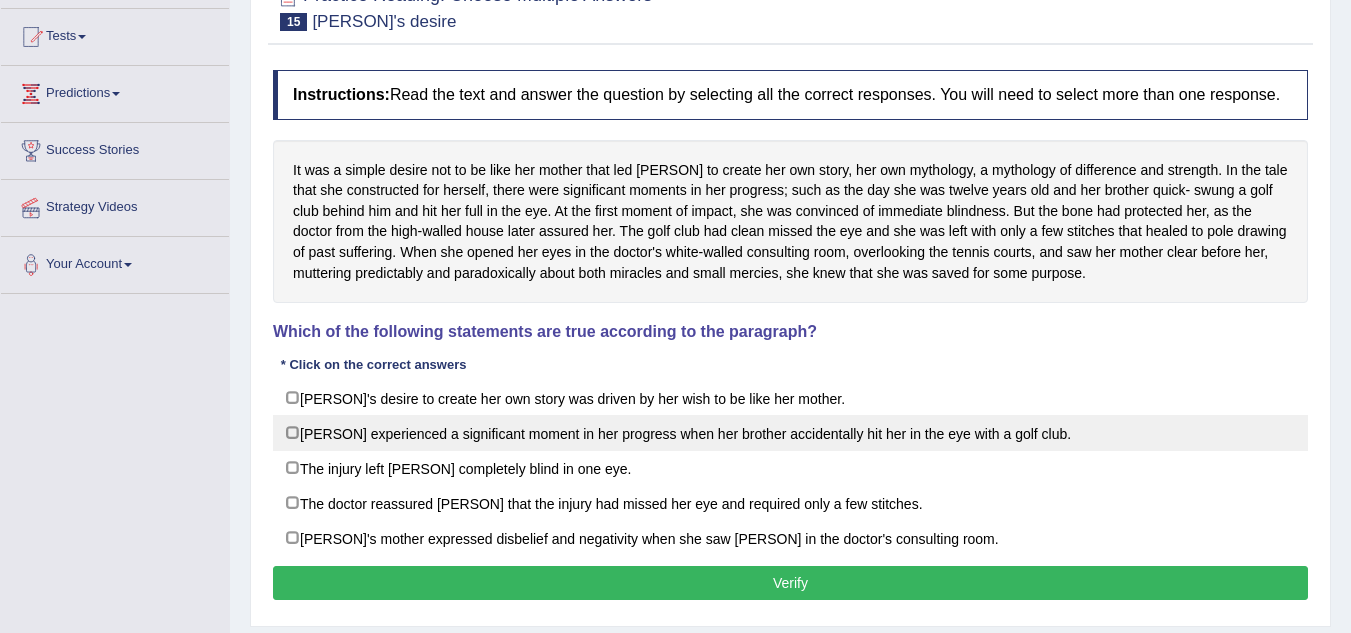 click on "[PERSON] experienced a significant moment in her progress when her brother accidentally hit her in the eye with a golf club." at bounding box center (790, 433) 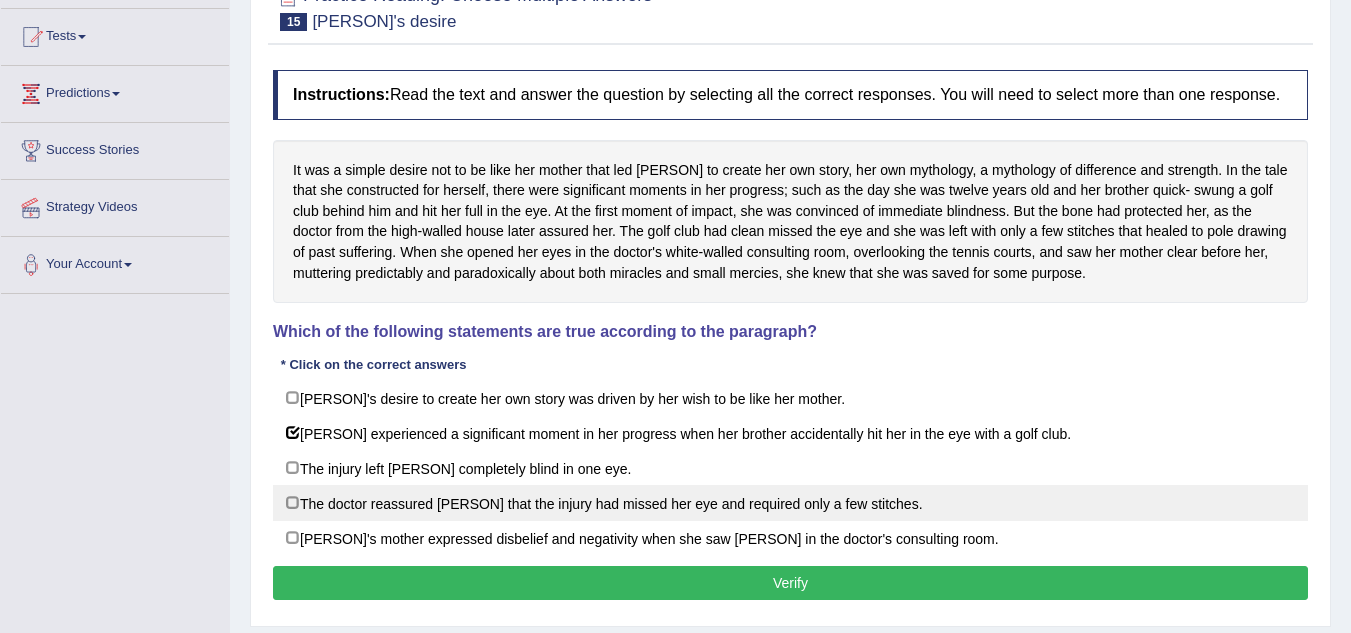 click on "The doctor reassured [PERSON] that the injury had missed her eye and required only a few stitches." at bounding box center (790, 503) 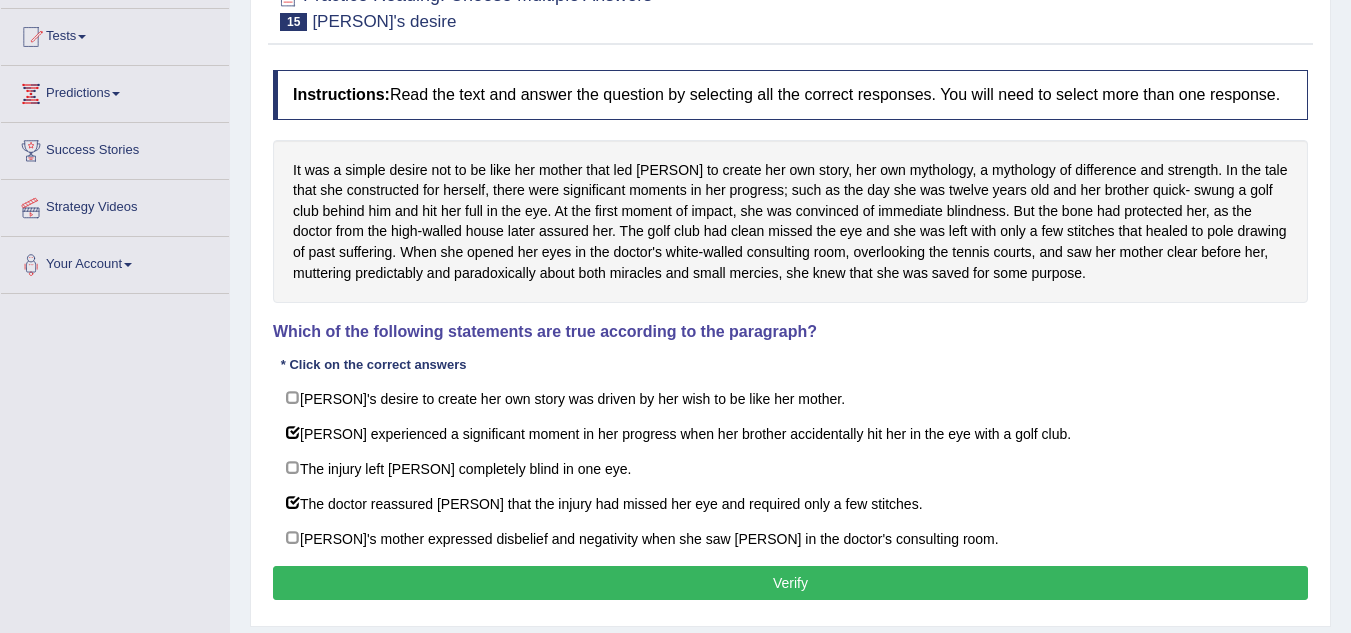 click on "Verify" at bounding box center (790, 583) 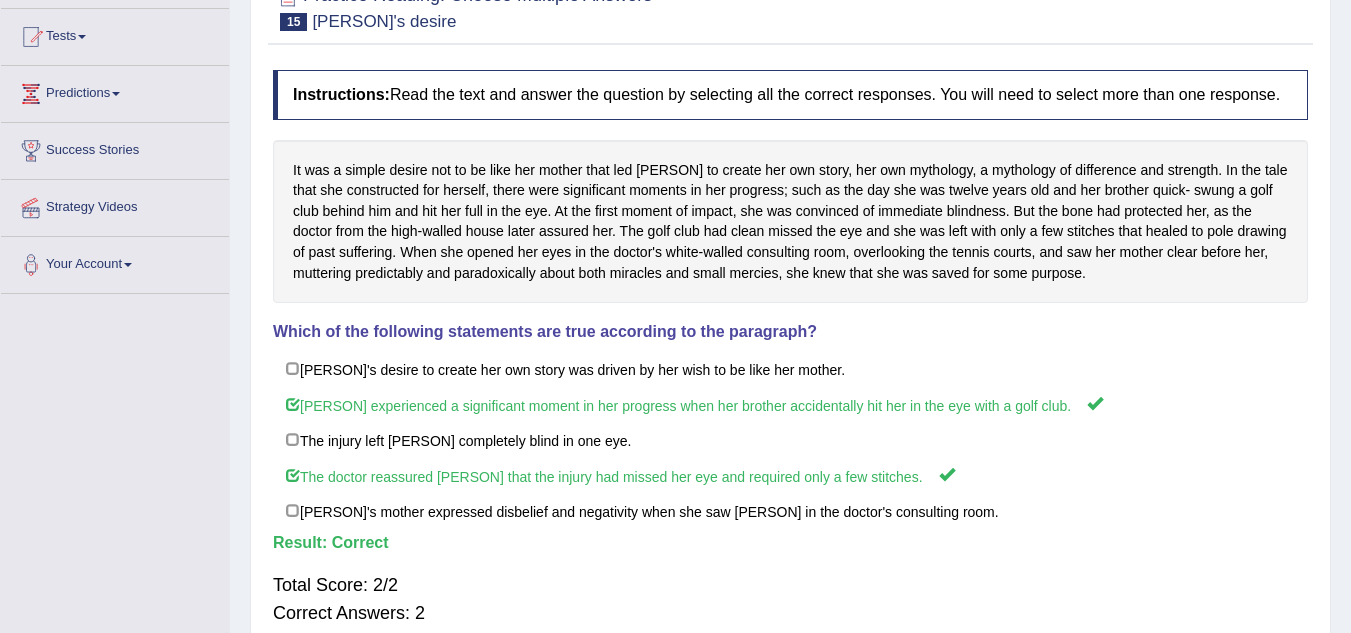 scroll, scrollTop: 0, scrollLeft: 0, axis: both 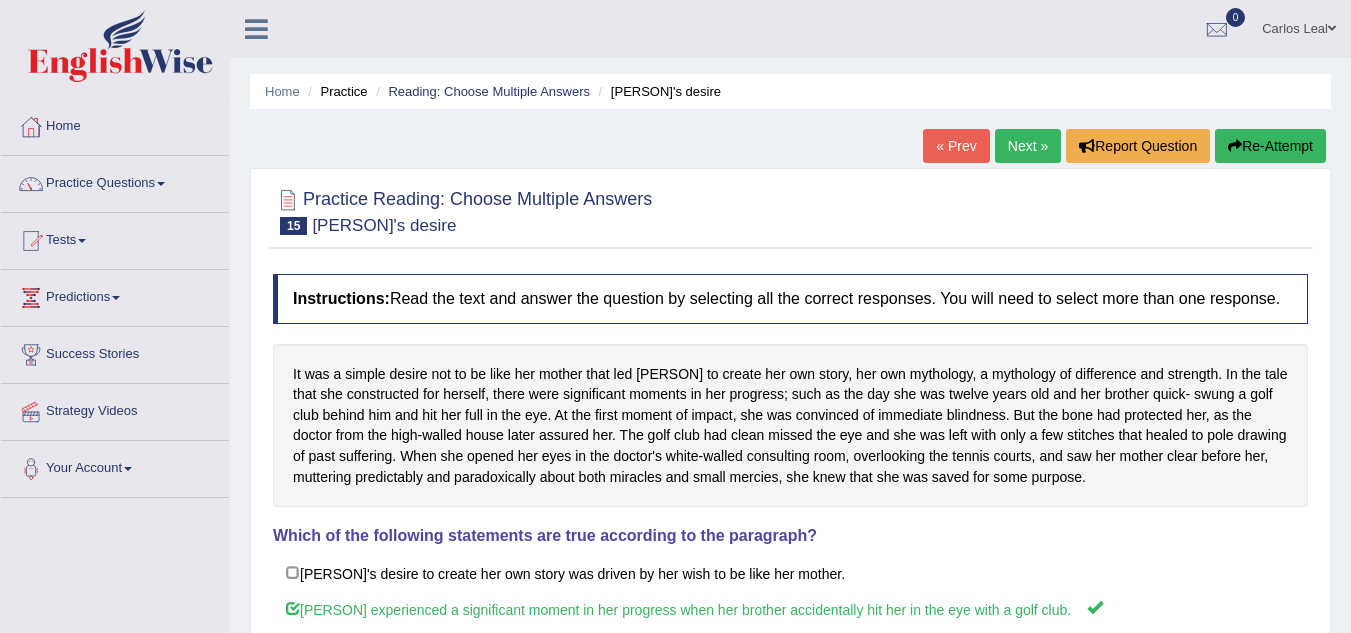 click on "Next »" at bounding box center (1028, 146) 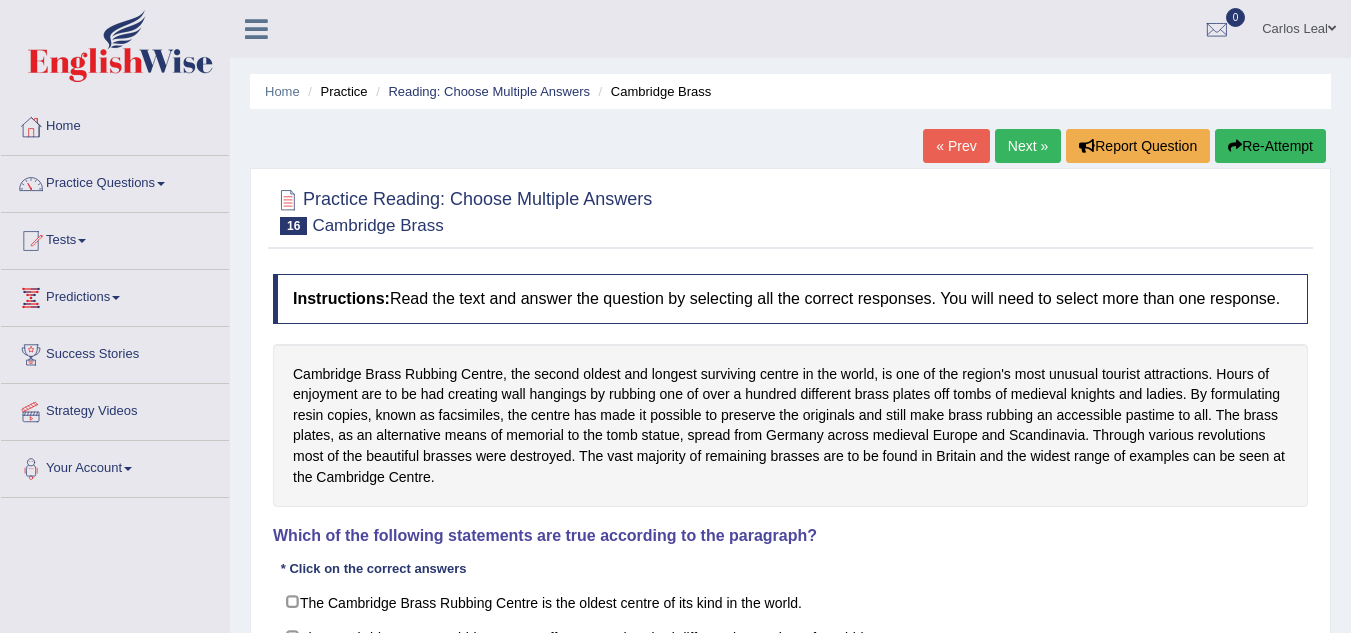 scroll, scrollTop: 0, scrollLeft: 0, axis: both 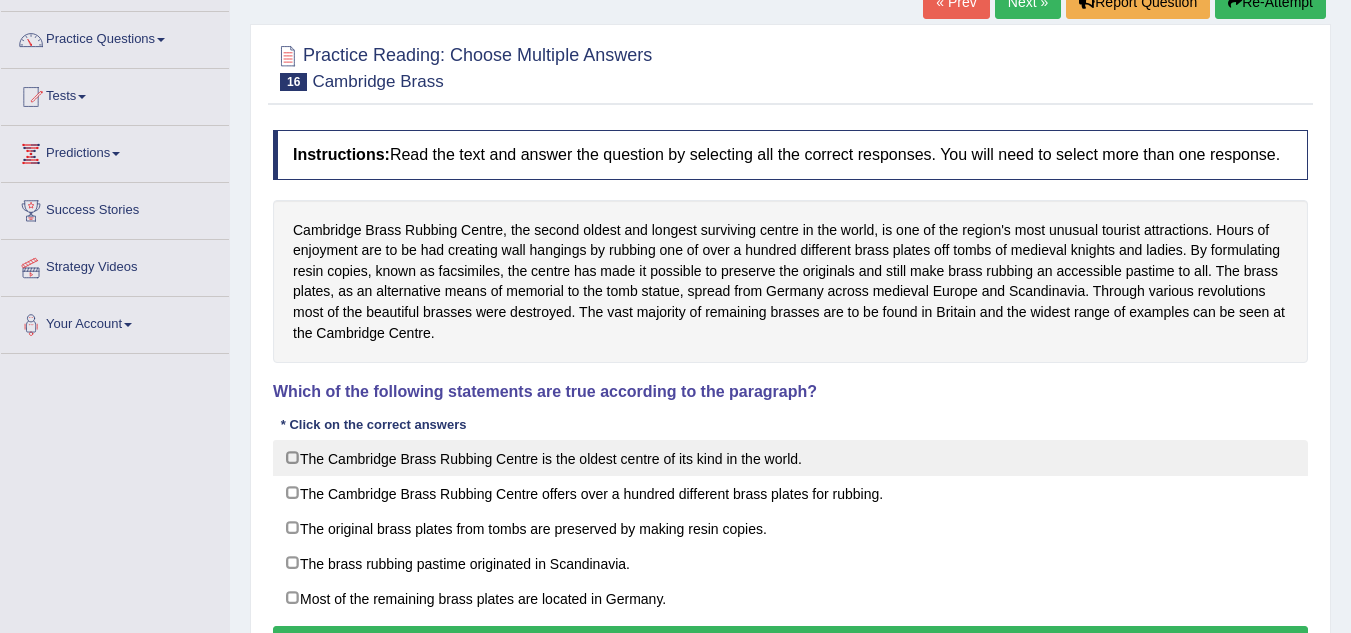 click on "The Cambridge Brass Rubbing Centre is the oldest centre of its kind in the world." at bounding box center [790, 458] 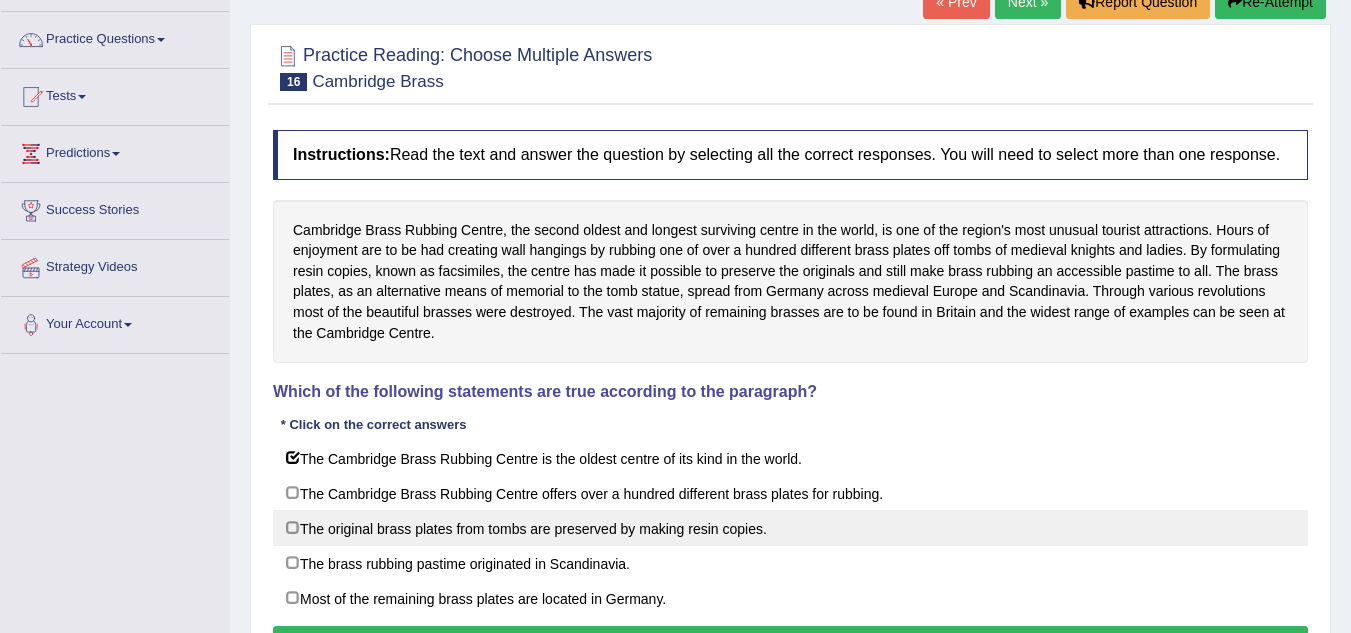 click on "The original brass plates from tombs are preserved by making resin copies." at bounding box center [790, 528] 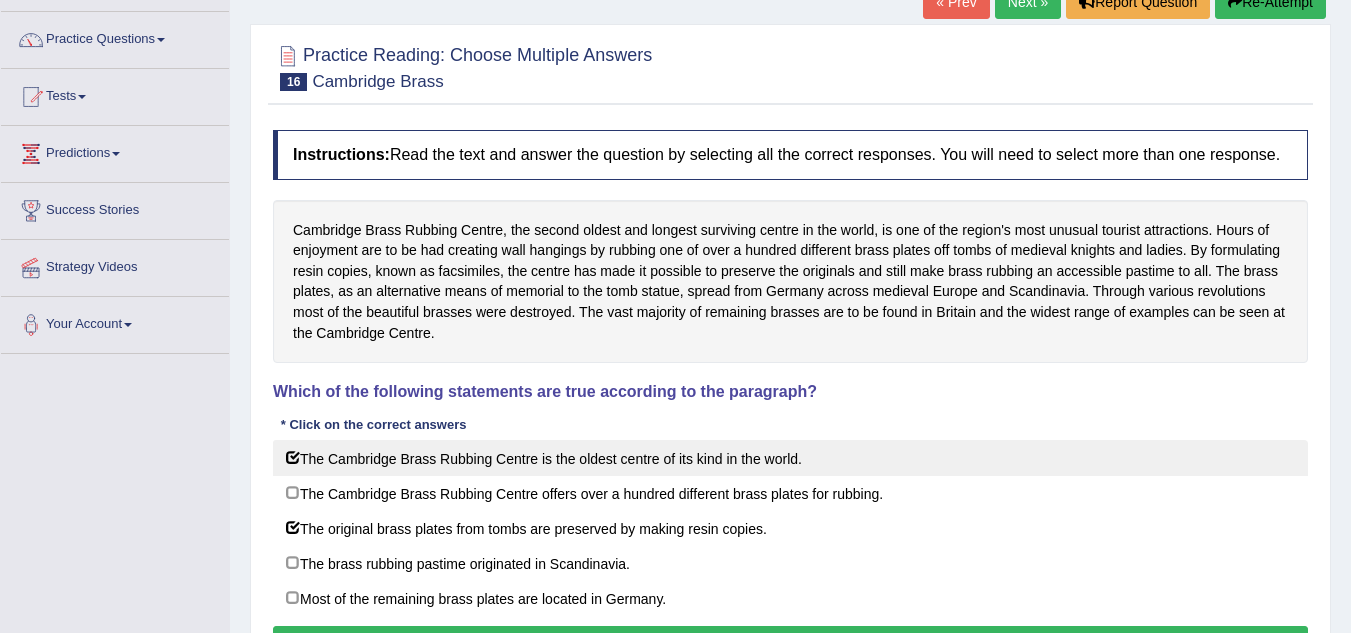click on "The Cambridge Brass Rubbing Centre is the oldest centre of its kind in the world." at bounding box center [790, 458] 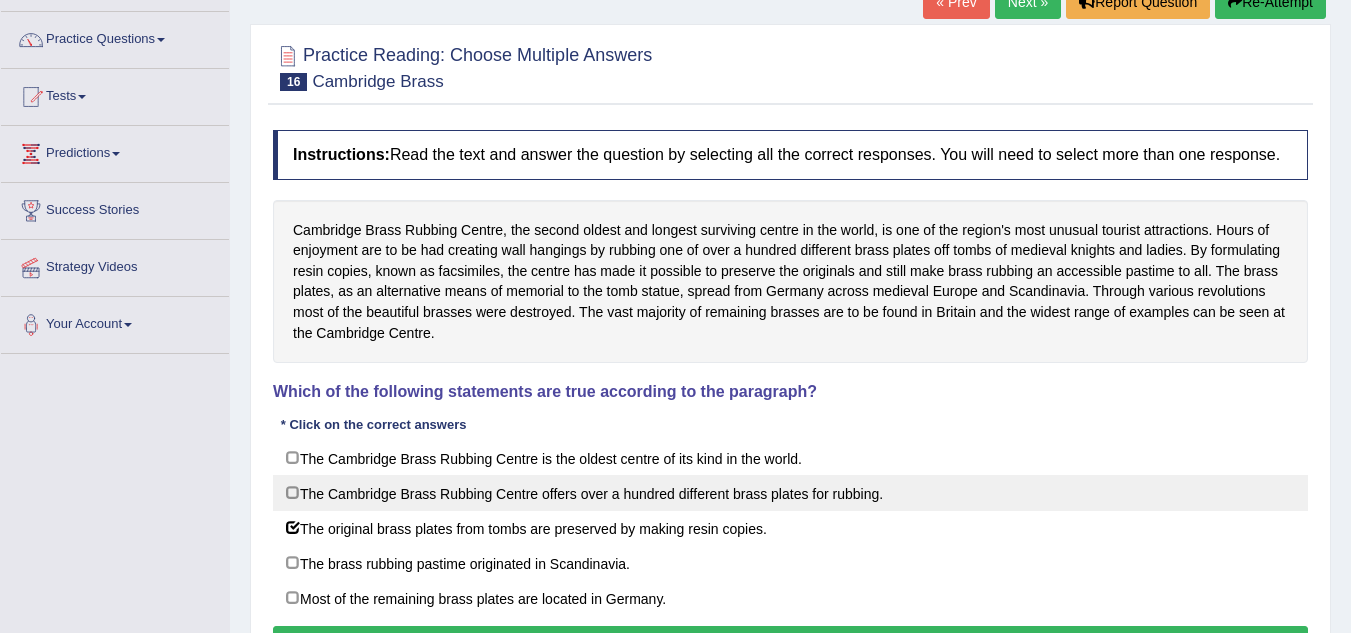 click on "The Cambridge Brass Rubbing Centre offers over a hundred different brass plates for rubbing." at bounding box center [790, 493] 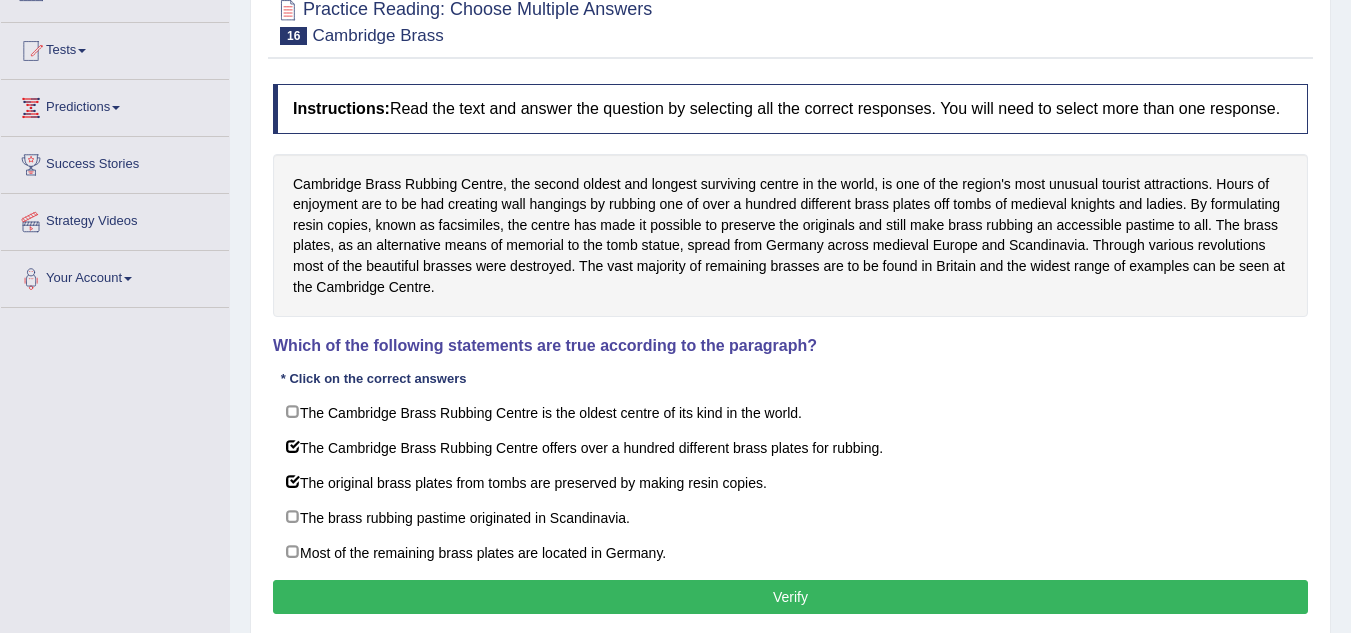 scroll, scrollTop: 192, scrollLeft: 0, axis: vertical 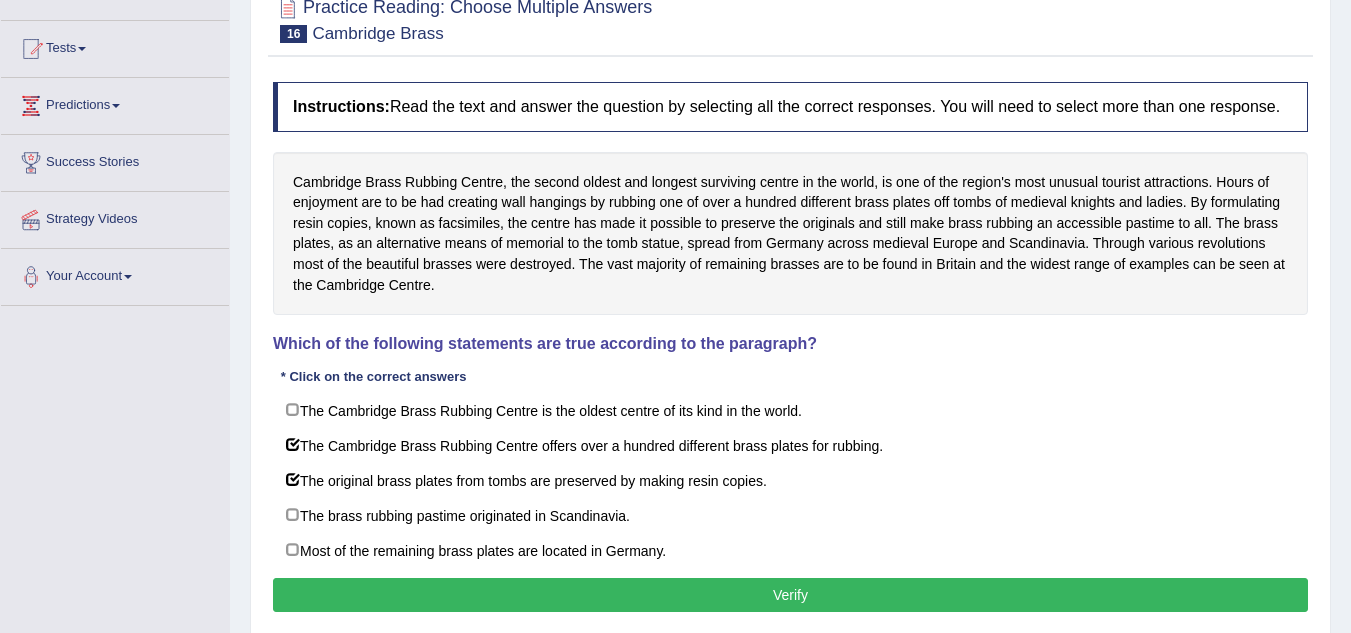 click on "Verify" at bounding box center (790, 595) 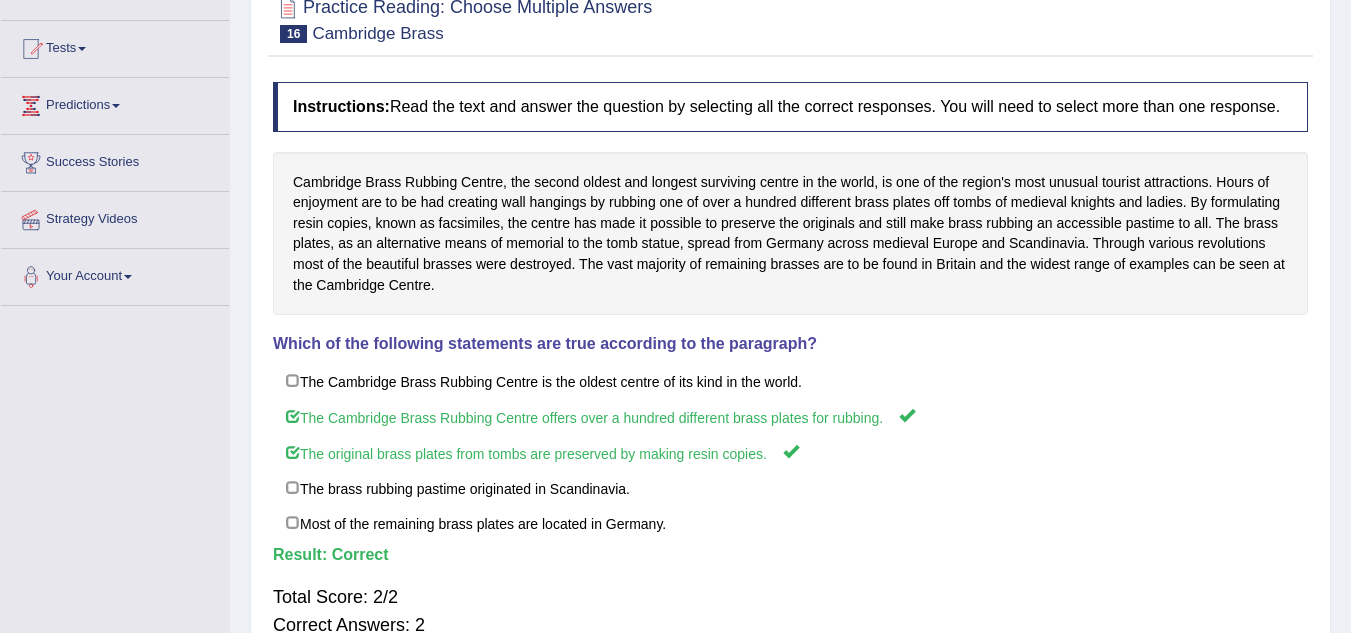 scroll, scrollTop: 0, scrollLeft: 0, axis: both 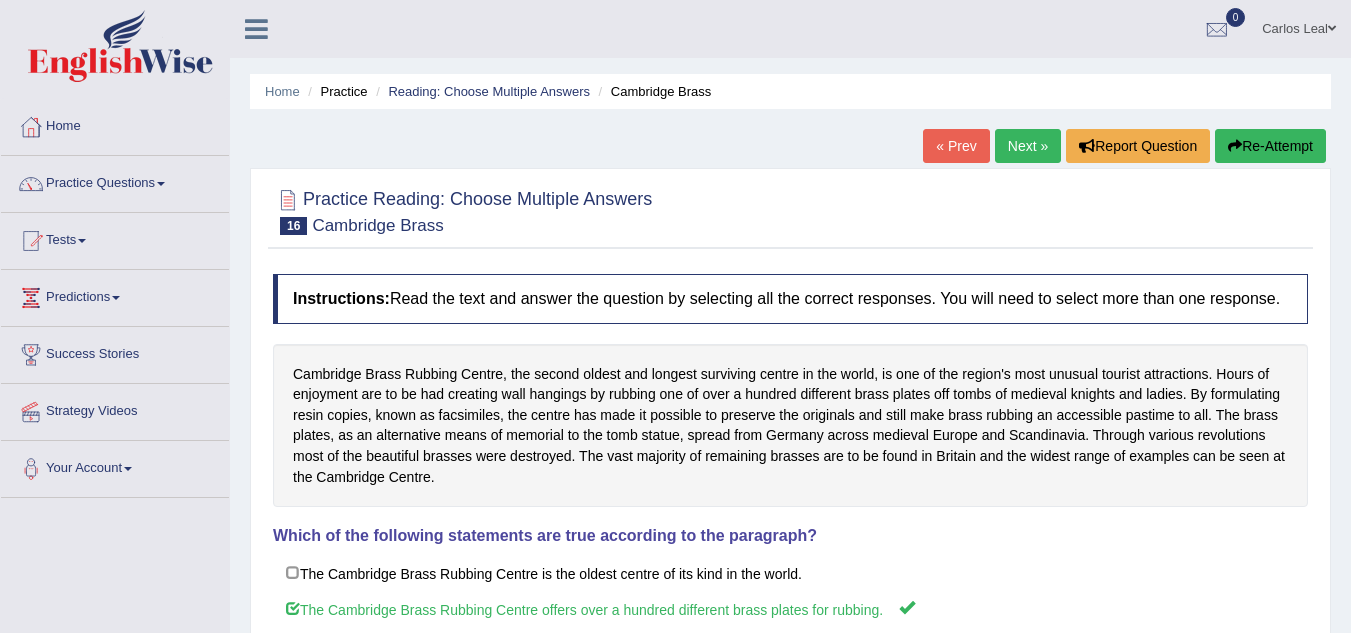 click on "Next »" at bounding box center (1028, 146) 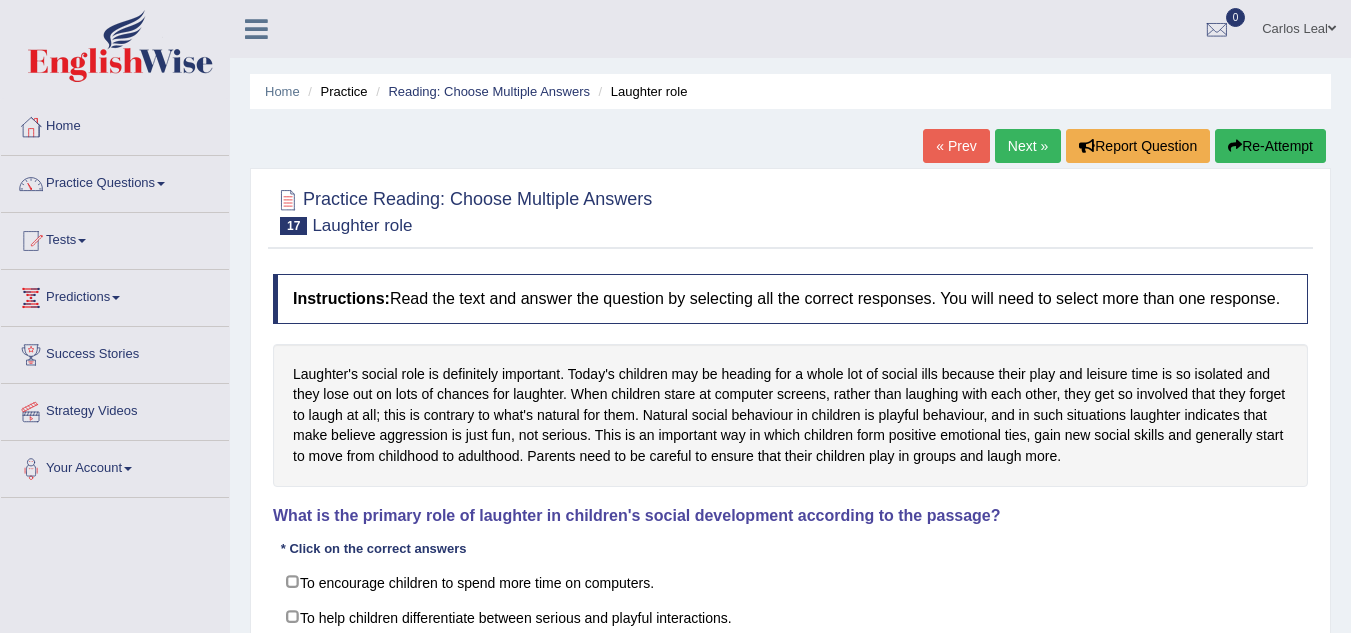 scroll, scrollTop: 0, scrollLeft: 0, axis: both 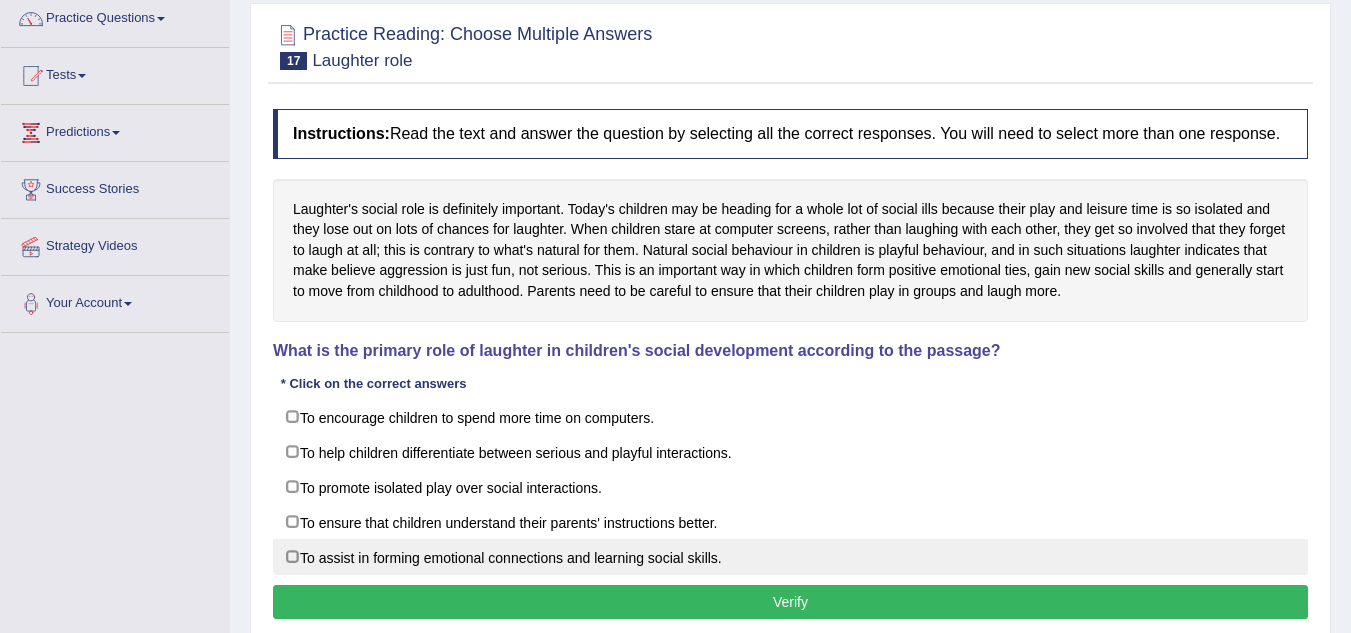 click on "To assist in forming emotional connections and learning social skills." at bounding box center (790, 557) 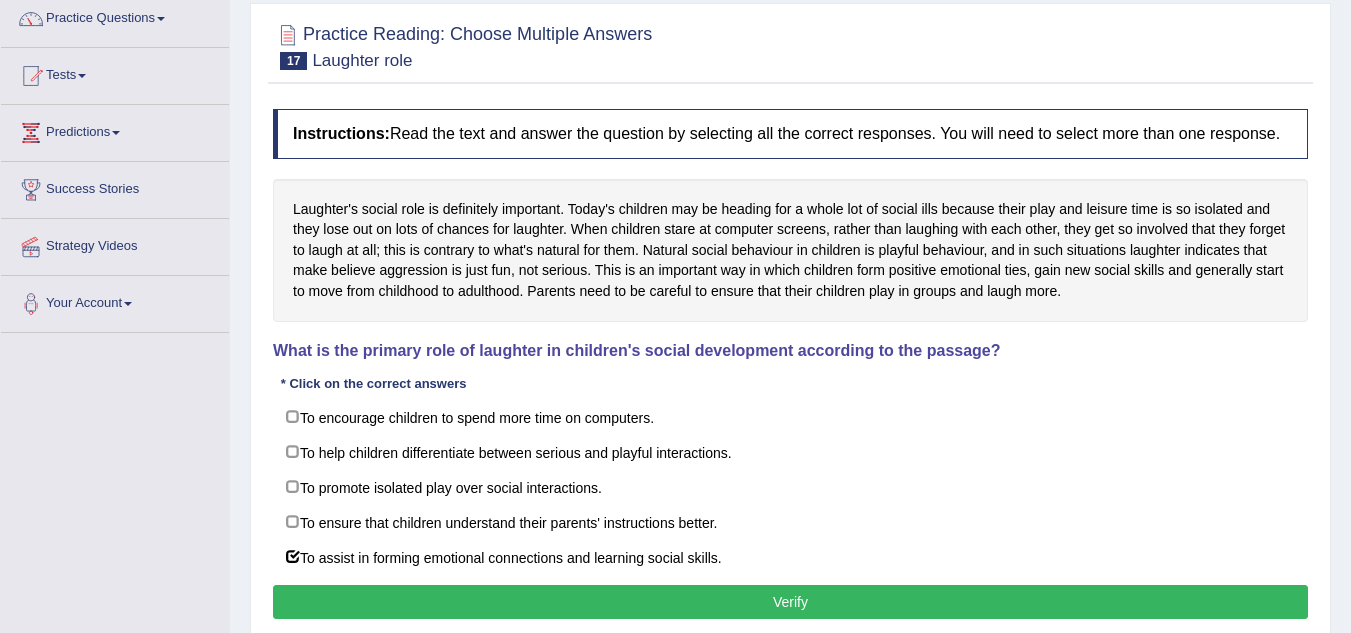 click on "Verify" at bounding box center [790, 602] 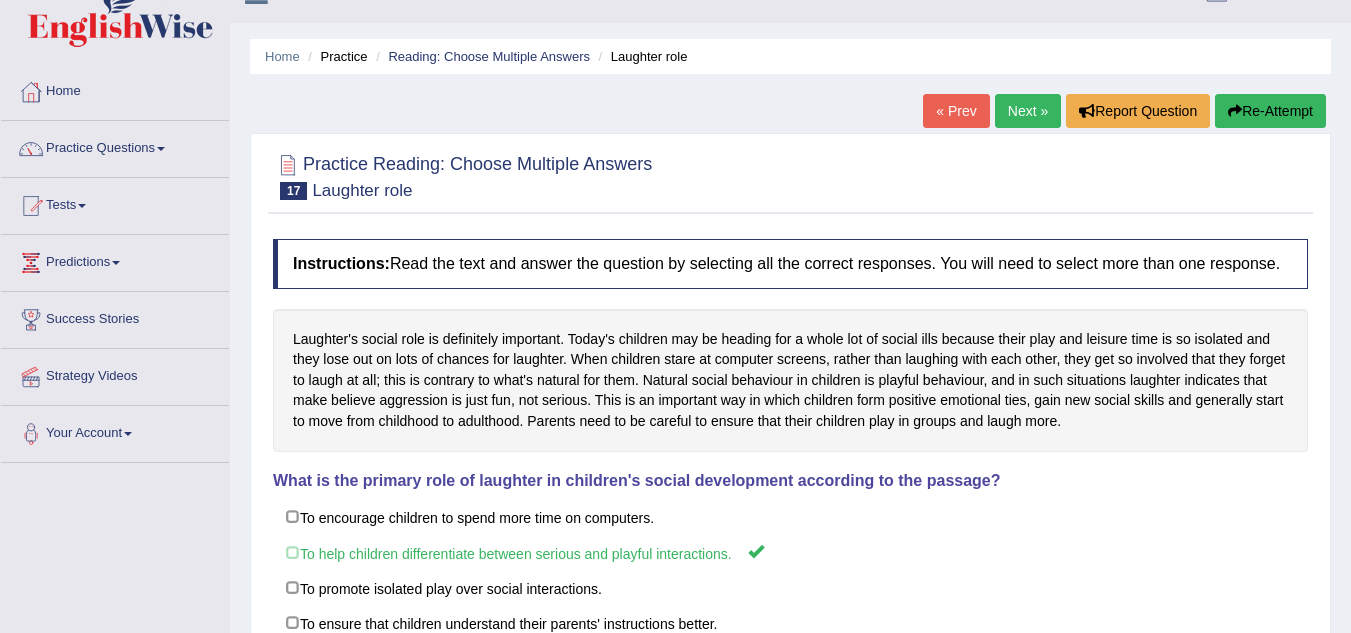 scroll, scrollTop: 0, scrollLeft: 0, axis: both 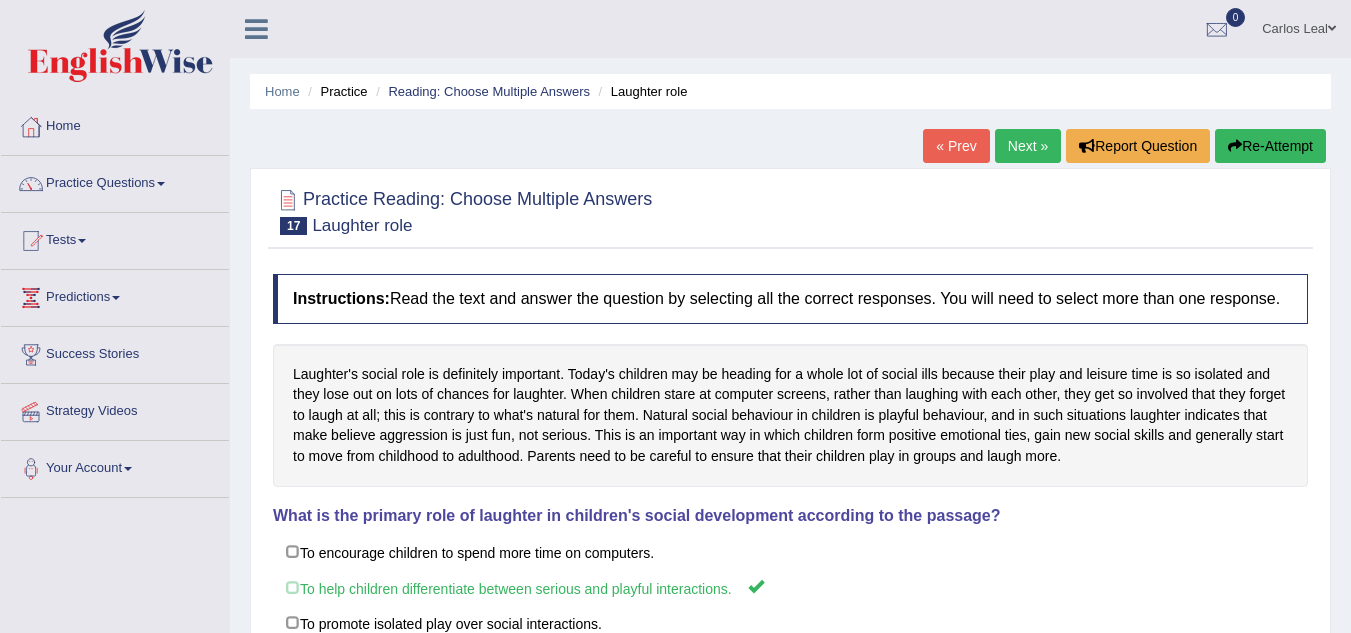 click on "Next »" at bounding box center (1028, 146) 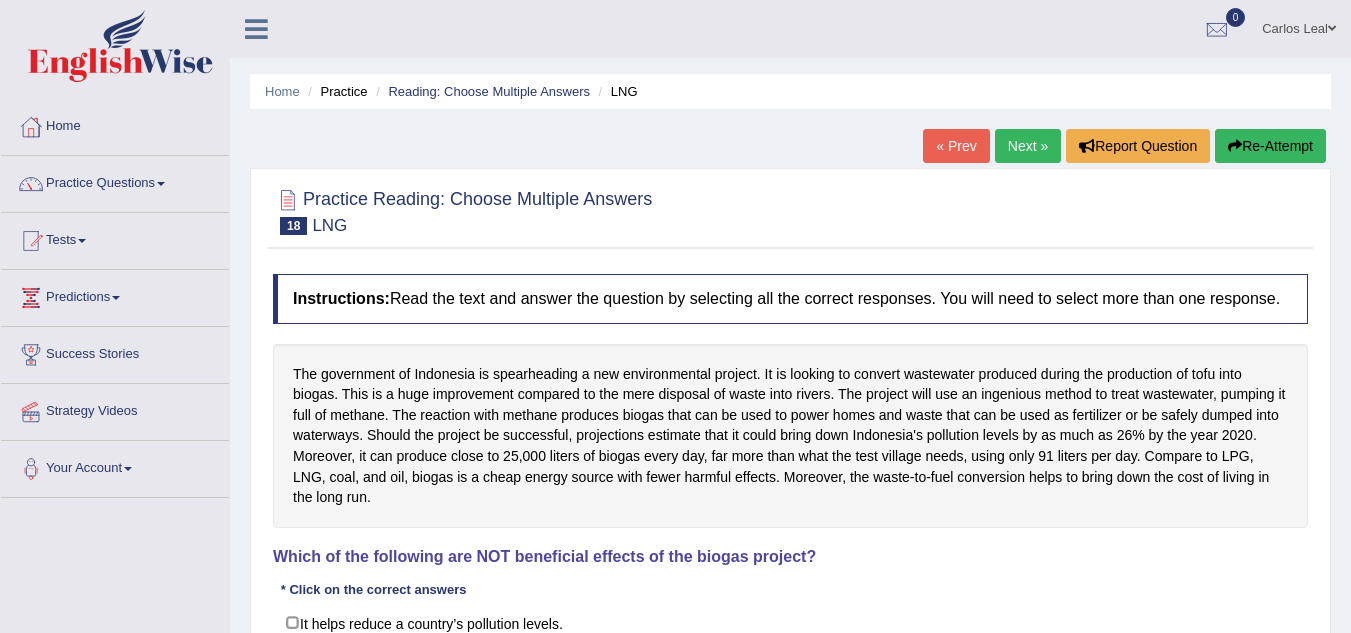 scroll, scrollTop: 0, scrollLeft: 0, axis: both 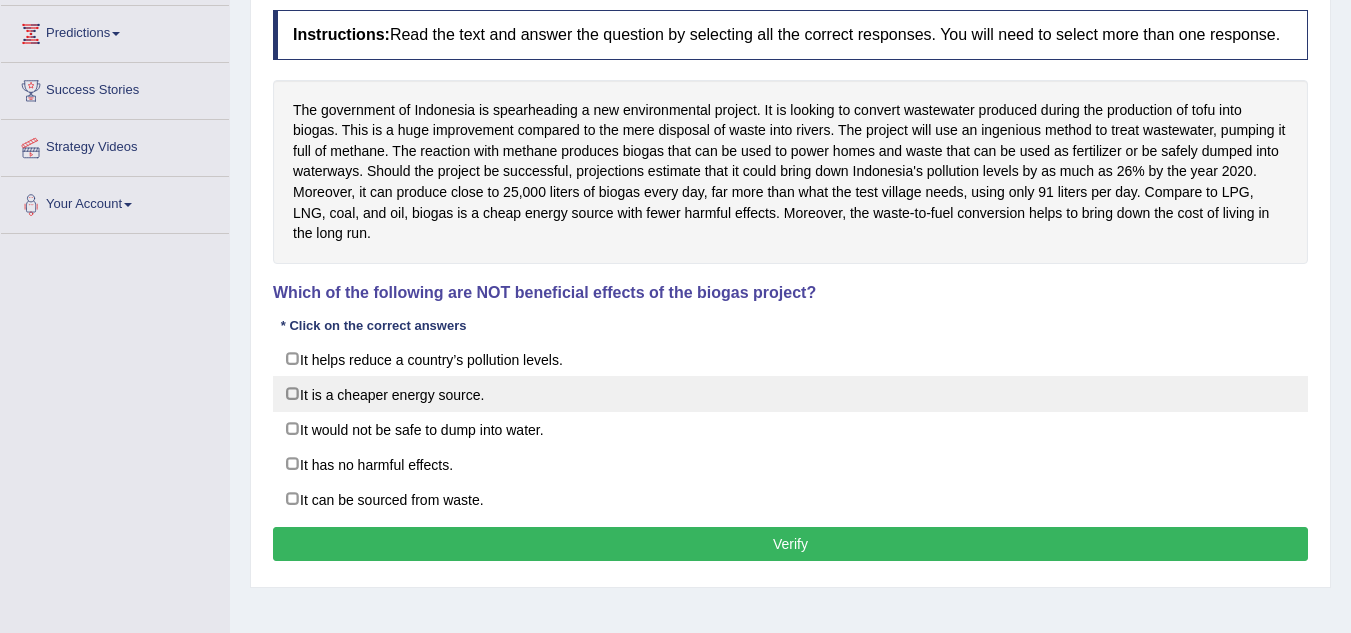 click on "It is a cheaper energy source." at bounding box center (790, 394) 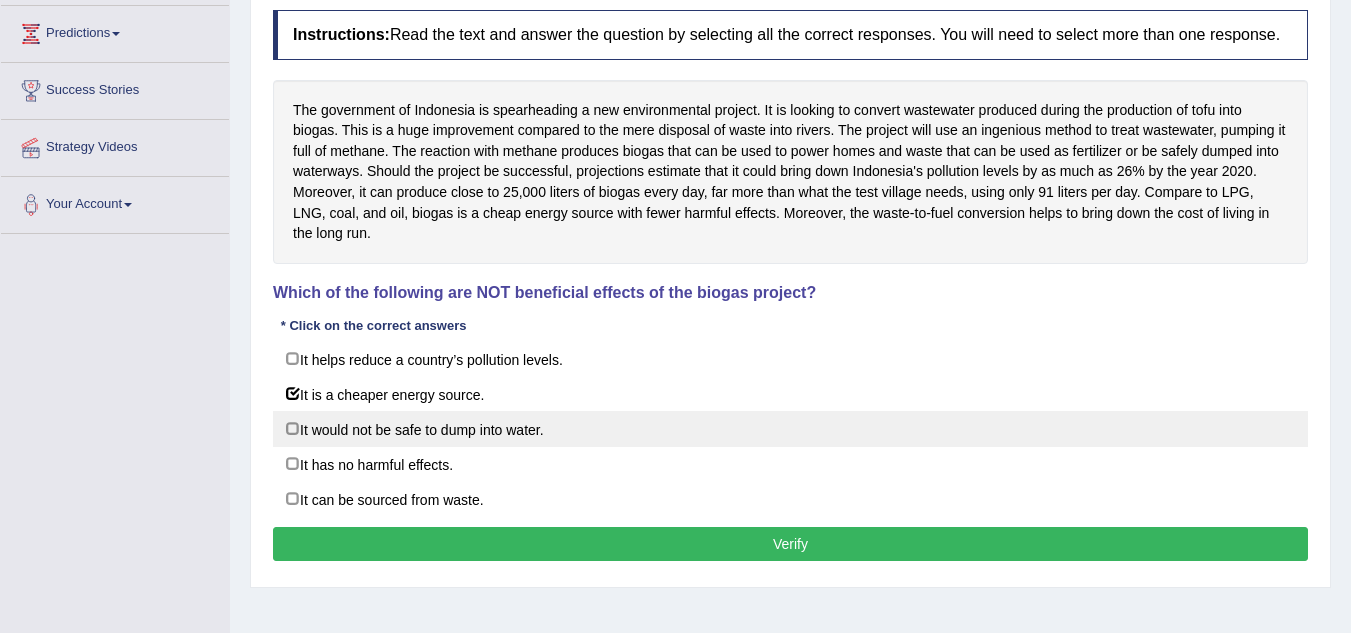 click on "It would not be safe to dump into water." at bounding box center (790, 429) 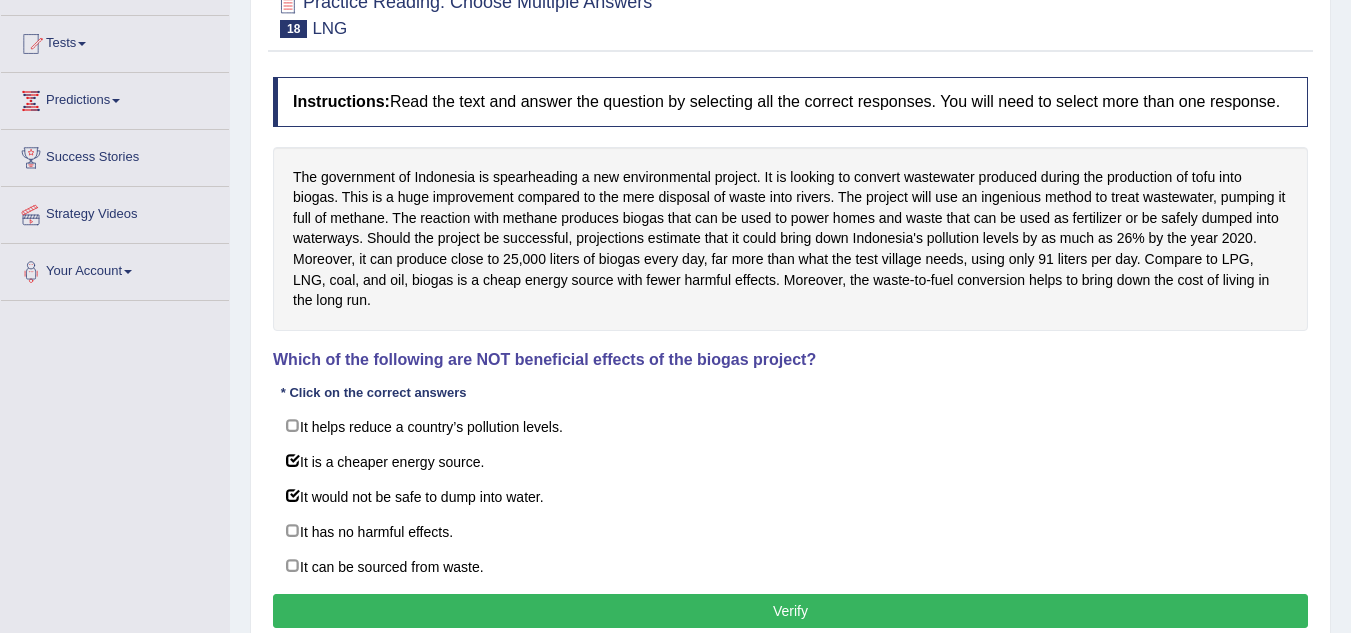 scroll, scrollTop: 195, scrollLeft: 0, axis: vertical 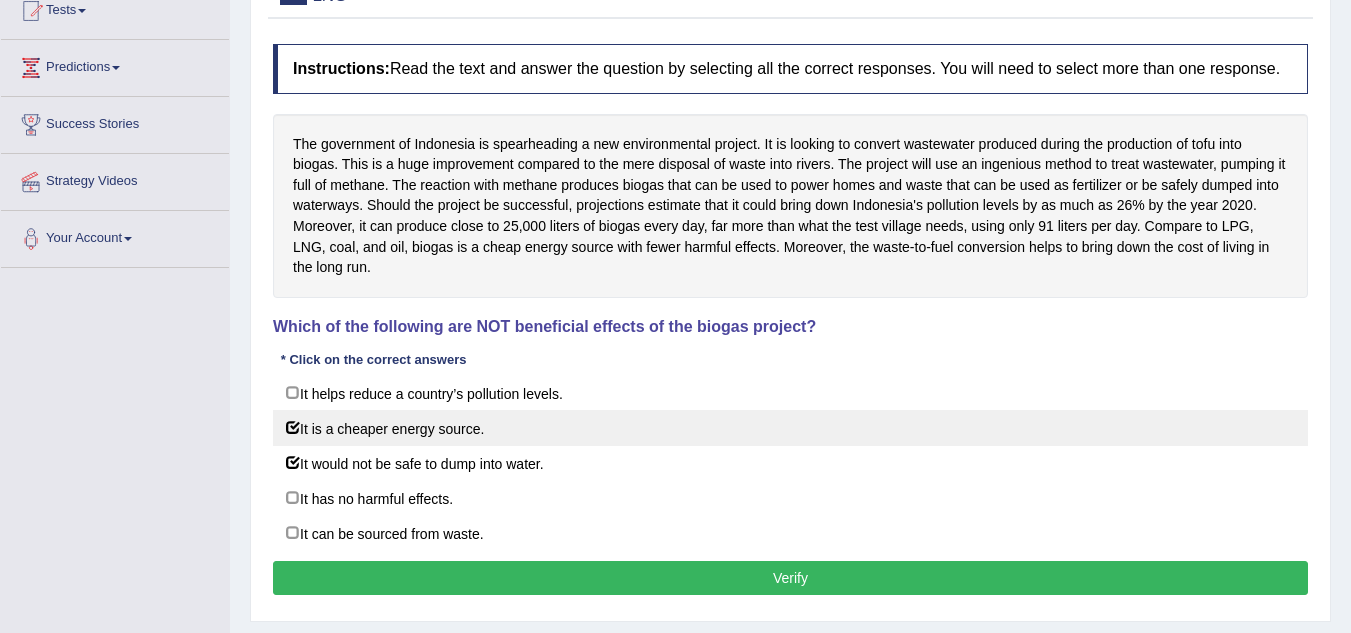 click on "It is a cheaper energy source." at bounding box center (790, 428) 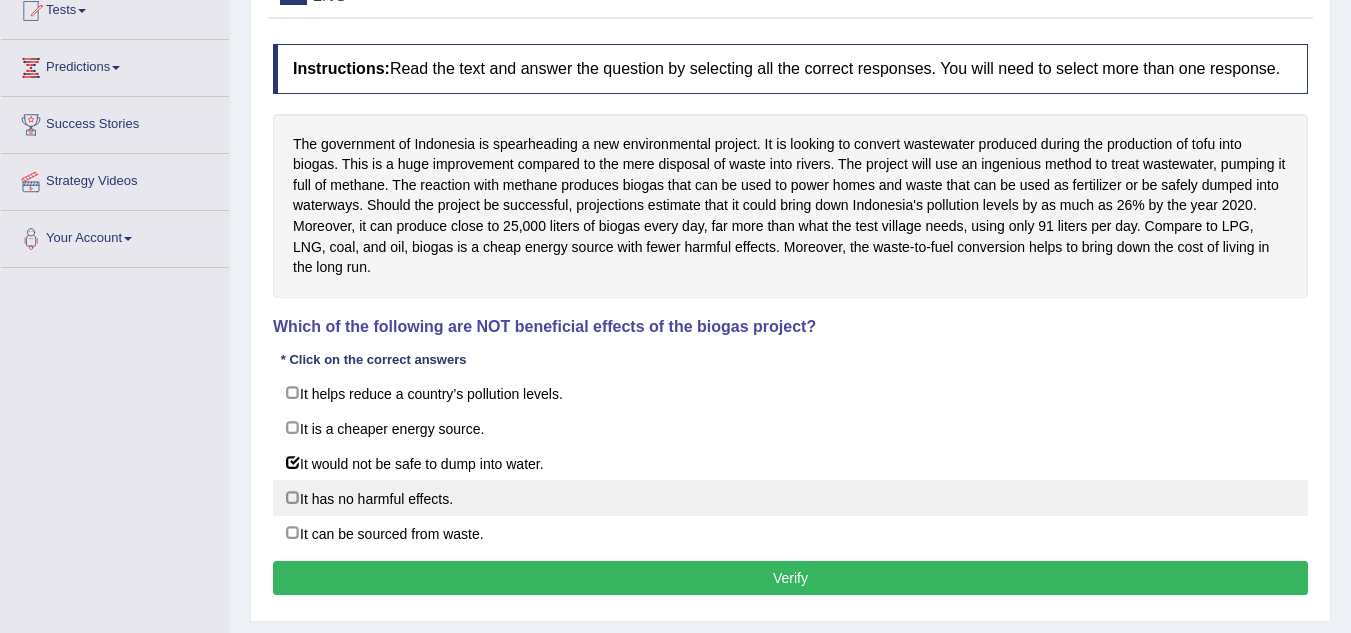 click on "It has no harmful effects." at bounding box center [790, 498] 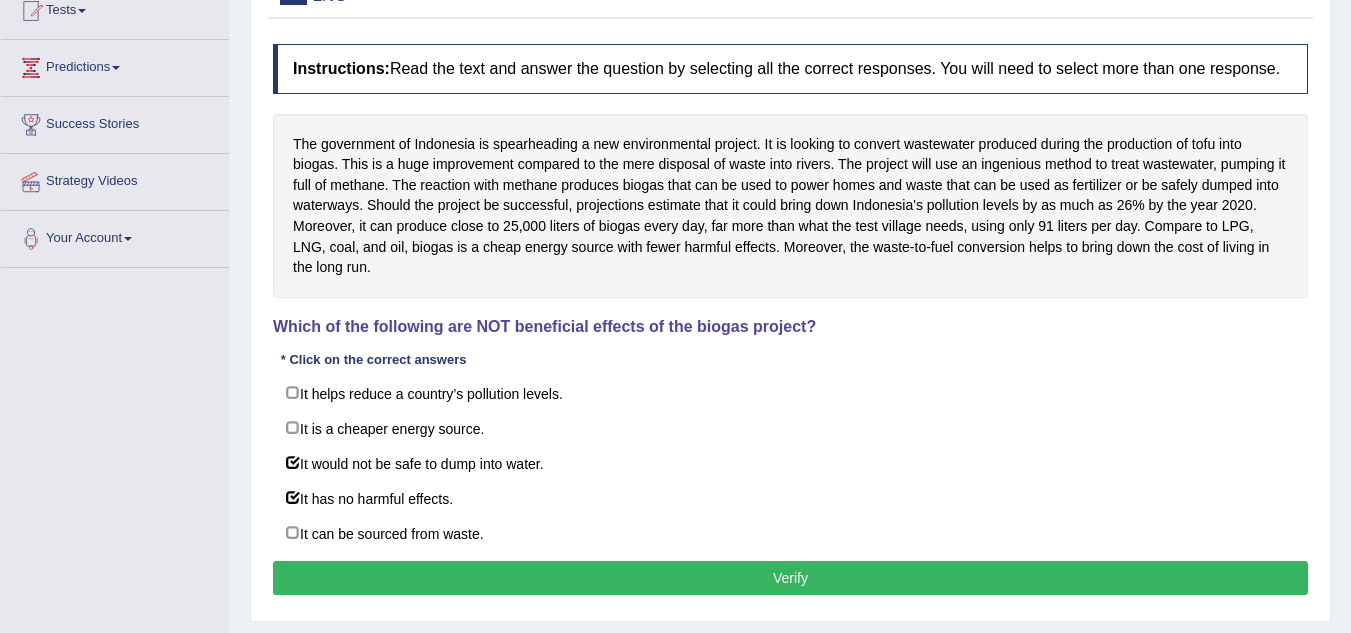 click on "Verify" at bounding box center [790, 578] 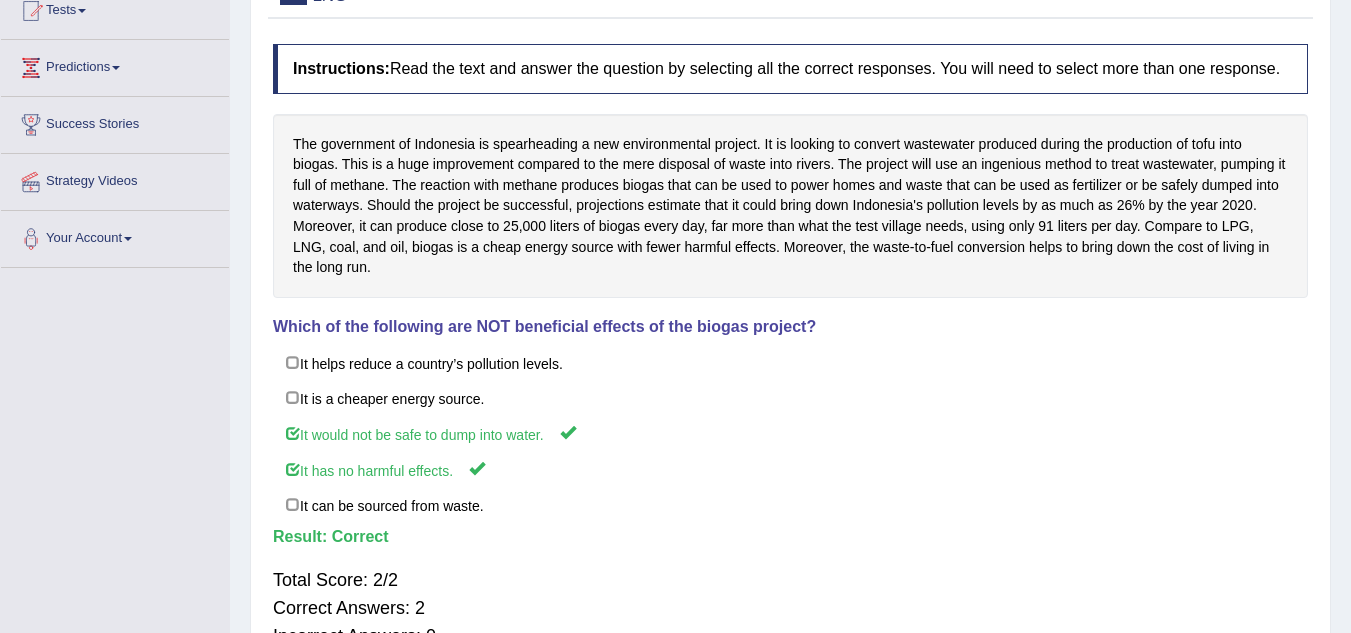 scroll, scrollTop: 0, scrollLeft: 0, axis: both 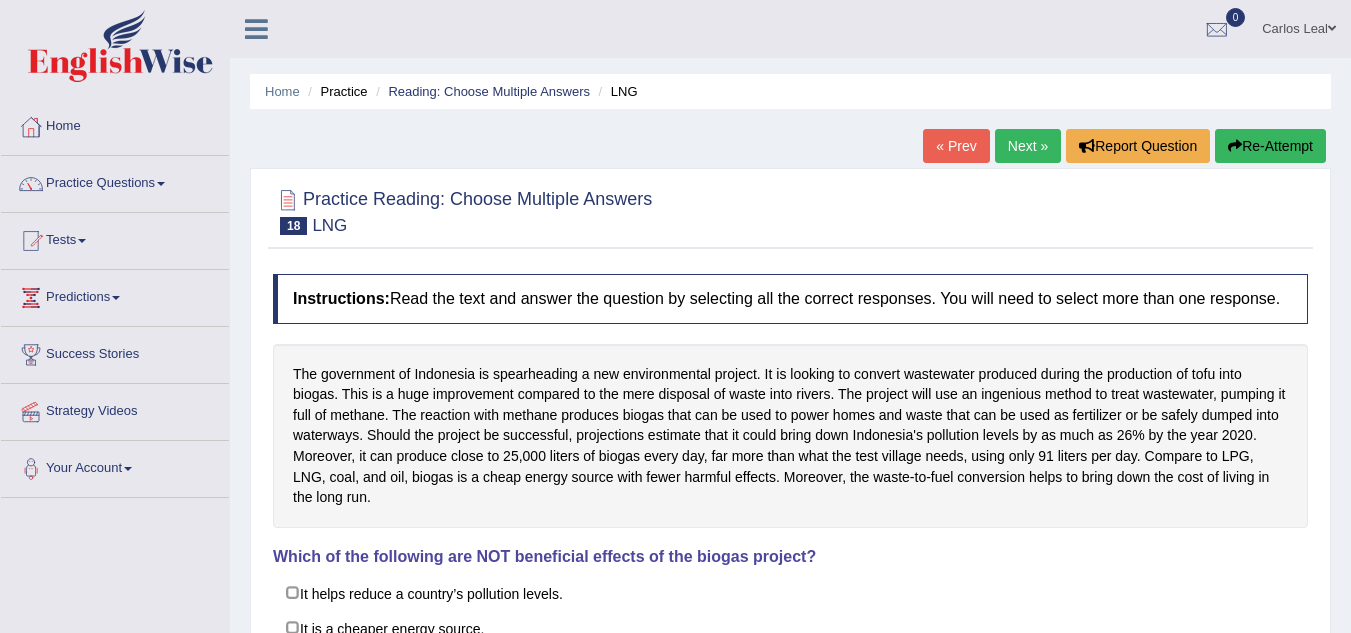 click on "Next »" at bounding box center [1028, 146] 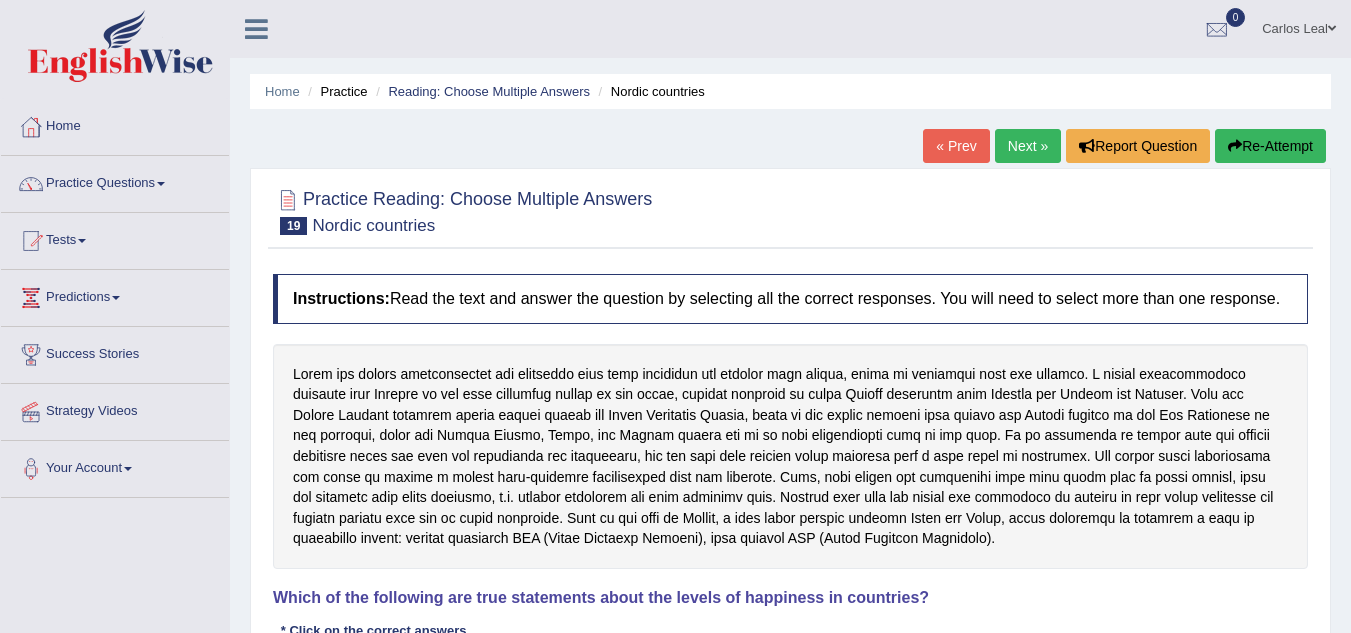 scroll, scrollTop: 0, scrollLeft: 0, axis: both 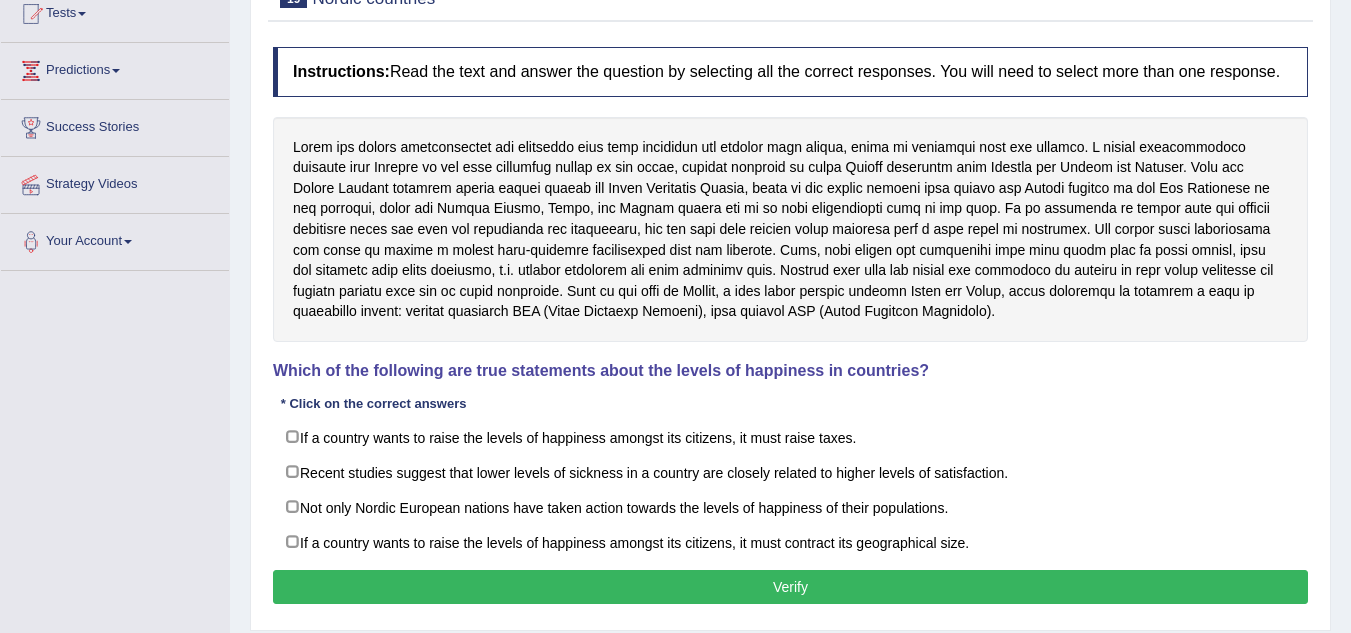 drag, startPoint x: 1346, startPoint y: 280, endPoint x: 1365, endPoint y: 283, distance: 19.235384 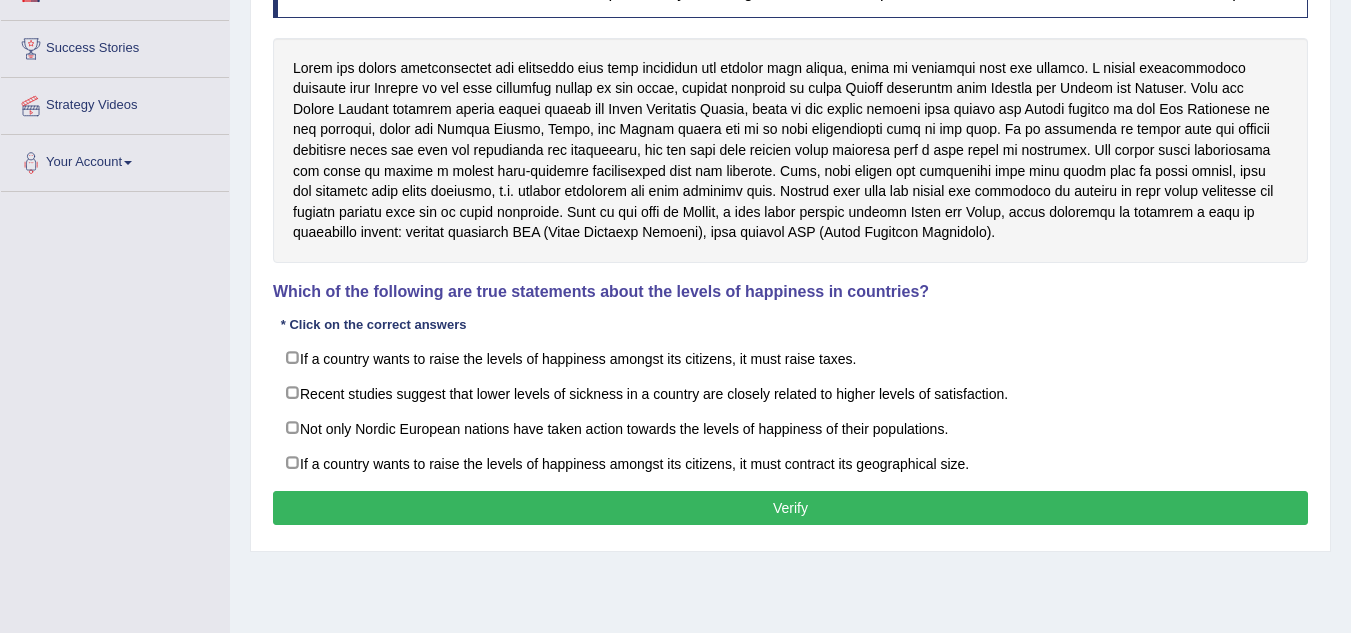 scroll, scrollTop: 313, scrollLeft: 0, axis: vertical 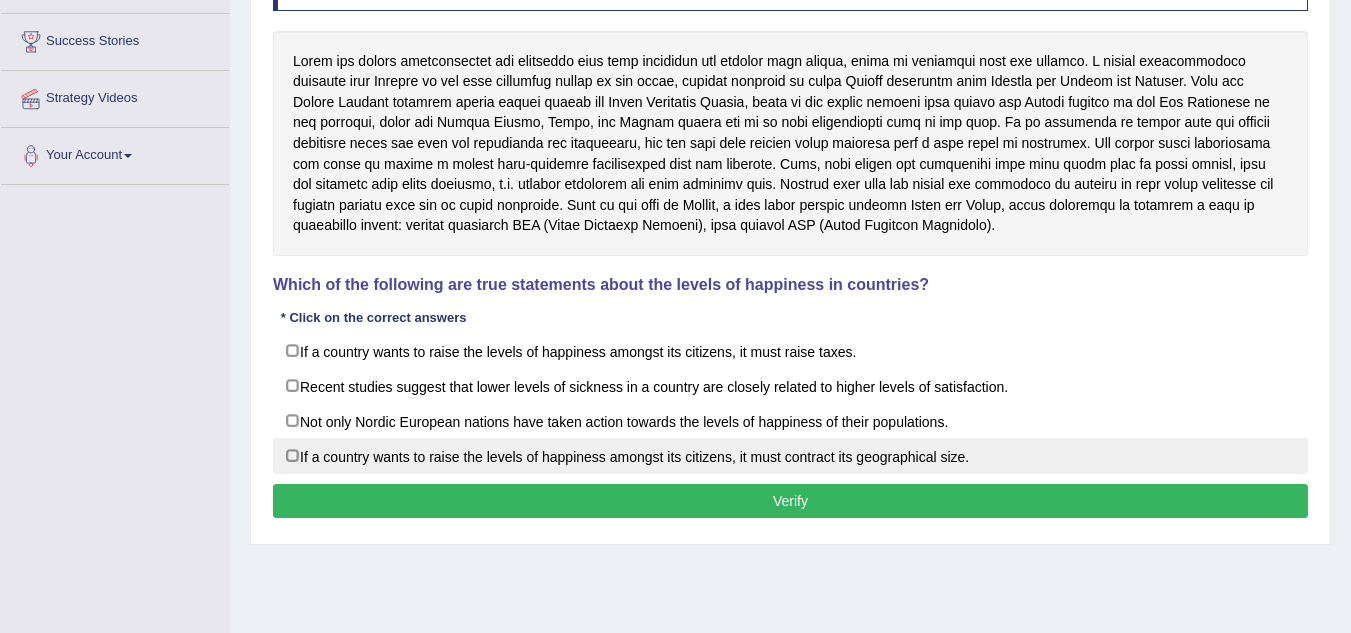 click on "If a country wants to raise the levels of happiness amongst its citizens, it must contract its geographical size." at bounding box center (790, 456) 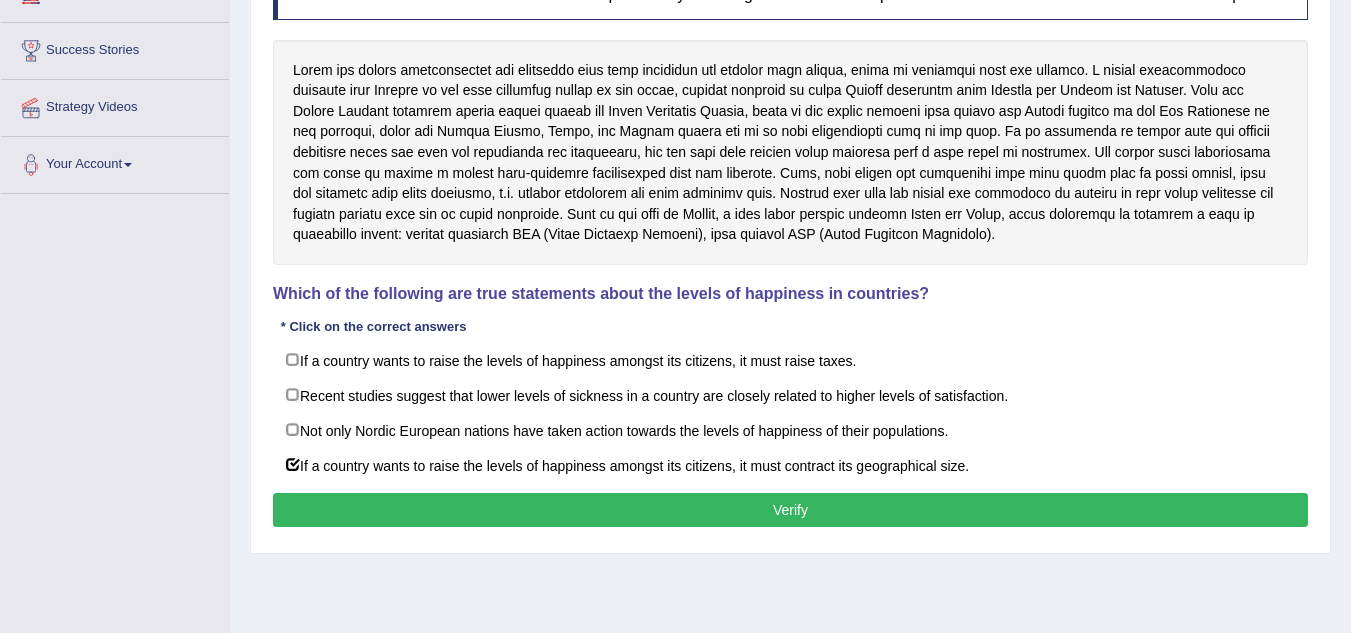 scroll, scrollTop: 301, scrollLeft: 0, axis: vertical 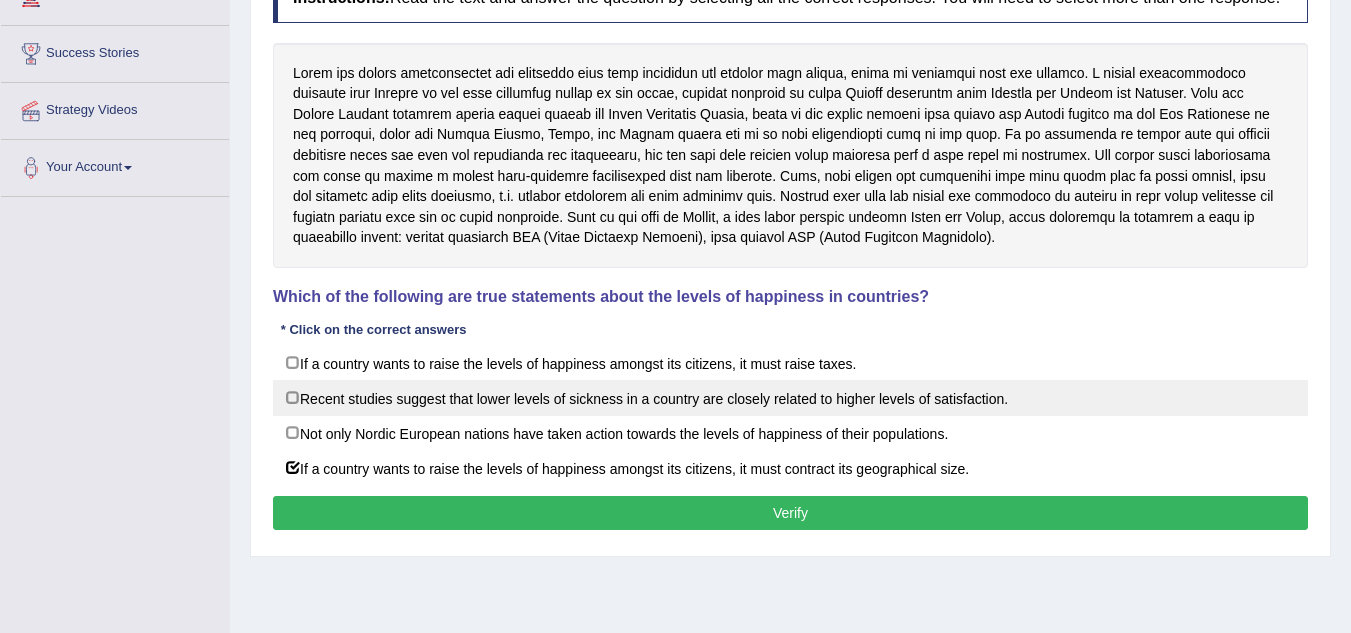 click on "Recent studies suggest that lower levels of sickness in a country are closely related to higher levels of satisfaction." at bounding box center (790, 398) 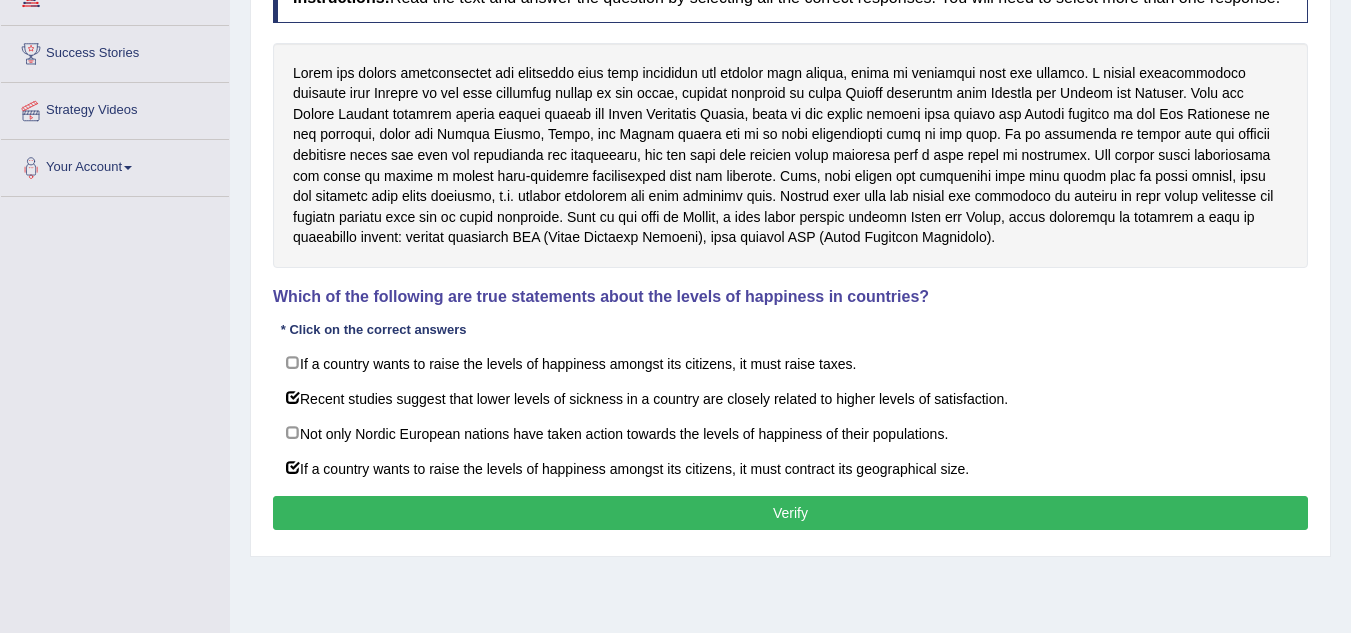 click on "Verify" at bounding box center (790, 513) 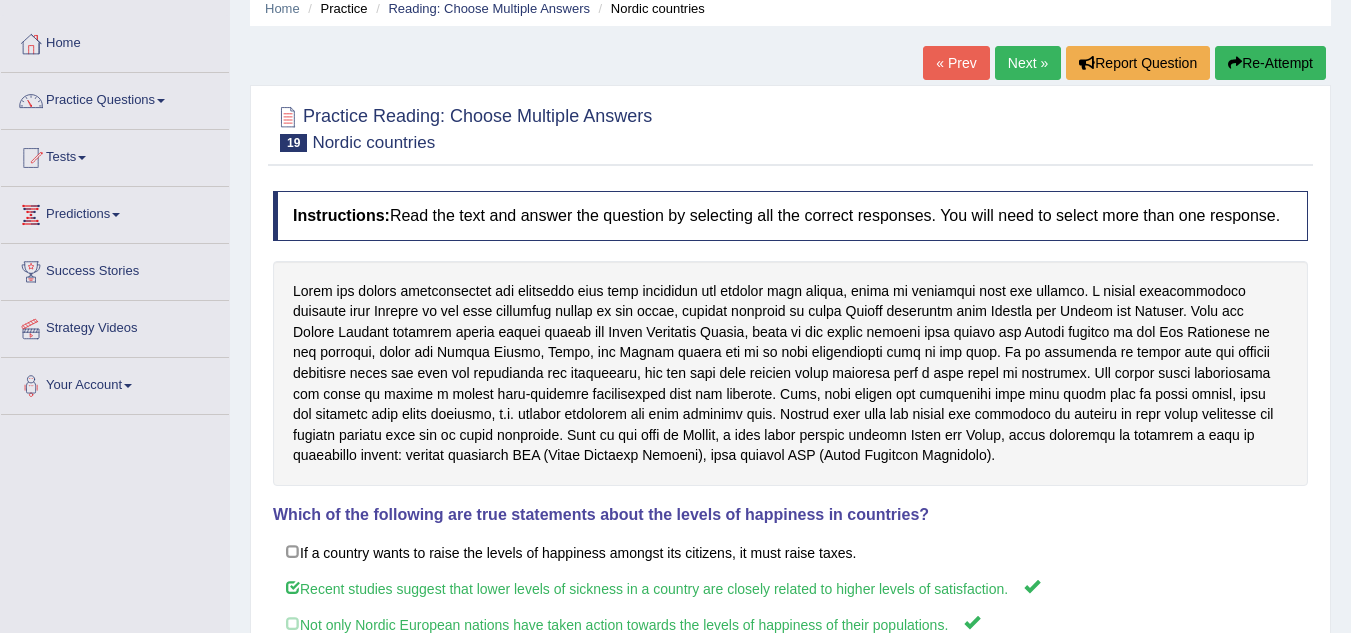 scroll, scrollTop: 49, scrollLeft: 0, axis: vertical 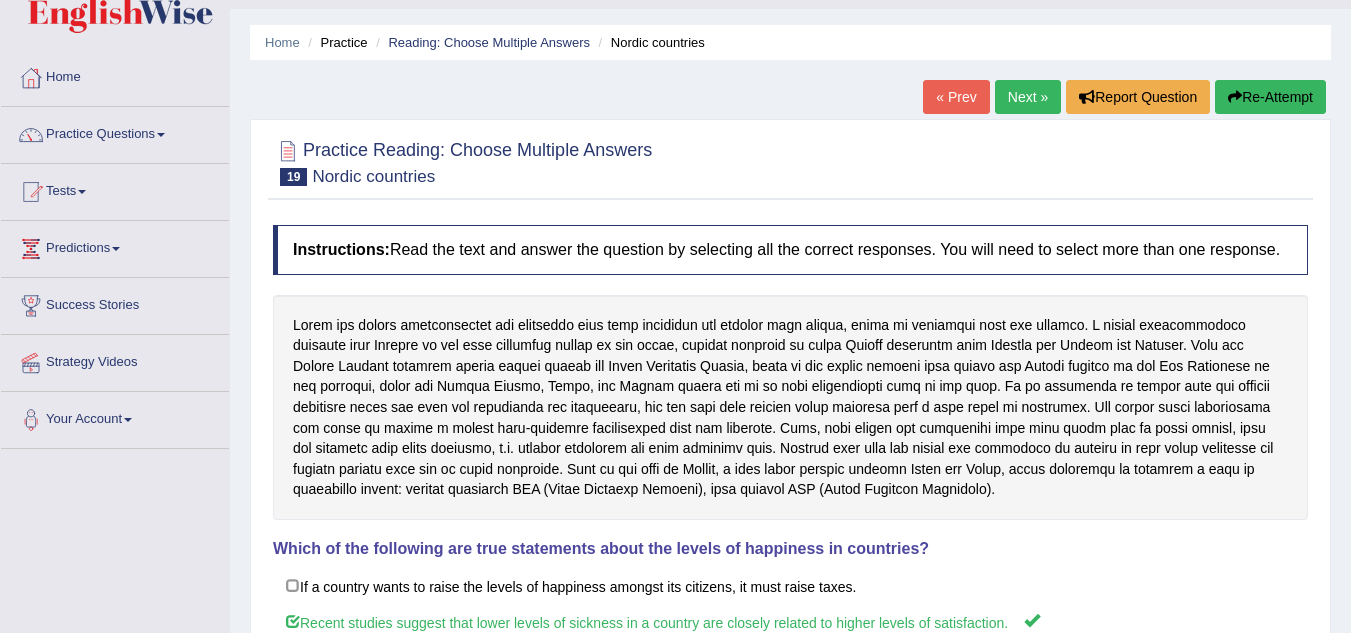 click on "Next »" at bounding box center (1028, 97) 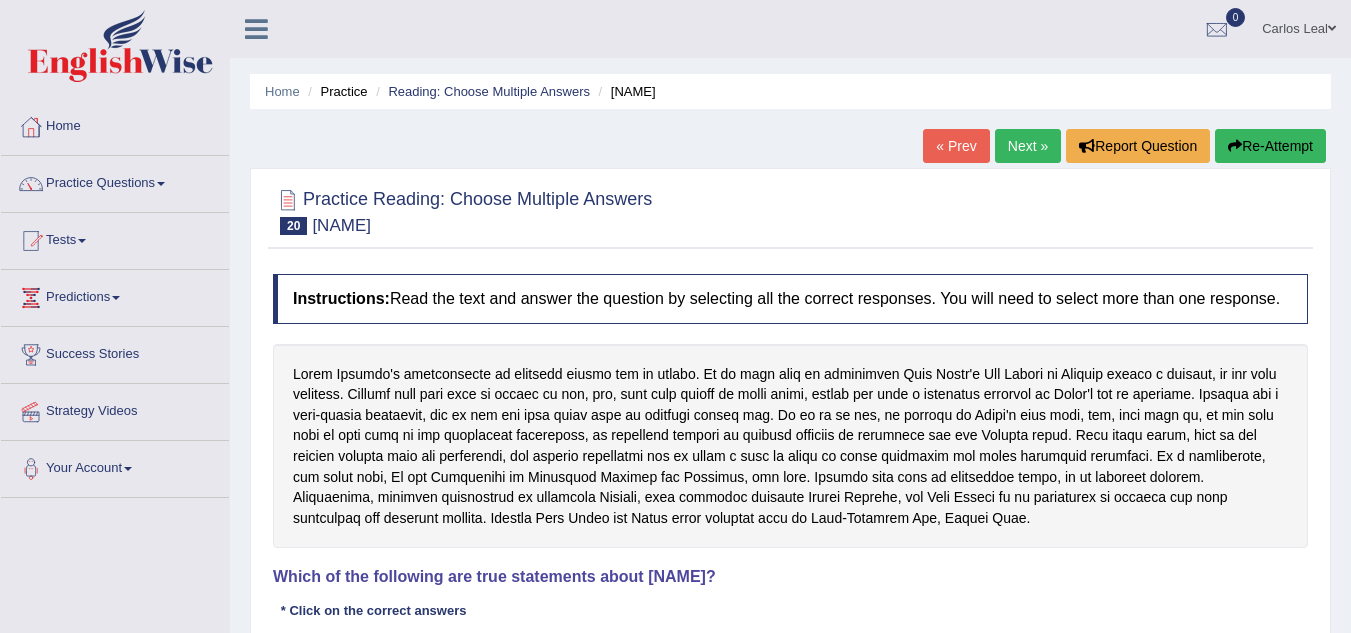 scroll, scrollTop: 0, scrollLeft: 0, axis: both 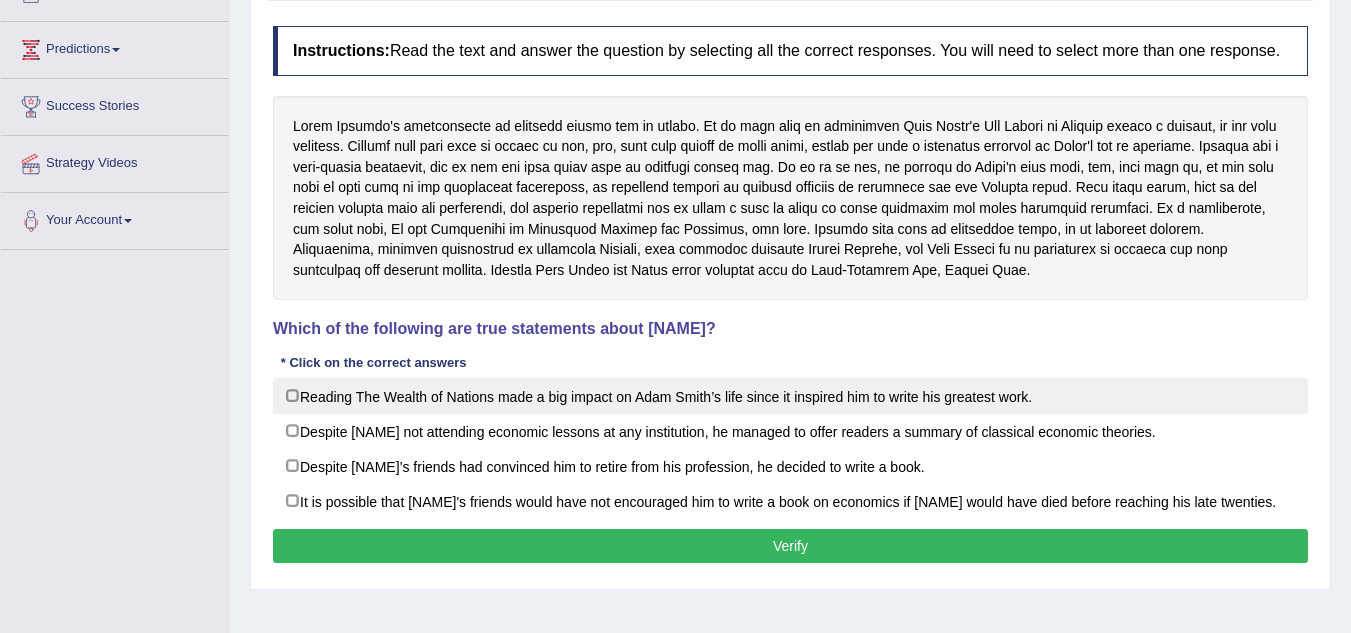 click on "Reading The Wealth of Nations made a big impact on Adam Smith’s life since it inspired him to write his greatest work." at bounding box center [790, 396] 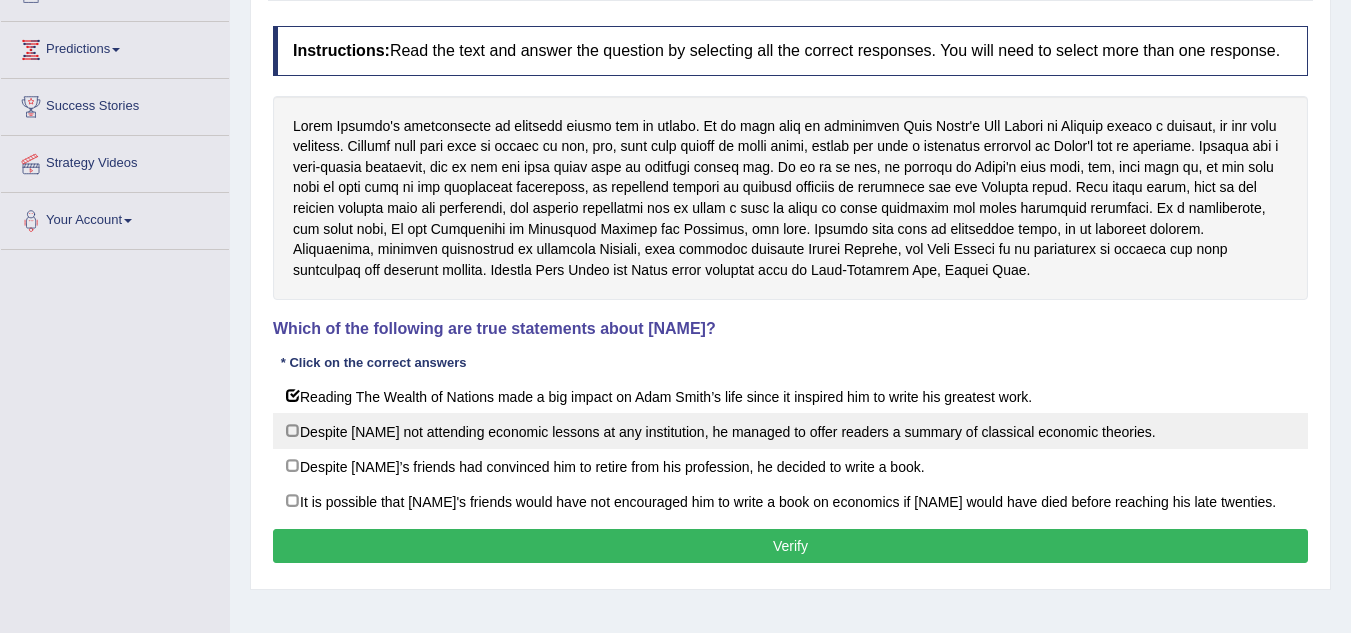 click on "Despite [NAME] not attending economic lessons at any institution, he managed to offer readers a summary of classical economic theories." at bounding box center [790, 431] 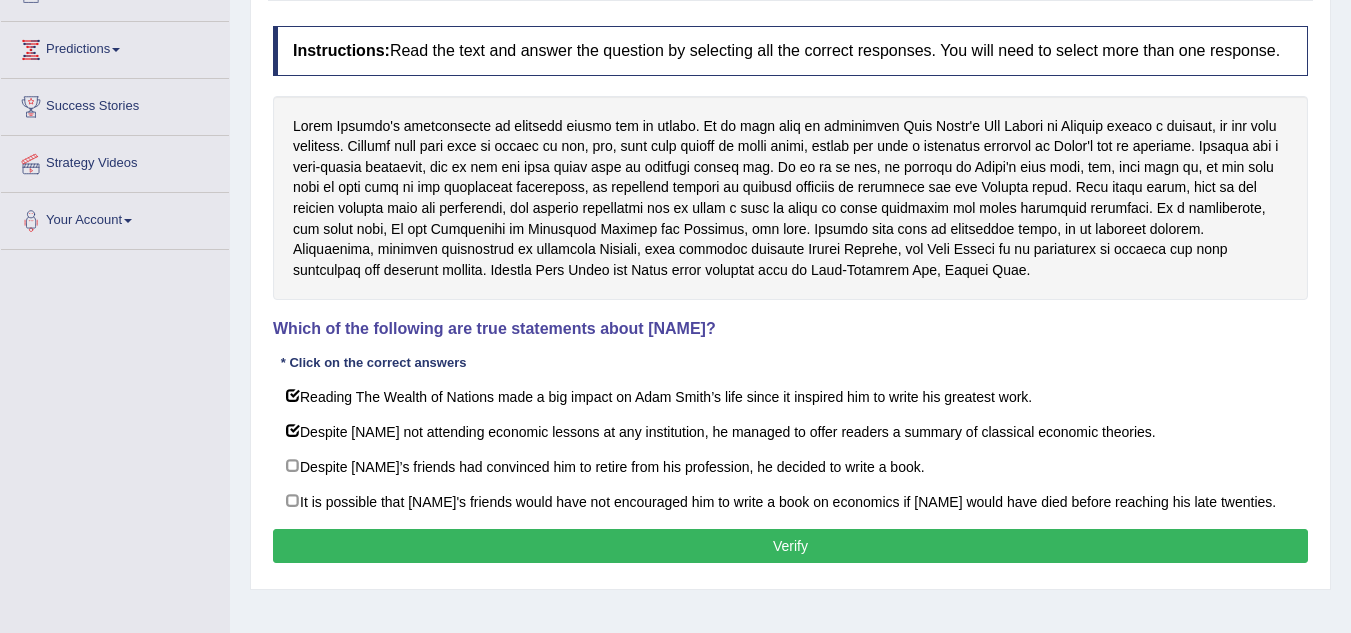 click on "Verify" at bounding box center (790, 546) 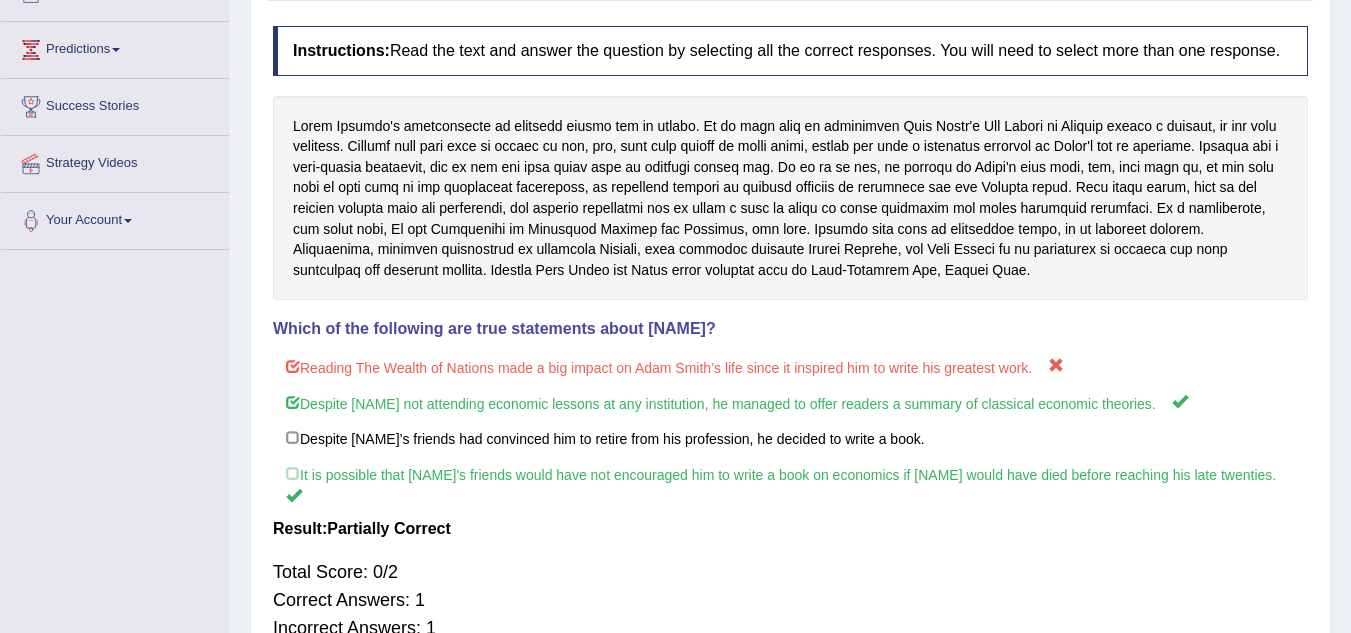 drag, startPoint x: 304, startPoint y: 473, endPoint x: 727, endPoint y: 532, distance: 427.09485 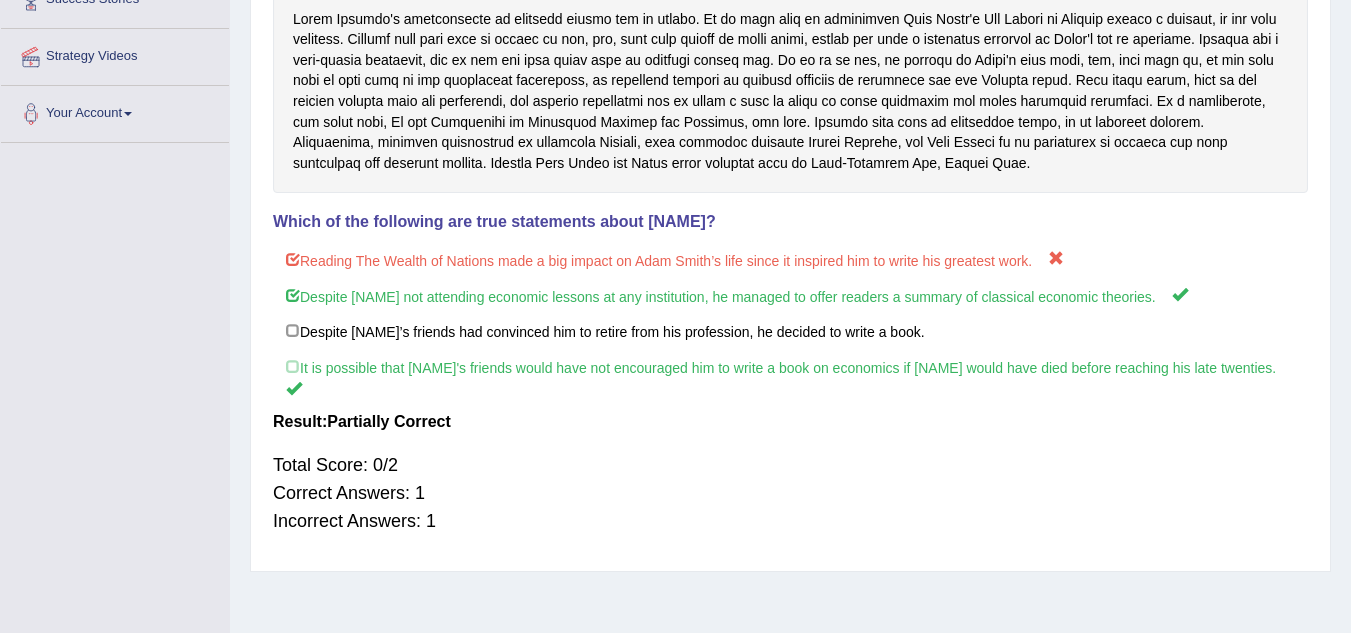 scroll, scrollTop: 357, scrollLeft: 0, axis: vertical 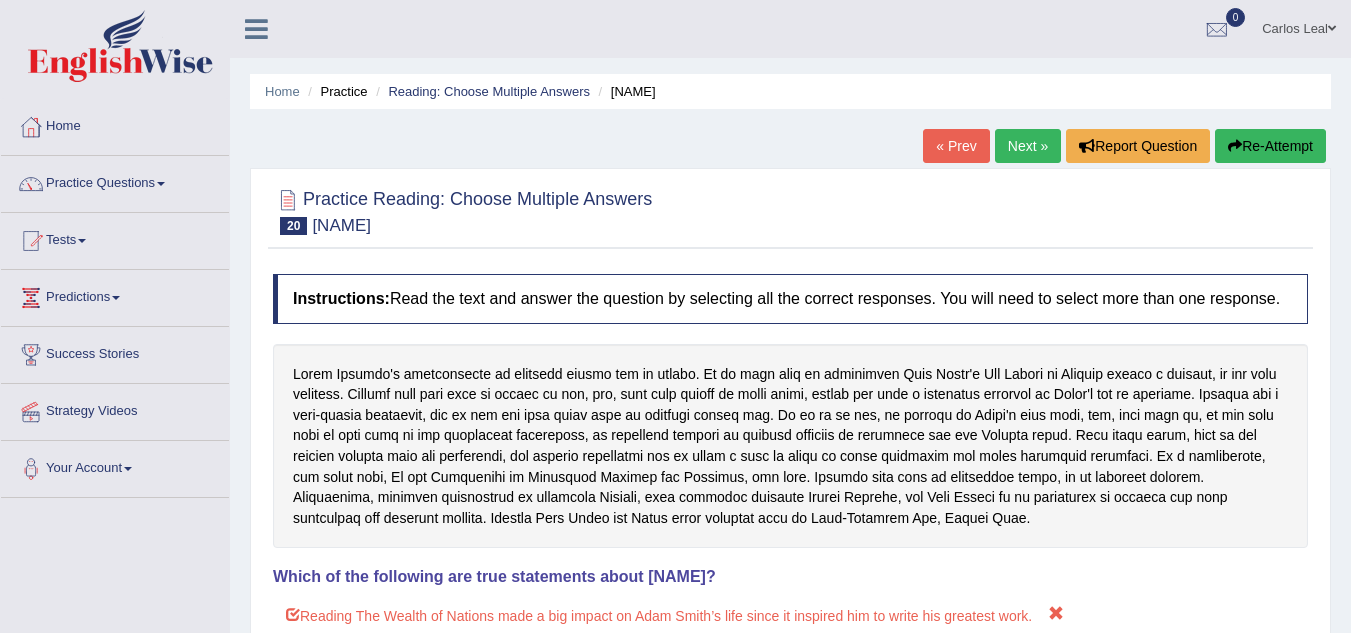 click on "« Prev Next »  Report Question  Re-Attempt" at bounding box center (1127, 148) 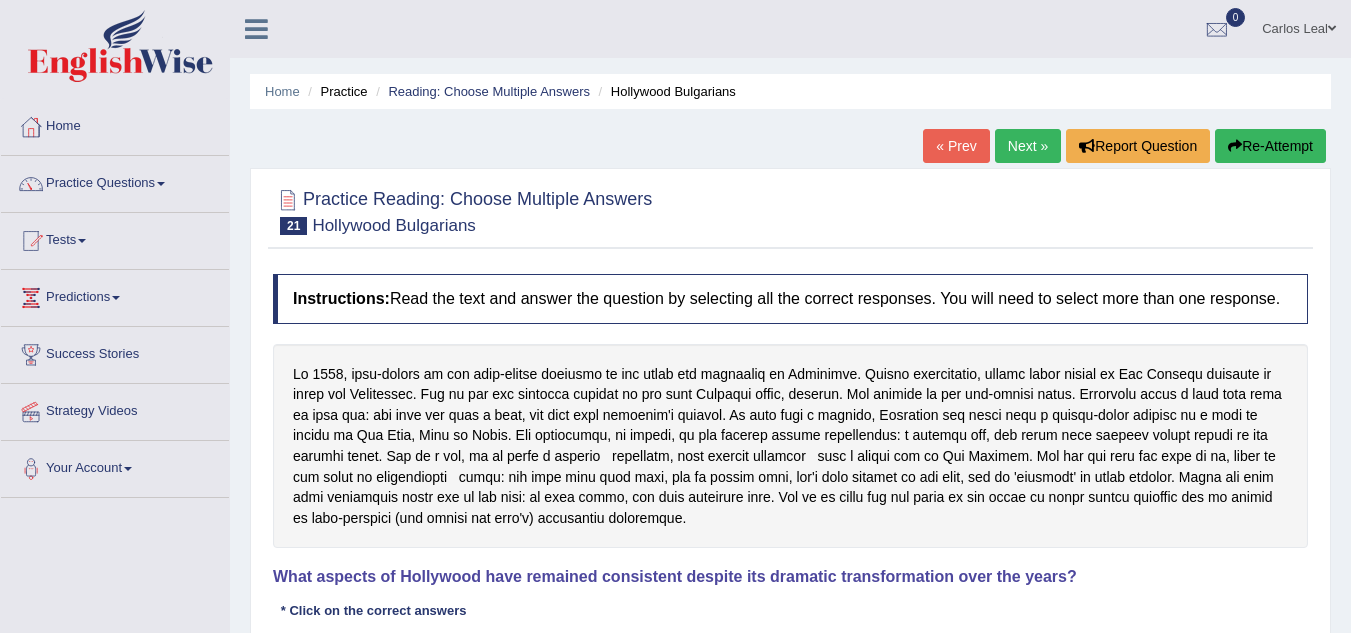 scroll, scrollTop: 0, scrollLeft: 0, axis: both 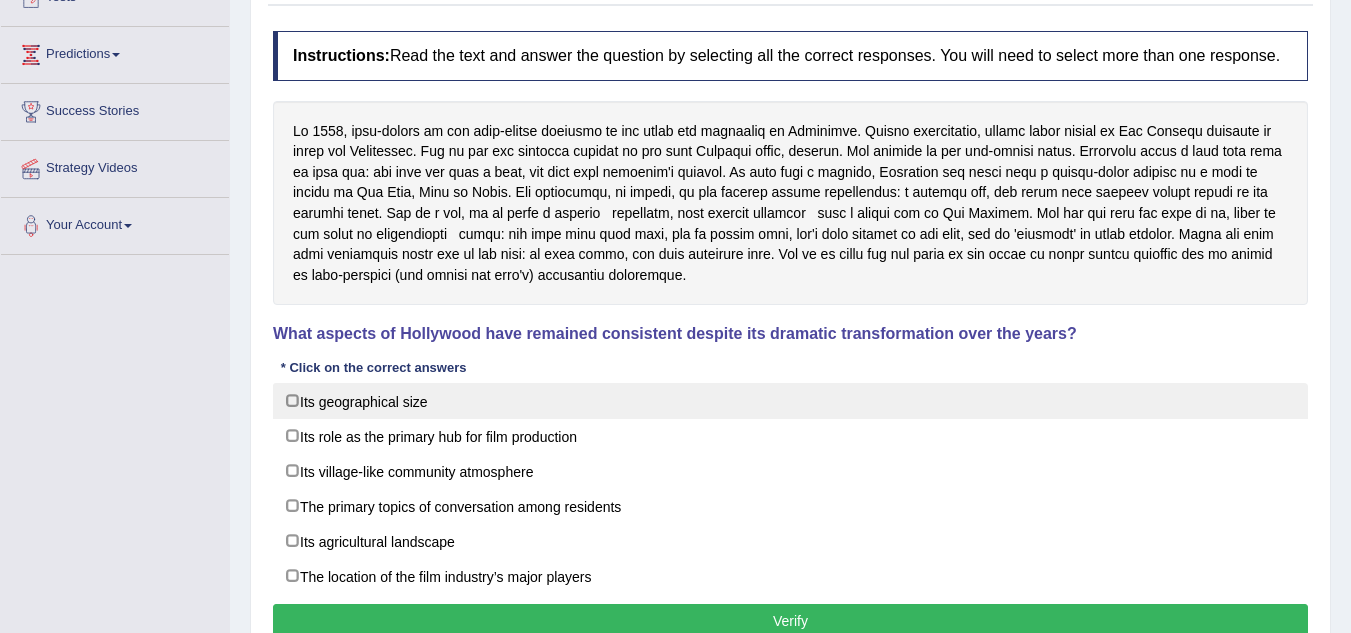 click on "Its geographical size" at bounding box center (790, 401) 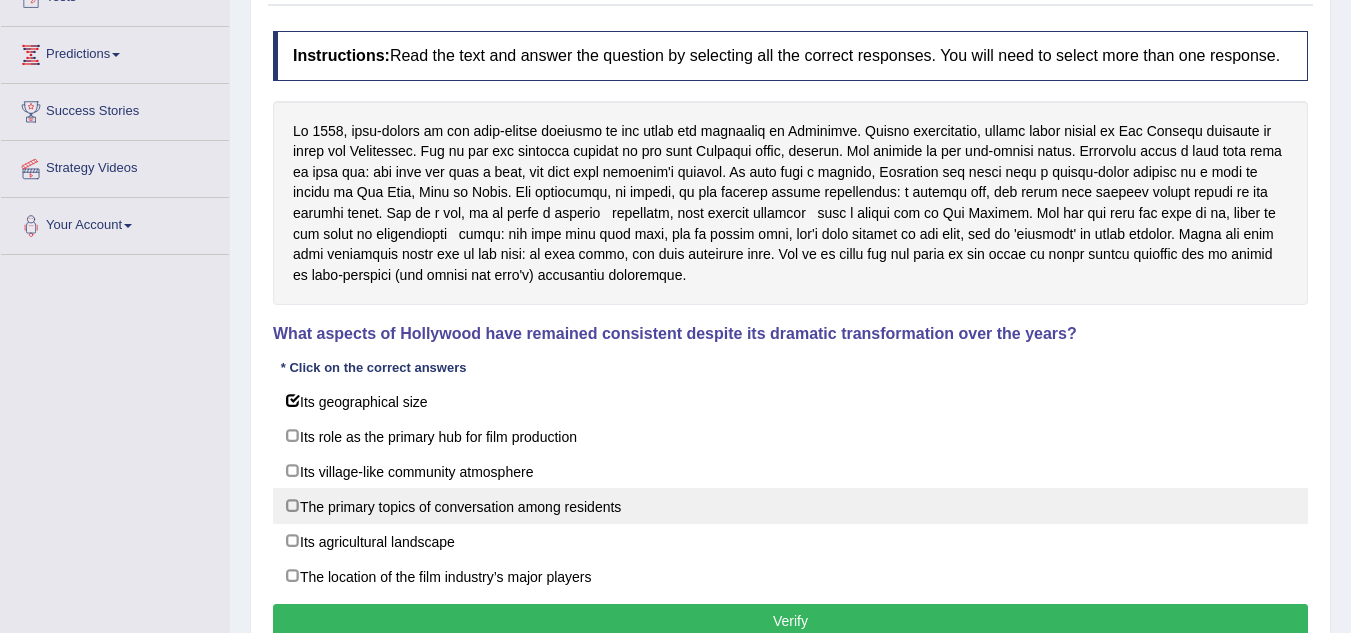 click on "The primary topics of conversation among residents" at bounding box center [790, 506] 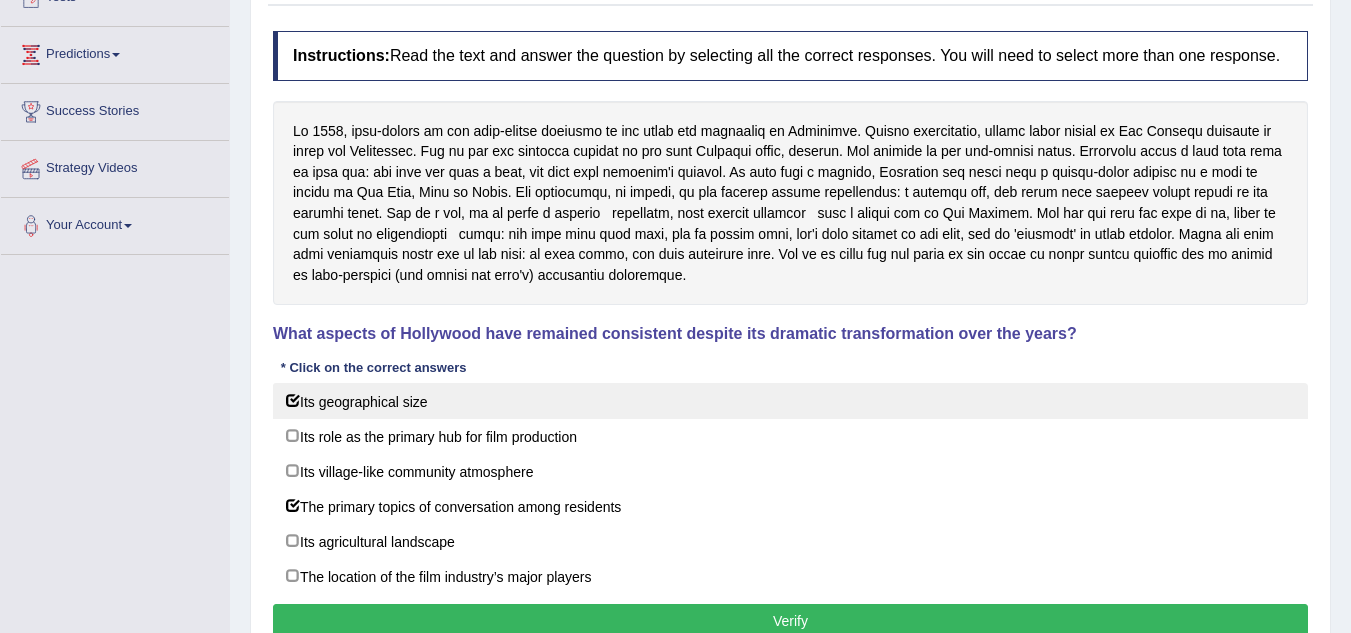 click on "Its geographical size" at bounding box center (790, 401) 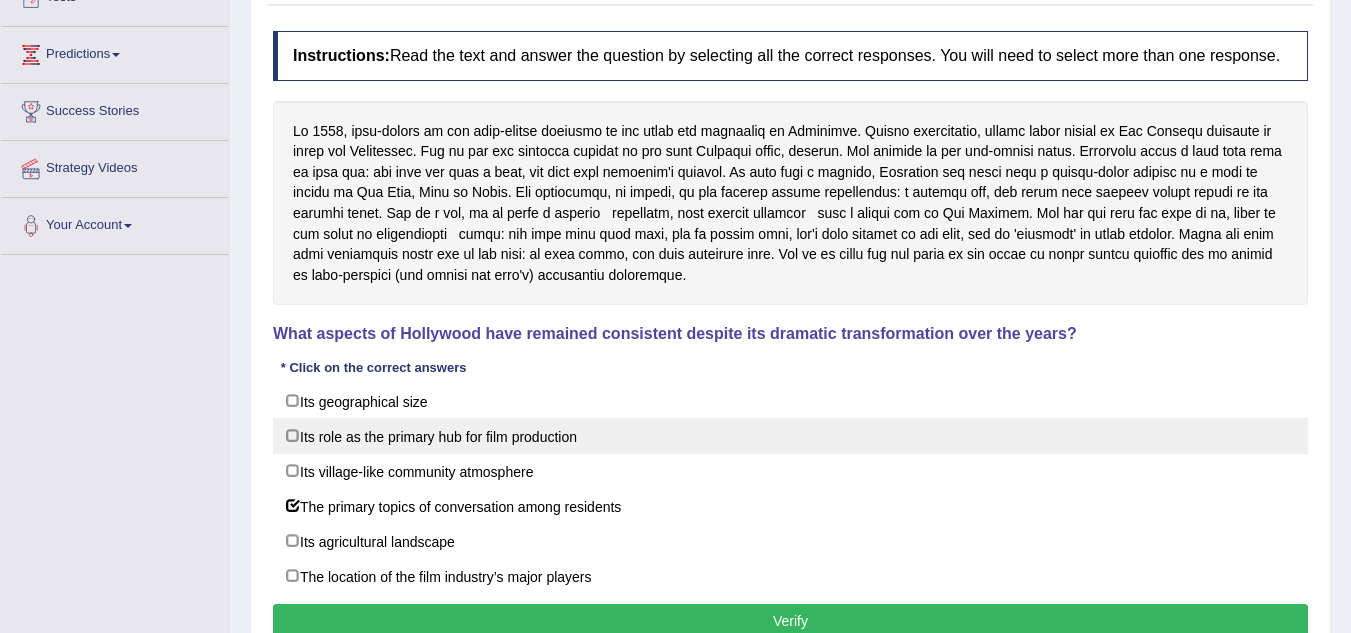 click on "Its role as the primary hub for film production" at bounding box center [790, 436] 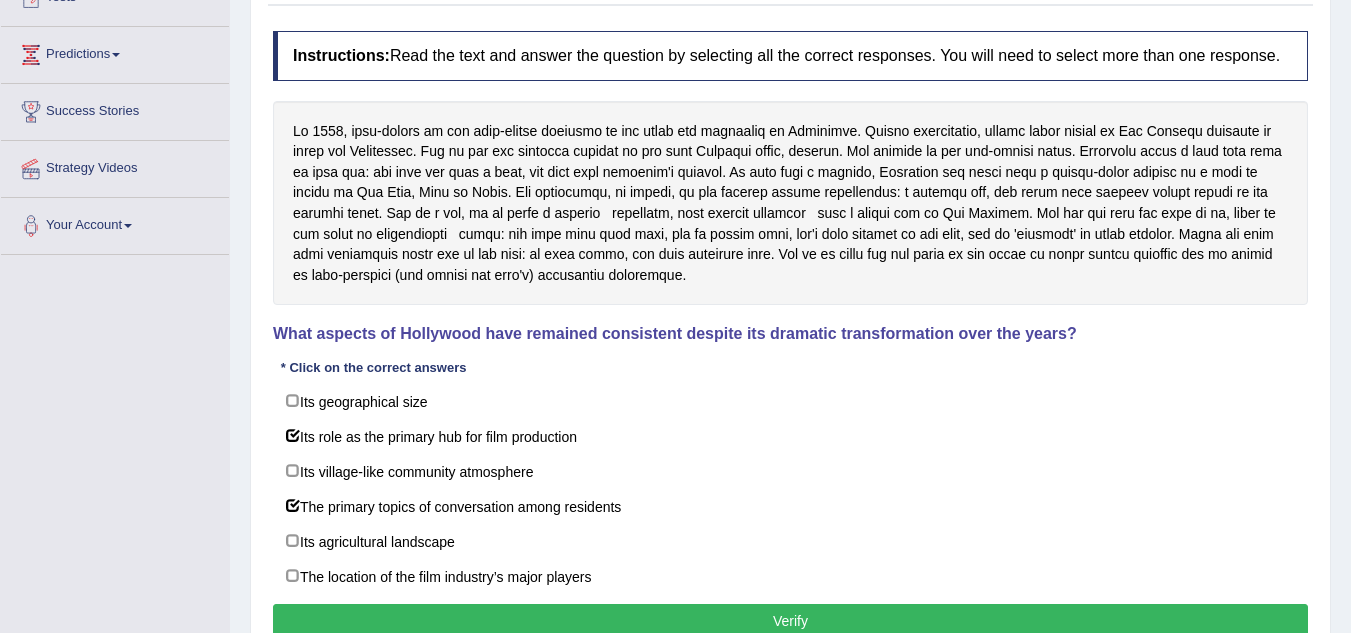 click on "Verify" at bounding box center [790, 621] 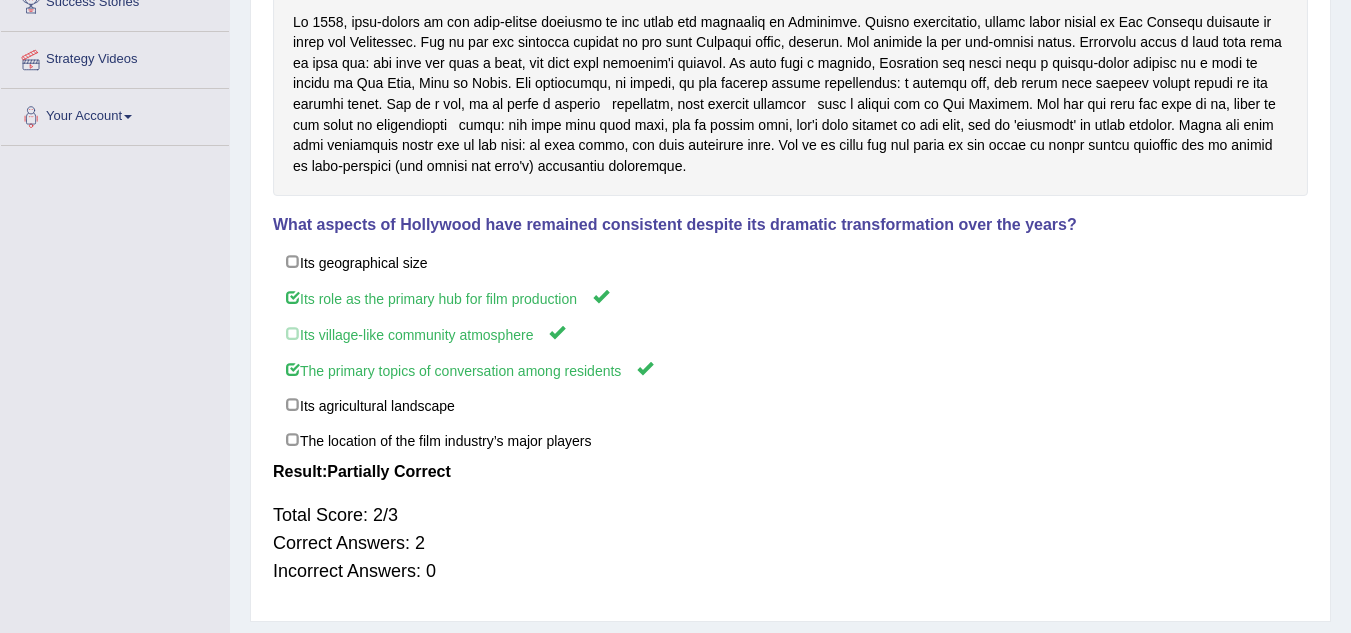 scroll, scrollTop: 0, scrollLeft: 0, axis: both 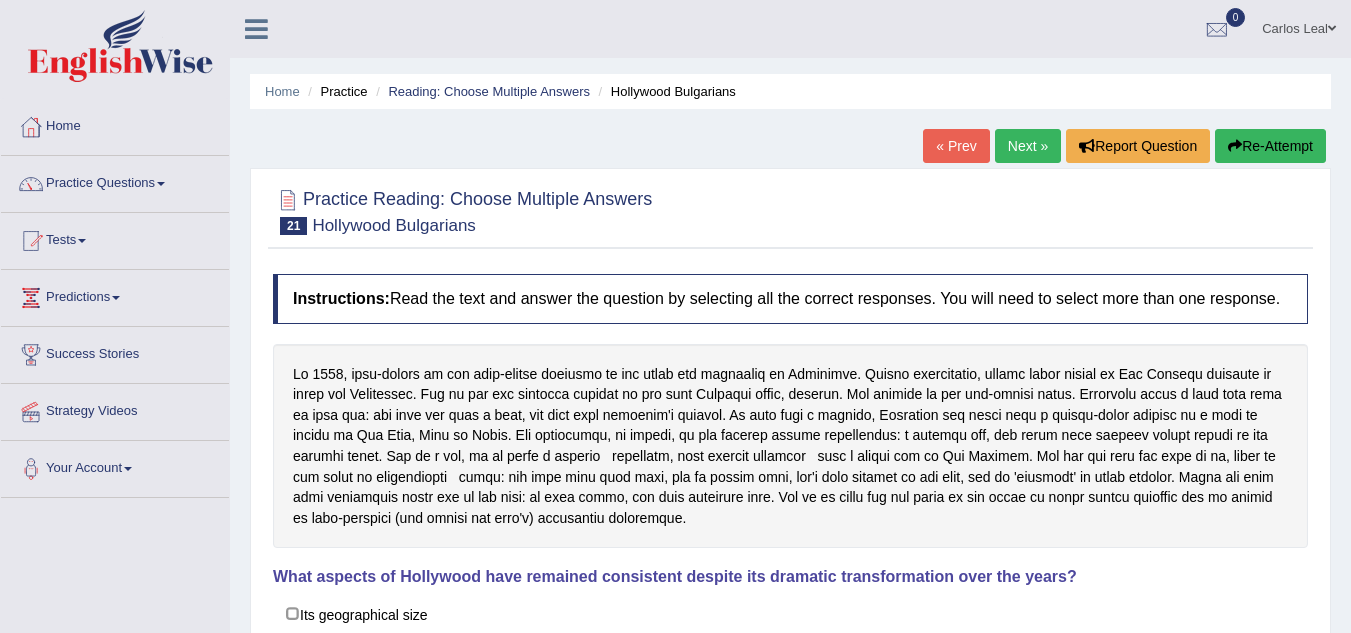 click on "Next »" at bounding box center (1028, 146) 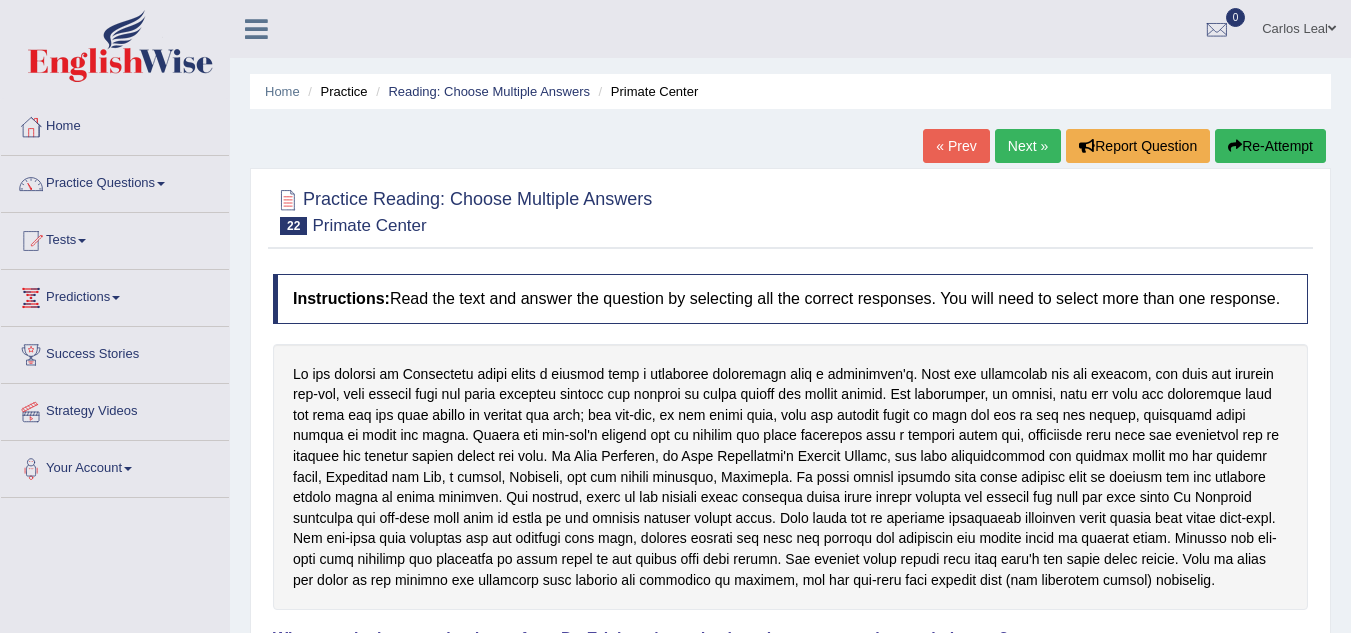 scroll, scrollTop: 0, scrollLeft: 0, axis: both 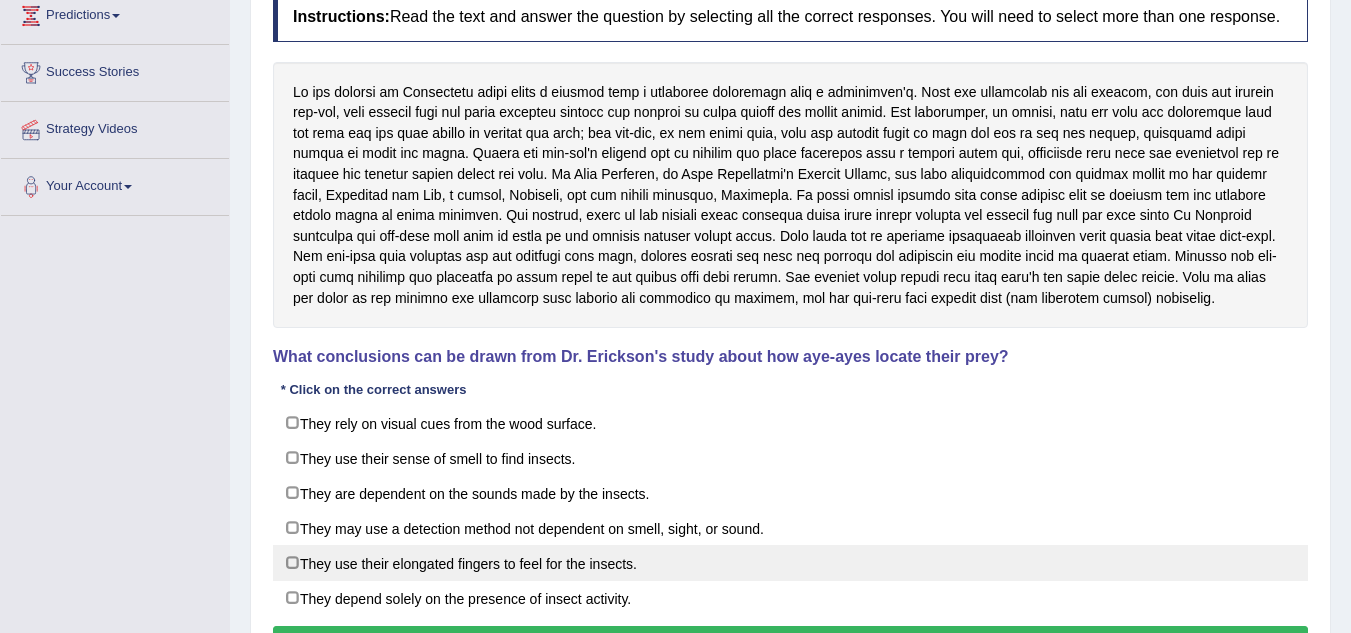 click on "They use their elongated fingers to feel for the insects." at bounding box center [790, 563] 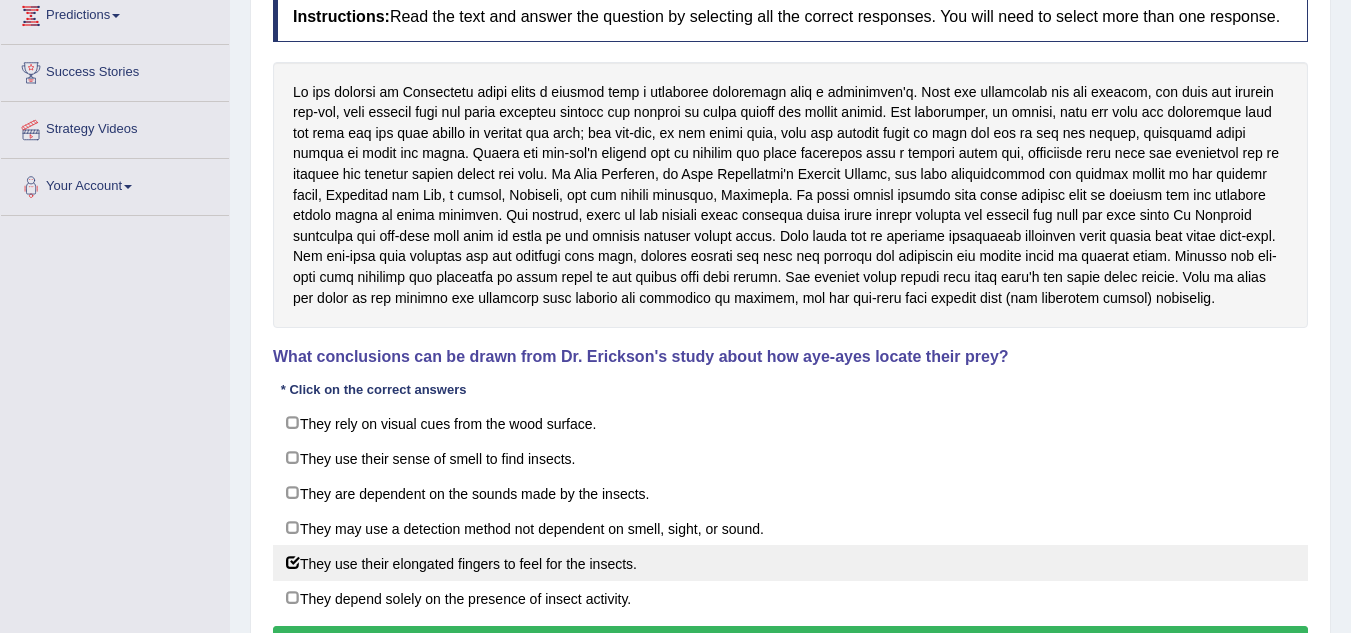 click on "They use their elongated fingers to feel for the insects." at bounding box center [790, 563] 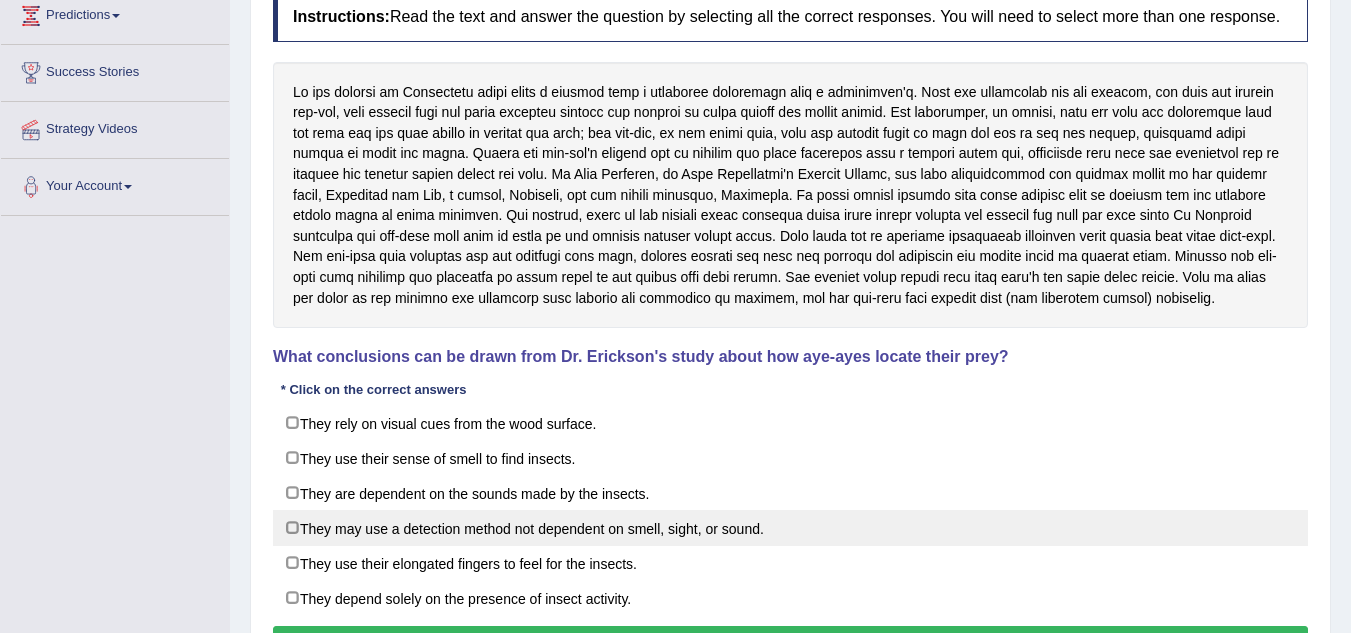 click on "They may use a detection method not dependent on smell, sight, or sound." at bounding box center [790, 528] 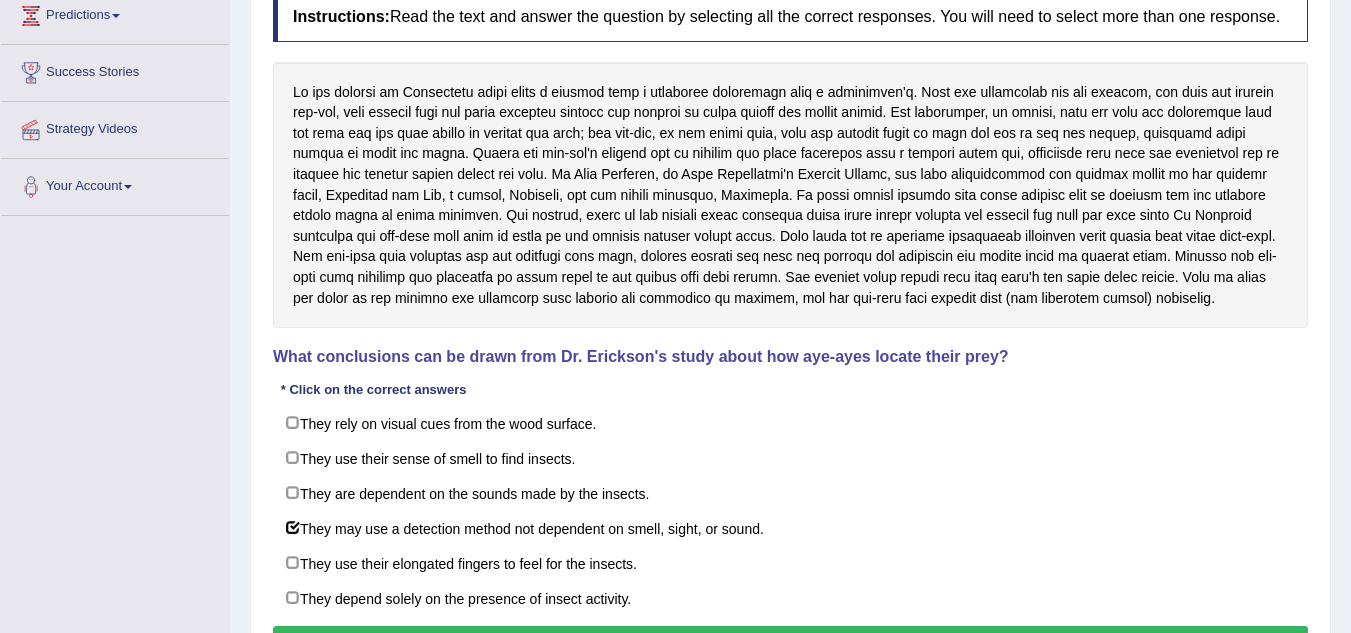 click on "Instructions:  Read the text and answer the question by selecting all the correct responses. You will need to select more than one response.
What conclusions can be drawn from Dr. Erickson's study about how aye-ayes locate their prey? * Click on the correct answers  They rely on visual cues from the wood surface.  They use their sense of smell to find insects.  They are dependent on the sounds made by the insects.  They may use a detection method not dependent on smell, sight, or sound.  They use their elongated fingers to feel for the insects.  They depend solely on the presence of insect activity. Result:  Verify" at bounding box center [790, 329] 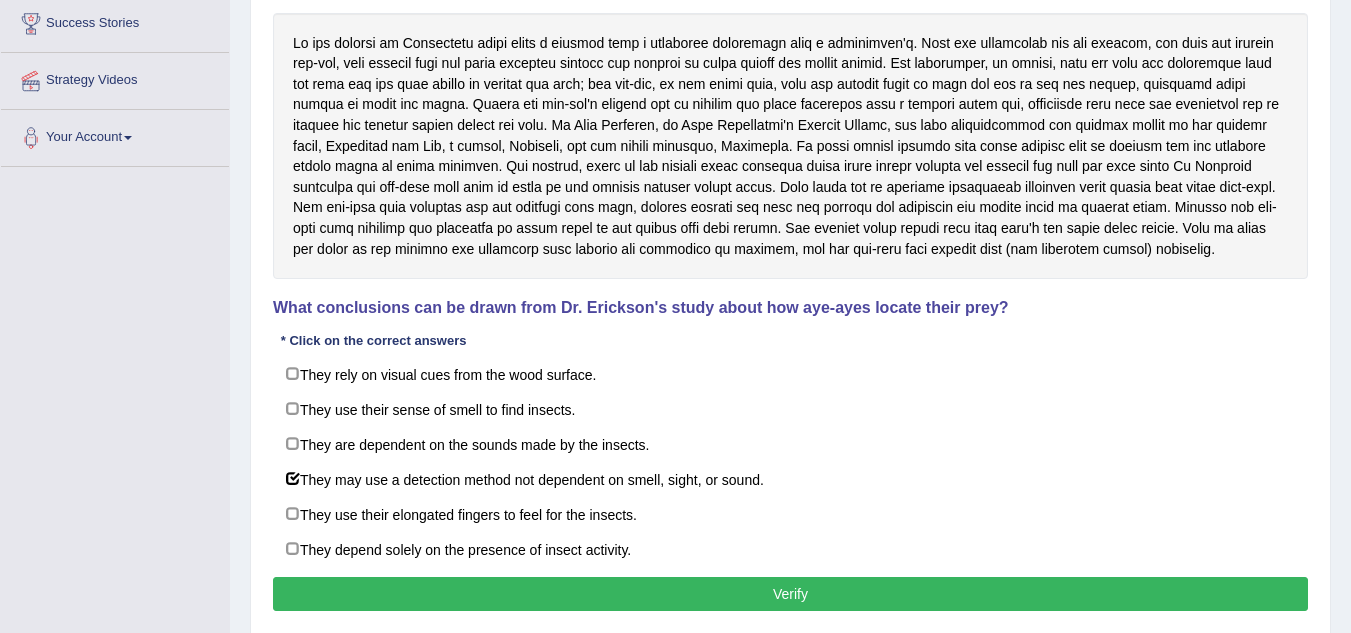 scroll, scrollTop: 336, scrollLeft: 0, axis: vertical 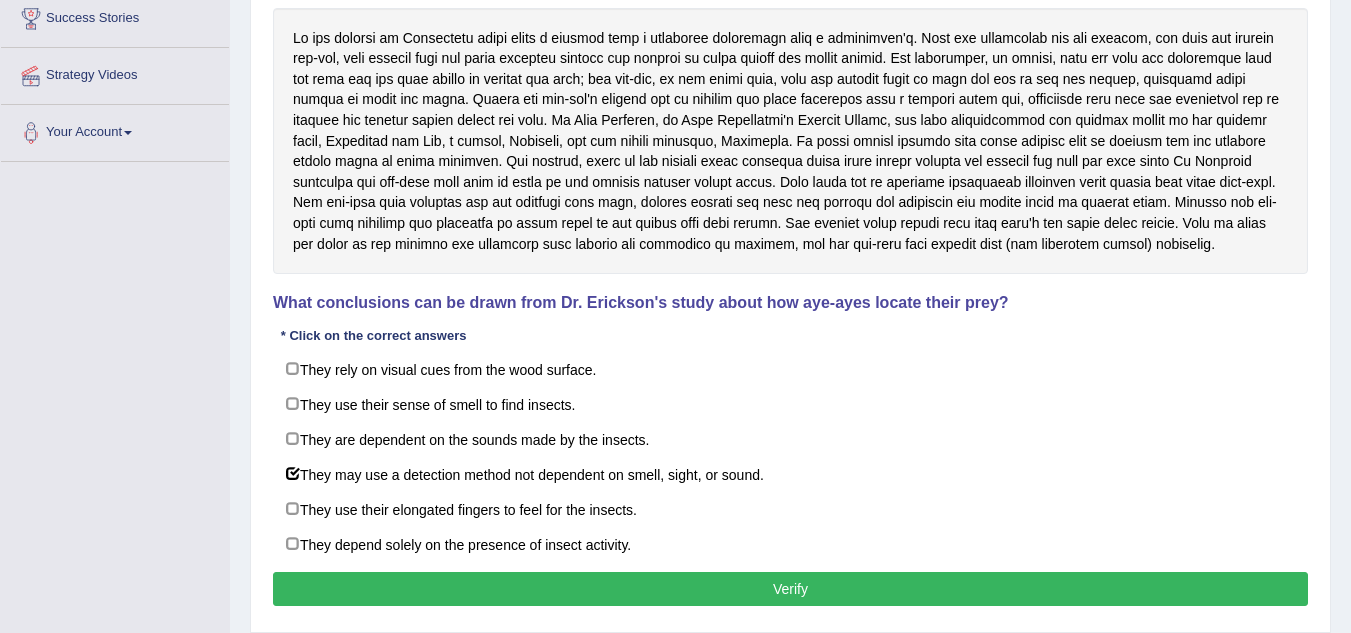 click on "Verify" at bounding box center [790, 589] 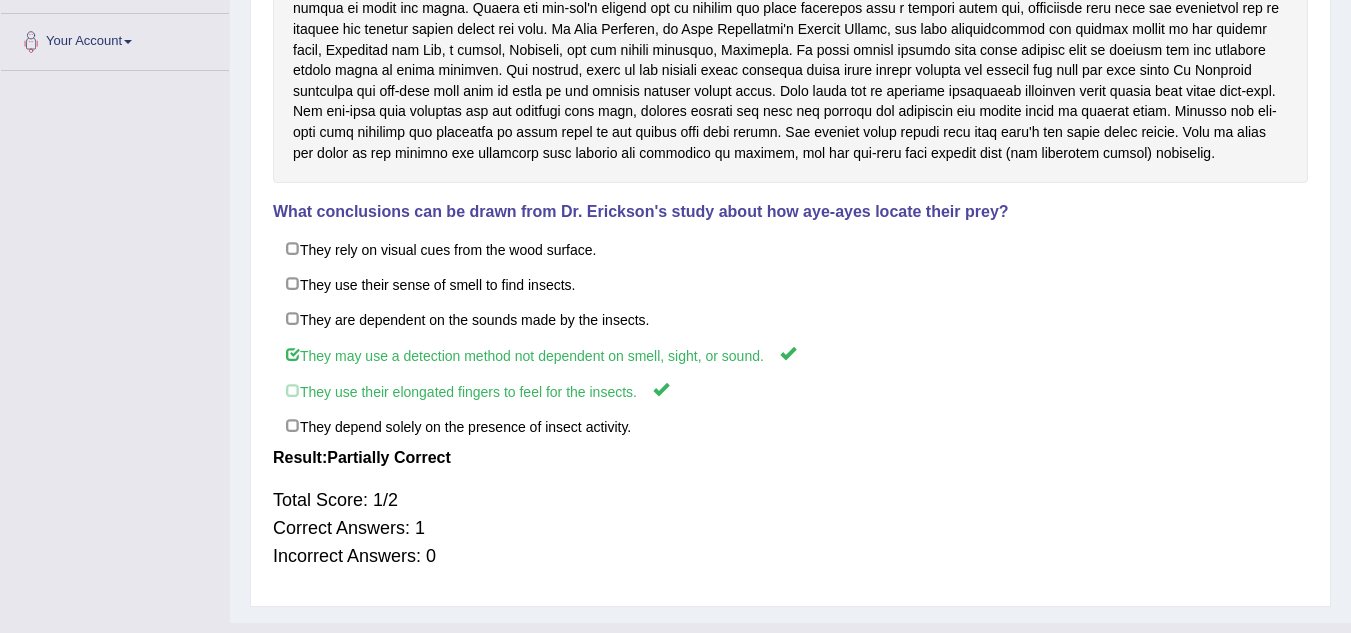scroll, scrollTop: 0, scrollLeft: 0, axis: both 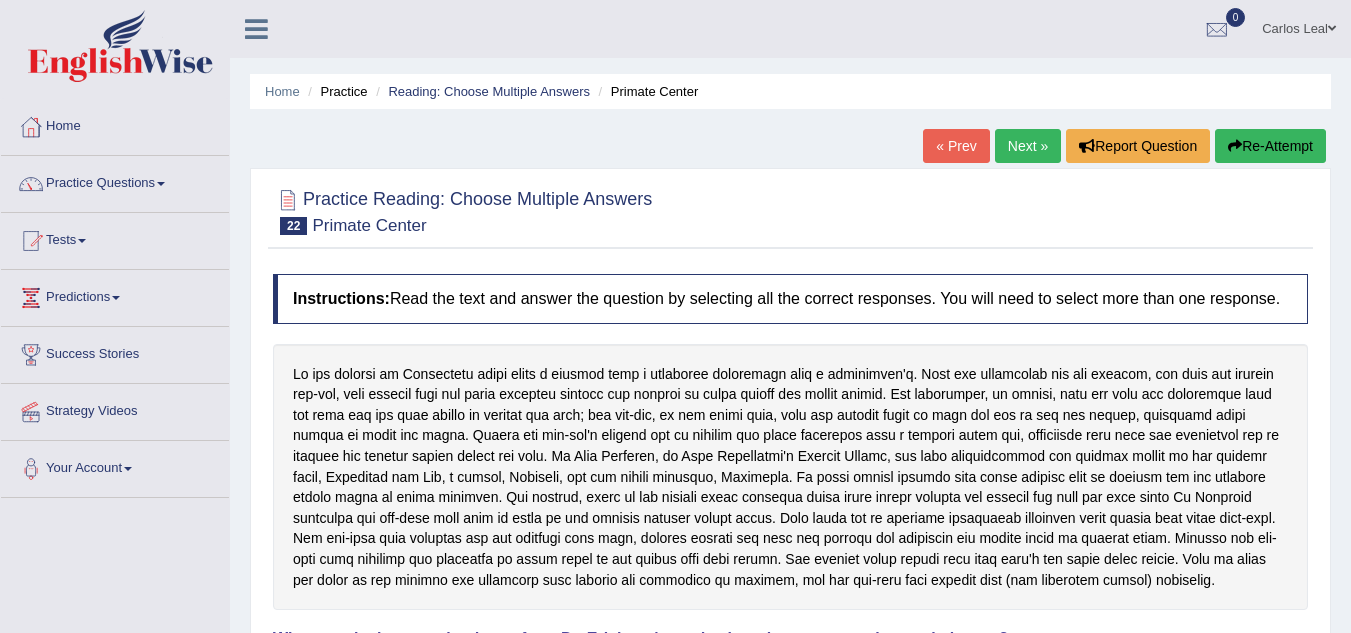 click on "Next »" at bounding box center (1028, 146) 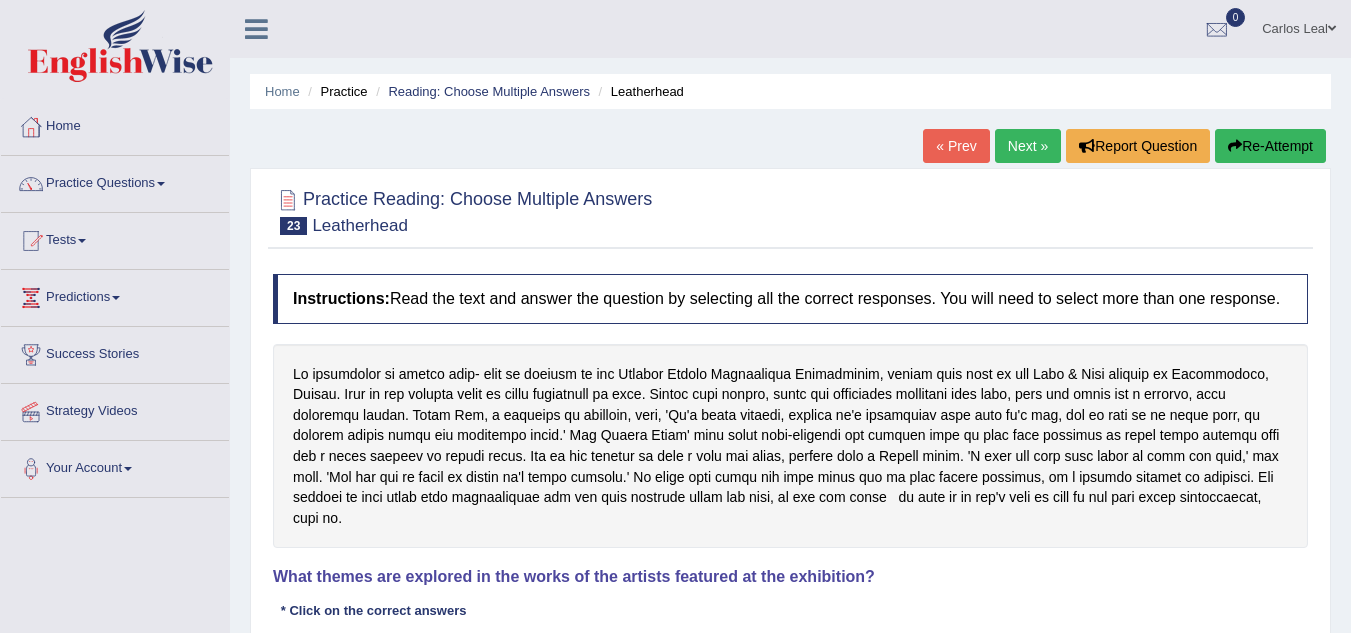 scroll, scrollTop: 0, scrollLeft: 0, axis: both 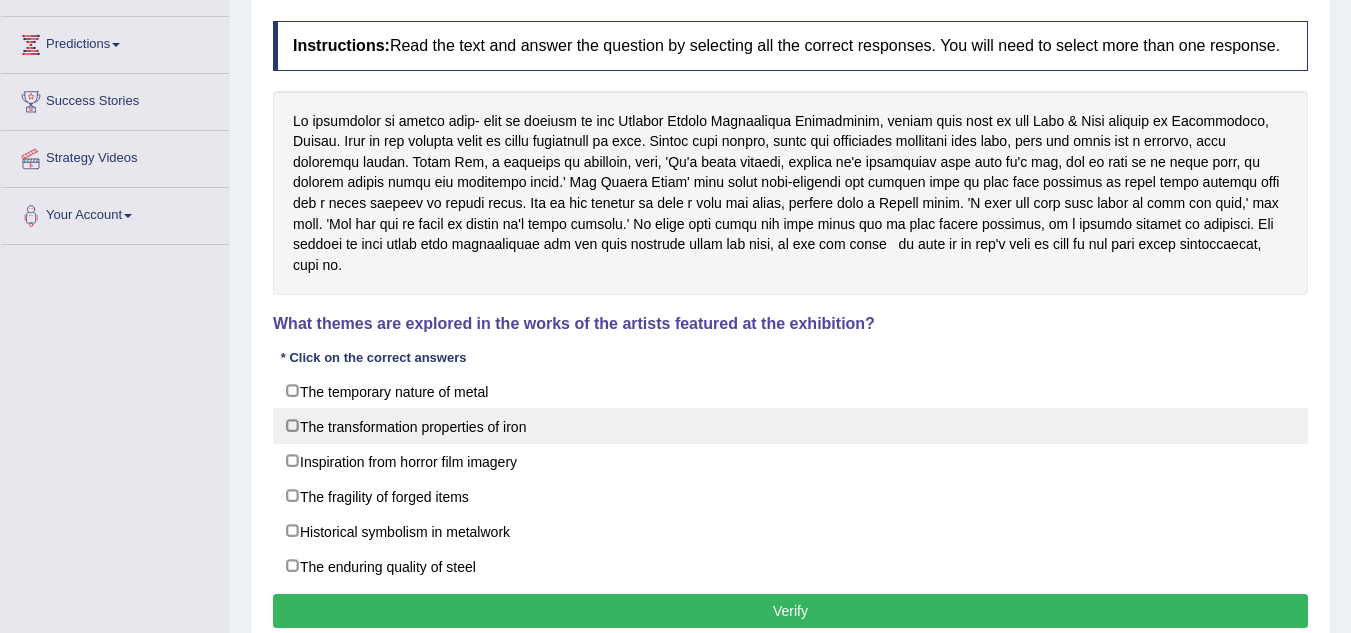 click on "The transformation properties of iron" at bounding box center [790, 426] 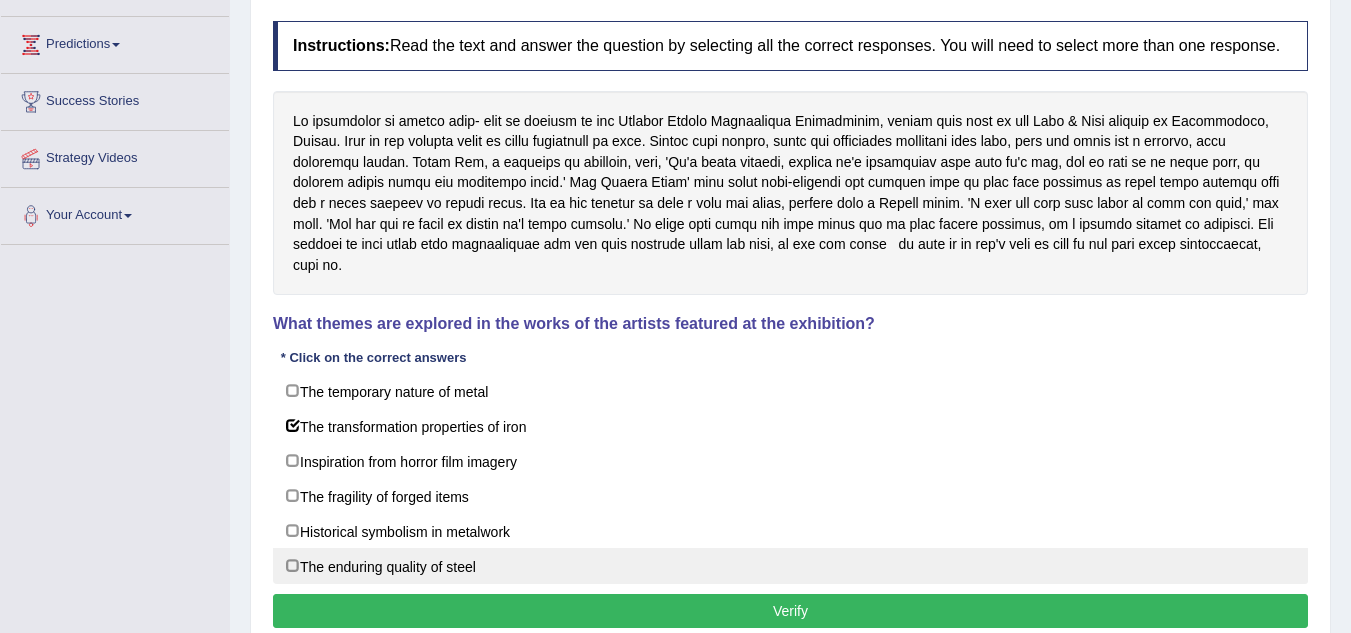 click on "The enduring quality of steel" at bounding box center [790, 566] 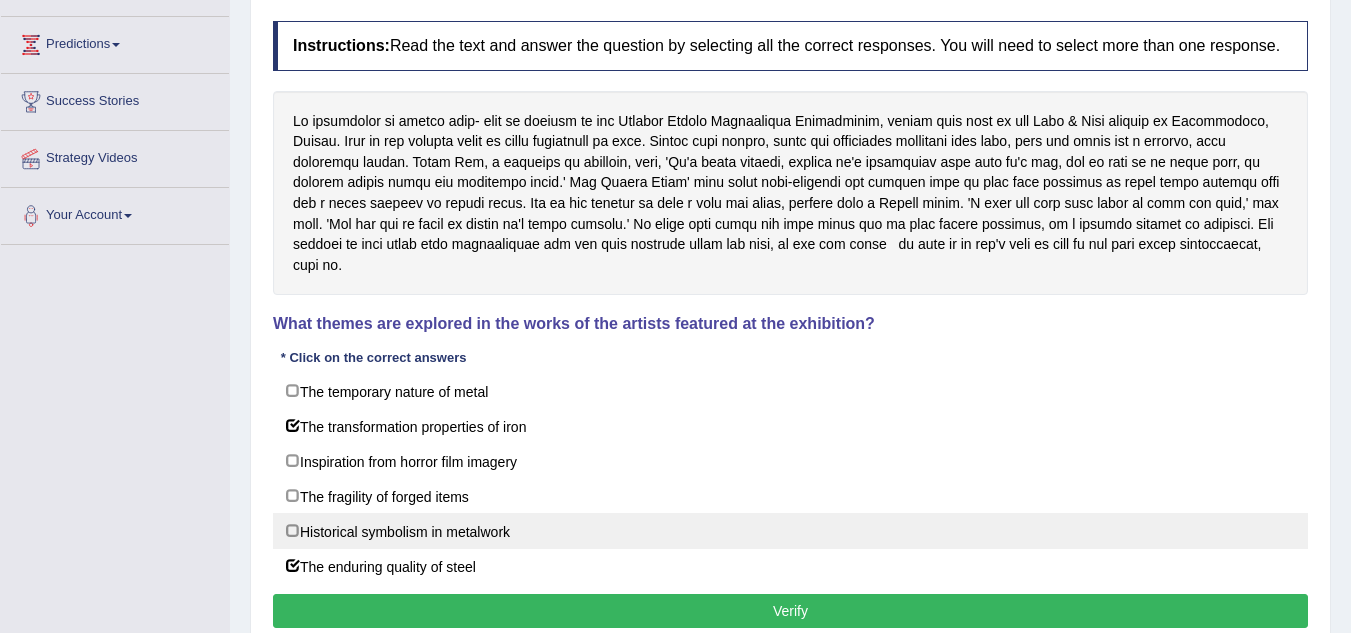 click on "Historical symbolism in metalwork" at bounding box center [790, 531] 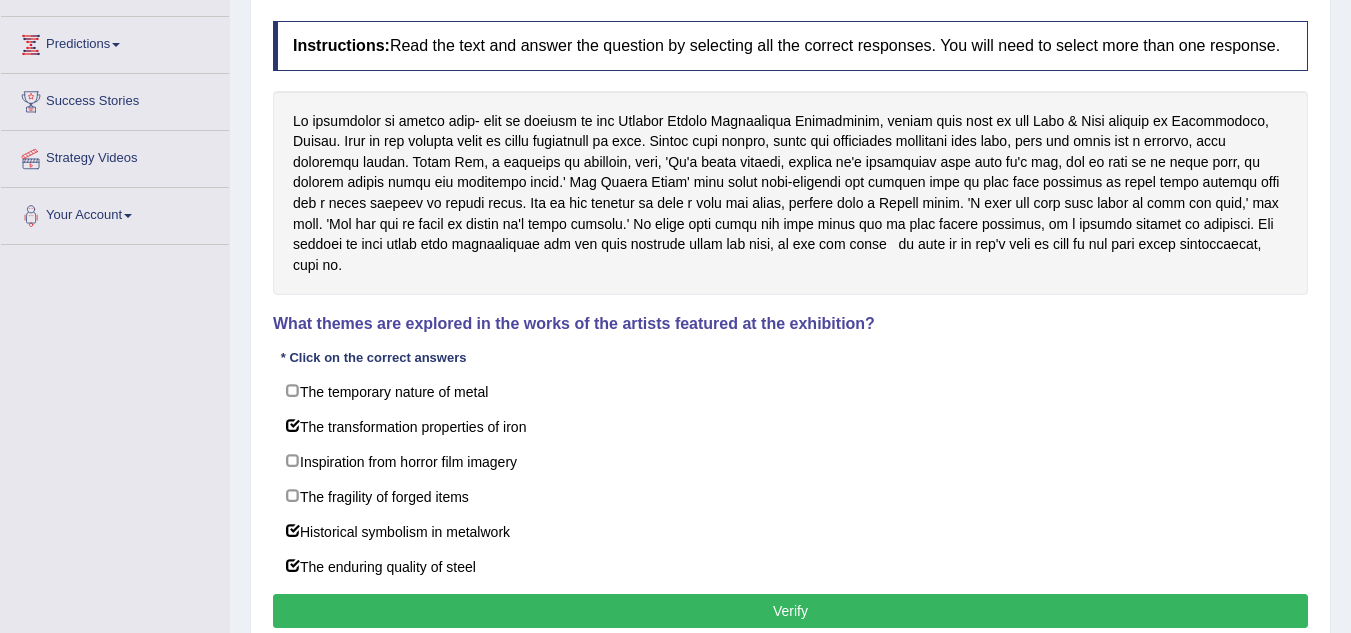 click on "Verify" at bounding box center (790, 611) 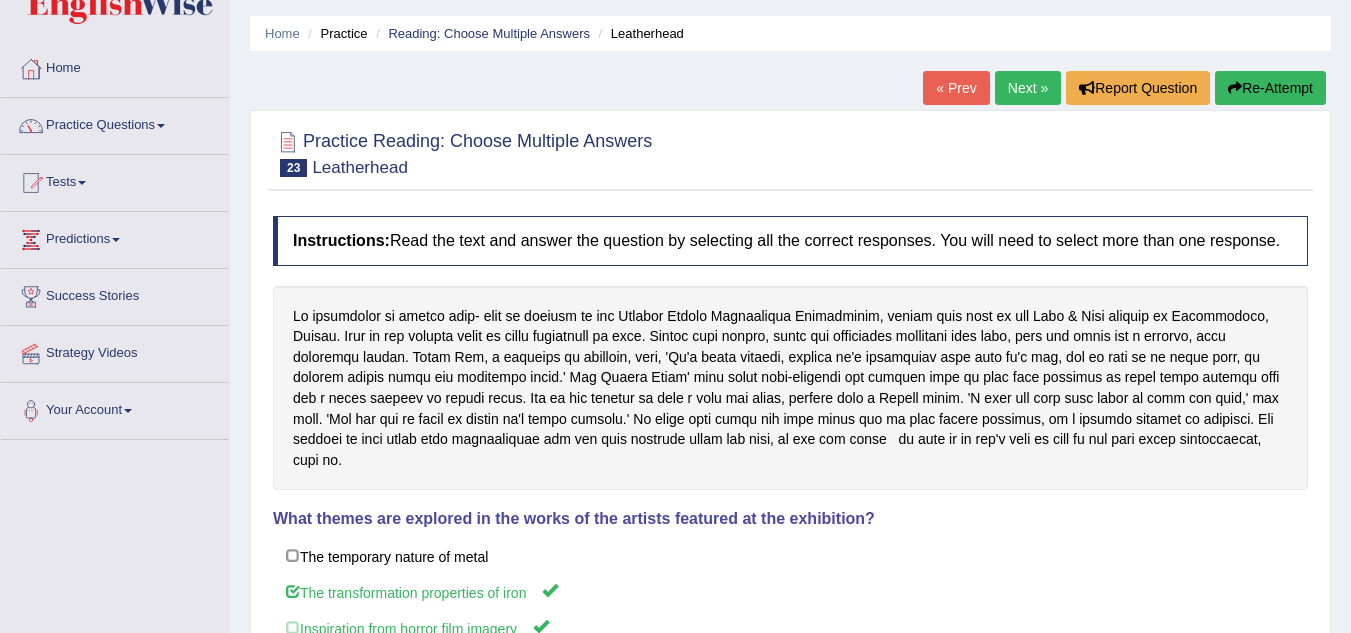 scroll, scrollTop: 33, scrollLeft: 0, axis: vertical 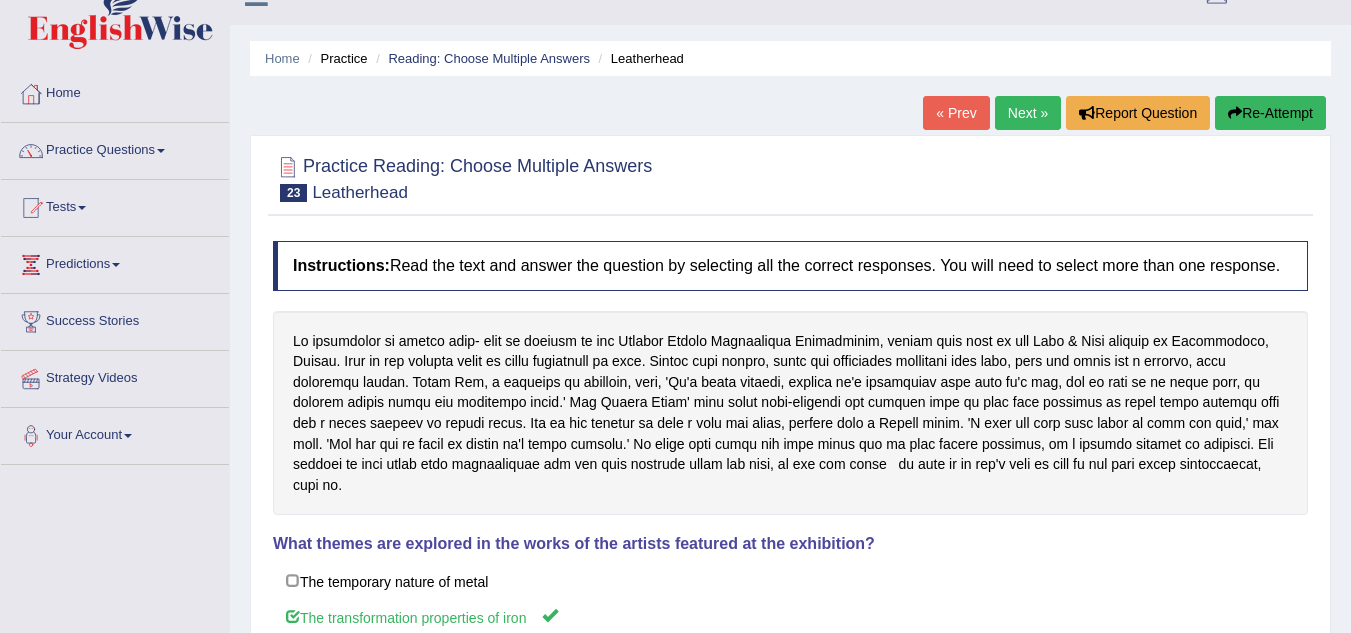 click on "Next »" at bounding box center (1028, 113) 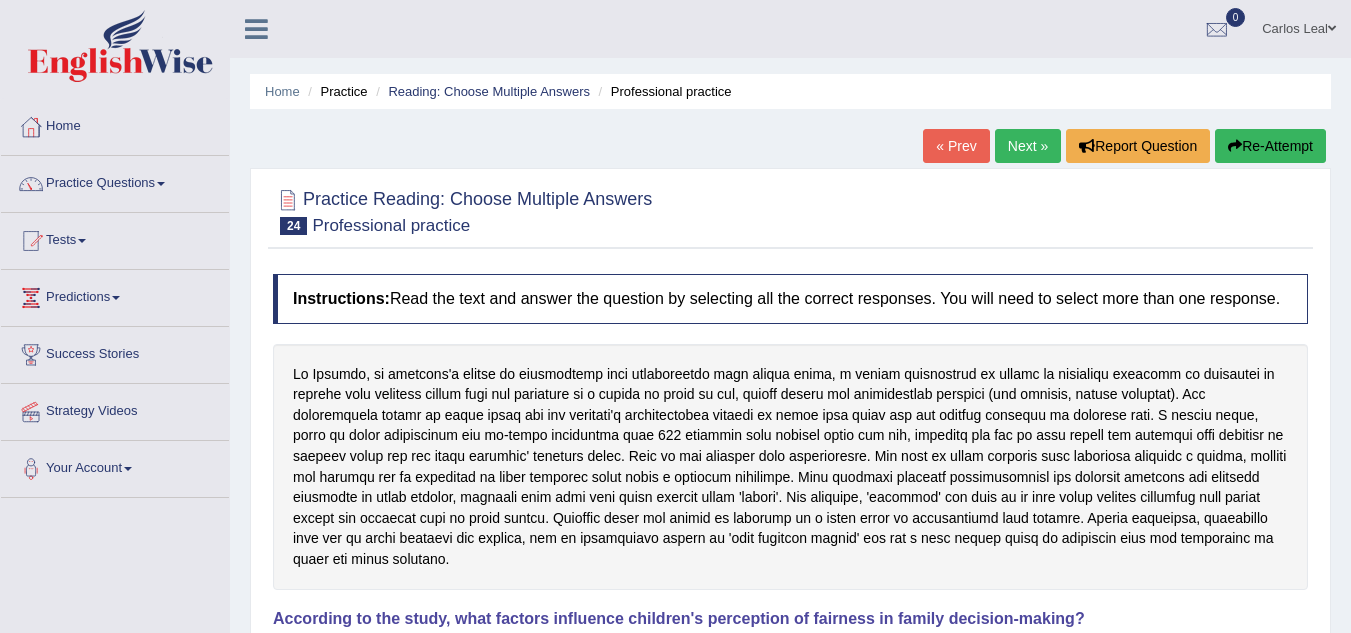 scroll, scrollTop: 0, scrollLeft: 0, axis: both 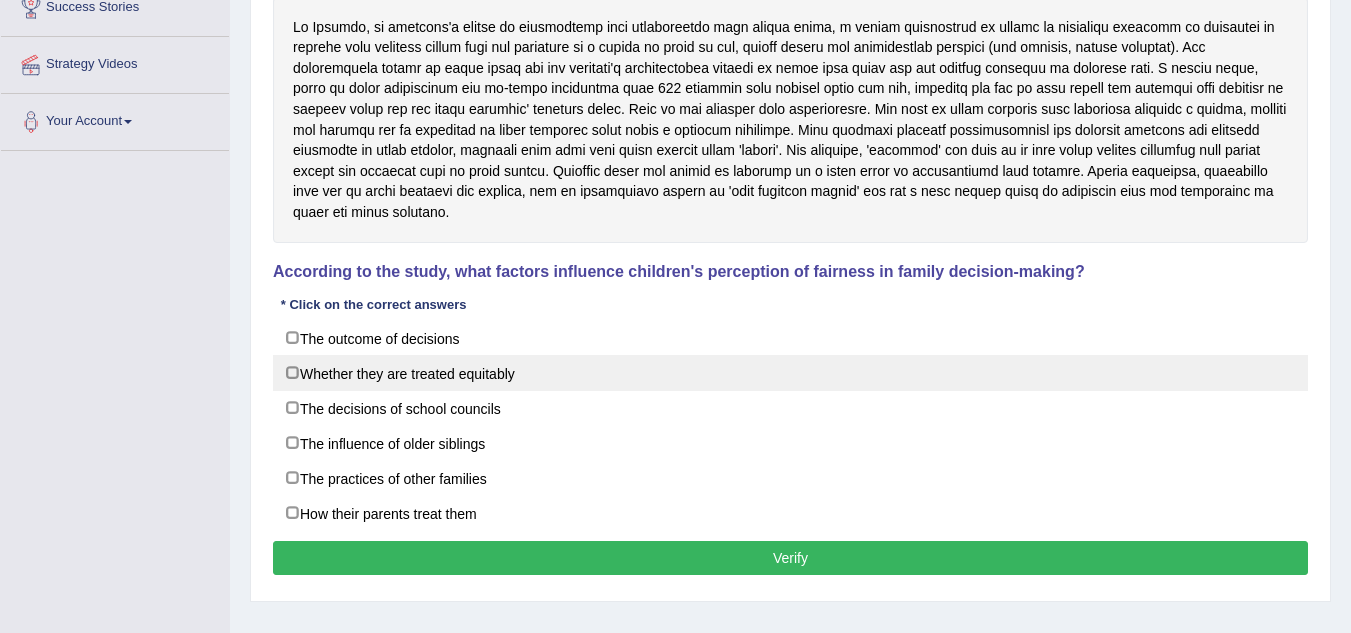 click on "Whether they are treated equitably" at bounding box center (790, 373) 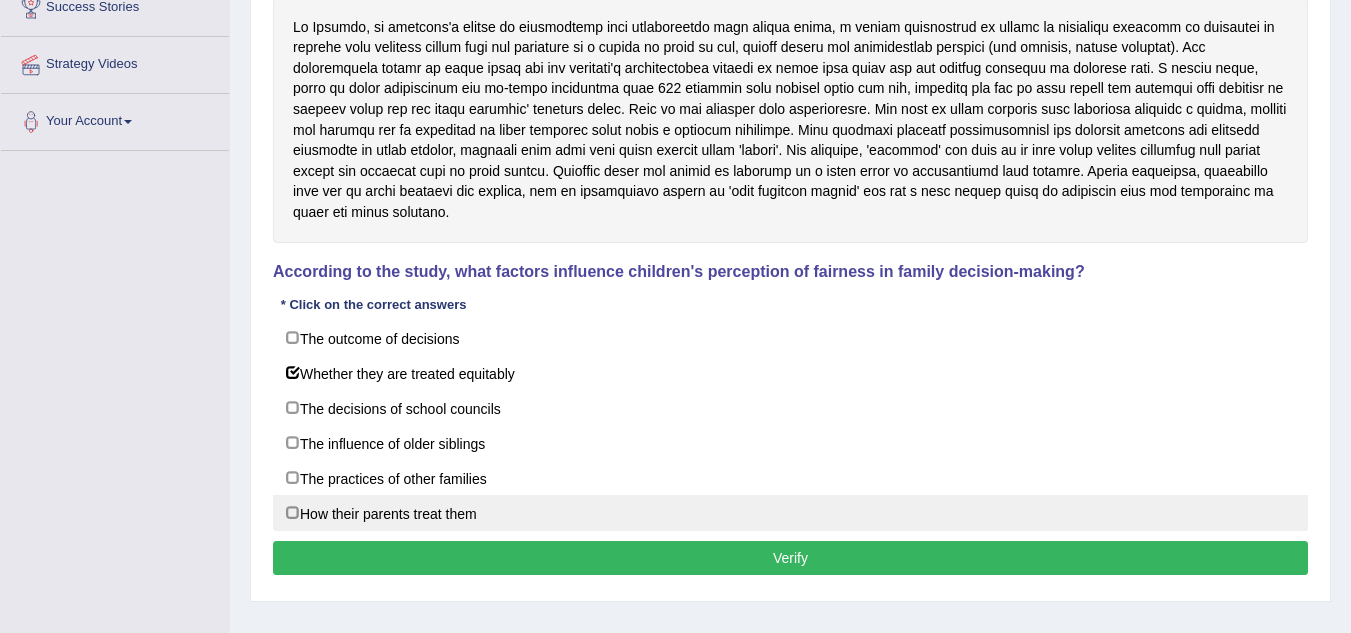 click on "How their parents treat them" at bounding box center (790, 513) 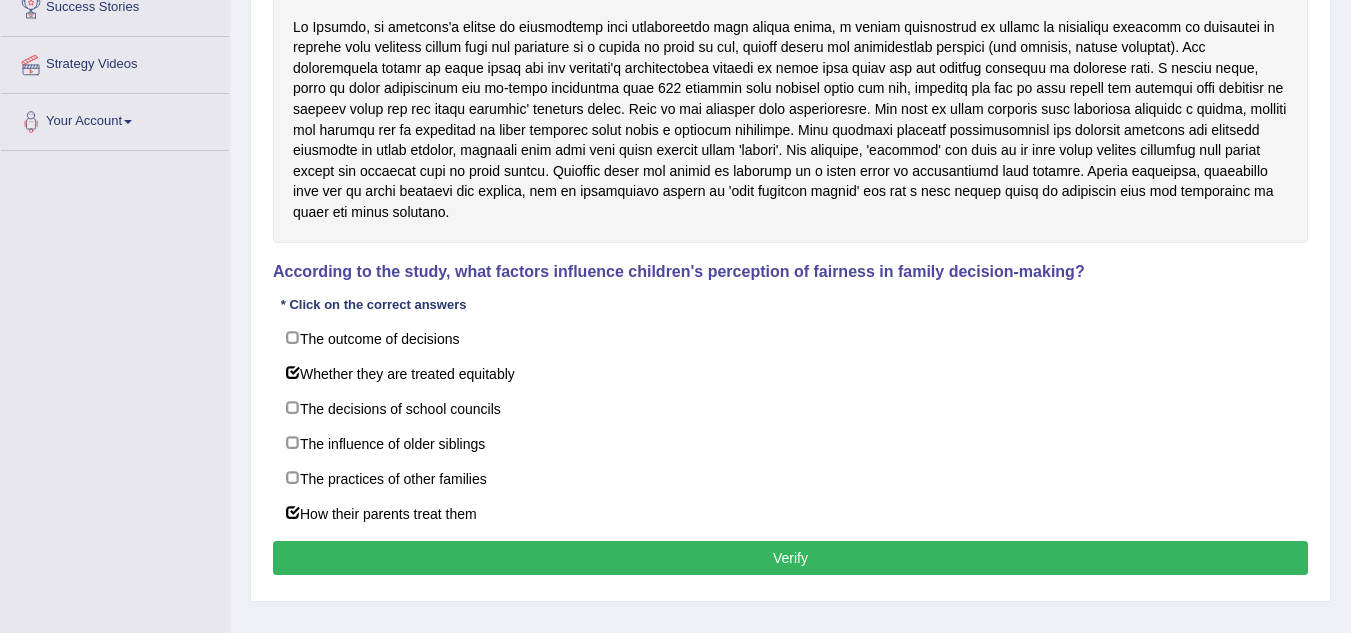 click on "Verify" at bounding box center (790, 558) 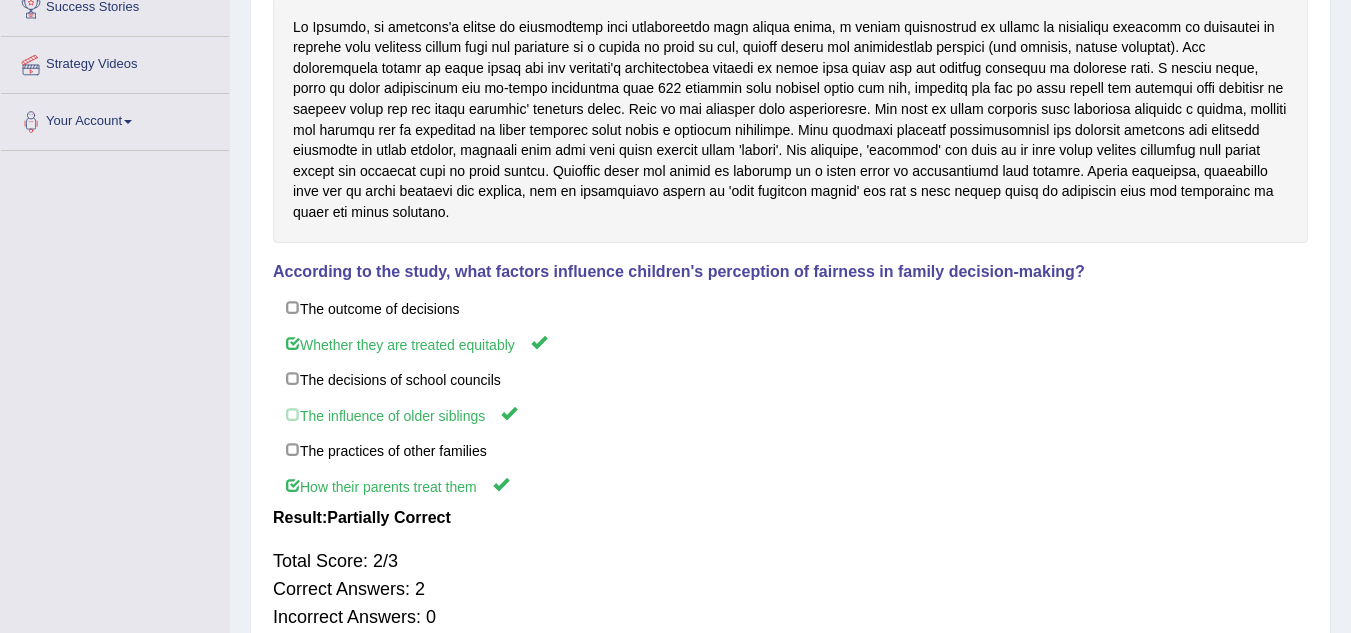 scroll, scrollTop: 426, scrollLeft: 0, axis: vertical 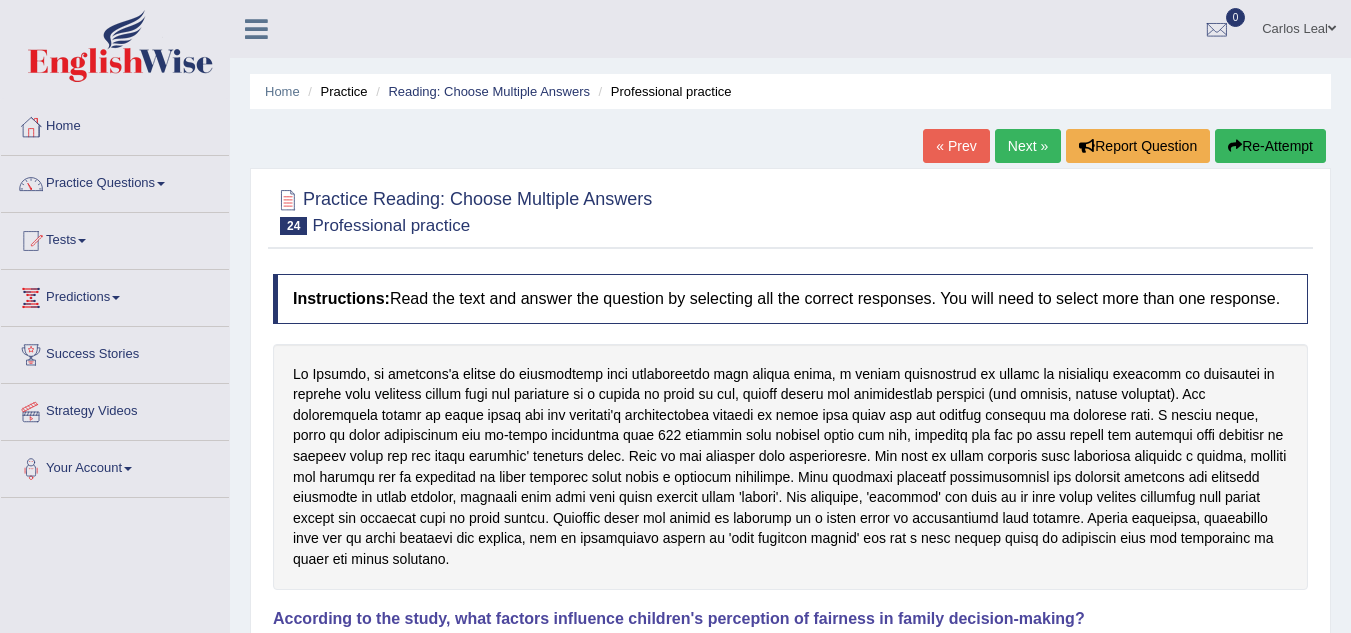 click on "Next »" at bounding box center (1028, 146) 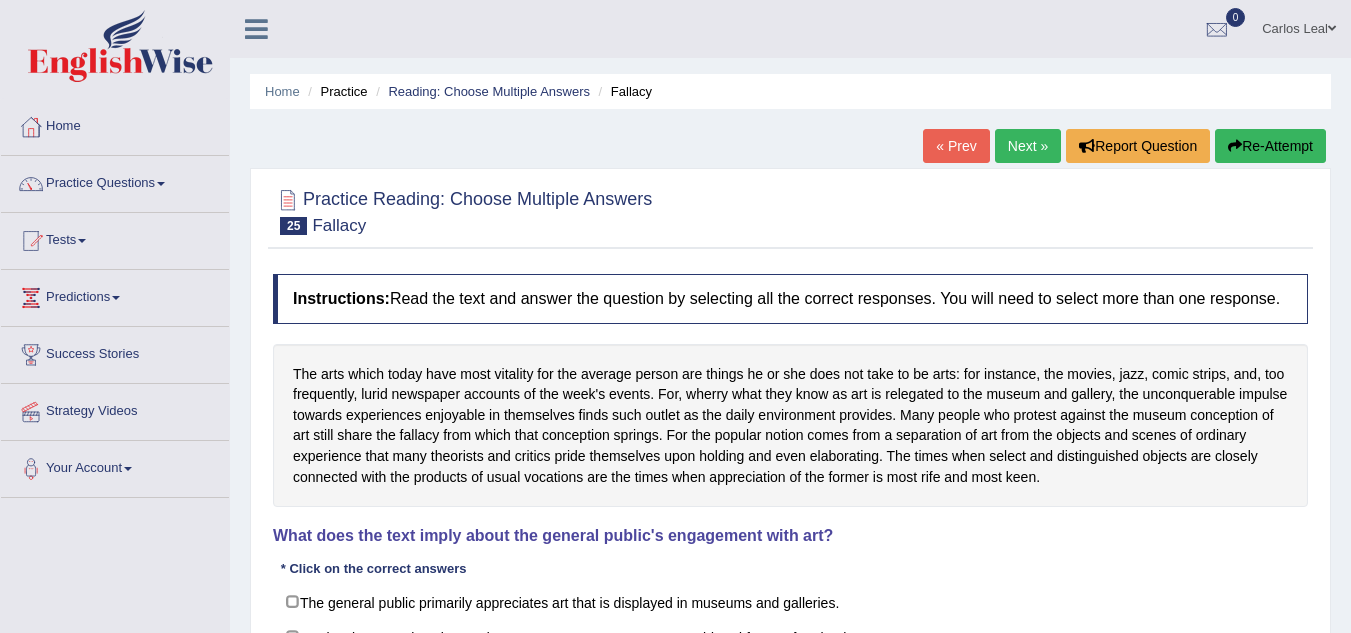 scroll, scrollTop: 0, scrollLeft: 0, axis: both 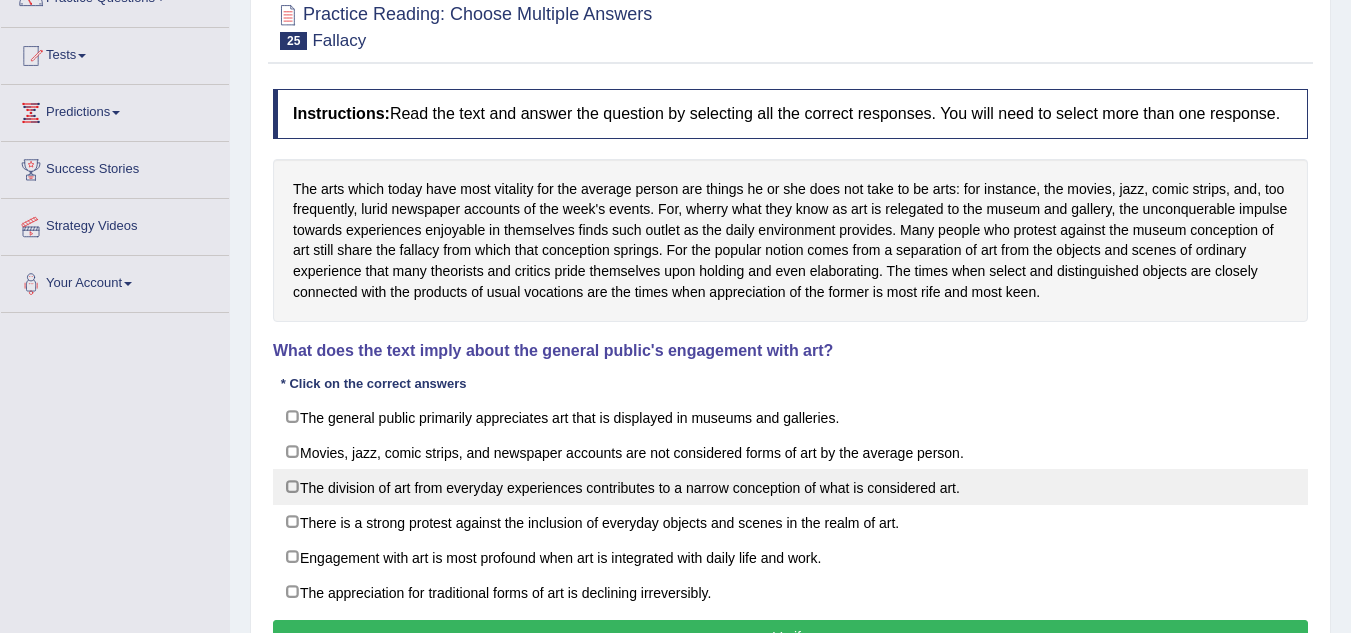 click on "The division of art from everyday experiences contributes to a narrow conception of what is considered art." at bounding box center (790, 487) 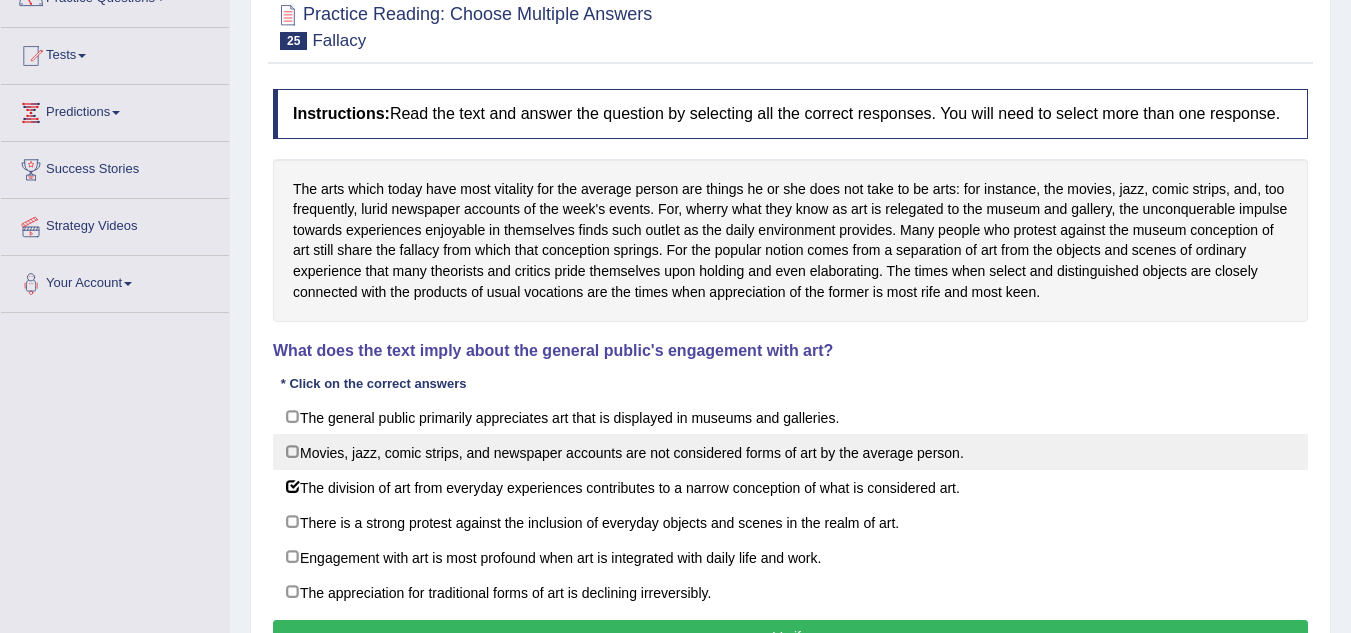 click on "Movies, jazz, comic strips, and newspaper accounts are not considered forms of art by the average person." at bounding box center [790, 452] 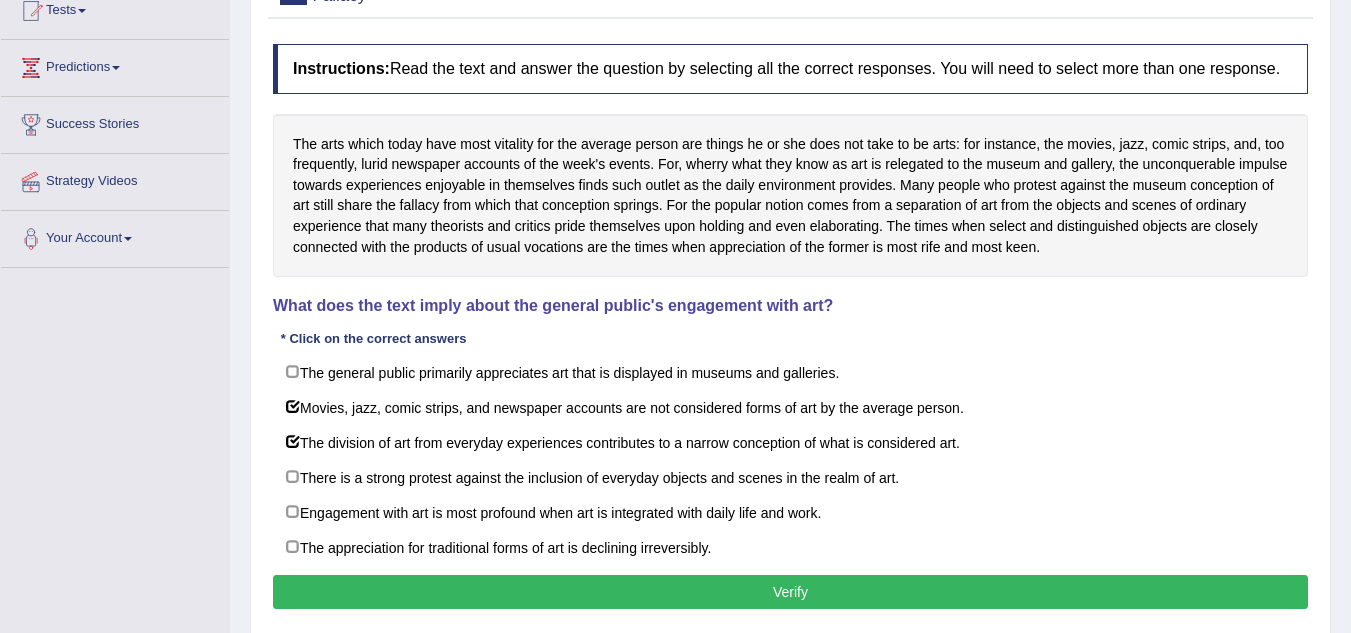 scroll, scrollTop: 232, scrollLeft: 0, axis: vertical 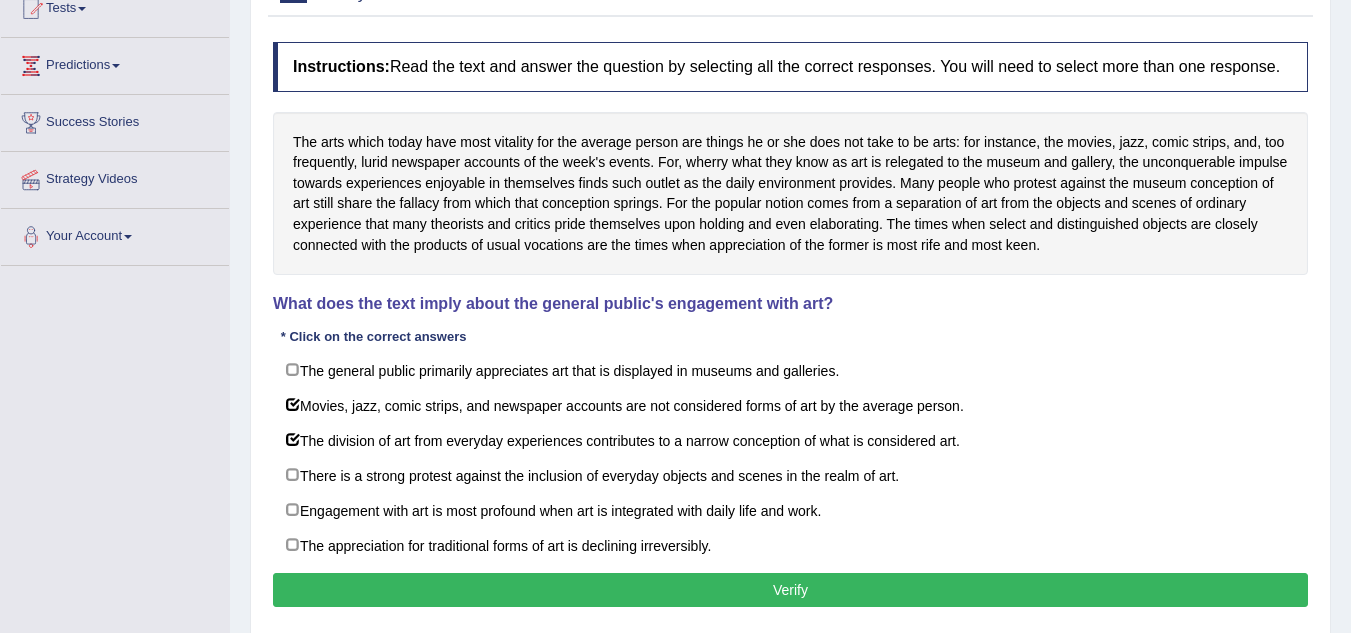 click on "Verify" at bounding box center [790, 590] 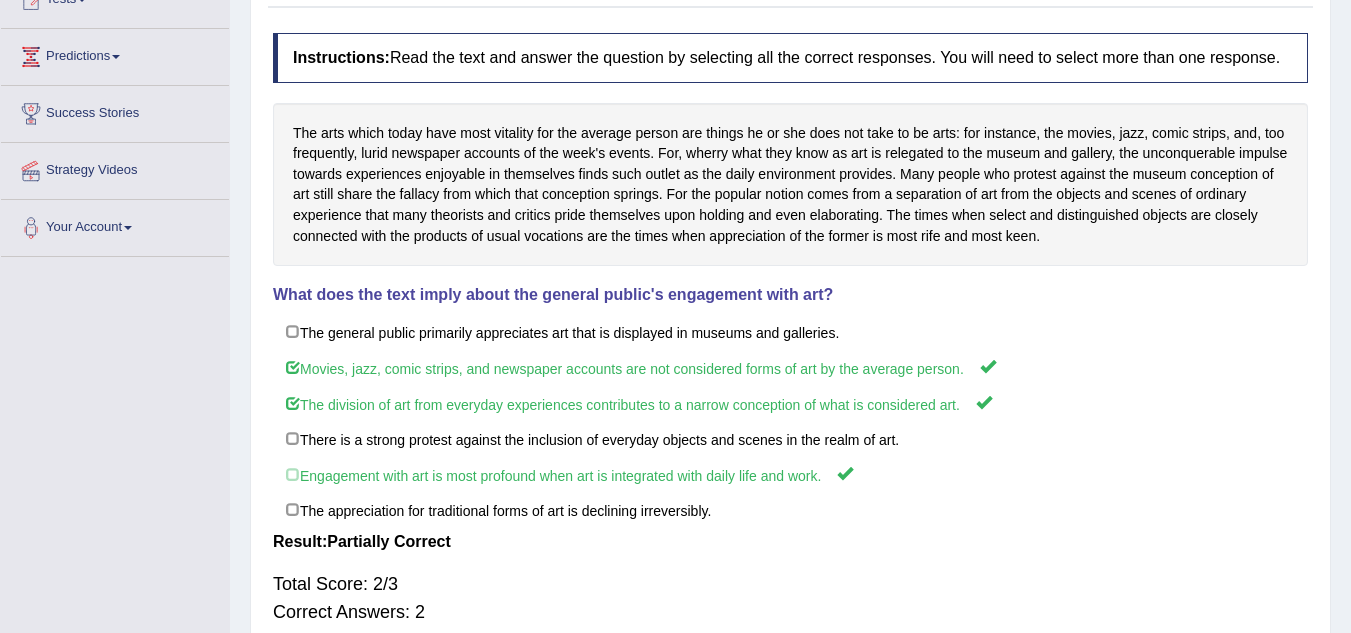 scroll, scrollTop: 30, scrollLeft: 0, axis: vertical 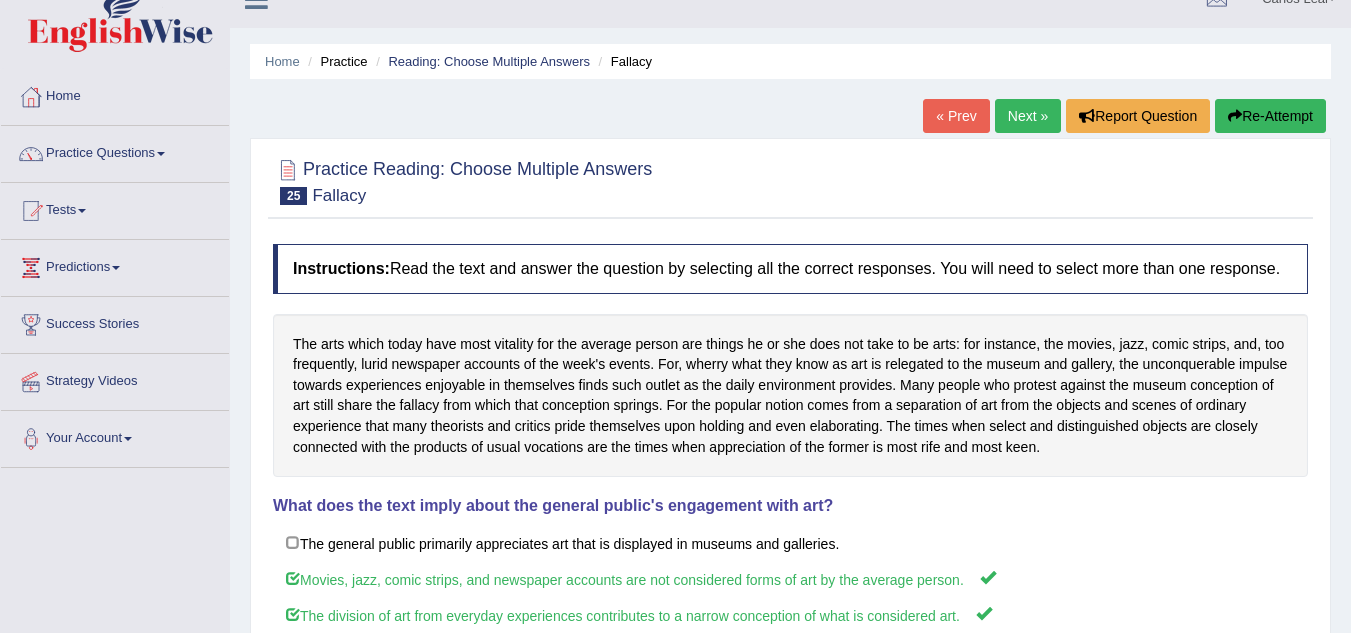 click on "Next »" at bounding box center (1028, 116) 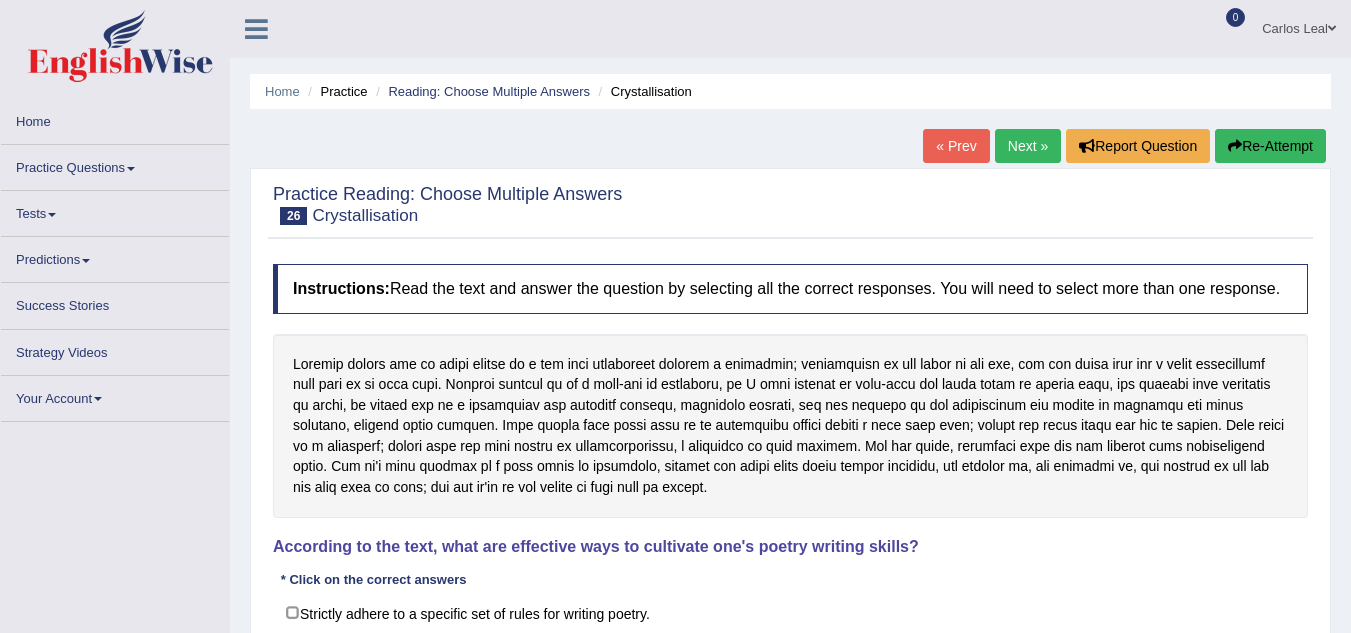 scroll, scrollTop: 0, scrollLeft: 0, axis: both 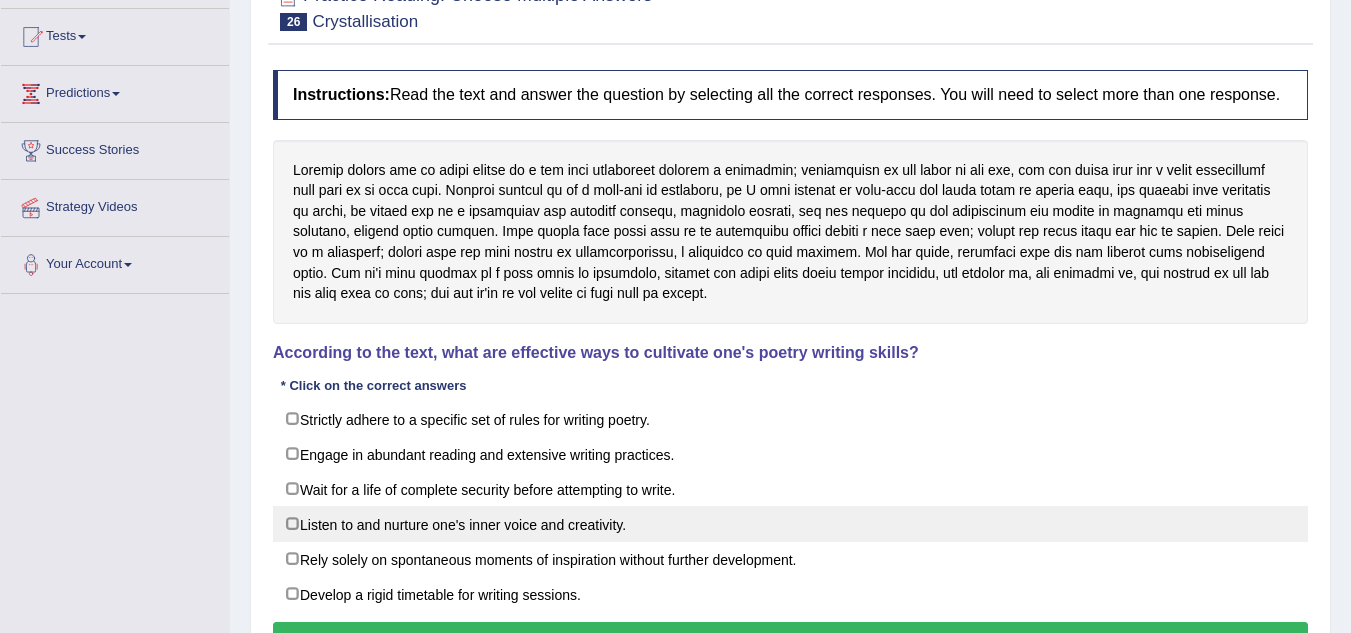 click on "Listen to and nurture one's inner voice and creativity." at bounding box center [790, 524] 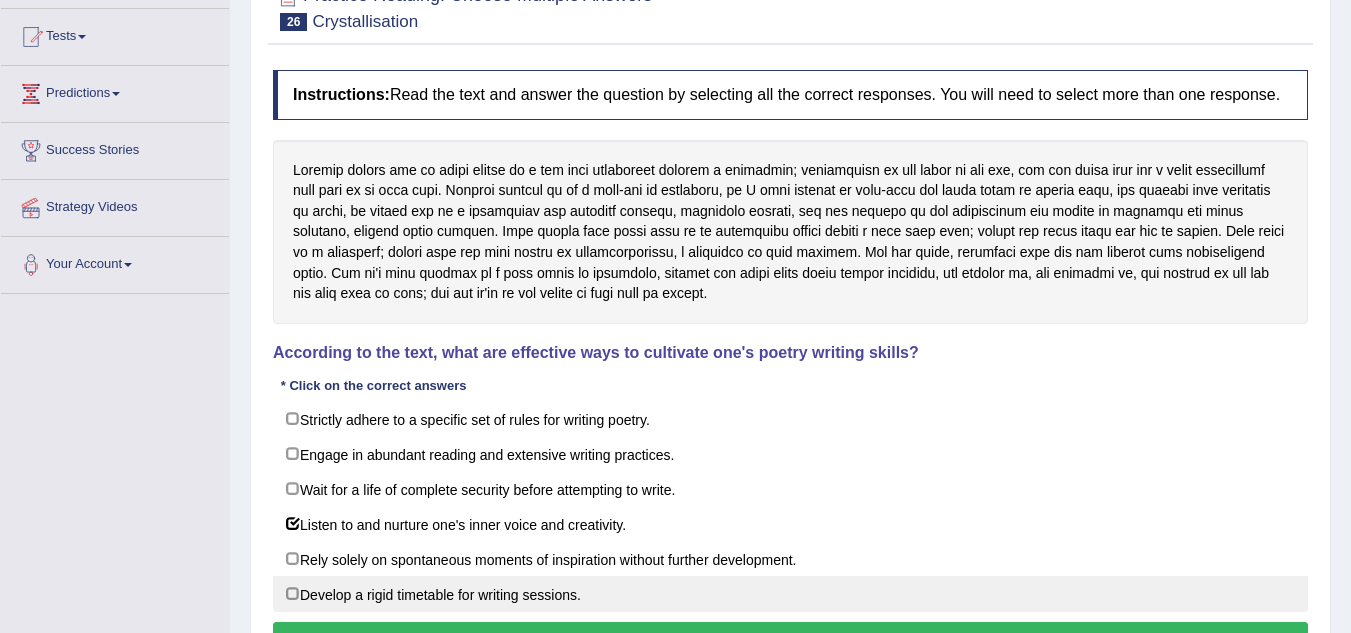 click on "Develop a rigid timetable for writing sessions." at bounding box center (790, 594) 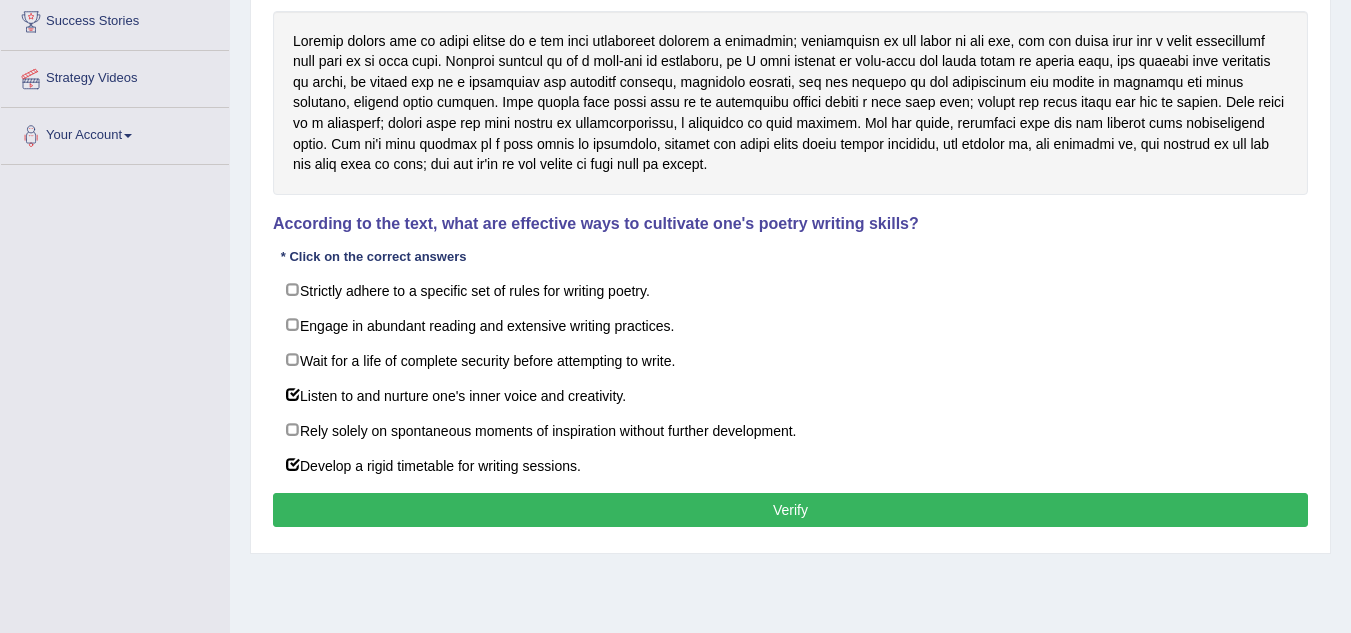 scroll, scrollTop: 340, scrollLeft: 0, axis: vertical 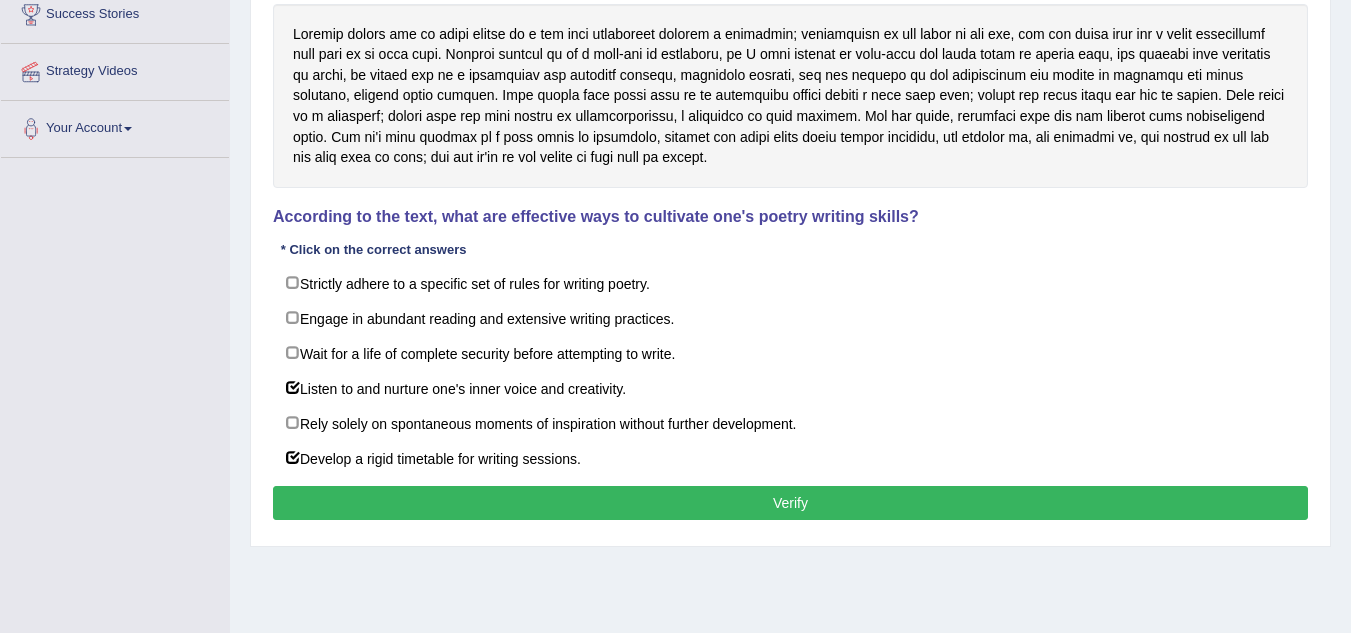 click on "Verify" at bounding box center (790, 503) 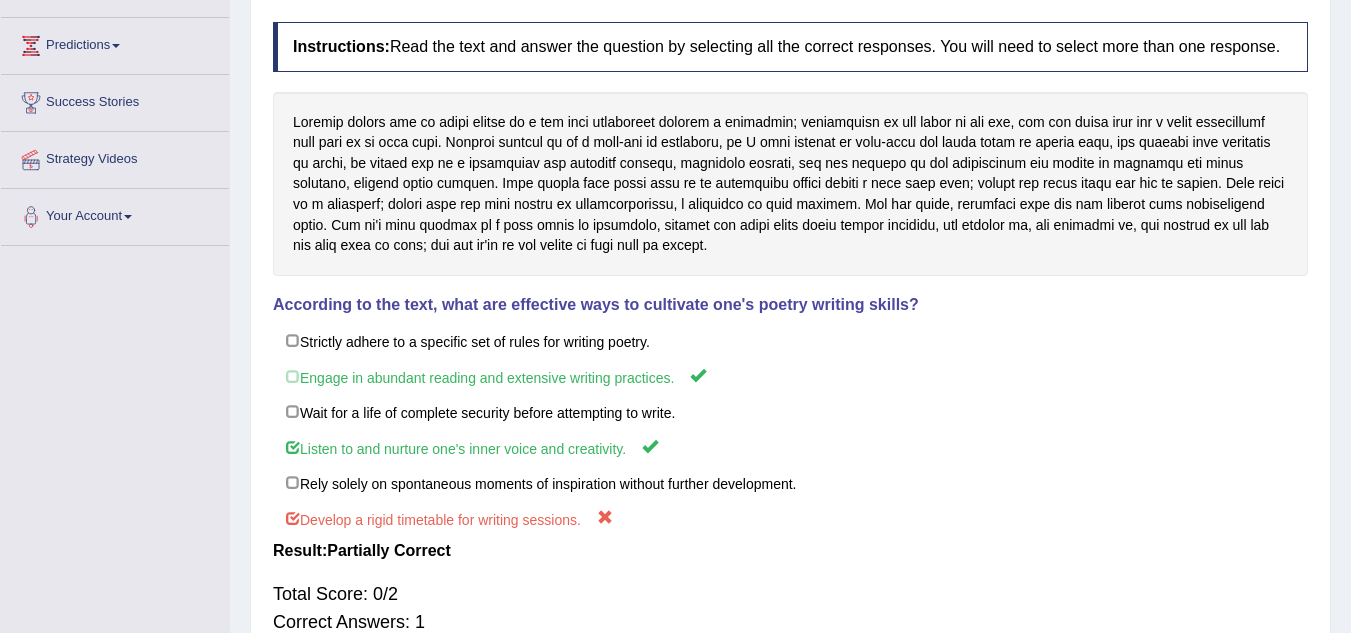 scroll, scrollTop: 250, scrollLeft: 0, axis: vertical 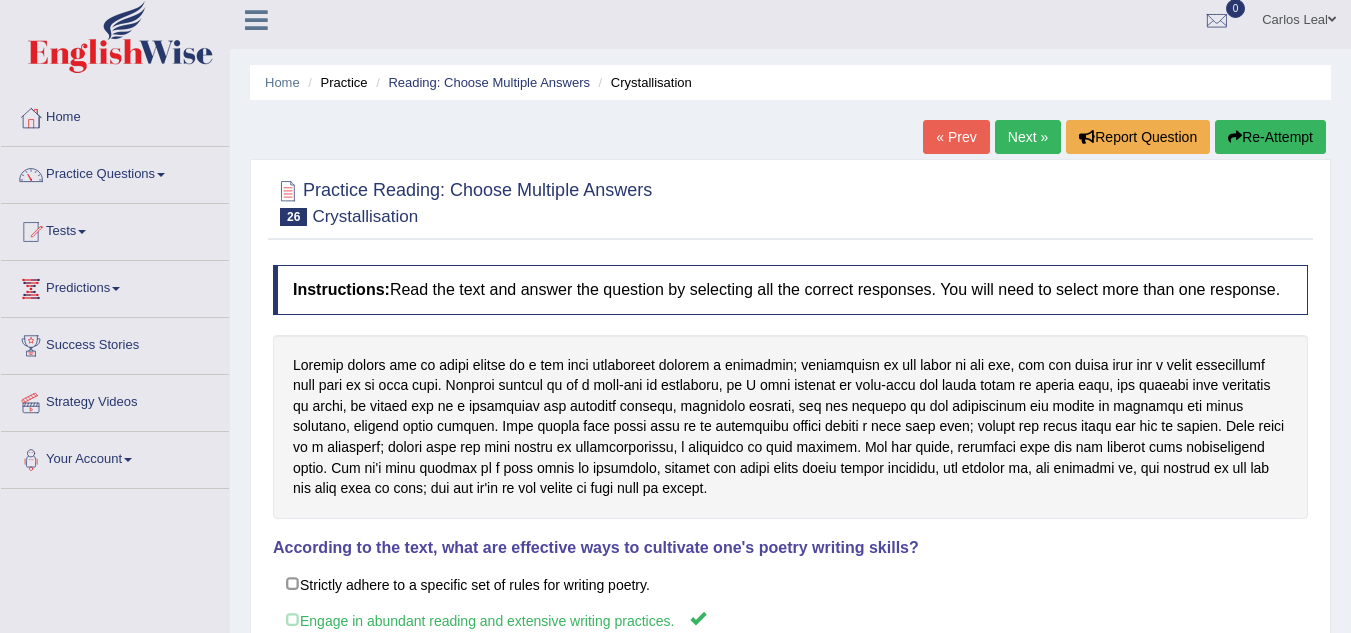 click on "Next »" at bounding box center [1028, 137] 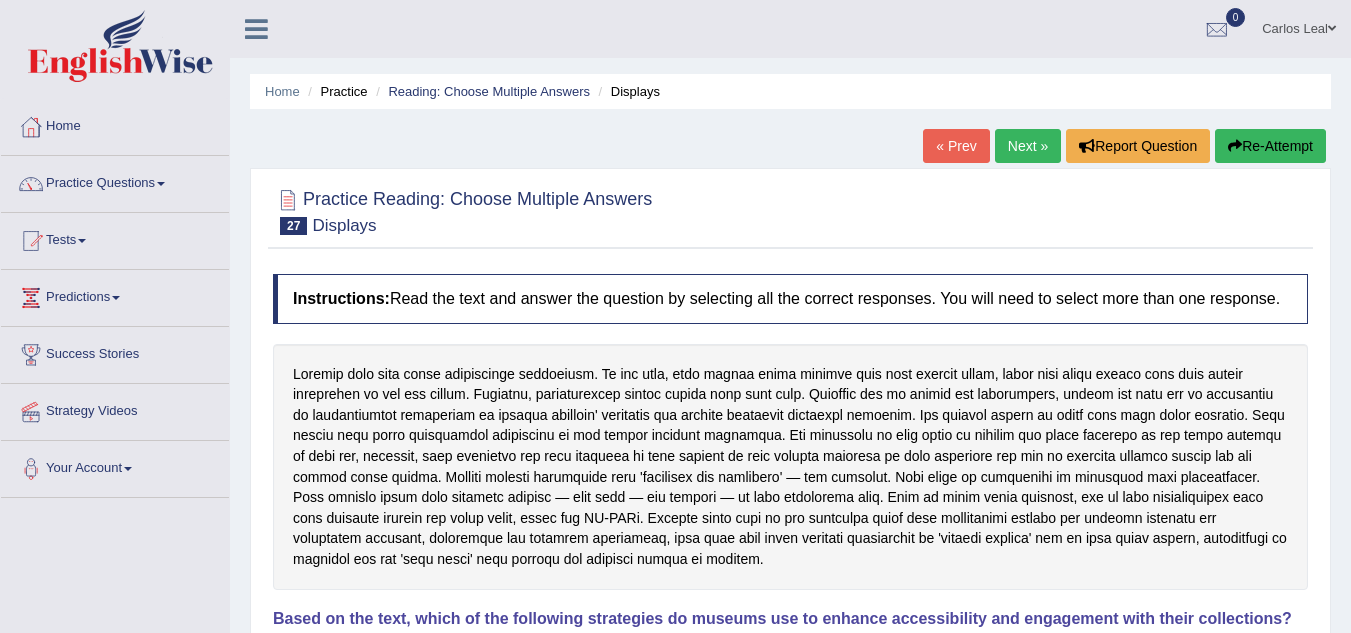 scroll, scrollTop: 0, scrollLeft: 0, axis: both 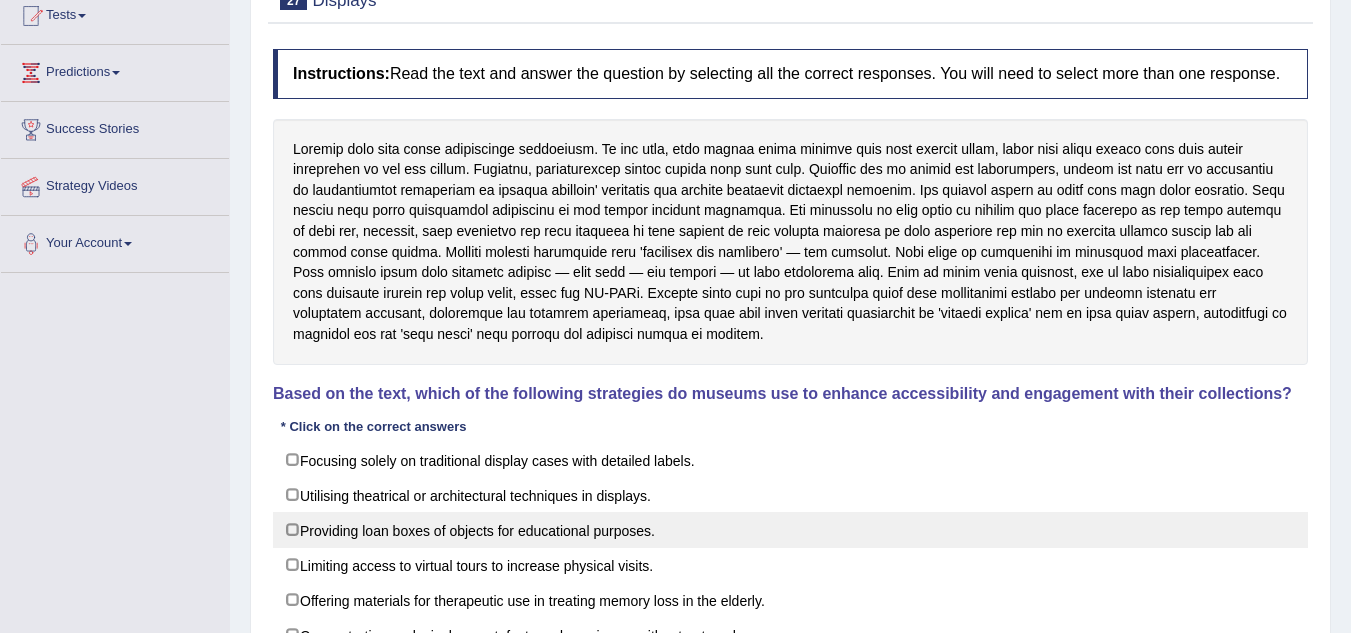 click on "Providing loan boxes of objects for educational purposes." at bounding box center (790, 530) 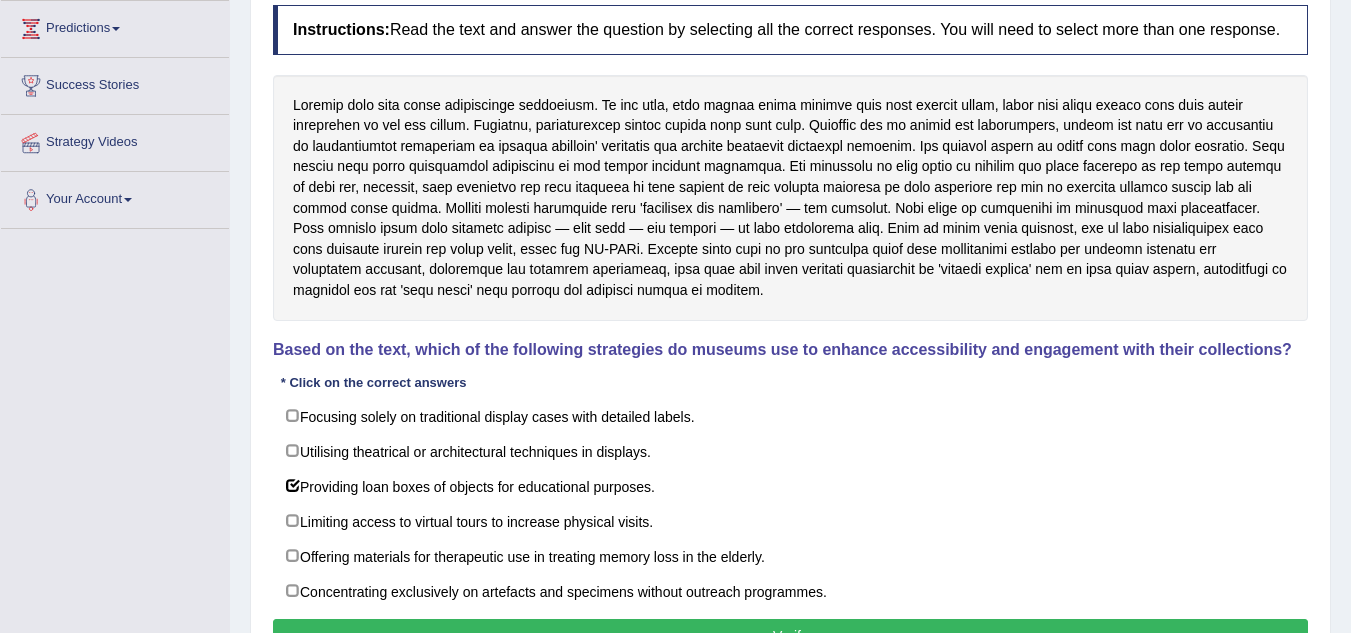 scroll, scrollTop: 267, scrollLeft: 0, axis: vertical 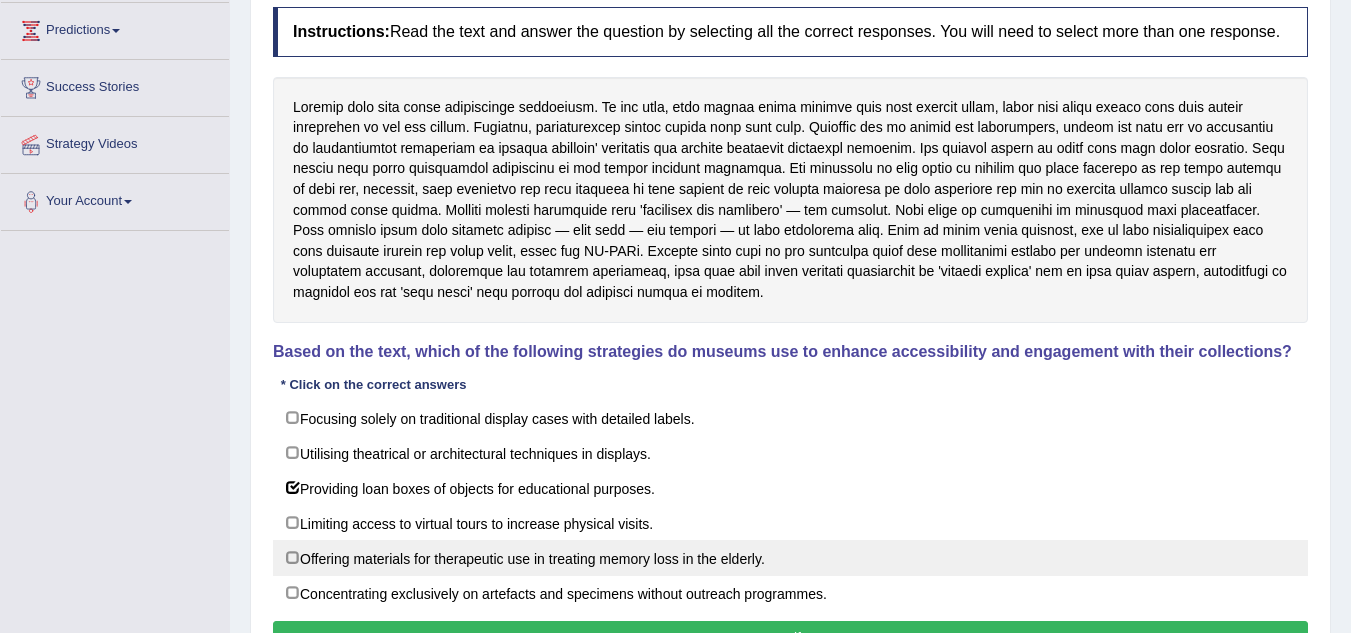 click on "Offering materials for therapeutic use in treating memory loss in the elderly." at bounding box center (790, 558) 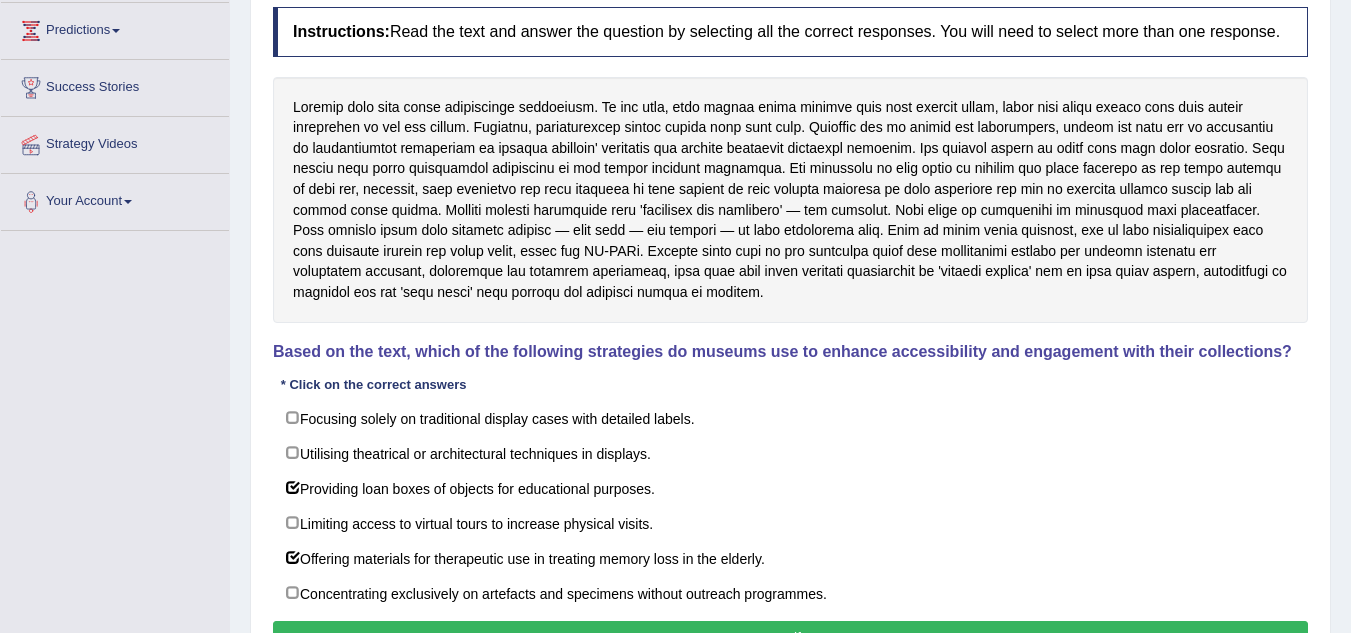 click on "Verify" at bounding box center [790, 638] 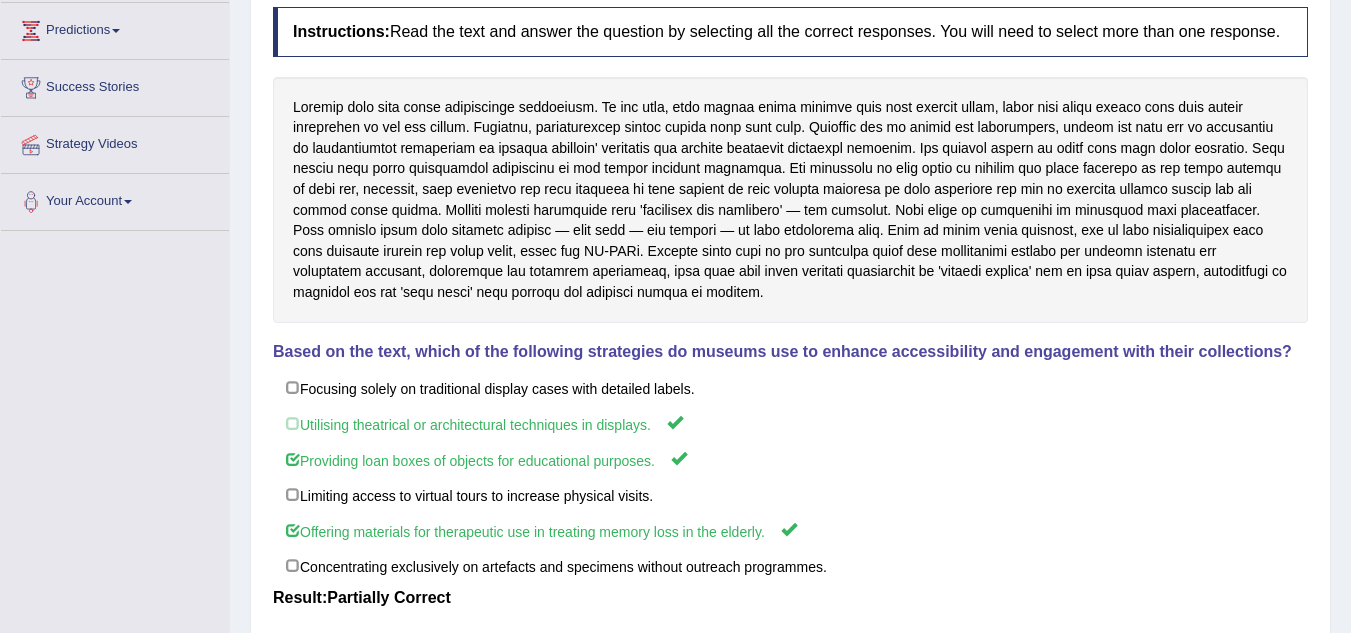 drag, startPoint x: 1344, startPoint y: 376, endPoint x: 1362, endPoint y: 381, distance: 18.681541 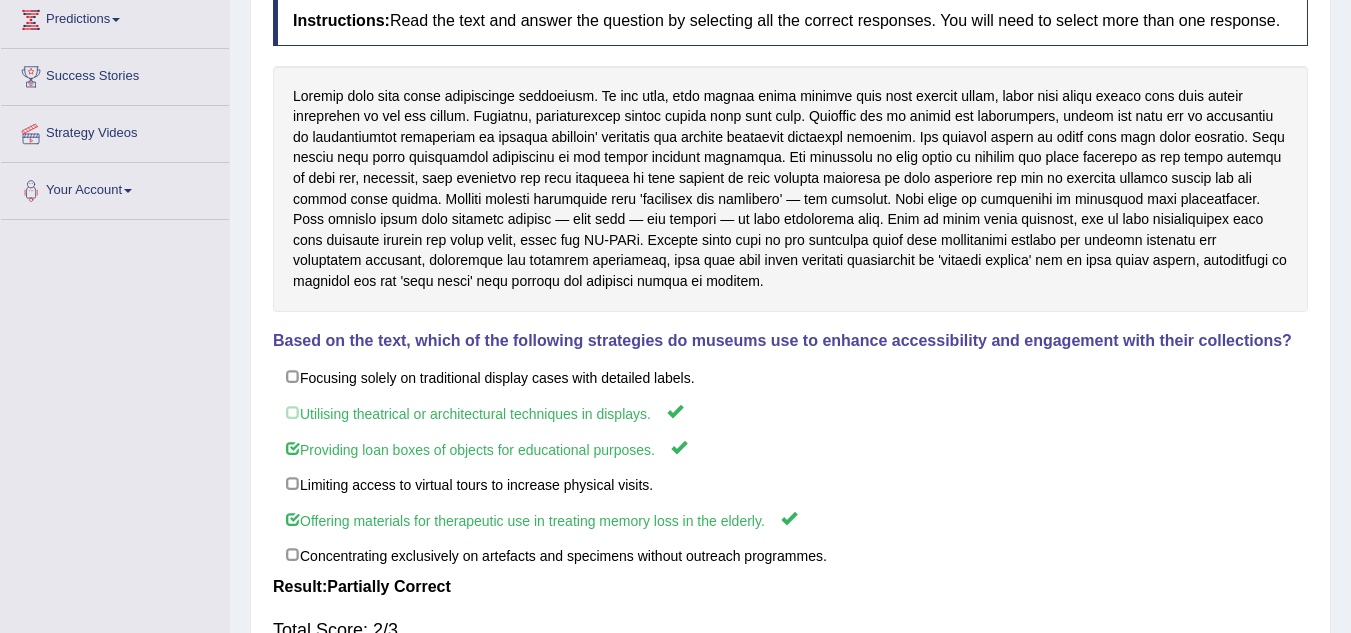 scroll, scrollTop: 276, scrollLeft: 0, axis: vertical 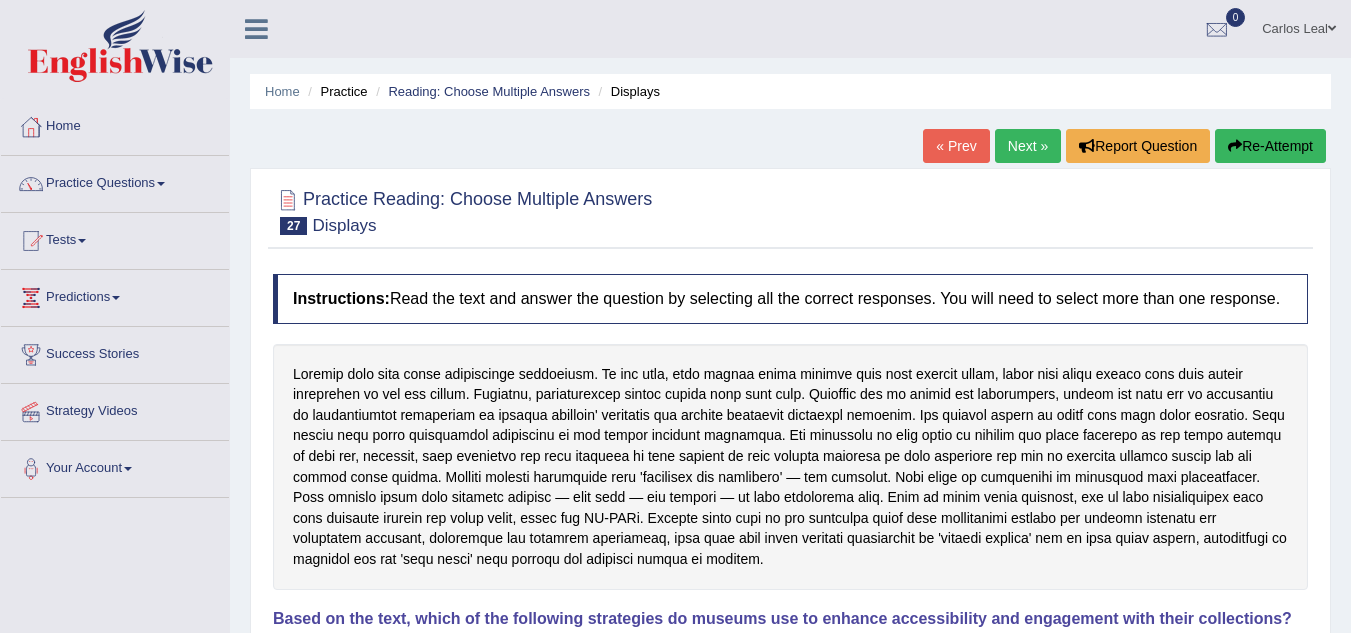 click on "Next »" at bounding box center [1028, 146] 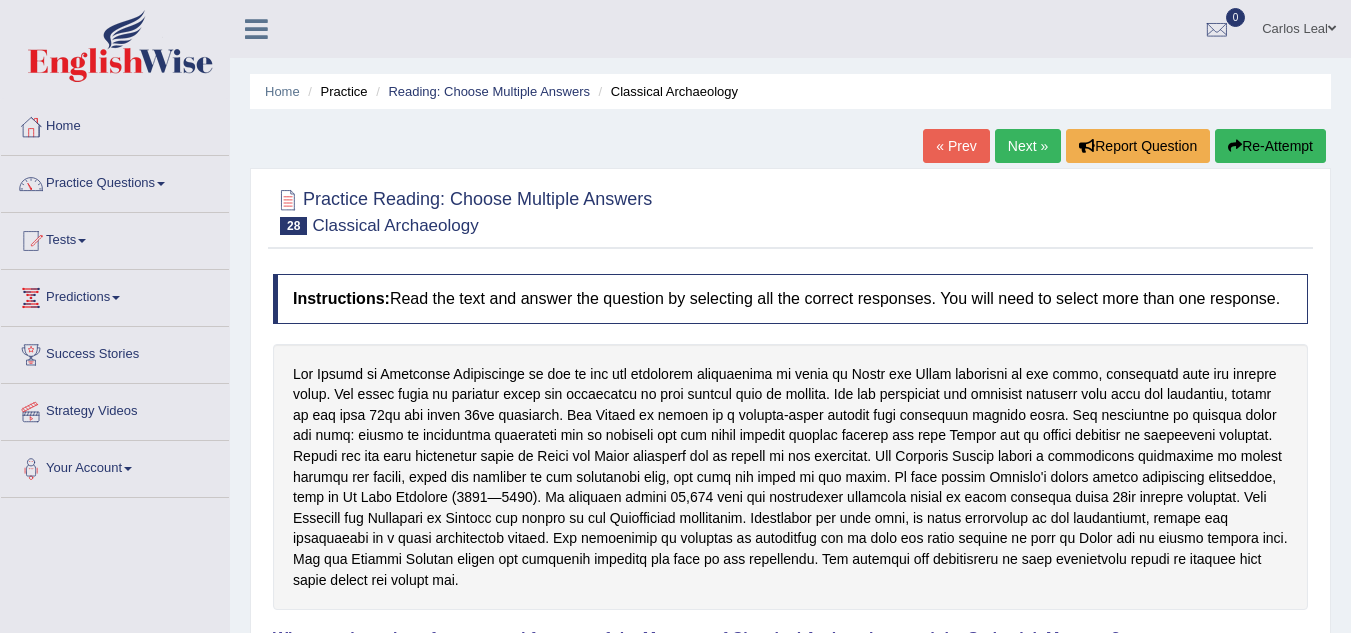 scroll, scrollTop: 0, scrollLeft: 0, axis: both 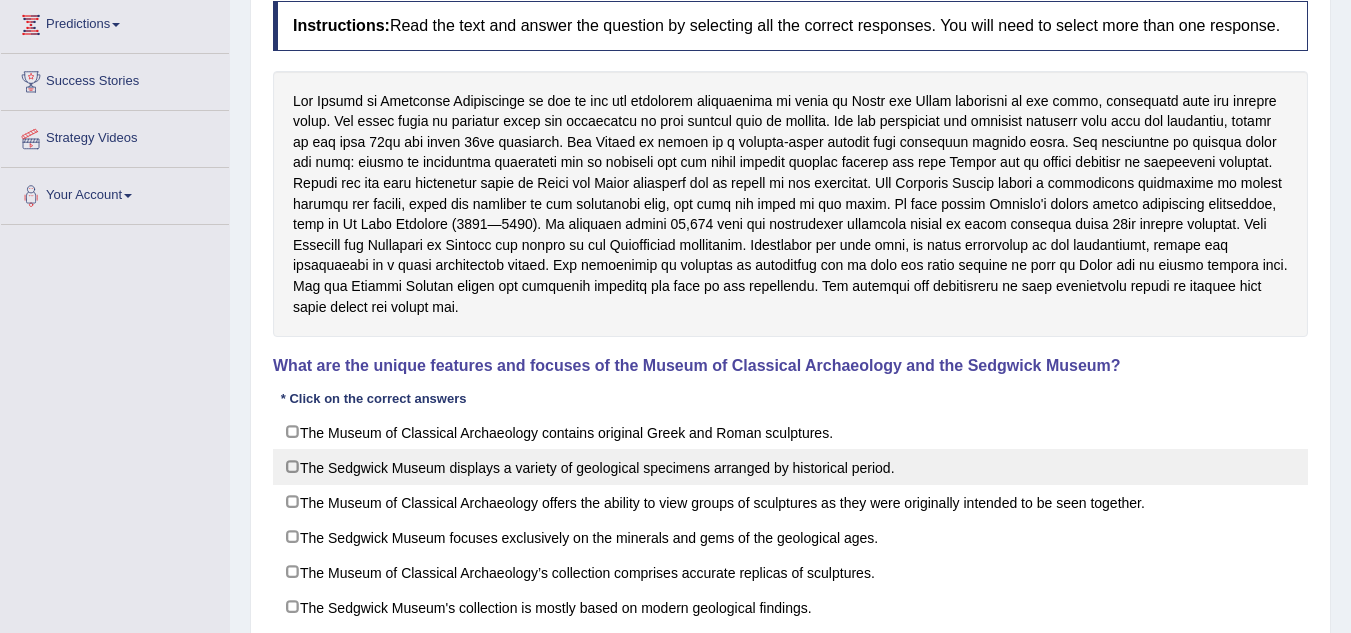 click on "The Sedgwick Museum displays a variety of geological specimens arranged by historical period." at bounding box center (790, 467) 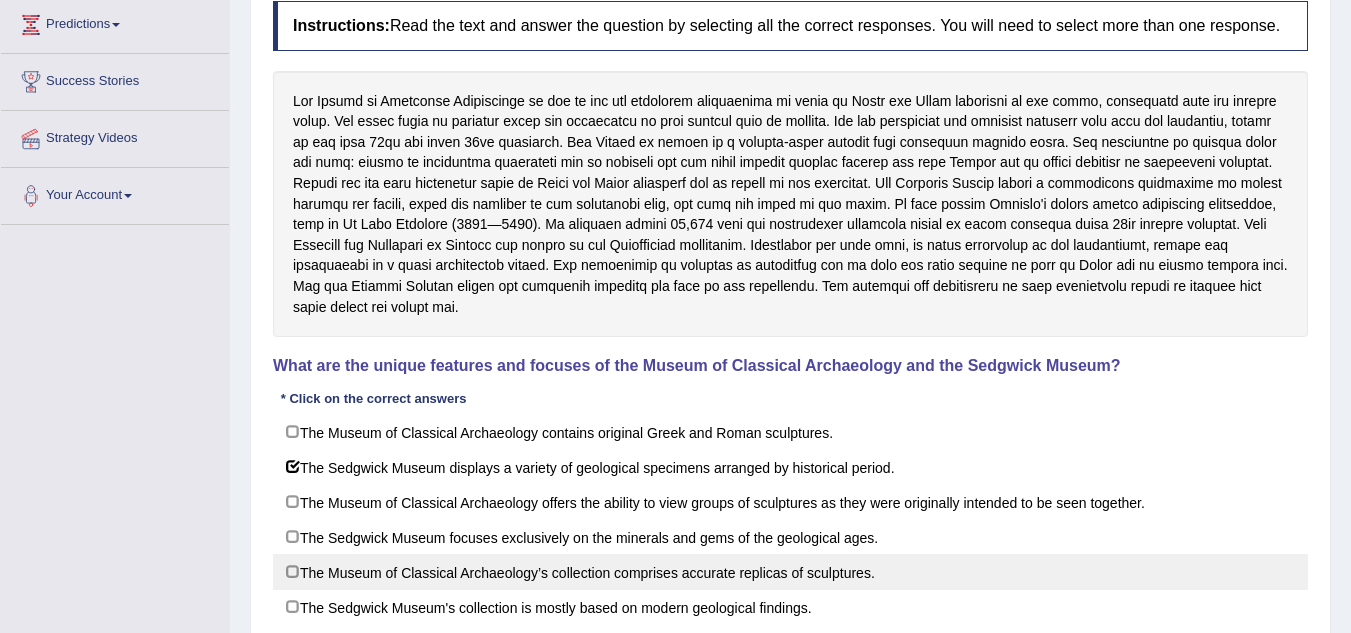 click on "The Museum of Classical Archaeology’s collection comprises accurate replicas of sculptures." at bounding box center [790, 572] 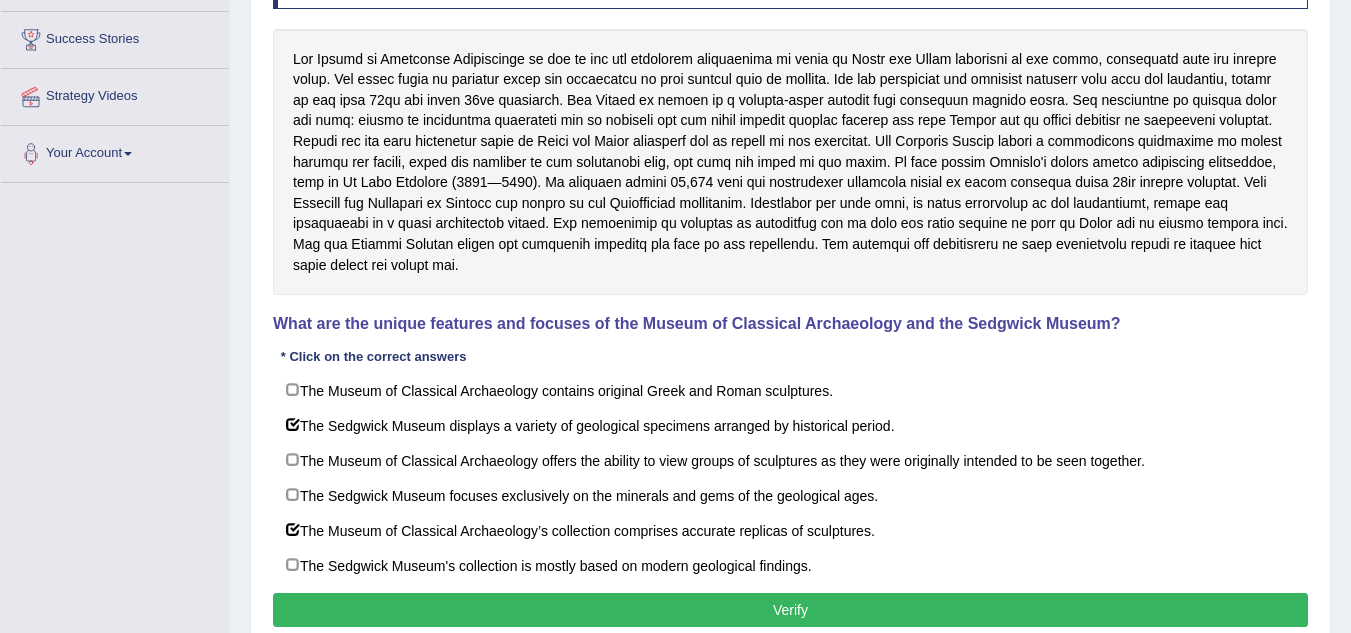scroll, scrollTop: 313, scrollLeft: 0, axis: vertical 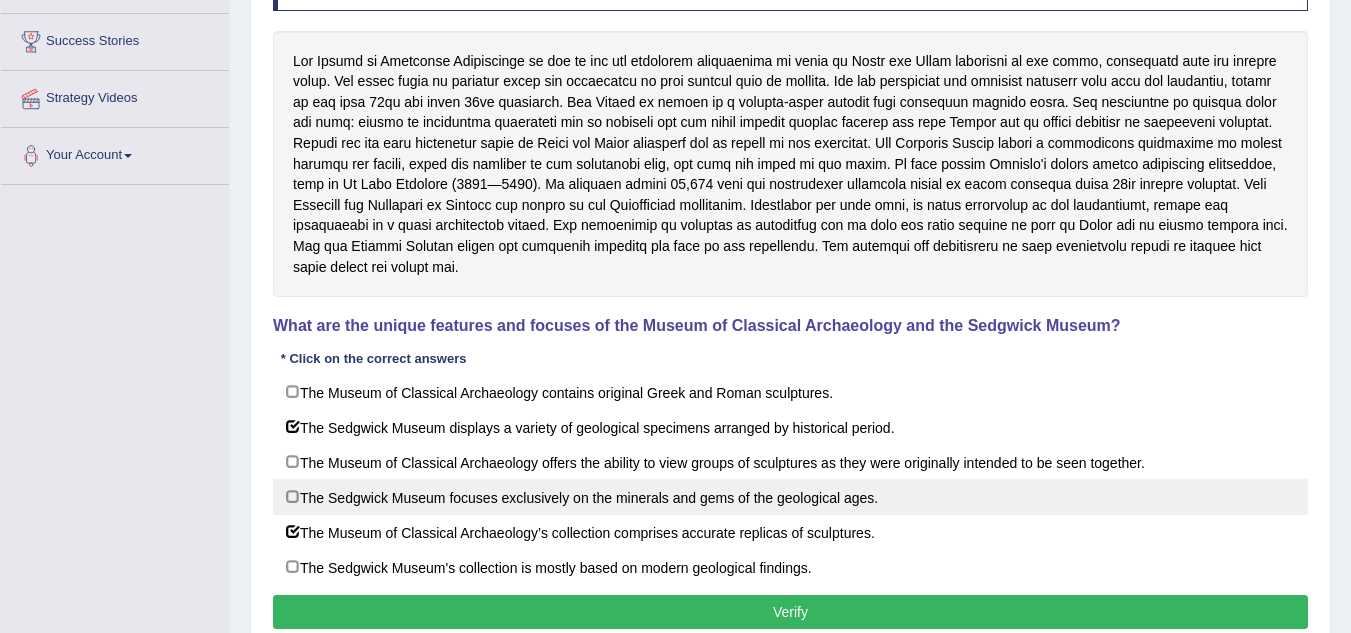 click on "The Sedgwick Museum focuses exclusively on the minerals and gems of the geological ages." at bounding box center (790, 497) 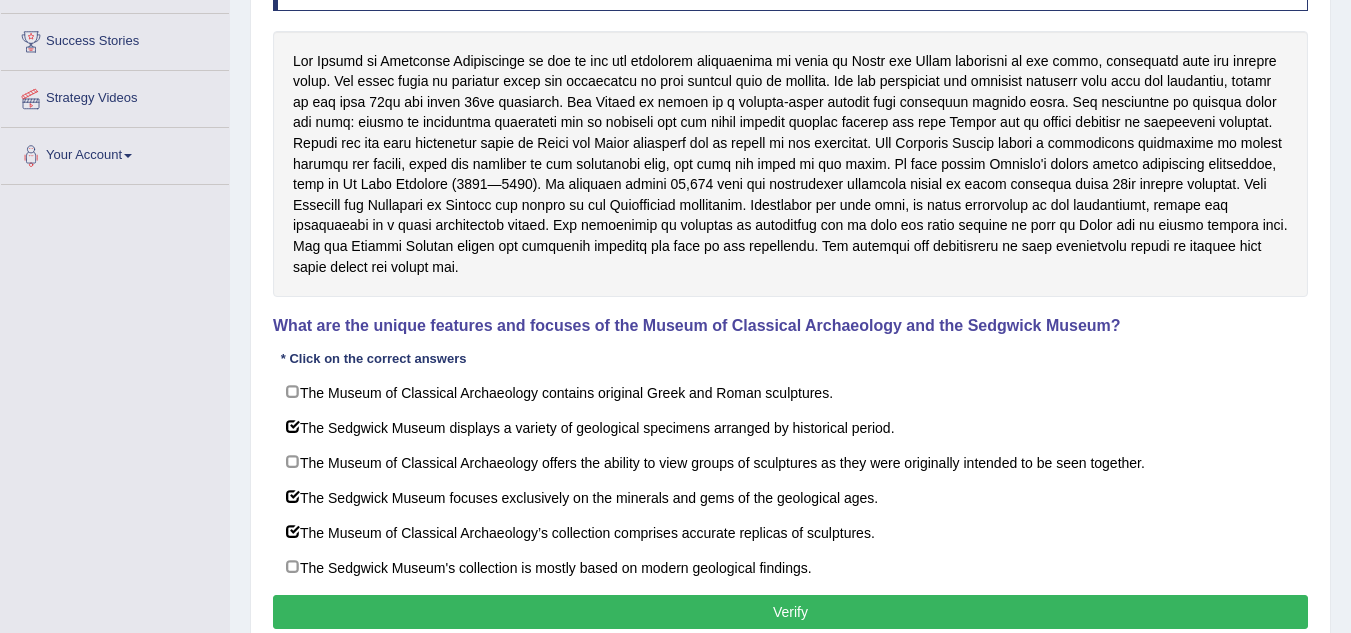 click on "Verify" at bounding box center (790, 612) 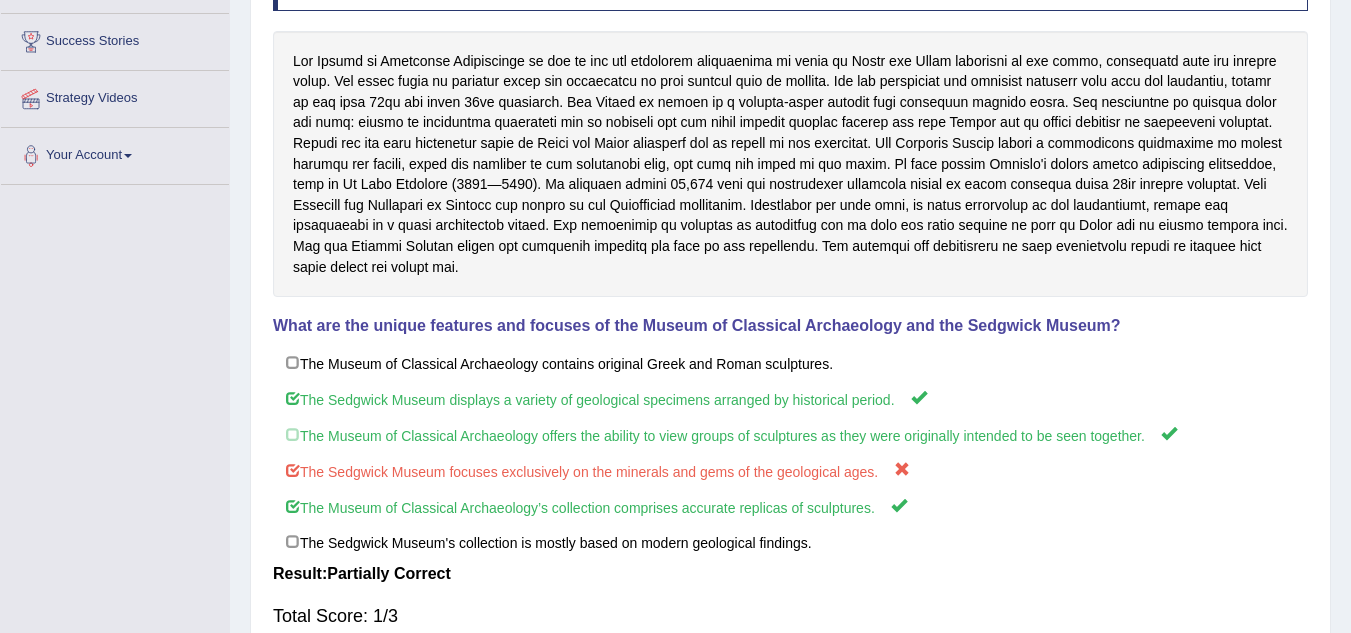 scroll, scrollTop: 0, scrollLeft: 0, axis: both 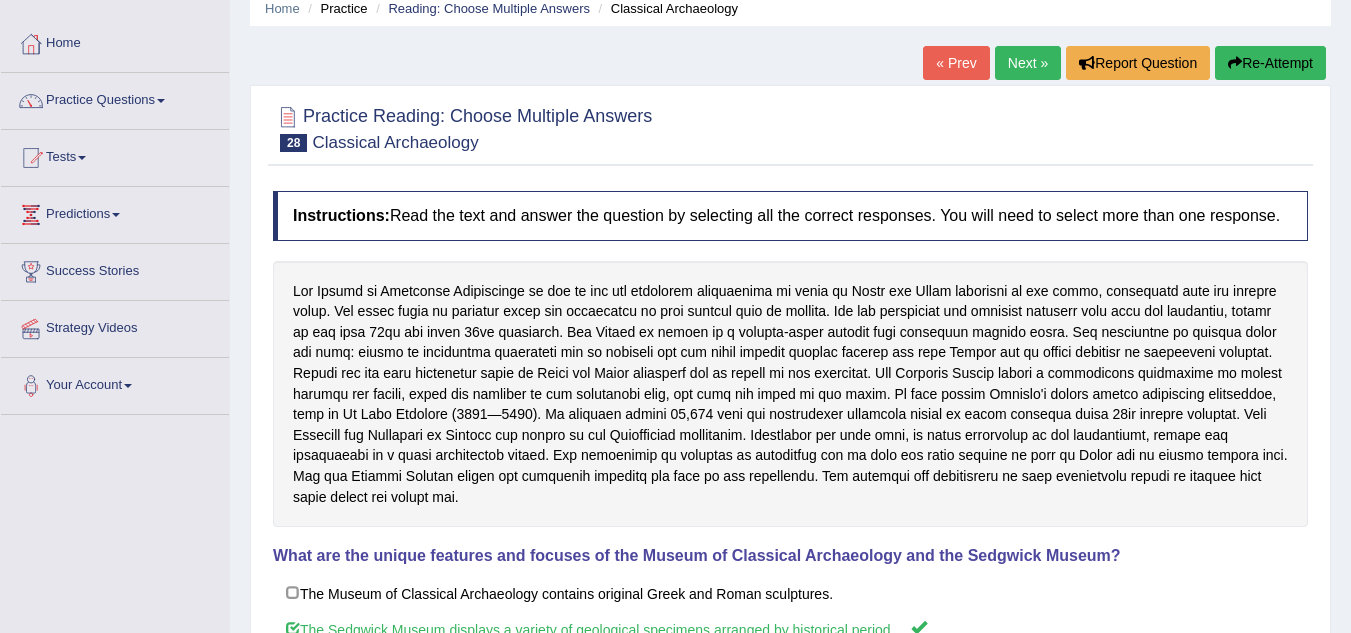 click on "Next »" at bounding box center [1028, 63] 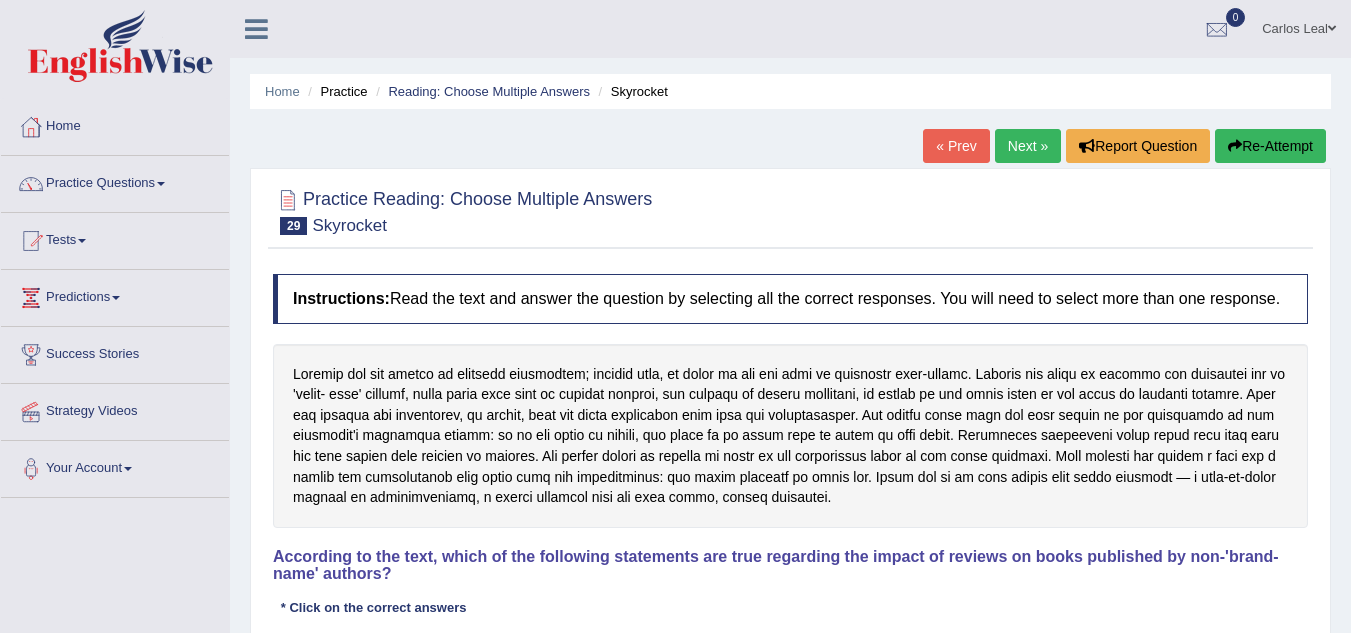 scroll, scrollTop: 0, scrollLeft: 0, axis: both 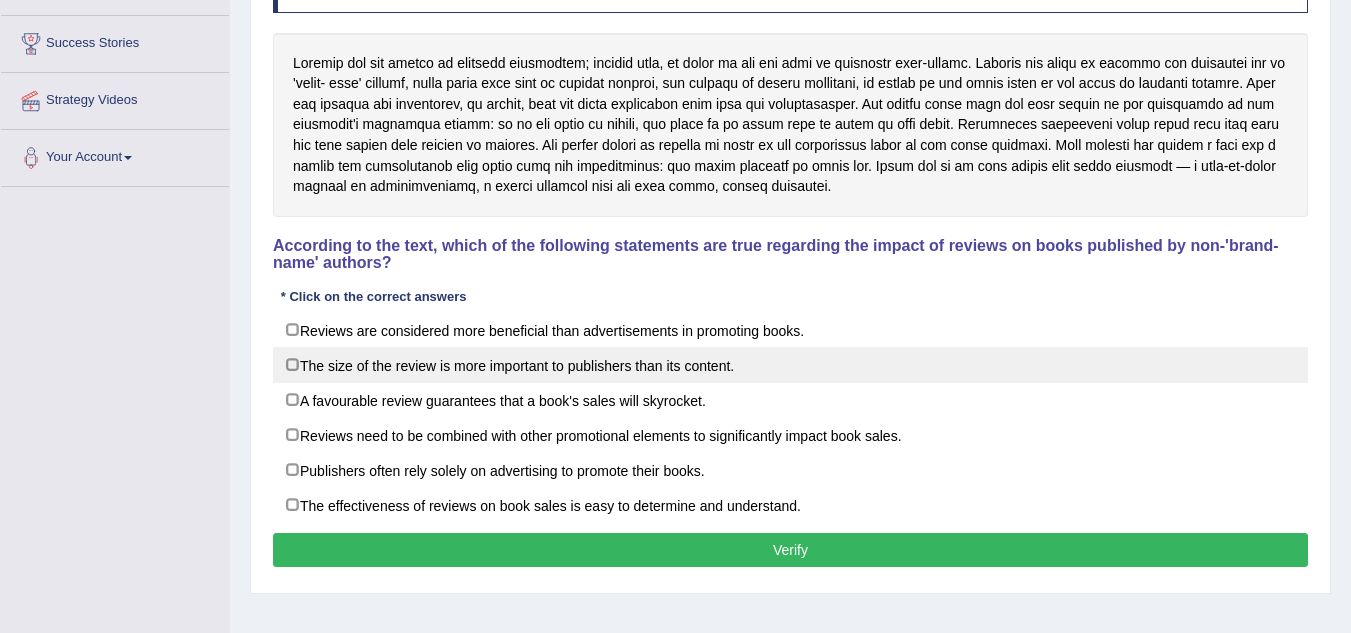 click on "The size of the review is more important to publishers than its content." at bounding box center (790, 365) 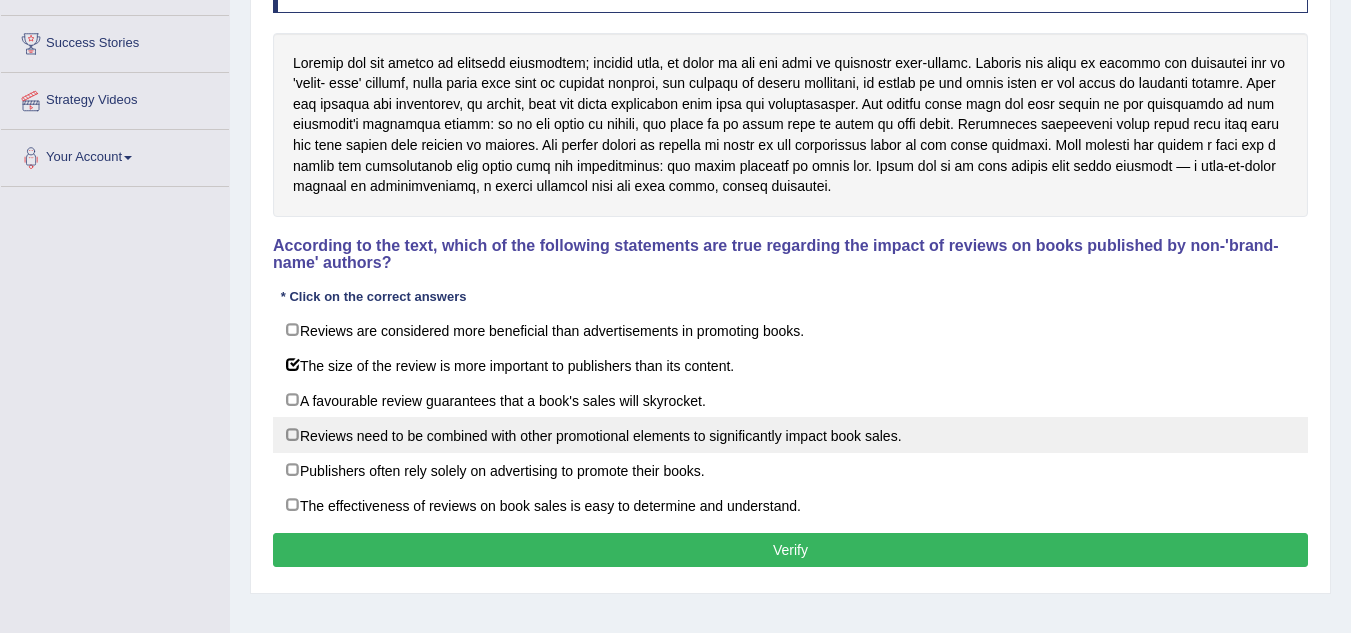 click on "Reviews need to be combined with other promotional elements to significantly impact book sales." at bounding box center (790, 435) 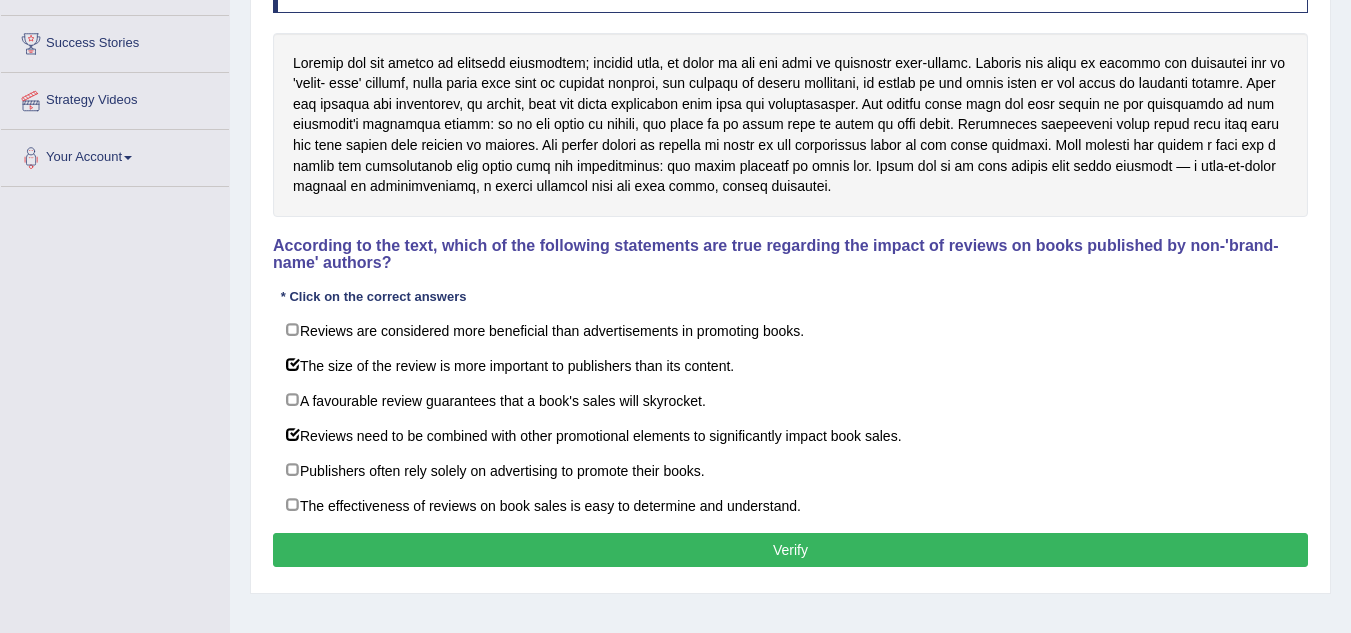 click on "Verify" at bounding box center [790, 550] 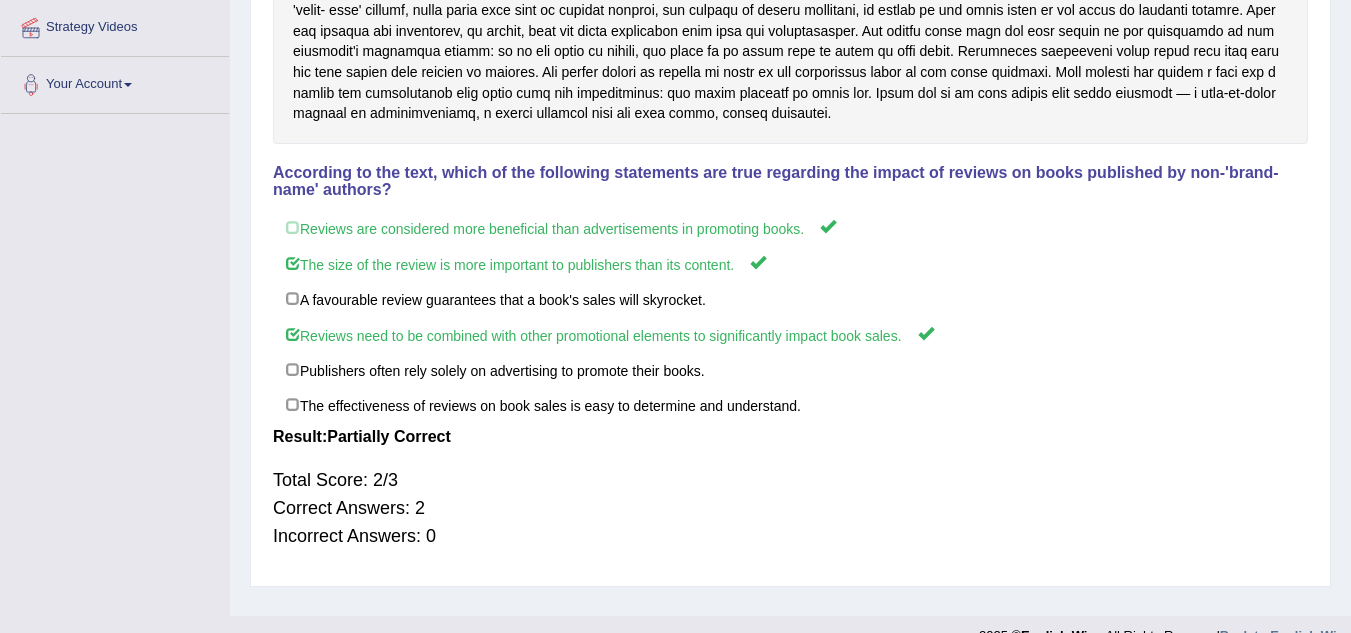 scroll, scrollTop: 0, scrollLeft: 0, axis: both 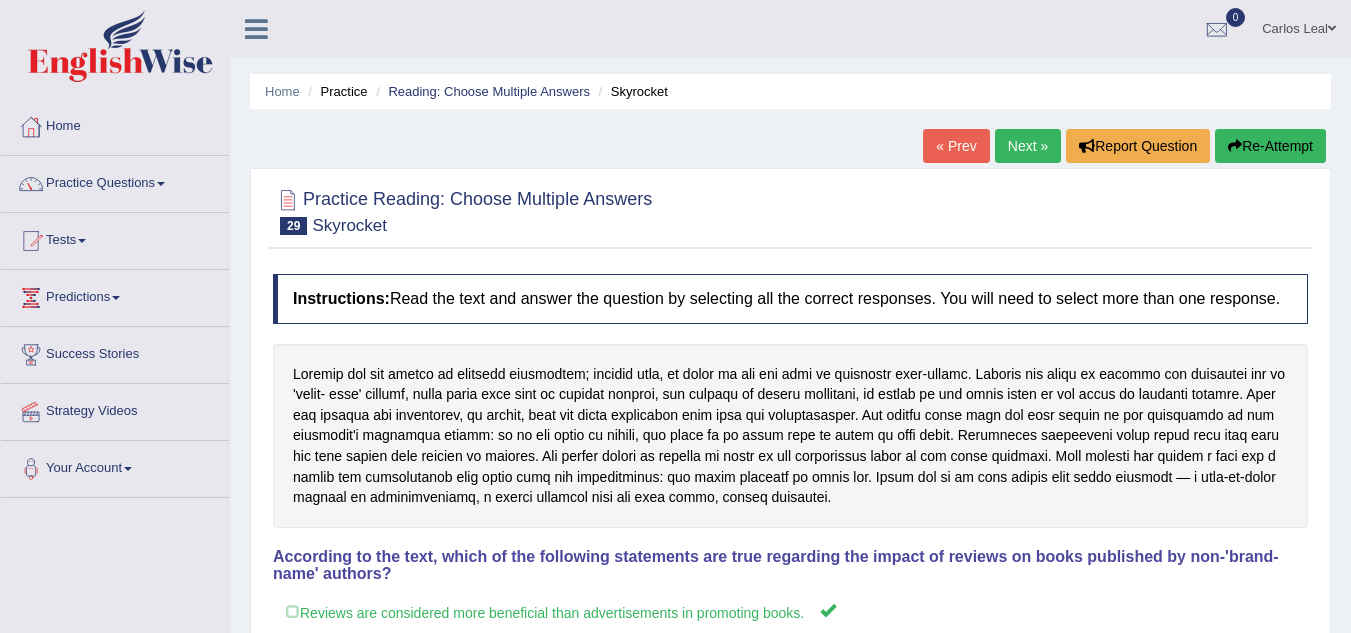 click on "« Prev Next »  Report Question  Re-Attempt" at bounding box center [1127, 148] 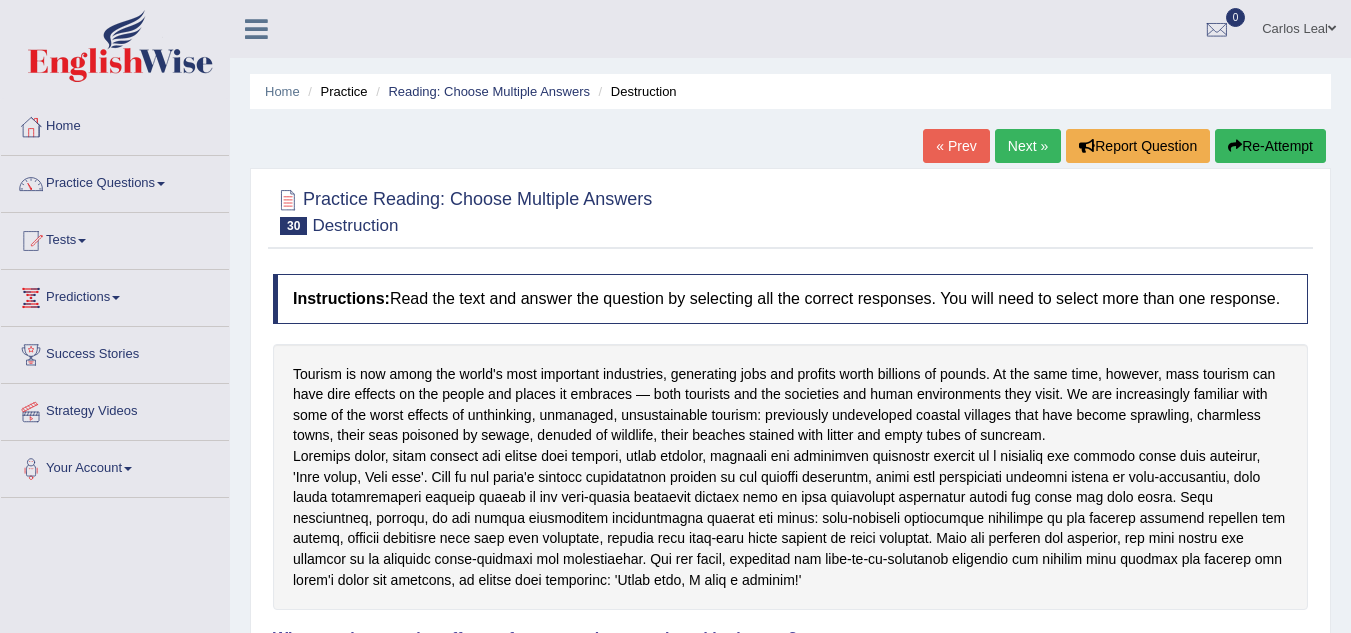 scroll, scrollTop: 0, scrollLeft: 0, axis: both 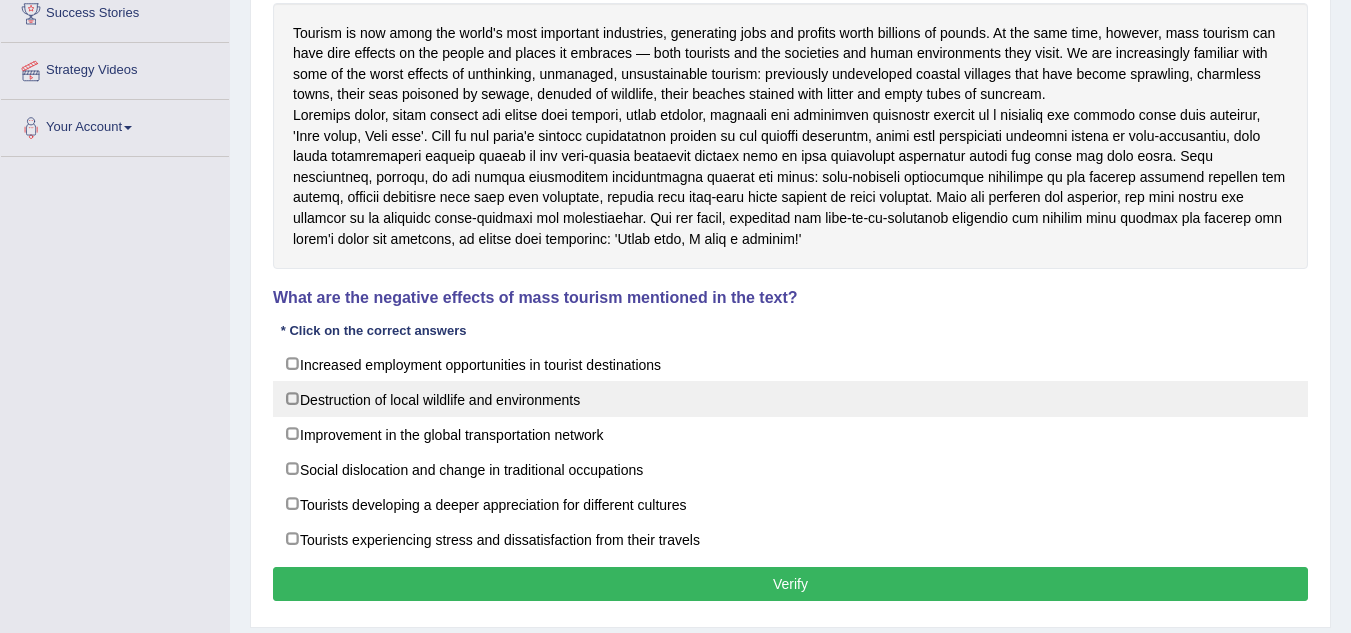 click on "Destruction of local wildlife and environments" at bounding box center (790, 399) 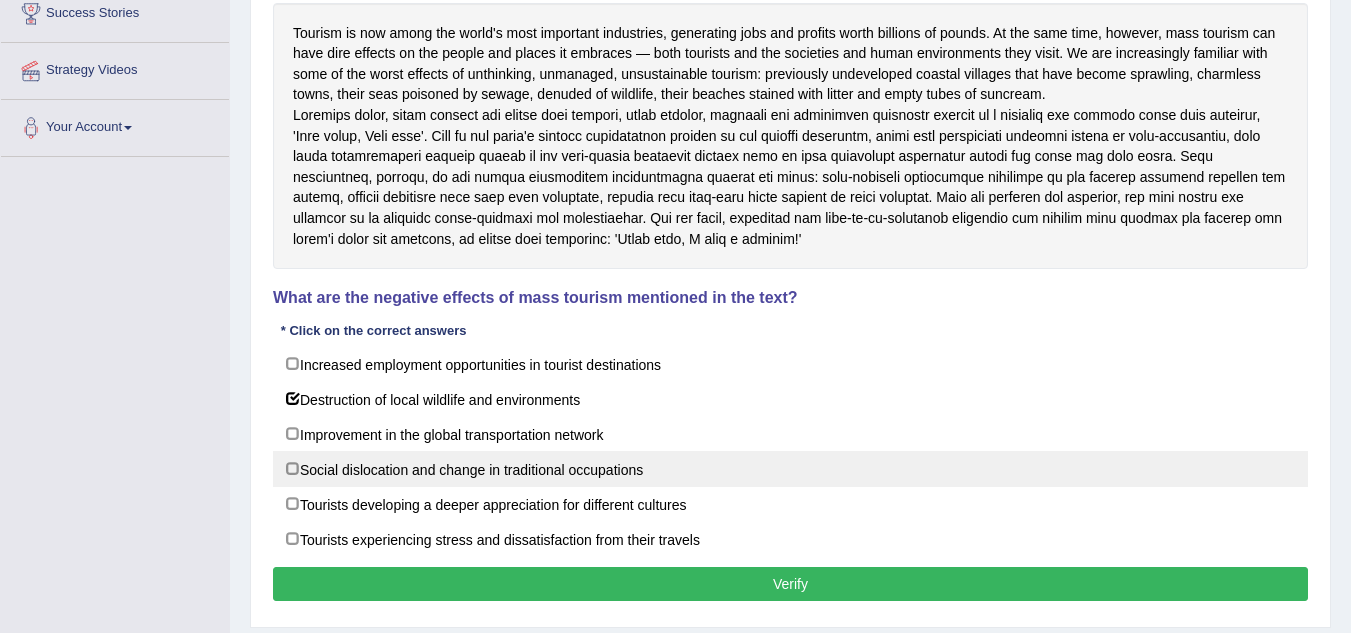 click on "Social dislocation and change in traditional occupations" at bounding box center (790, 469) 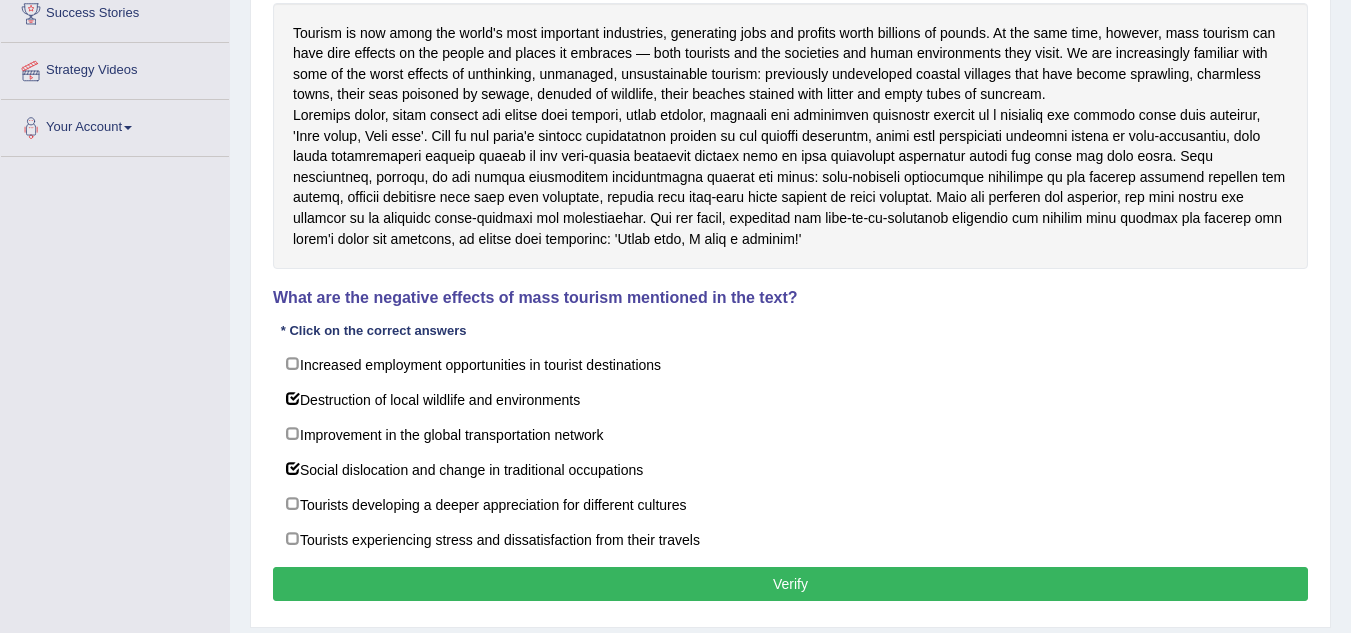 click on "Verify" at bounding box center (790, 584) 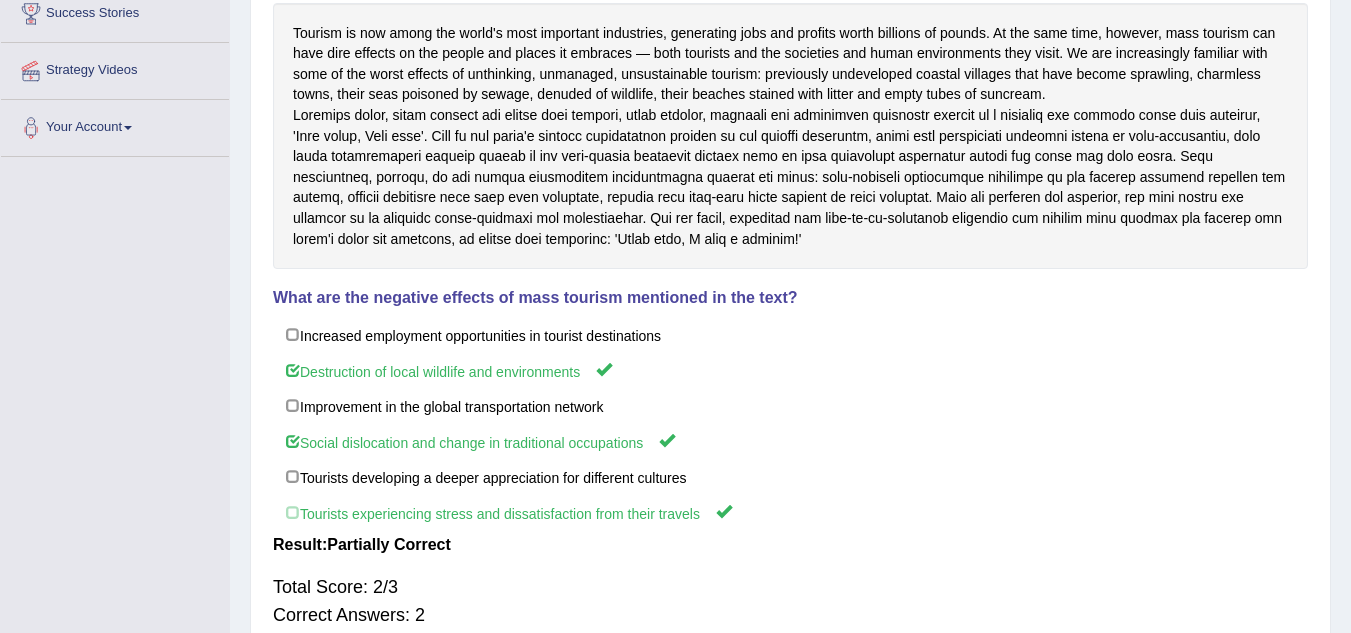 scroll, scrollTop: 0, scrollLeft: 0, axis: both 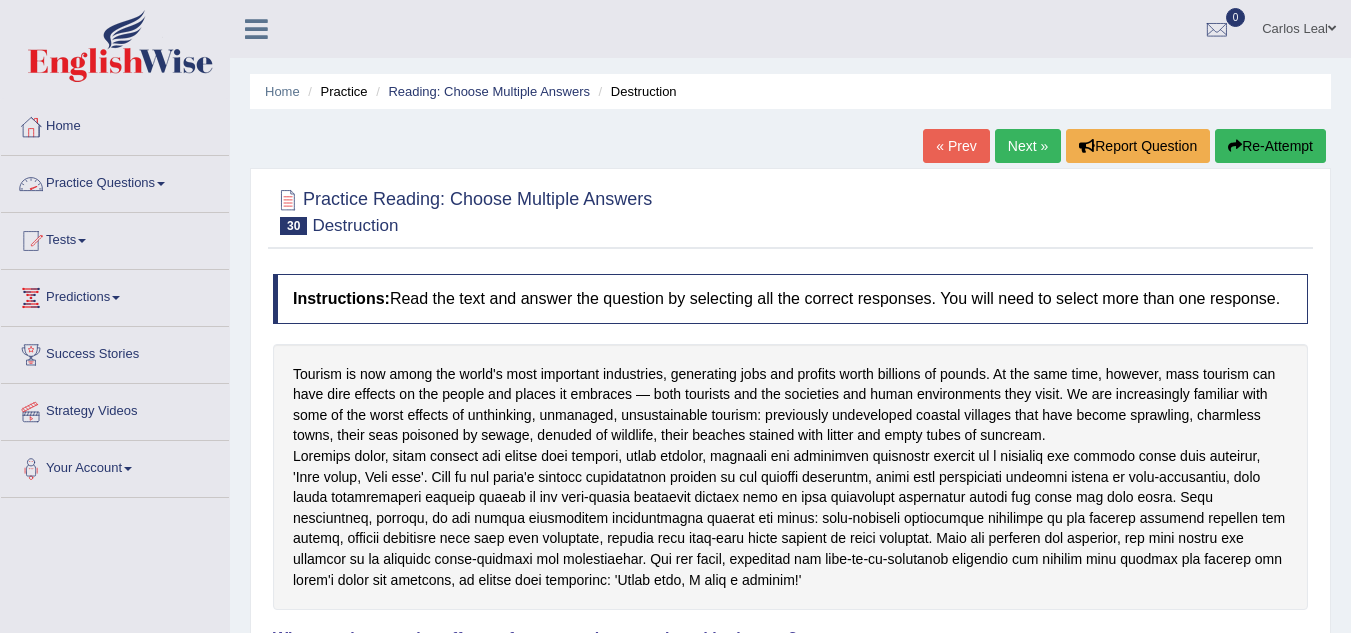 click on "Practice Questions" at bounding box center (115, 181) 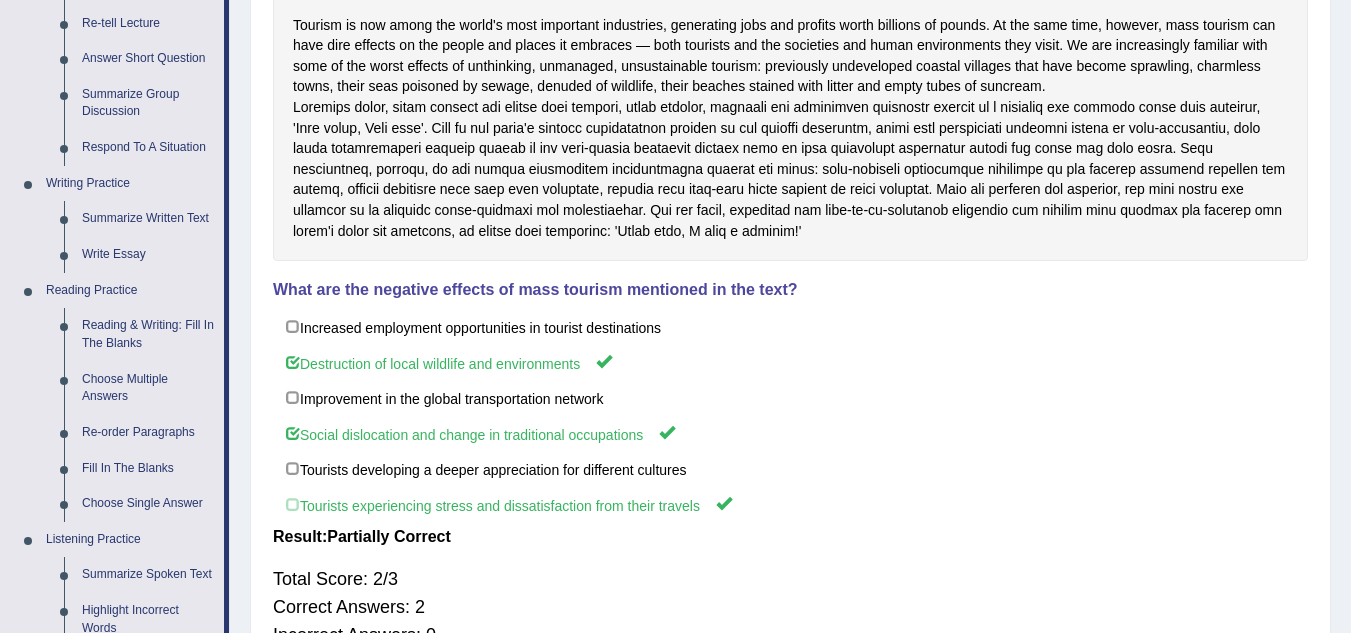 scroll, scrollTop: 352, scrollLeft: 0, axis: vertical 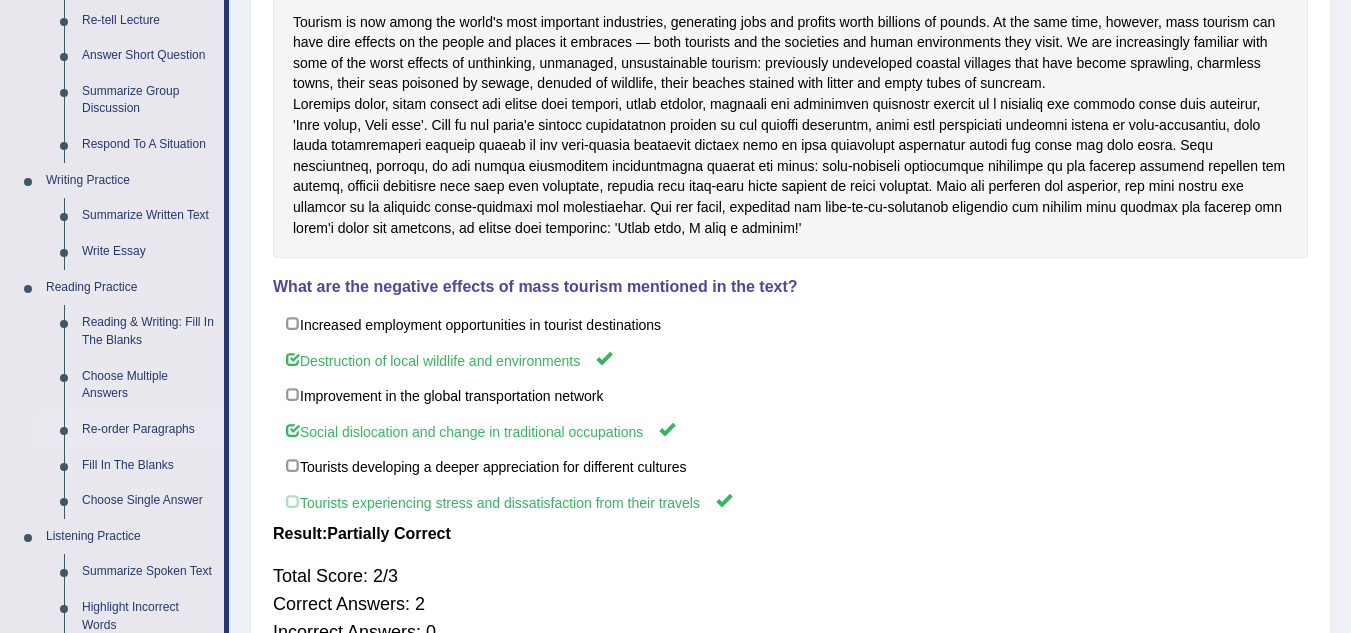 click on "Re-order Paragraphs" at bounding box center [148, 430] 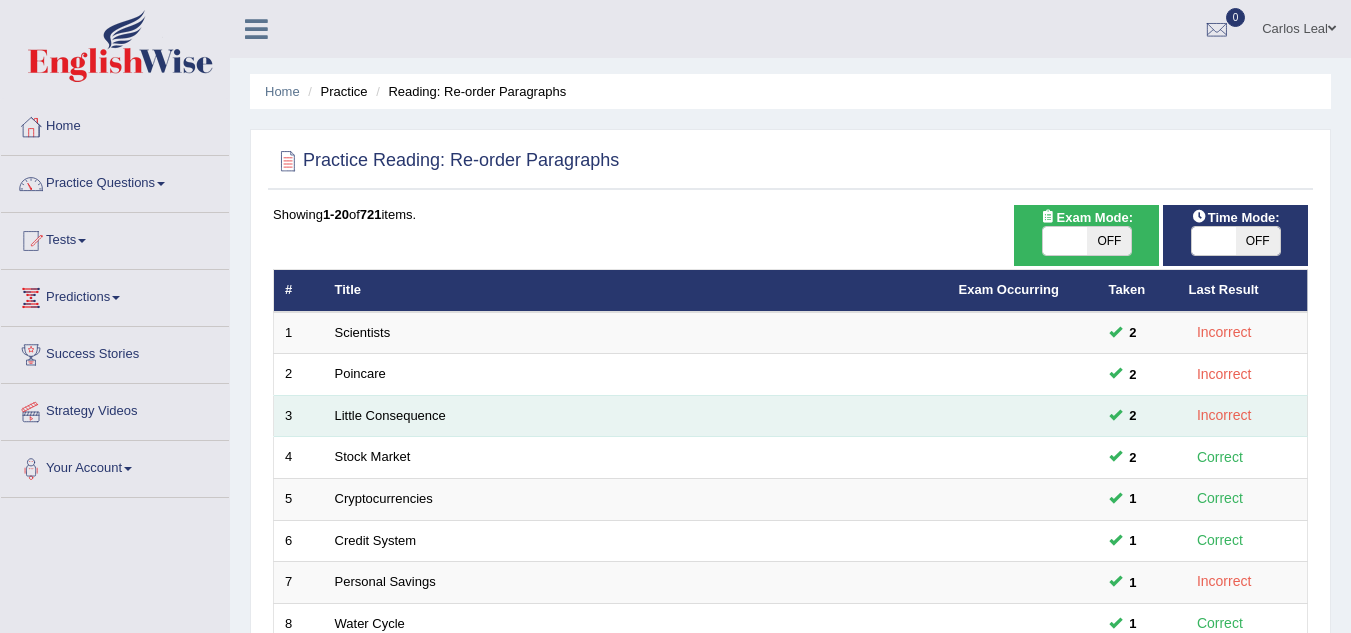 scroll, scrollTop: 0, scrollLeft: 0, axis: both 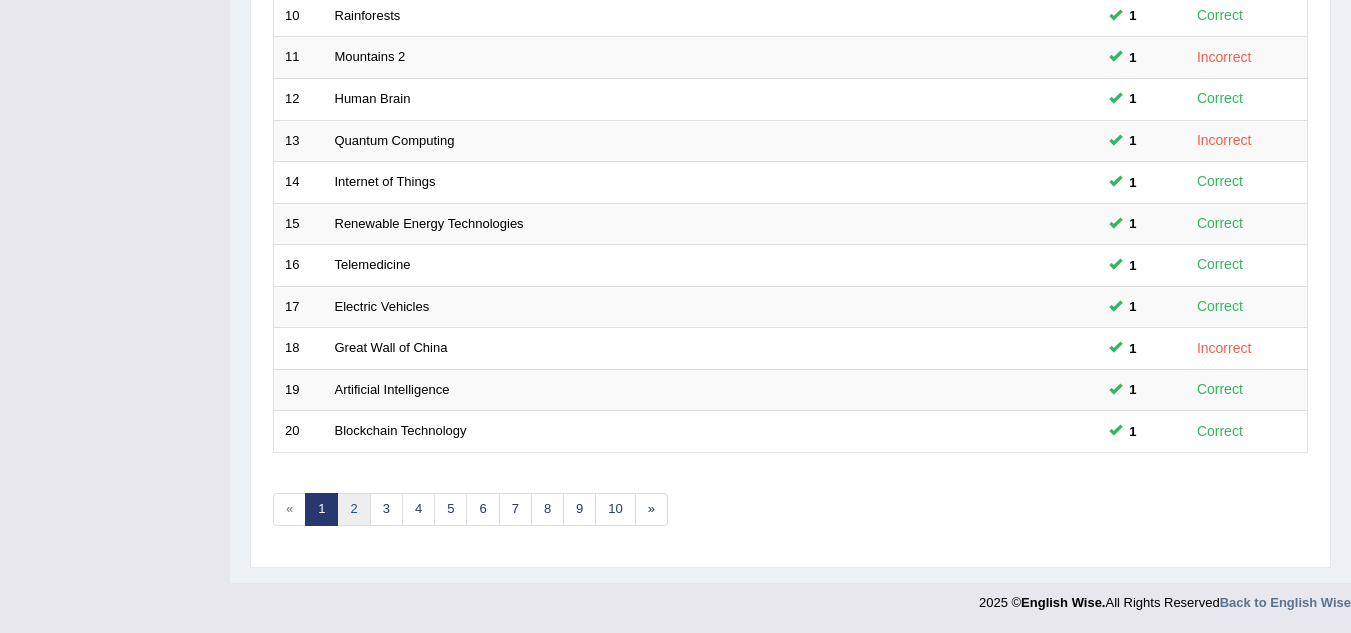 click on "2" at bounding box center (353, 509) 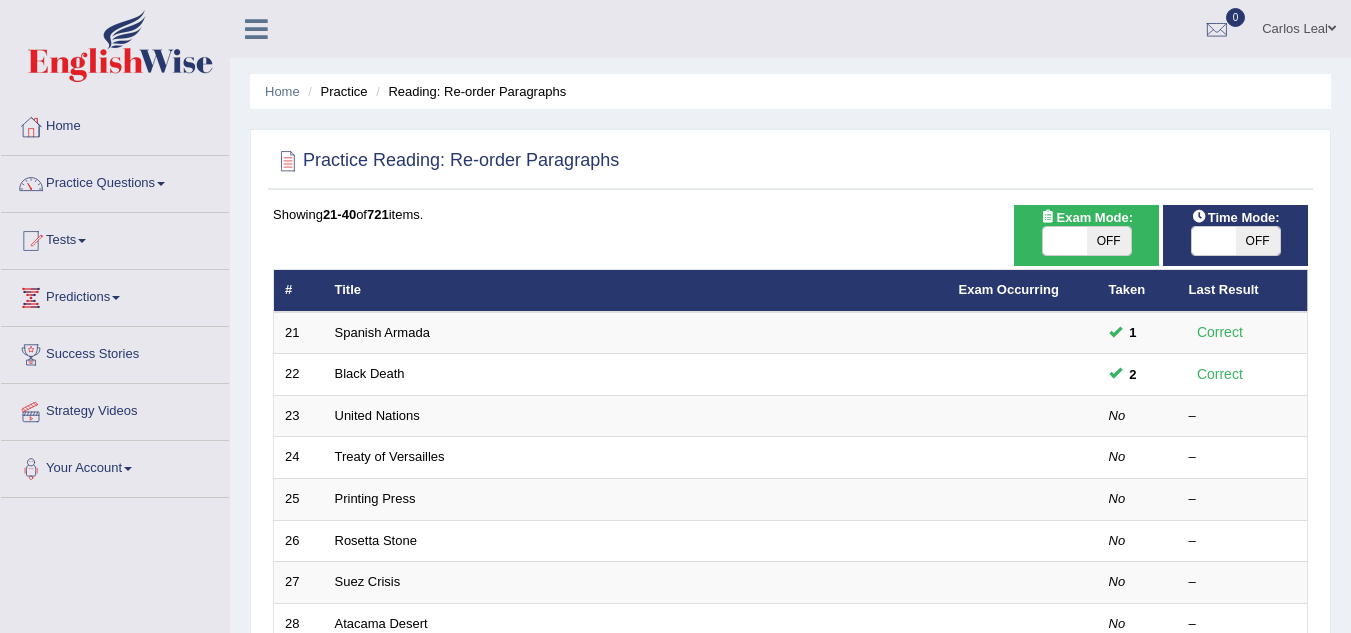 scroll, scrollTop: 0, scrollLeft: 0, axis: both 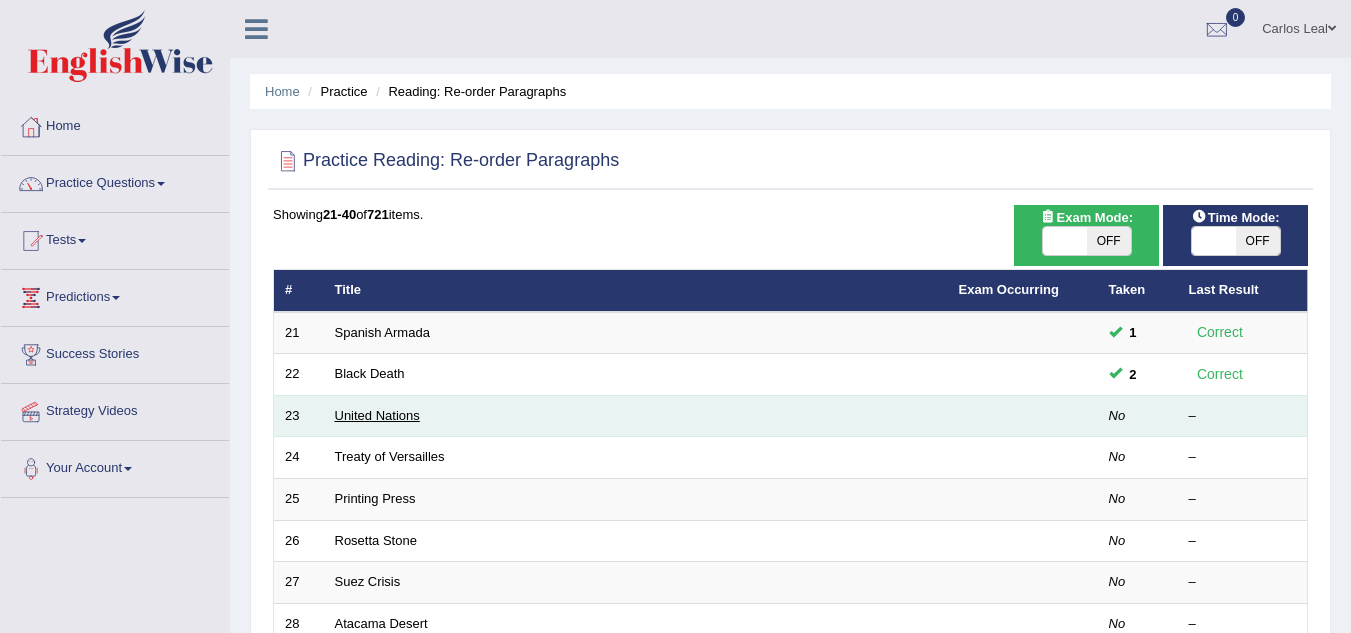 click on "United Nations" at bounding box center [377, 415] 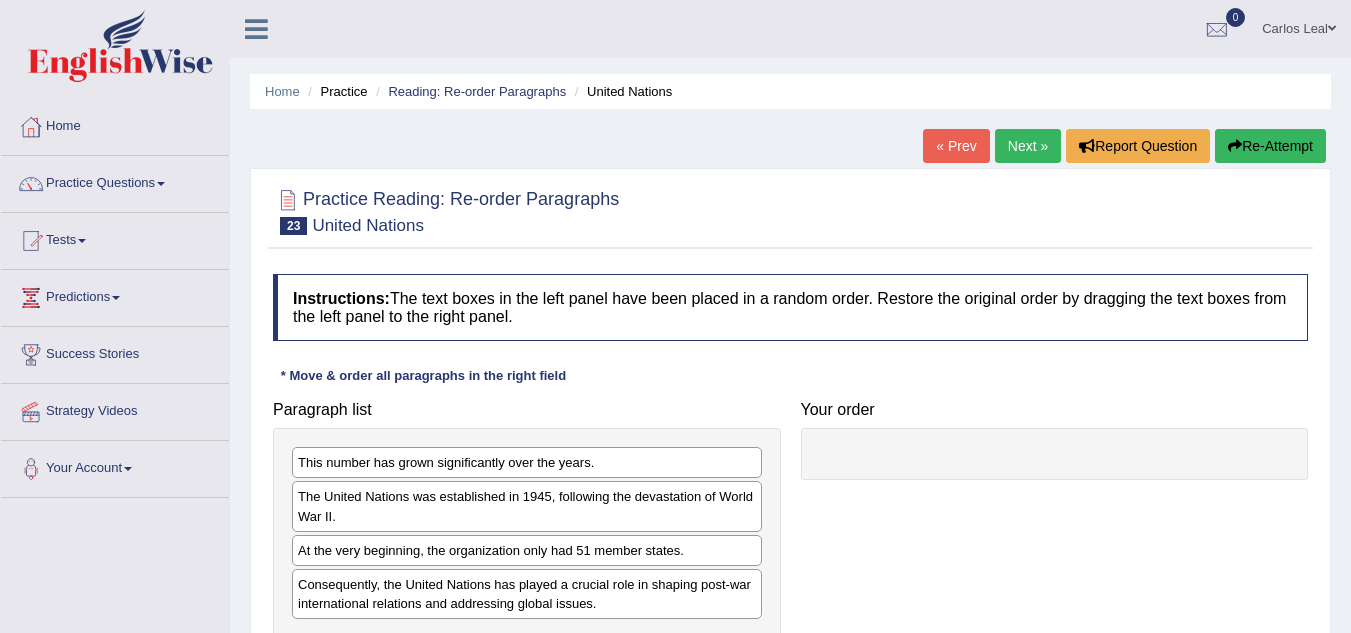 scroll, scrollTop: 0, scrollLeft: 0, axis: both 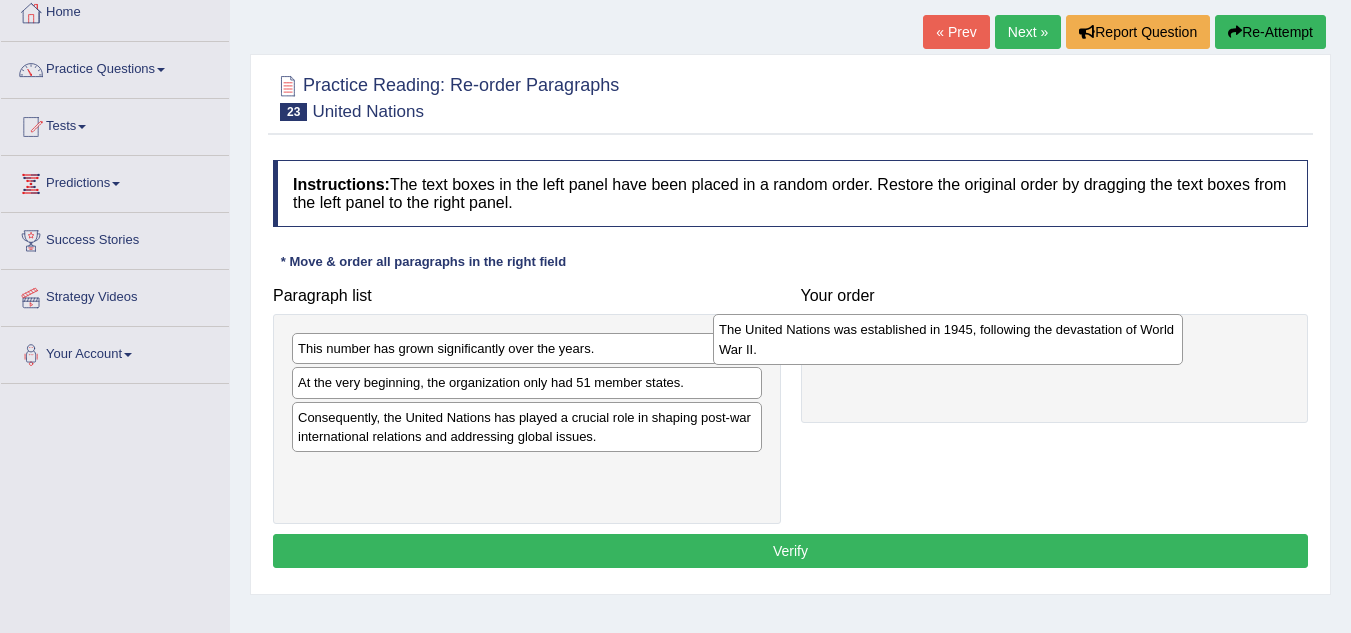 drag, startPoint x: 552, startPoint y: 386, endPoint x: 973, endPoint y: 333, distance: 424.323 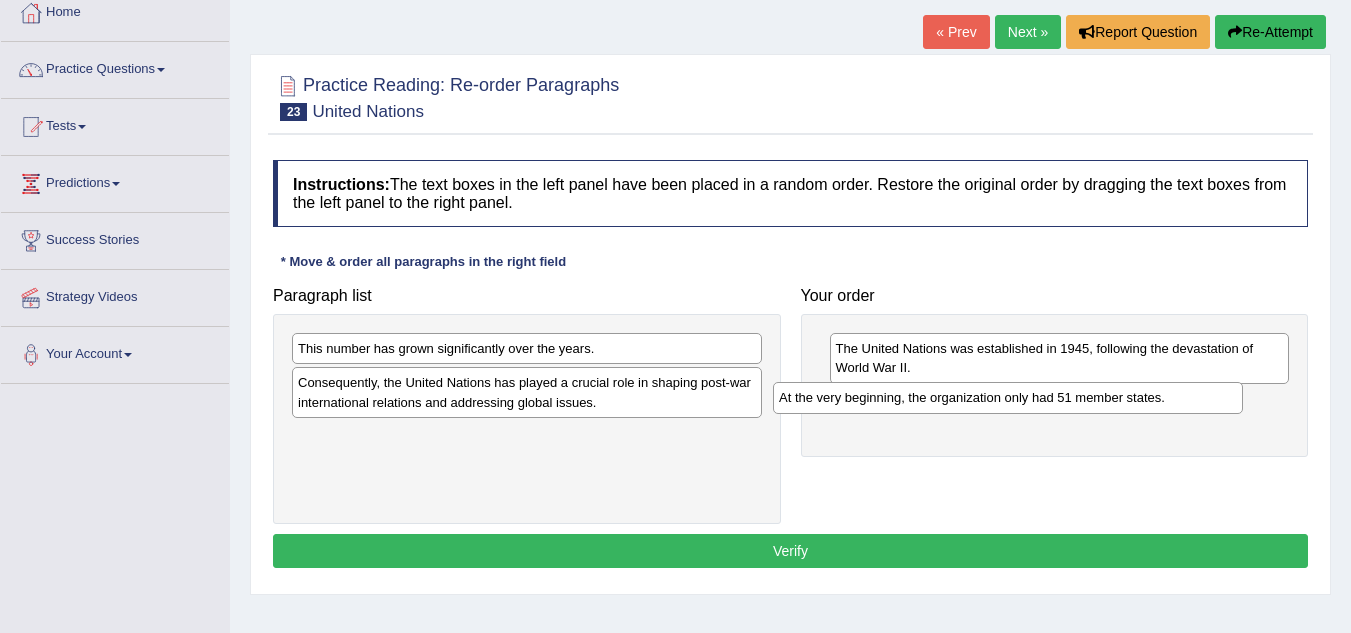 drag, startPoint x: 615, startPoint y: 382, endPoint x: 1096, endPoint y: 397, distance: 481.23383 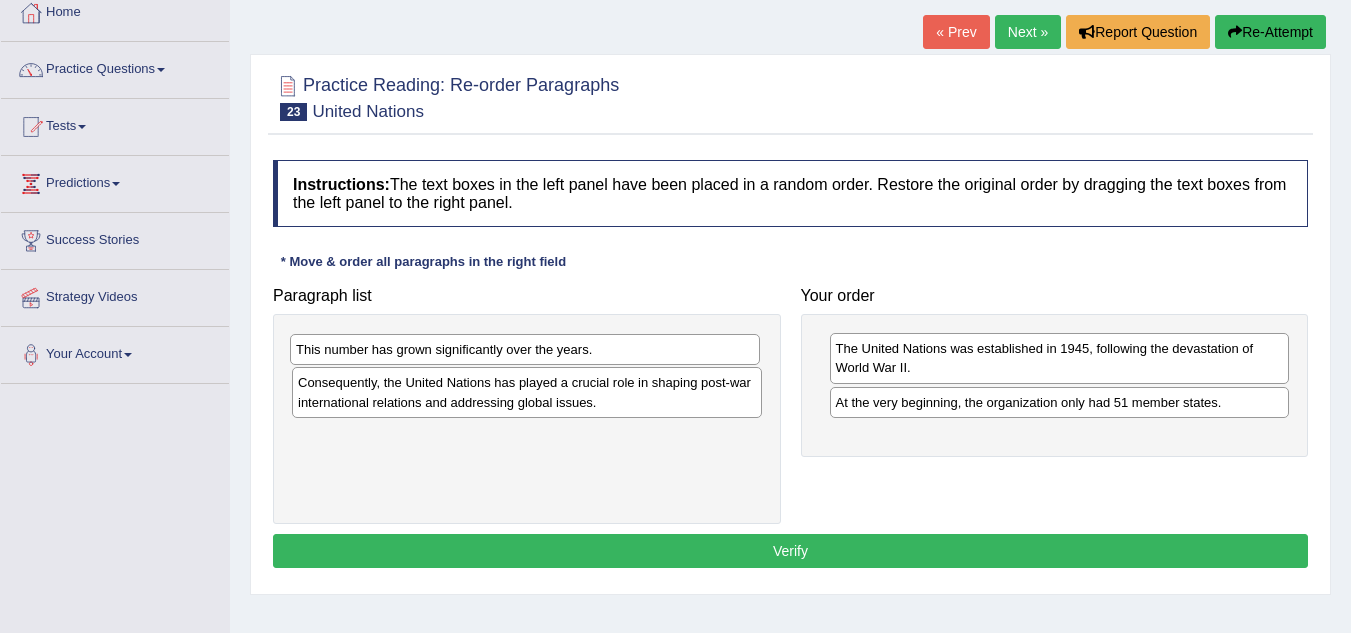 click on "This number has grown significantly over the years." at bounding box center (525, 349) 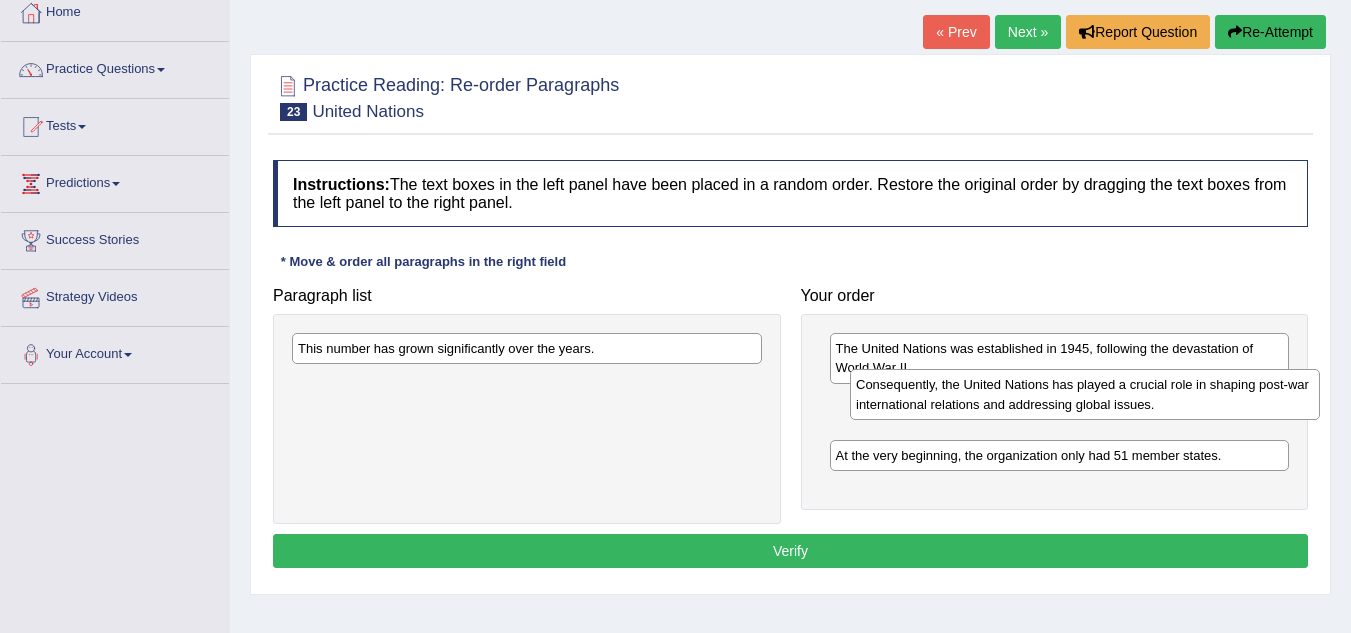 drag, startPoint x: 684, startPoint y: 402, endPoint x: 1242, endPoint y: 404, distance: 558.0036 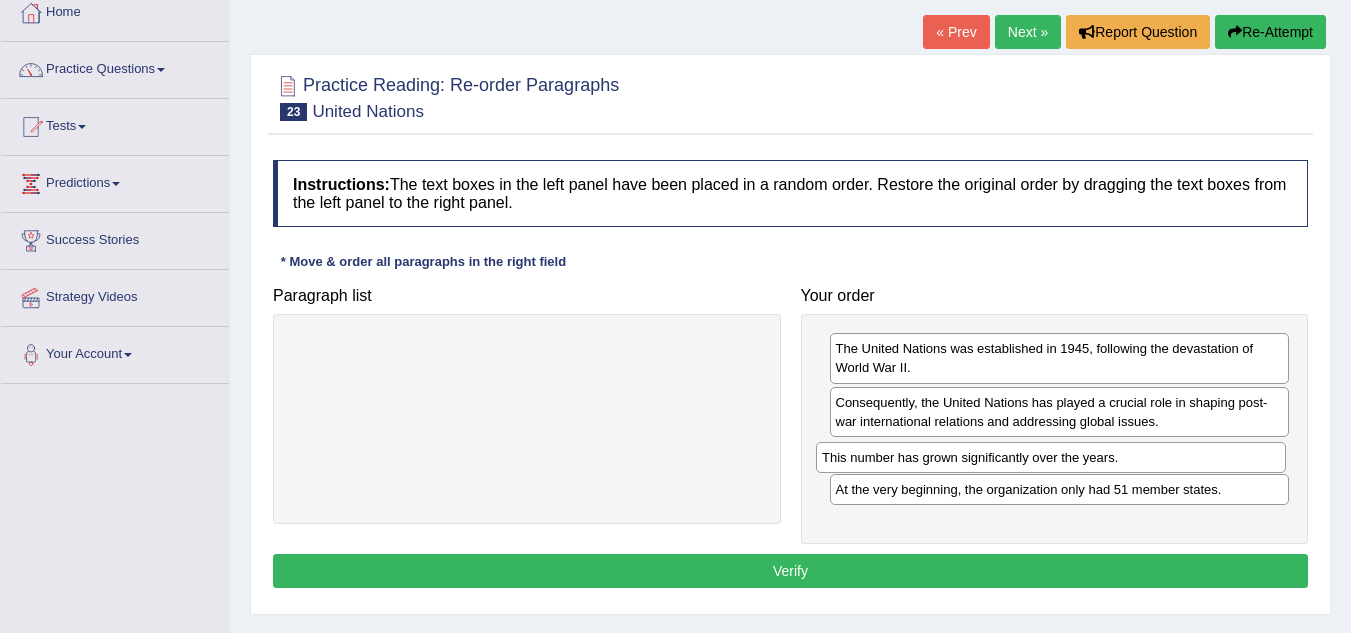 drag, startPoint x: 697, startPoint y: 356, endPoint x: 1221, endPoint y: 465, distance: 535.2168 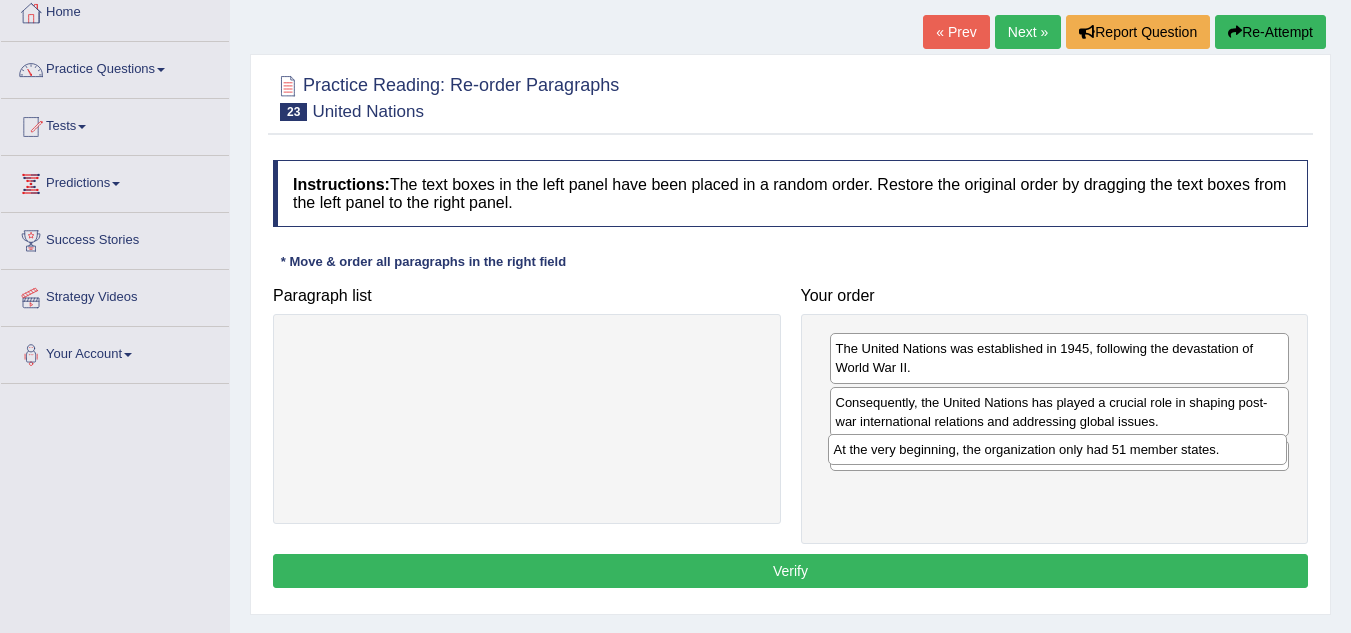drag, startPoint x: 1214, startPoint y: 496, endPoint x: 1212, endPoint y: 453, distance: 43.046486 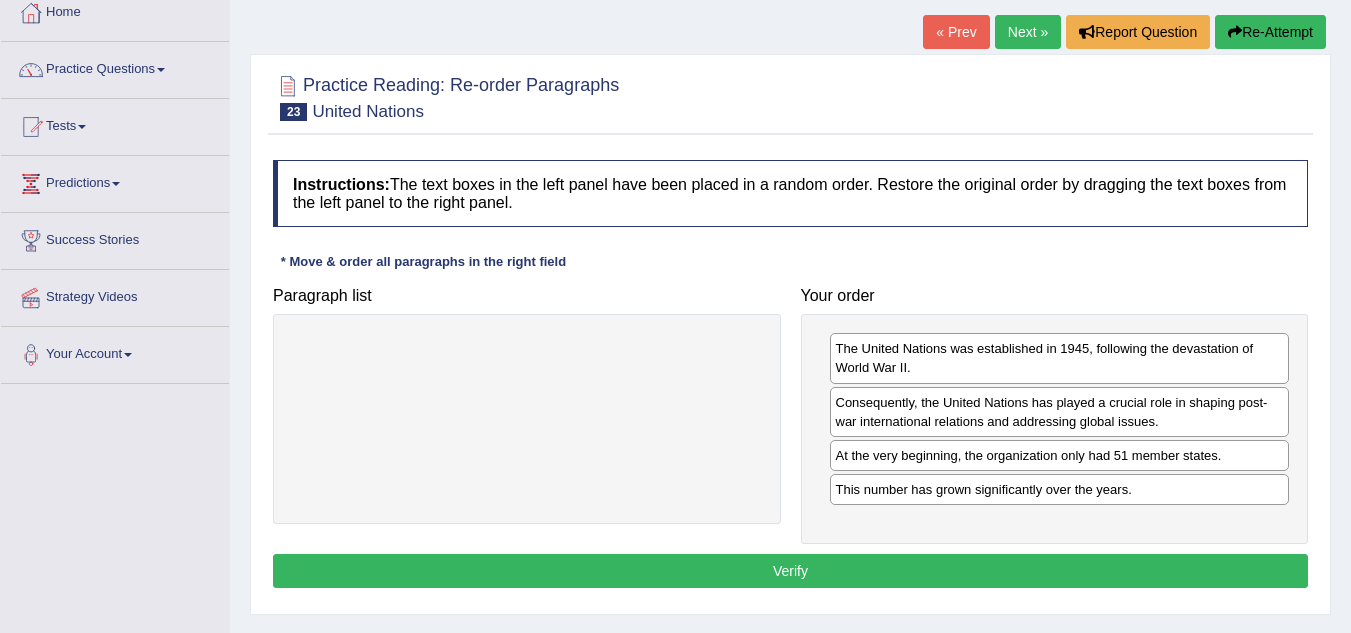 click on "Verify" at bounding box center [790, 571] 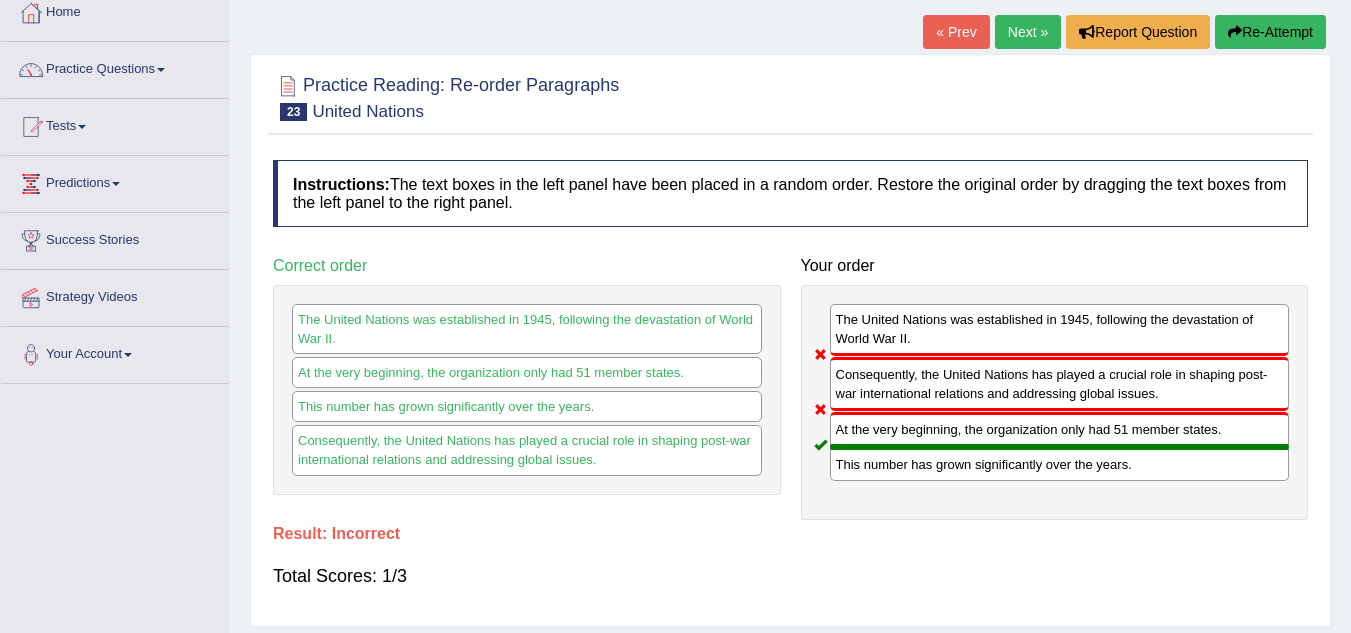 click on "Next »" at bounding box center [1028, 32] 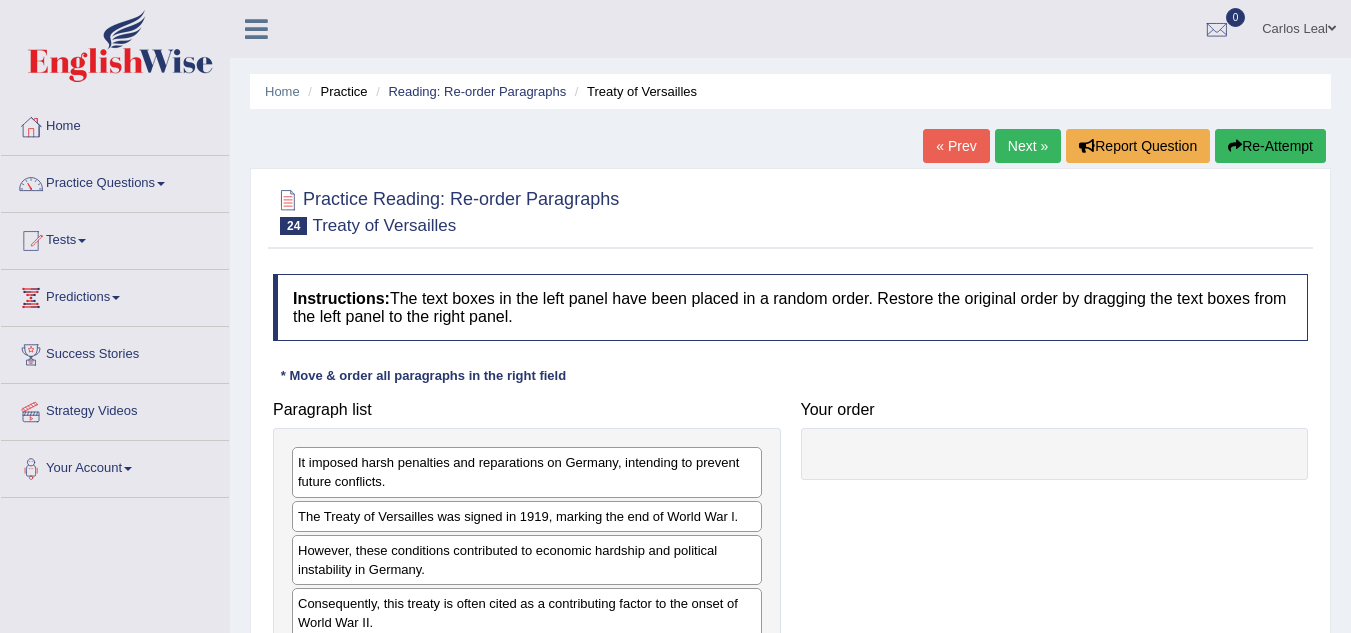 scroll, scrollTop: 0, scrollLeft: 0, axis: both 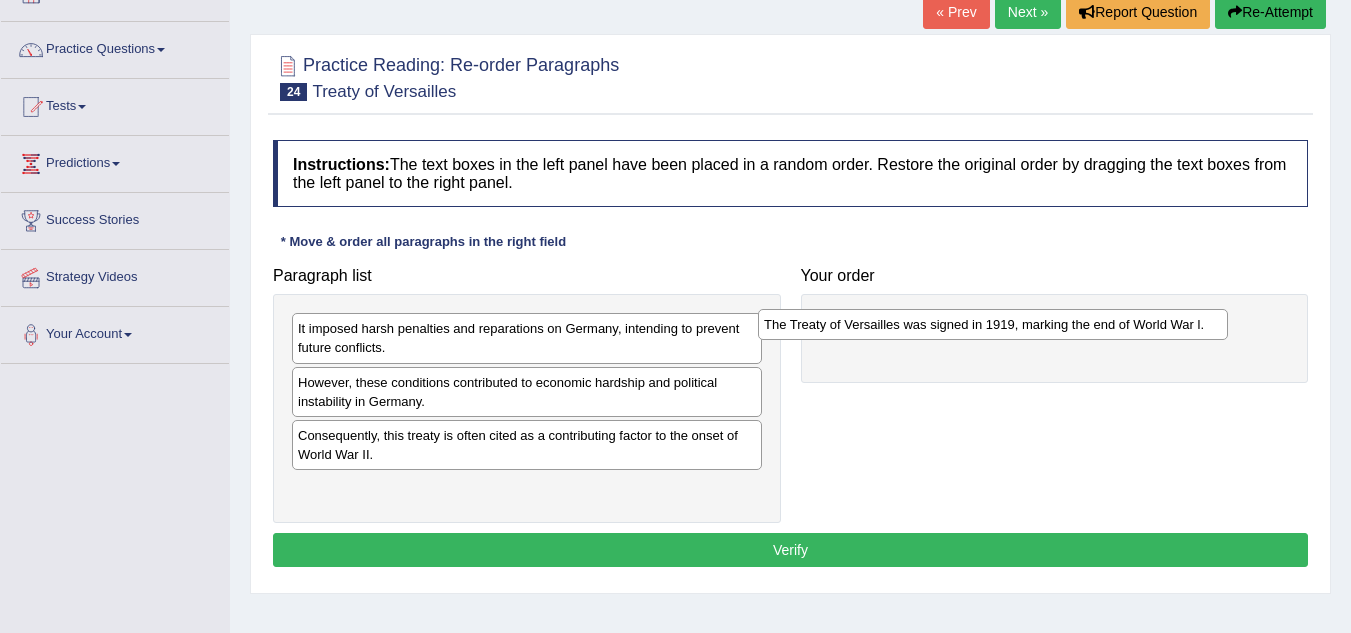 drag, startPoint x: 515, startPoint y: 386, endPoint x: 1000, endPoint y: 329, distance: 488.338 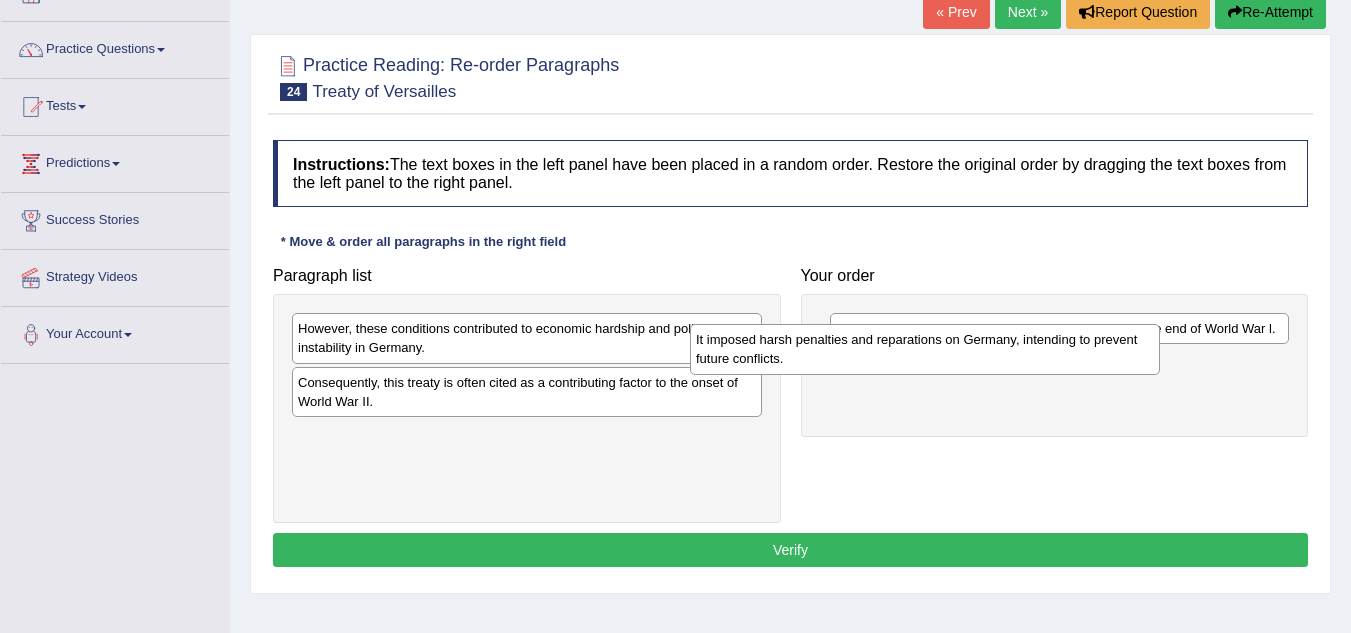 drag, startPoint x: 548, startPoint y: 338, endPoint x: 974, endPoint y: 357, distance: 426.4235 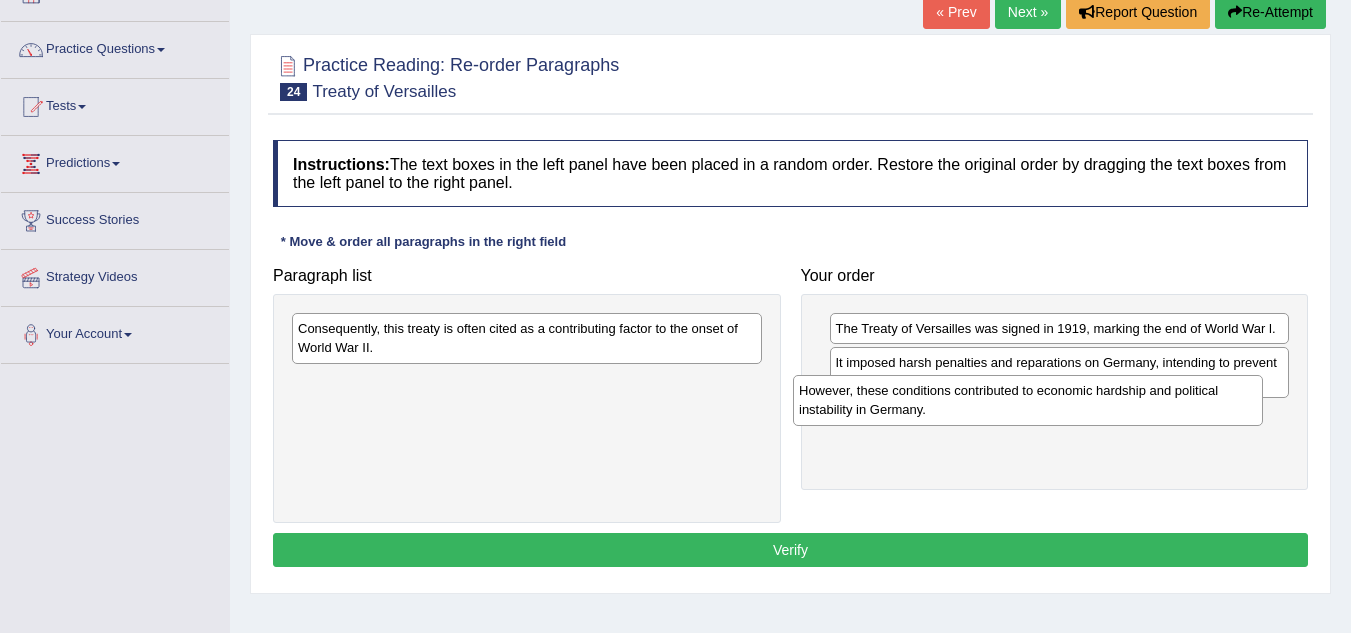 drag, startPoint x: 696, startPoint y: 345, endPoint x: 1197, endPoint y: 407, distance: 504.82175 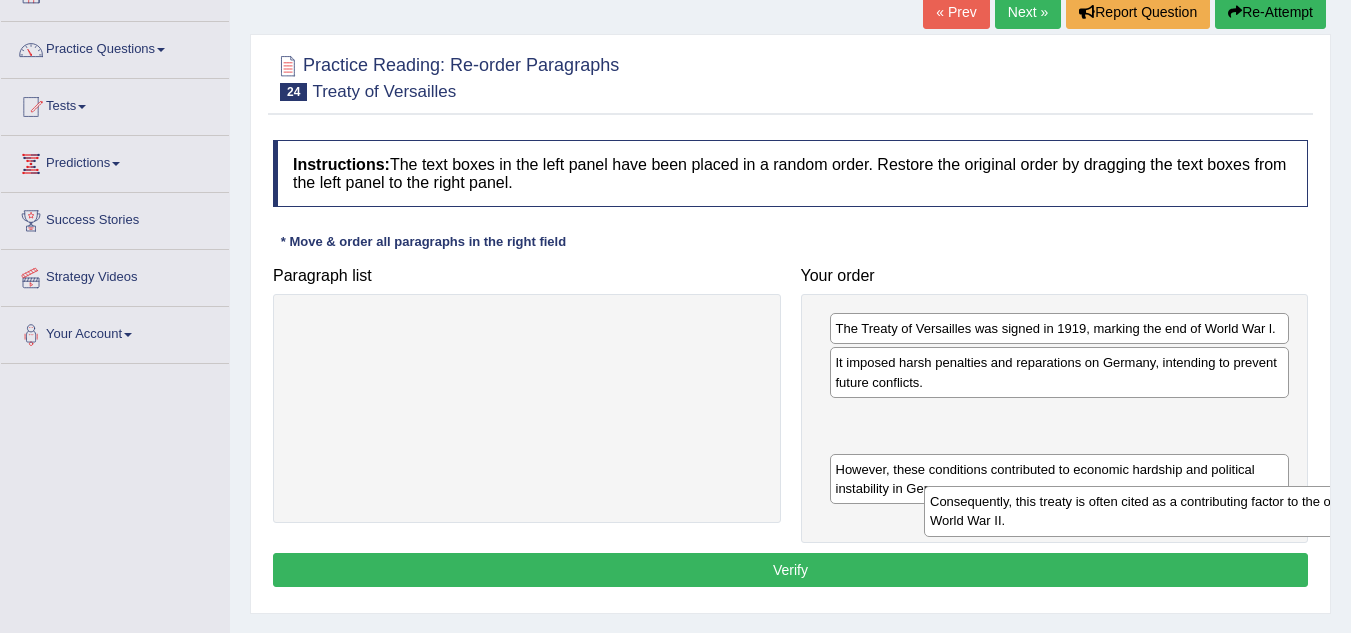 drag, startPoint x: 662, startPoint y: 338, endPoint x: 1291, endPoint y: 517, distance: 653.974 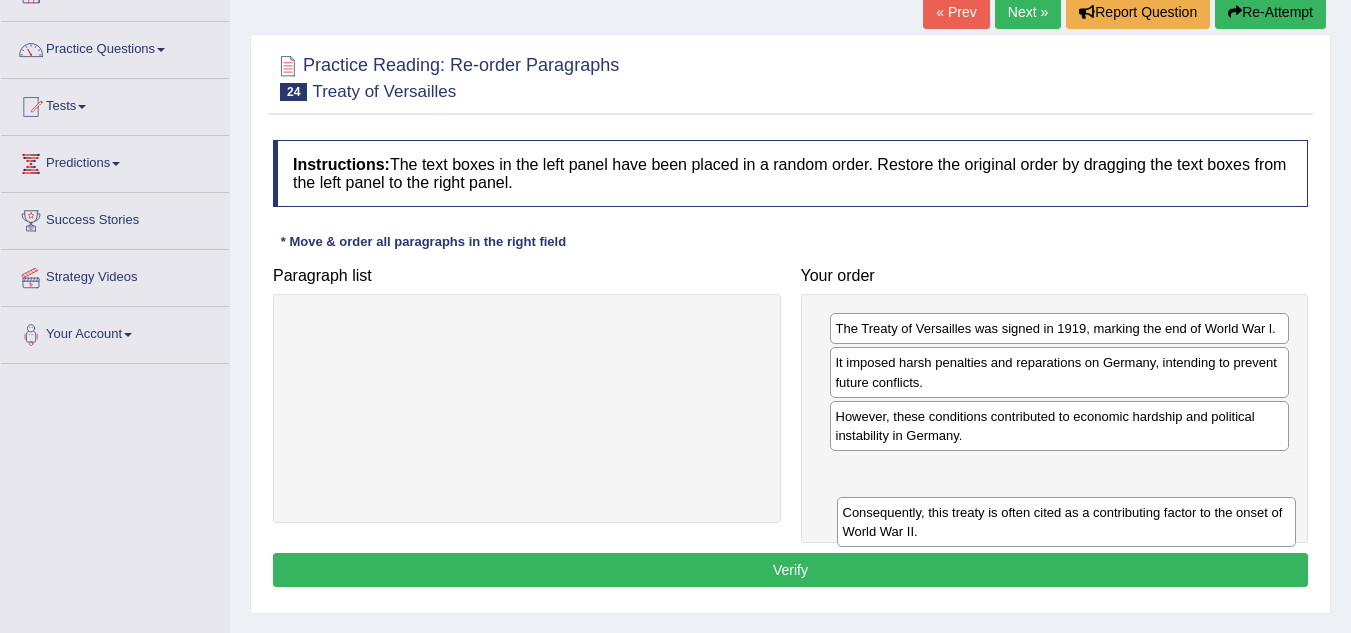 drag, startPoint x: 1241, startPoint y: 430, endPoint x: 1246, endPoint y: 515, distance: 85.146935 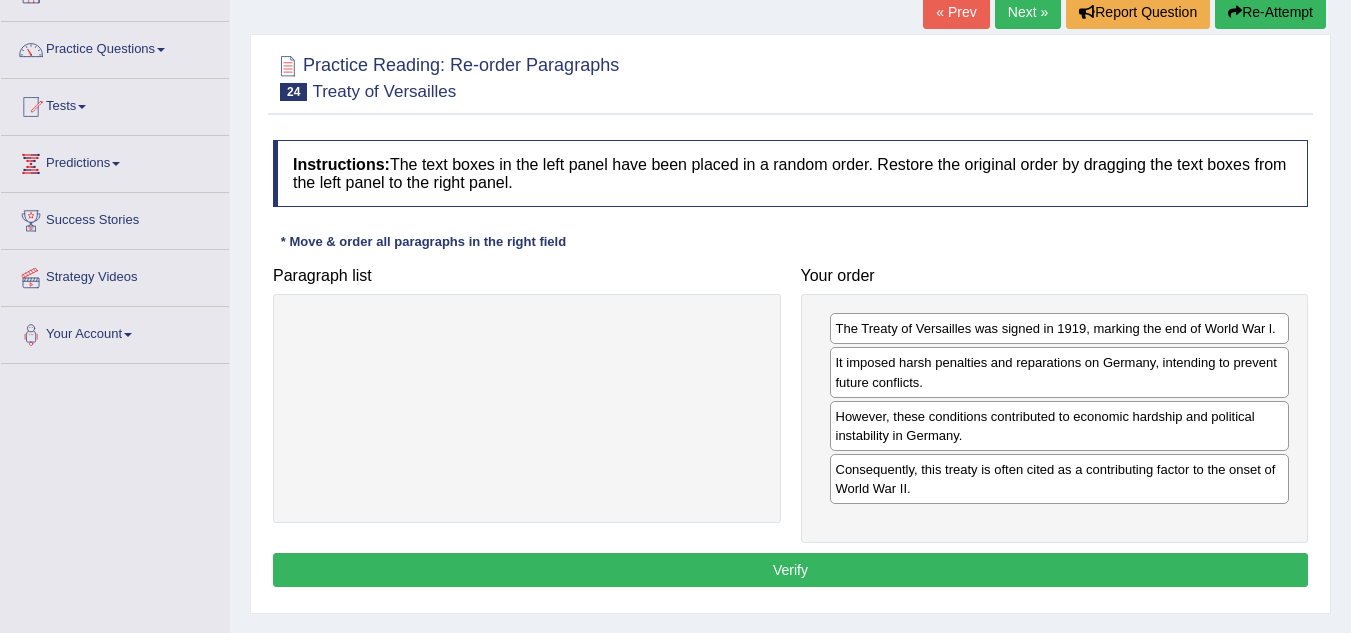 click on "Verify" at bounding box center [790, 570] 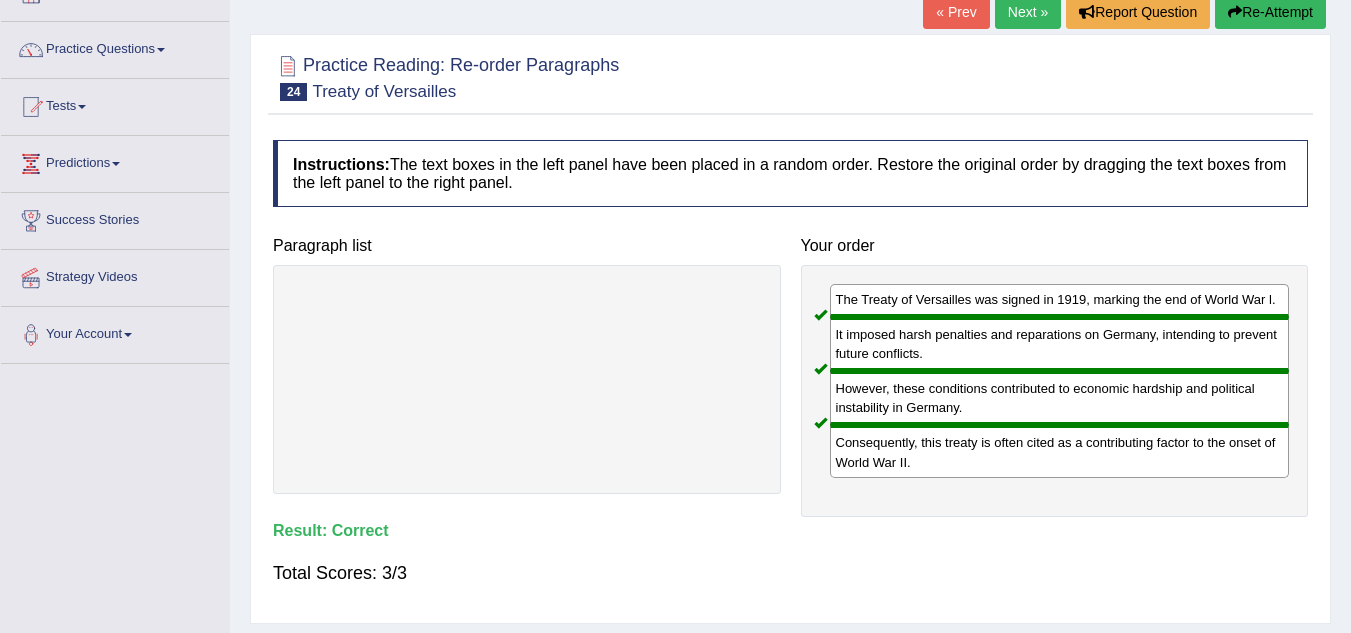 click on "Next »" at bounding box center (1028, 12) 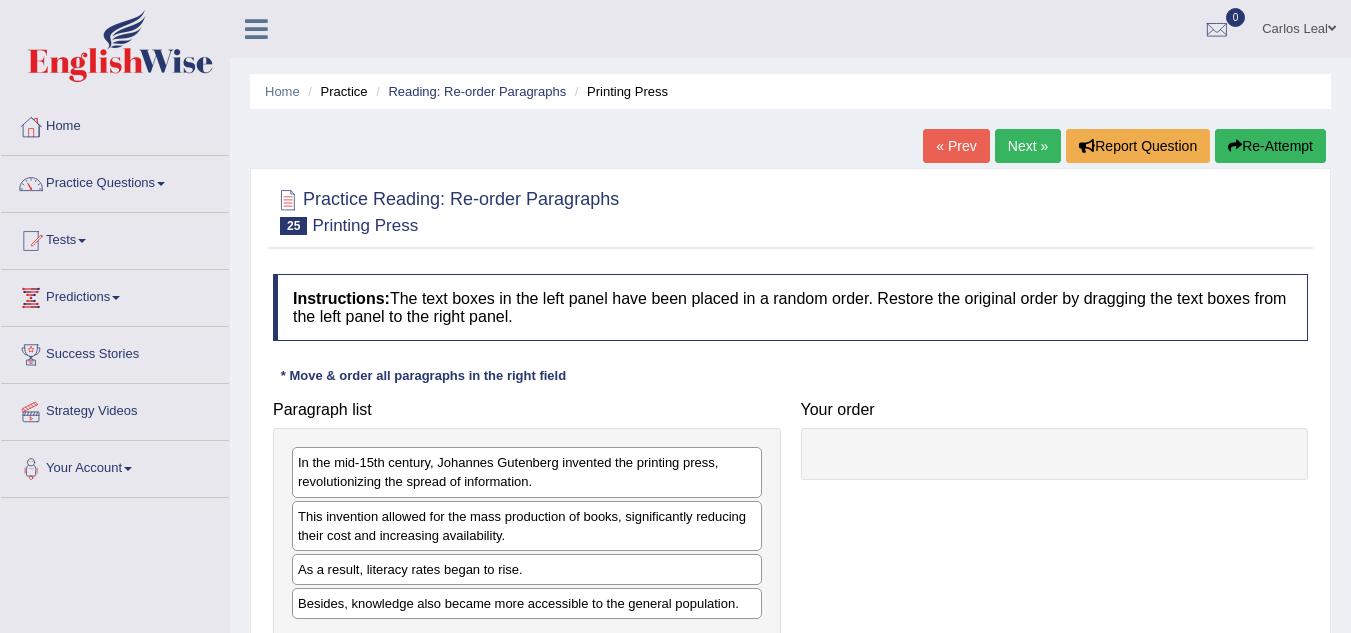scroll, scrollTop: 0, scrollLeft: 0, axis: both 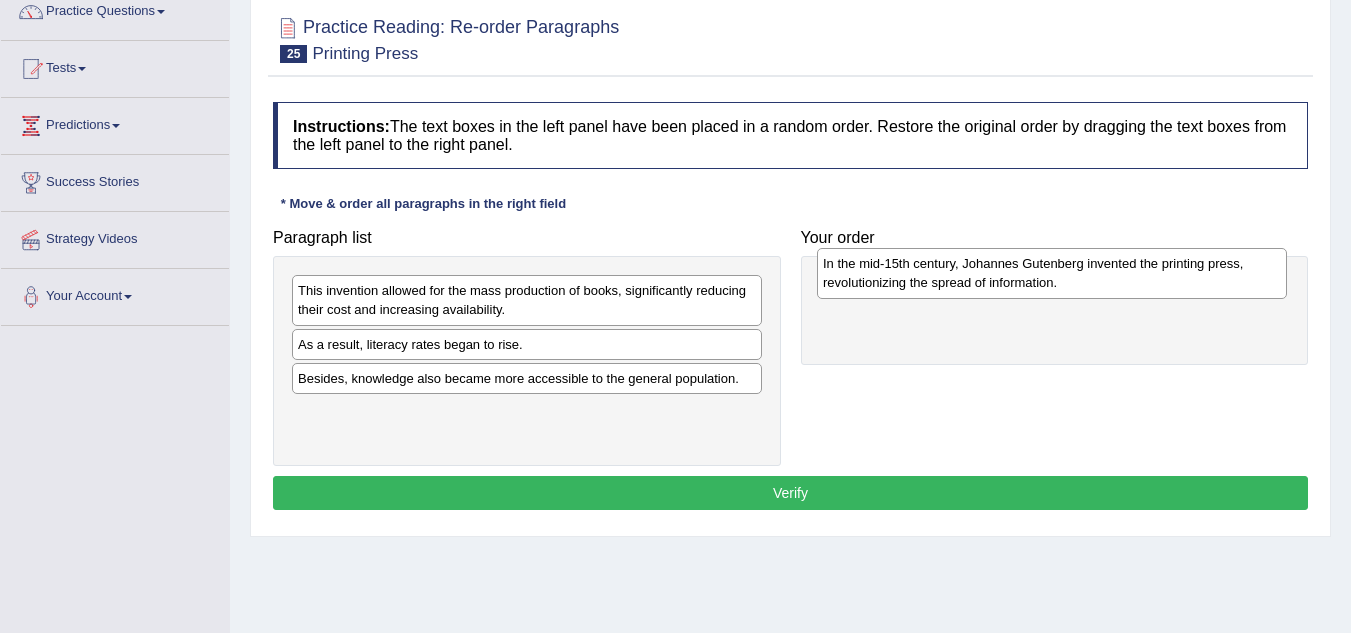drag, startPoint x: 584, startPoint y: 308, endPoint x: 1108, endPoint y: 283, distance: 524.596 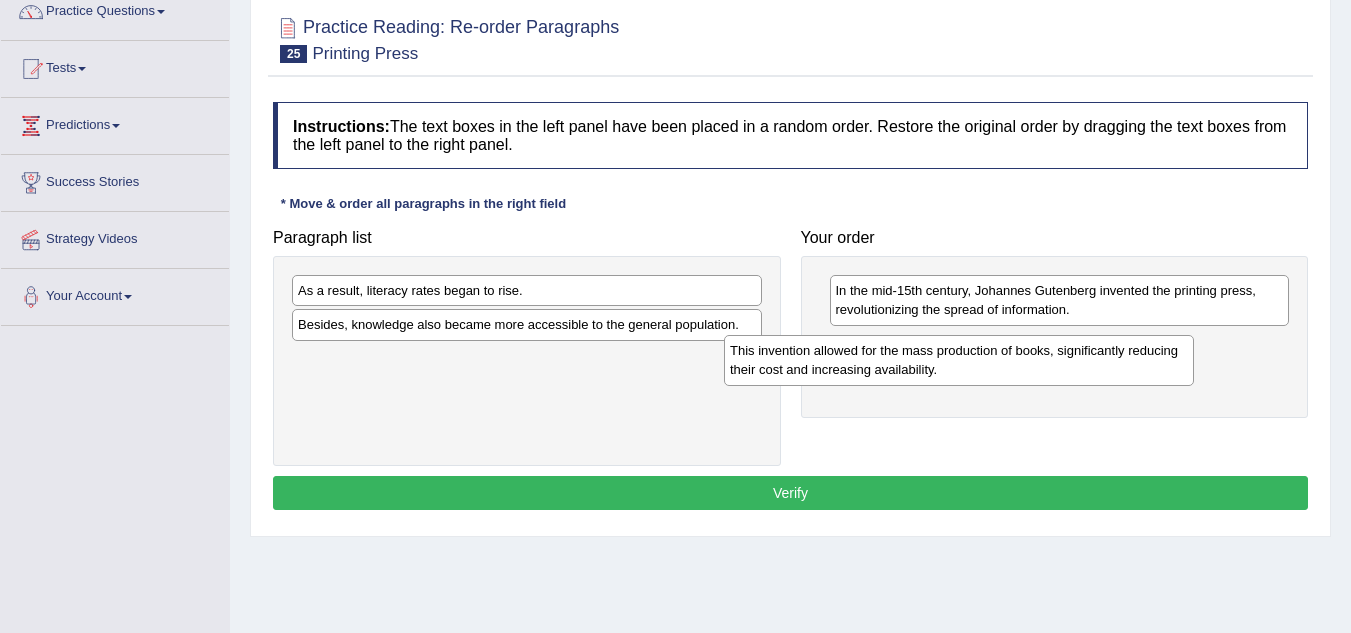 drag, startPoint x: 635, startPoint y: 312, endPoint x: 1071, endPoint y: 370, distance: 439.84088 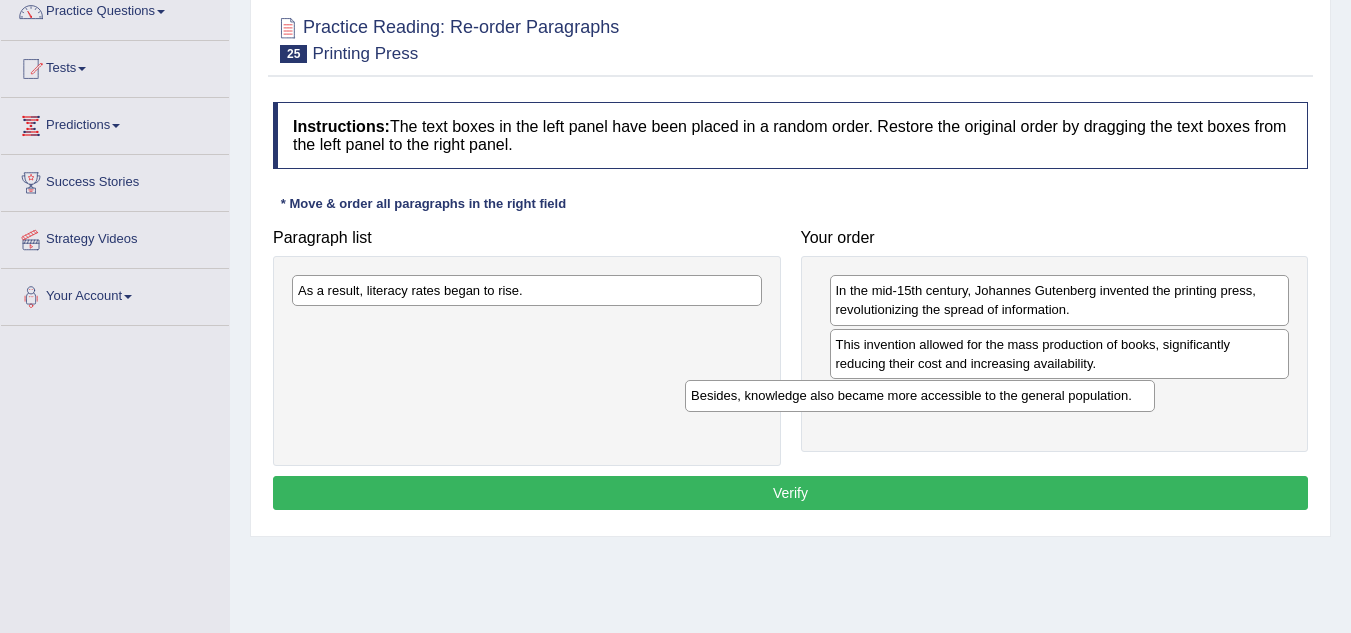 drag, startPoint x: 621, startPoint y: 332, endPoint x: 1014, endPoint y: 403, distance: 399.362 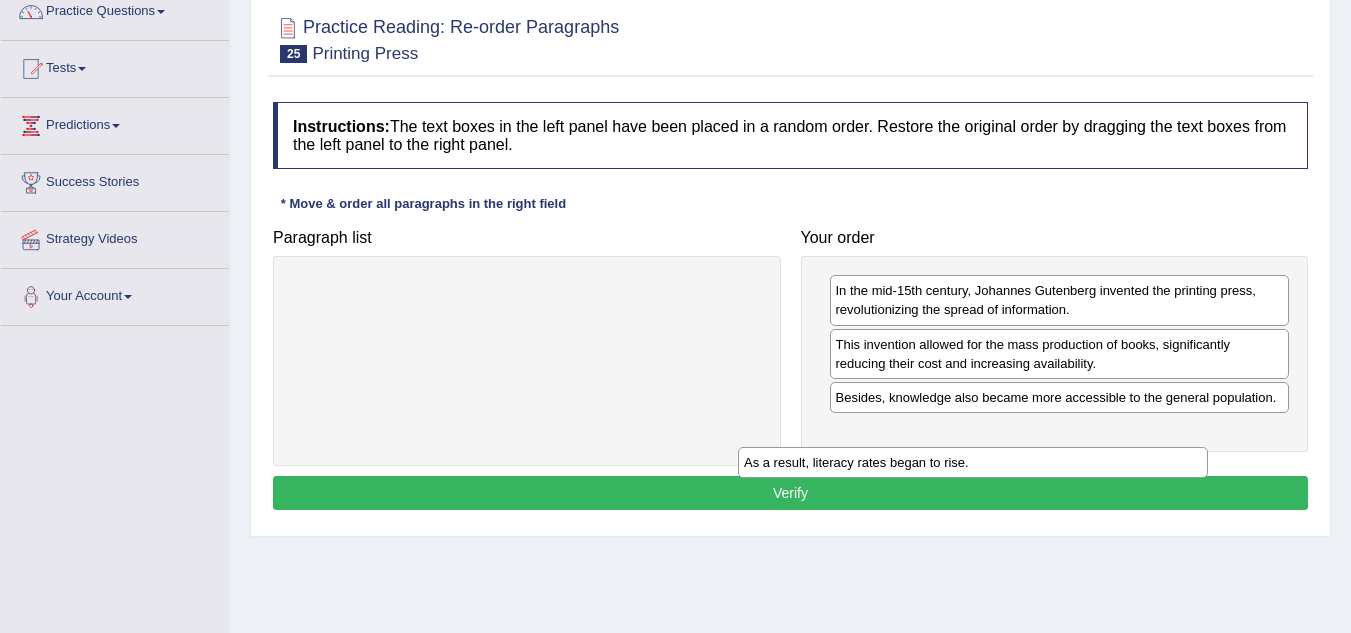 drag, startPoint x: 583, startPoint y: 293, endPoint x: 1029, endPoint y: 457, distance: 475.1968 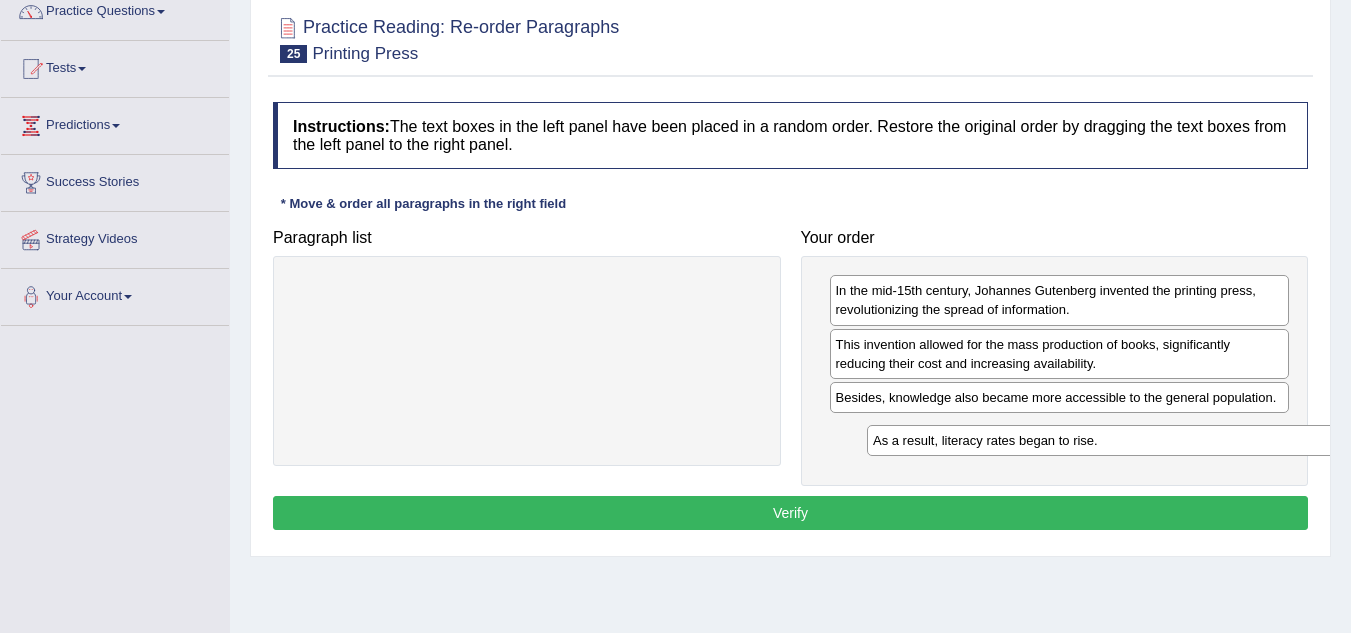 drag, startPoint x: 601, startPoint y: 297, endPoint x: 1176, endPoint y: 447, distance: 594.2432 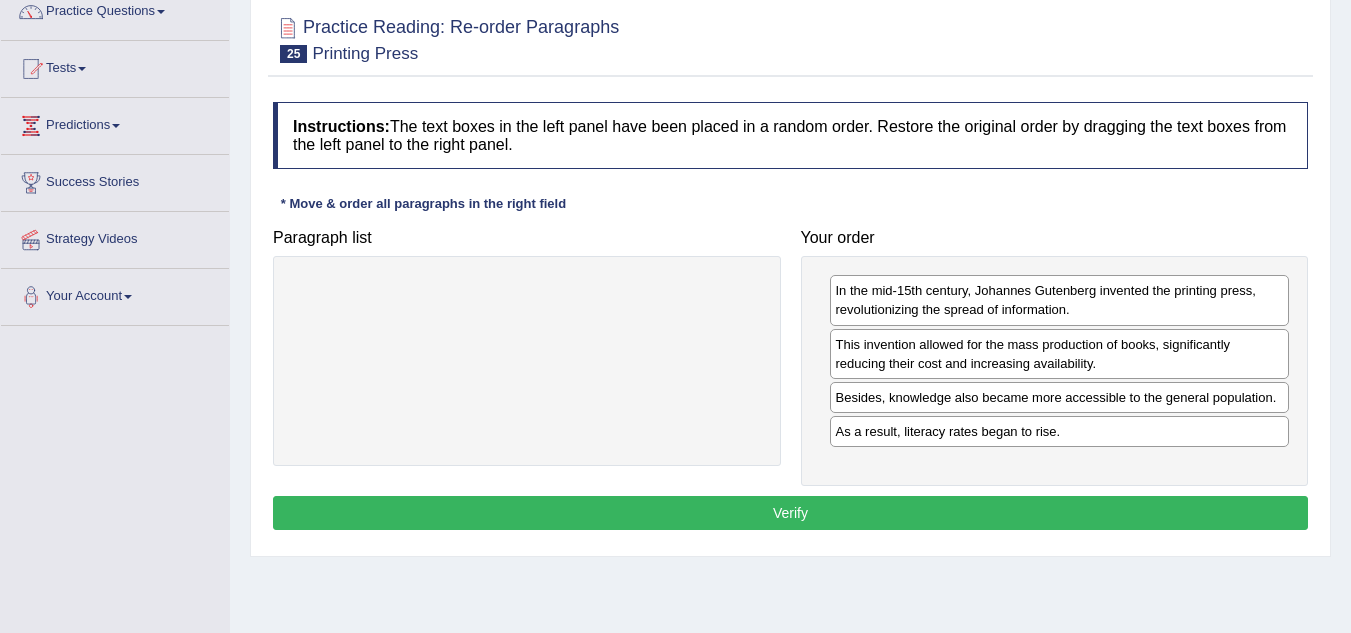 click on "Verify" at bounding box center (790, 513) 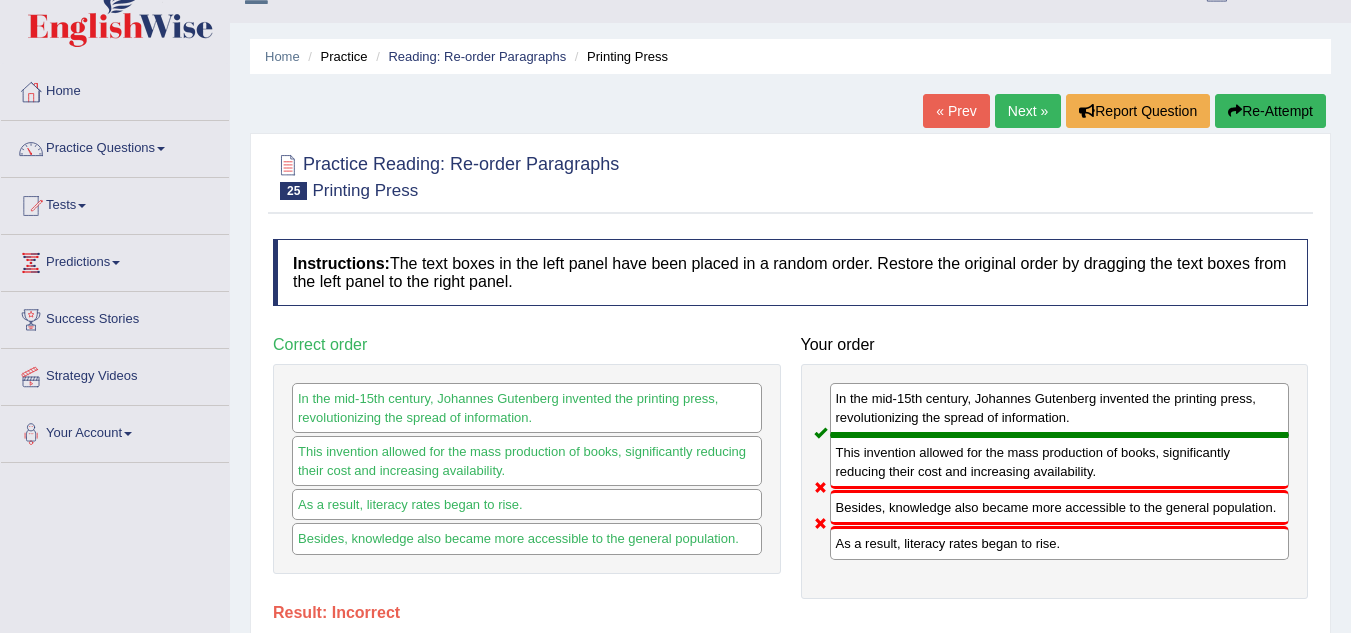 scroll, scrollTop: 33, scrollLeft: 0, axis: vertical 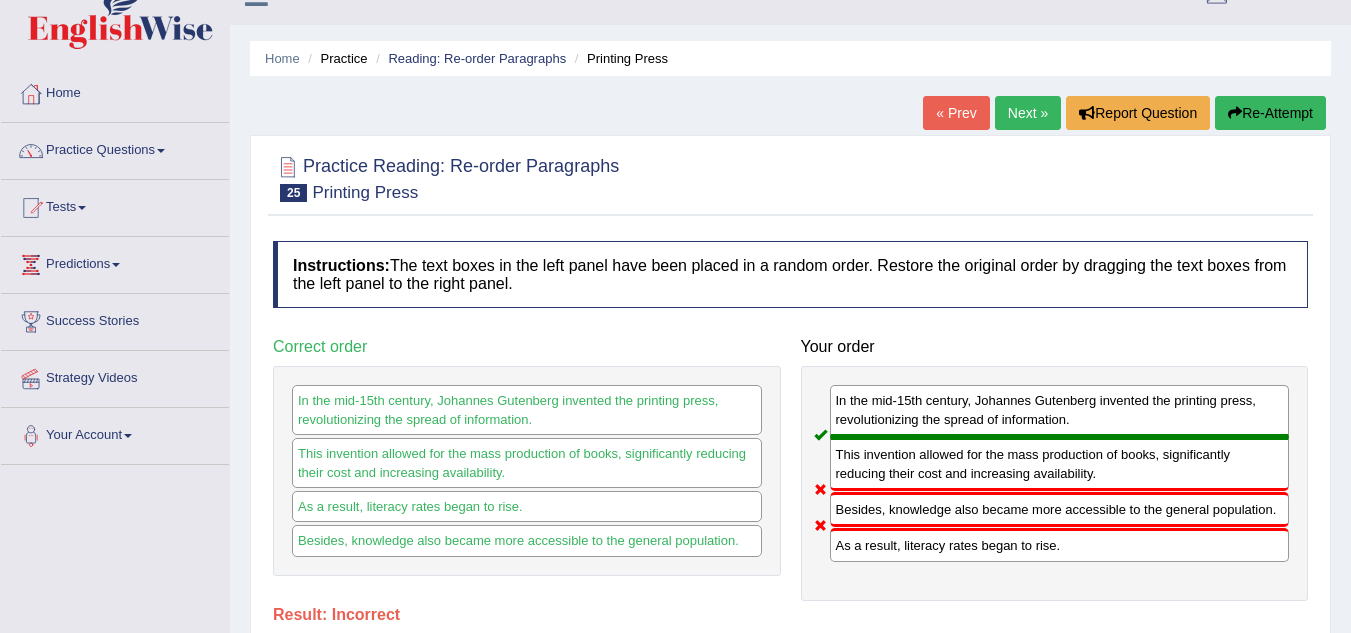 click on "Next »" at bounding box center [1028, 113] 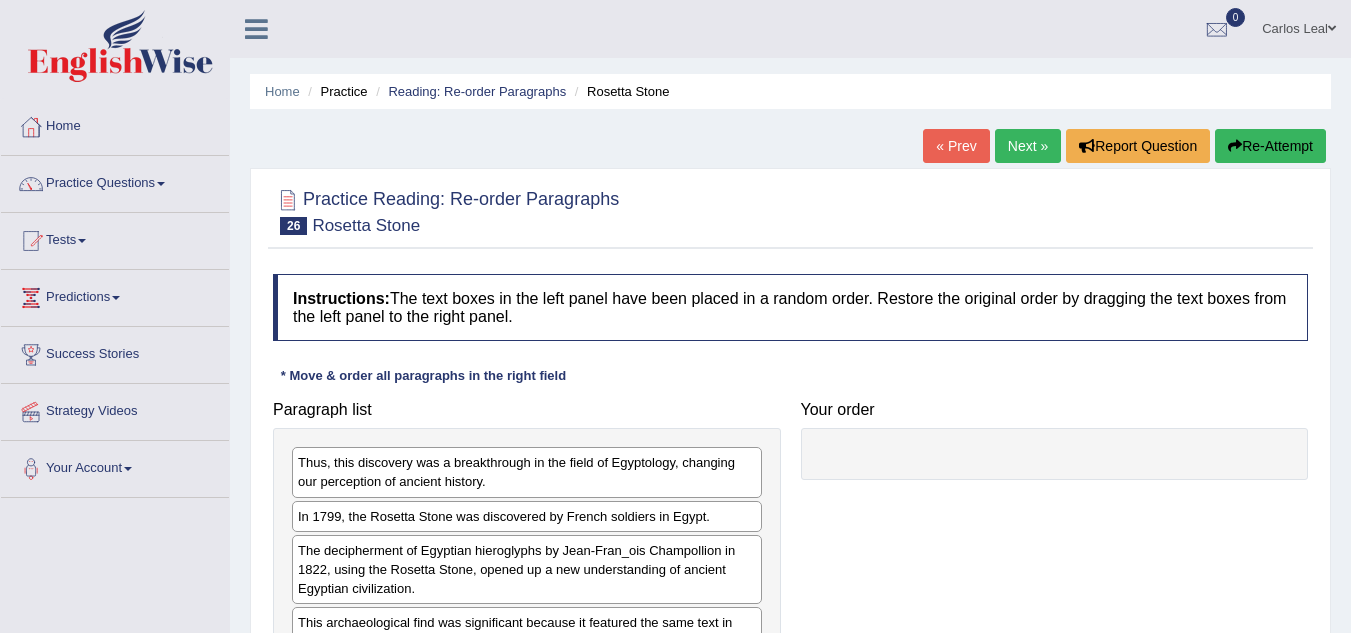 scroll, scrollTop: 0, scrollLeft: 0, axis: both 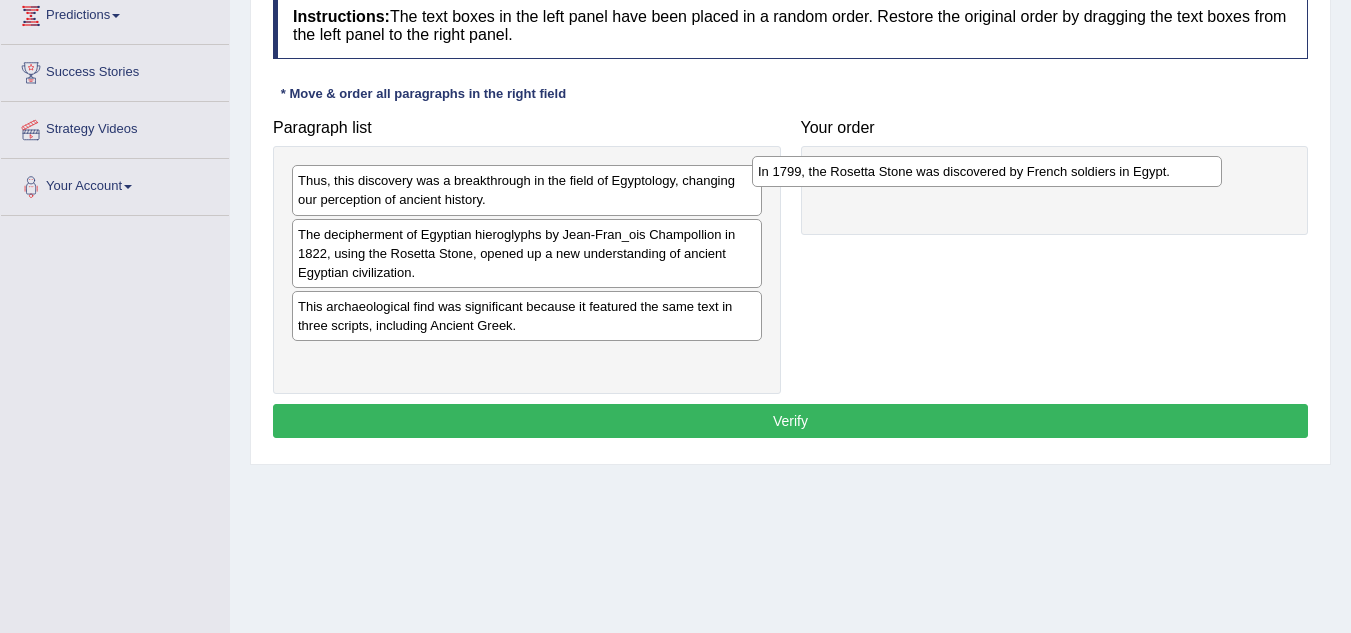 drag, startPoint x: 528, startPoint y: 245, endPoint x: 988, endPoint y: 182, distance: 464.2941 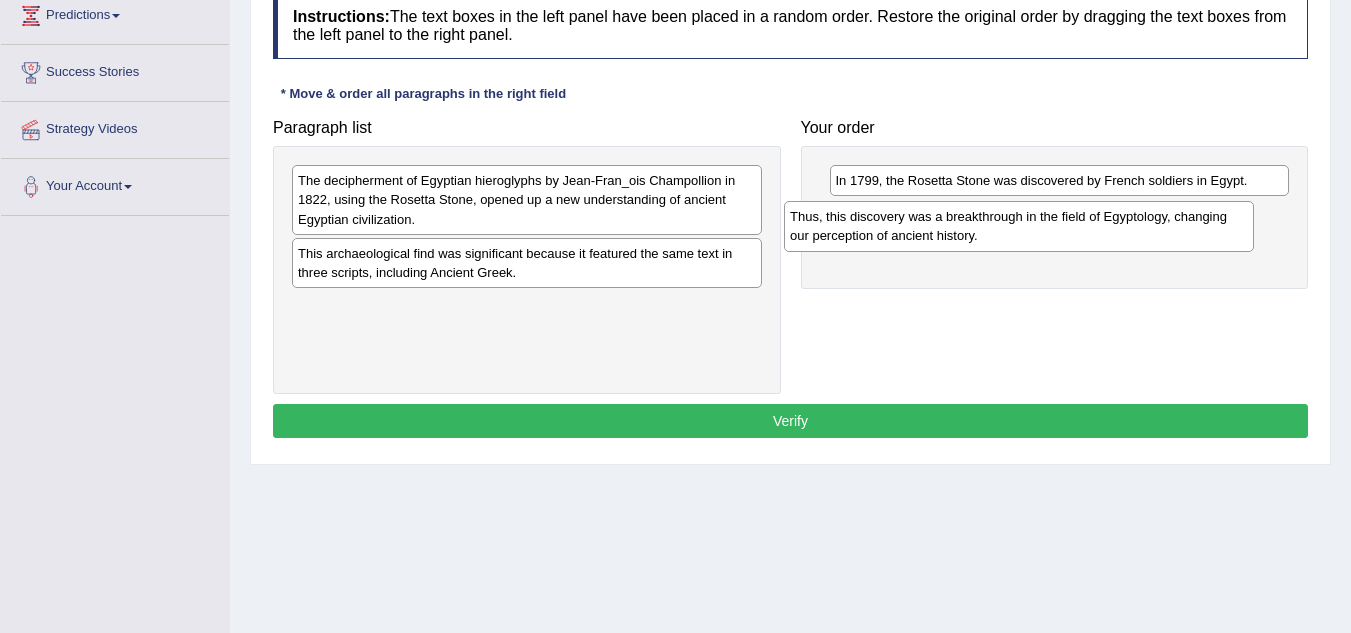 drag, startPoint x: 568, startPoint y: 198, endPoint x: 1060, endPoint y: 234, distance: 493.3153 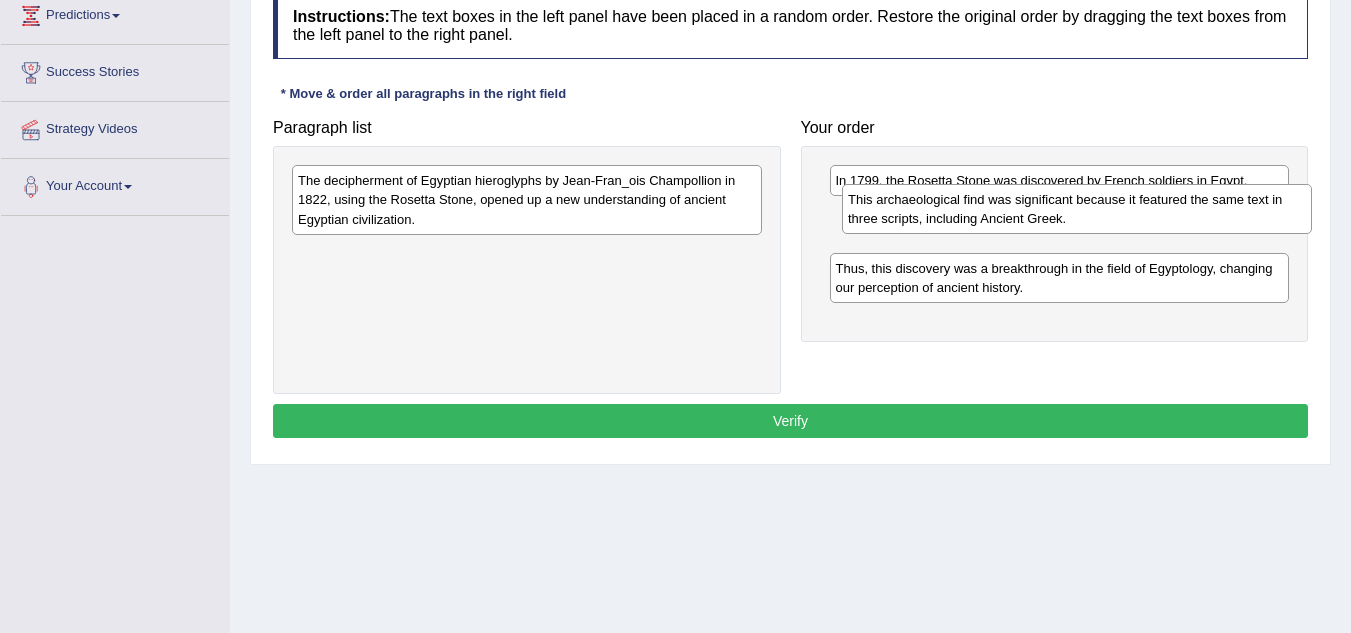 drag, startPoint x: 552, startPoint y: 282, endPoint x: 1103, endPoint y: 234, distance: 553.0868 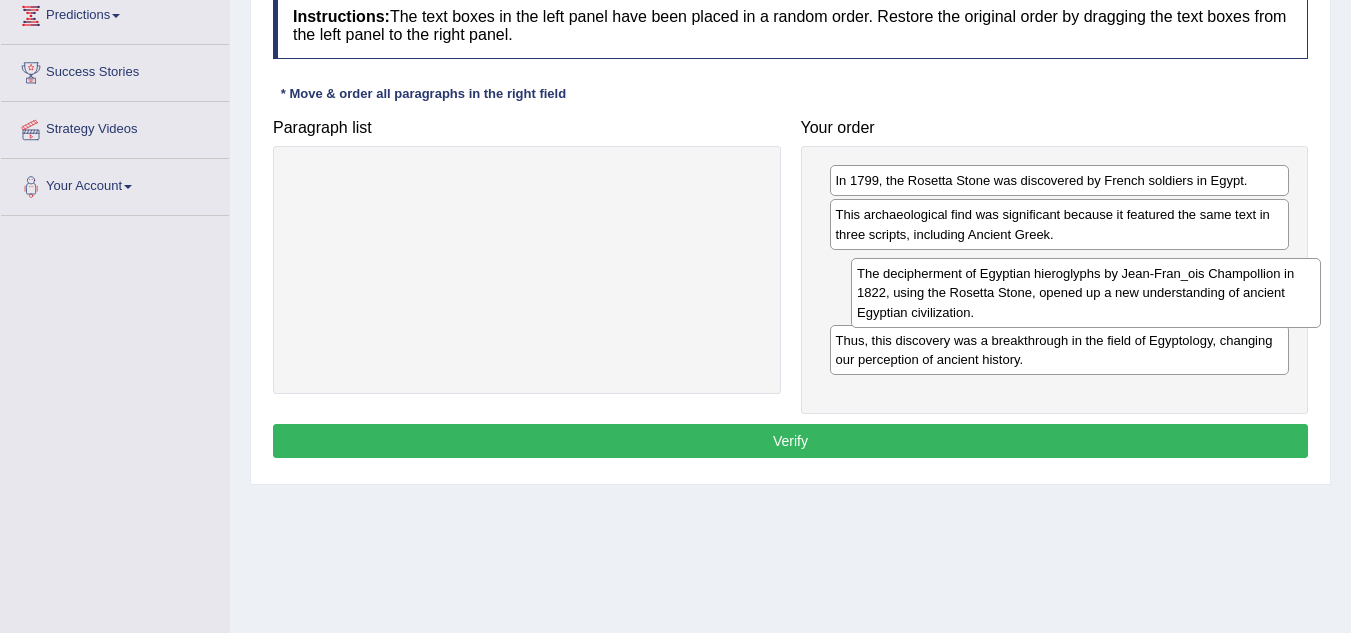 drag, startPoint x: 602, startPoint y: 215, endPoint x: 1161, endPoint y: 308, distance: 566.68335 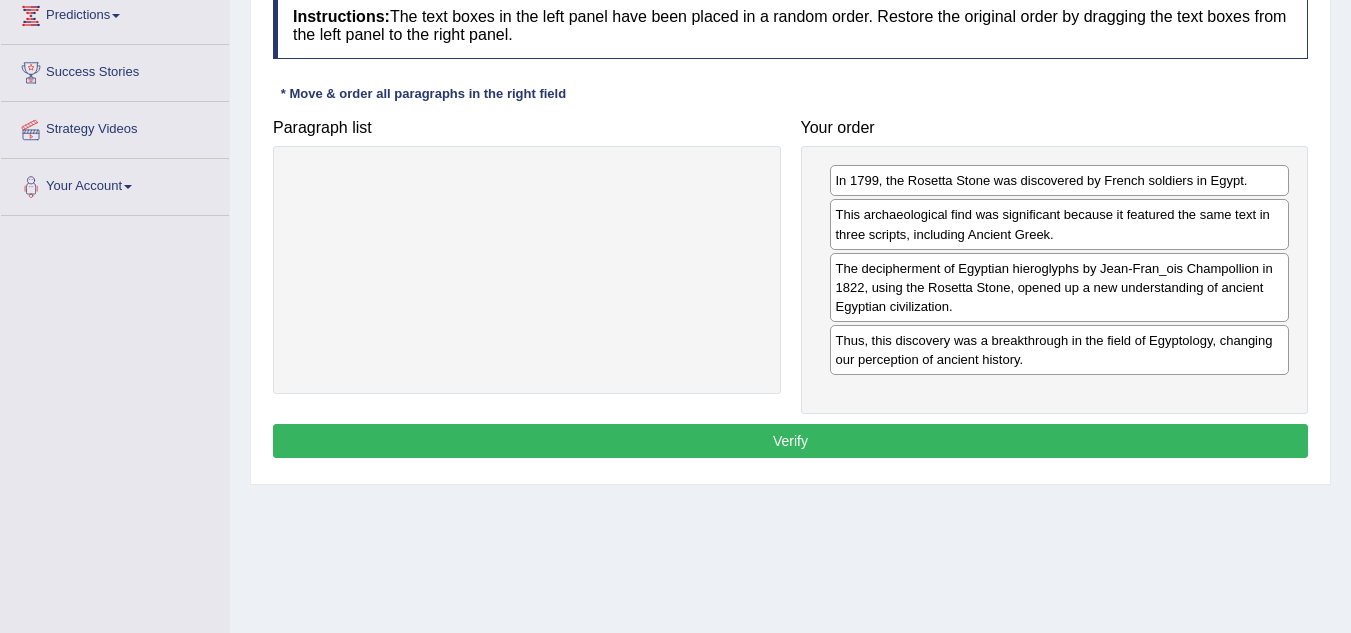 click on "Verify" at bounding box center [790, 441] 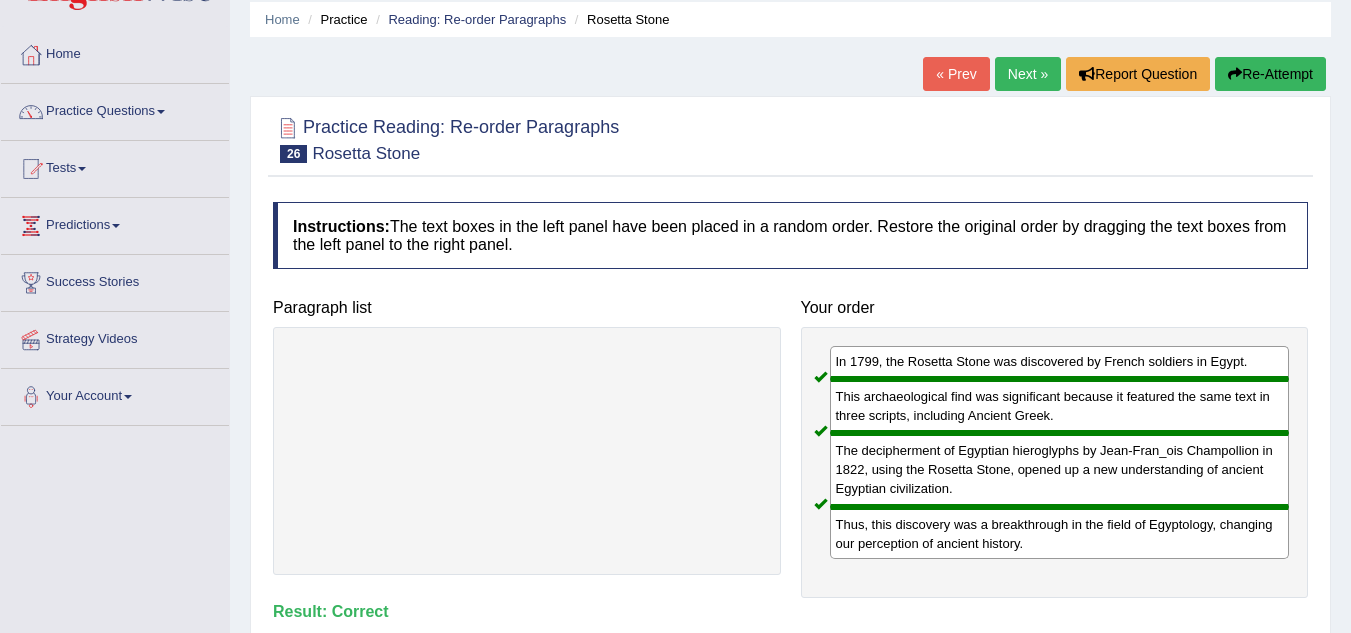 scroll, scrollTop: 25, scrollLeft: 0, axis: vertical 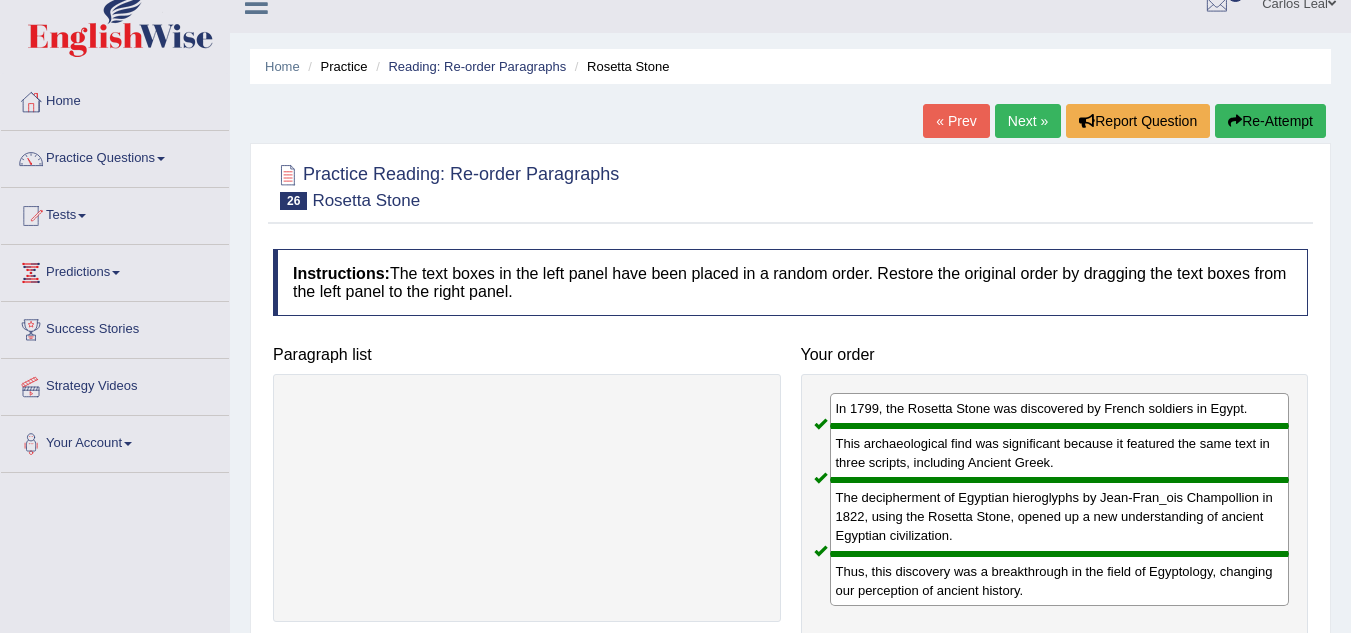 click on "Next »" at bounding box center [1028, 121] 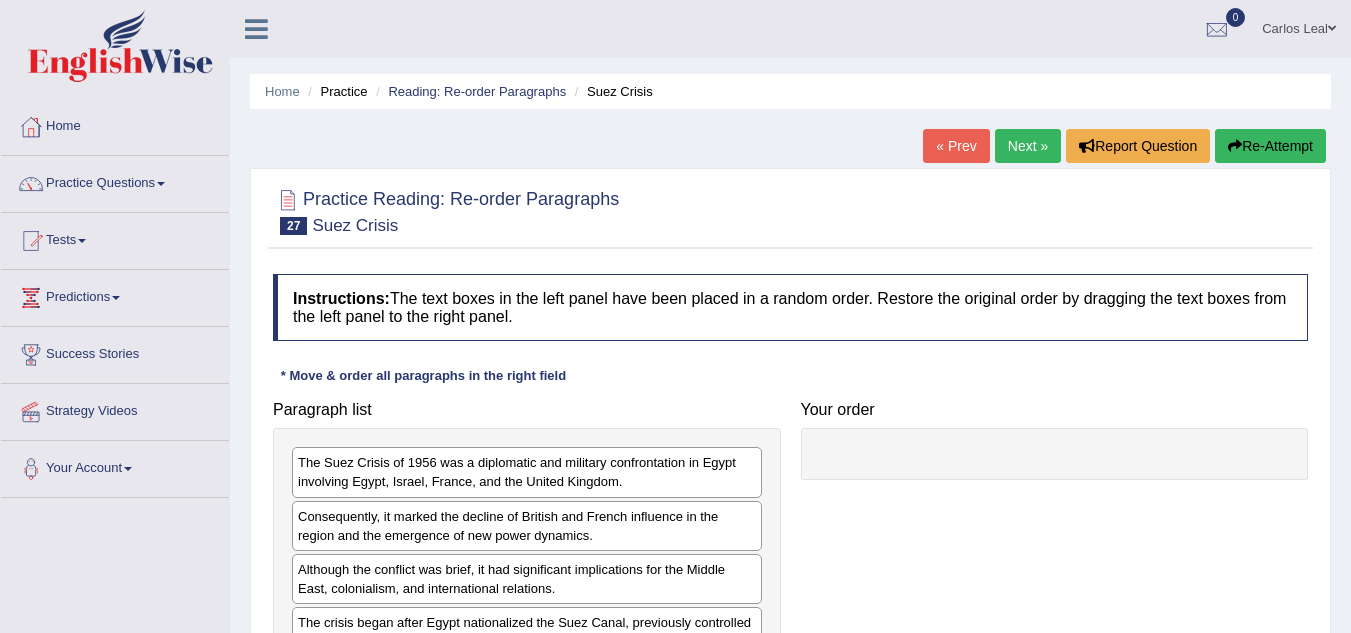 scroll, scrollTop: 0, scrollLeft: 0, axis: both 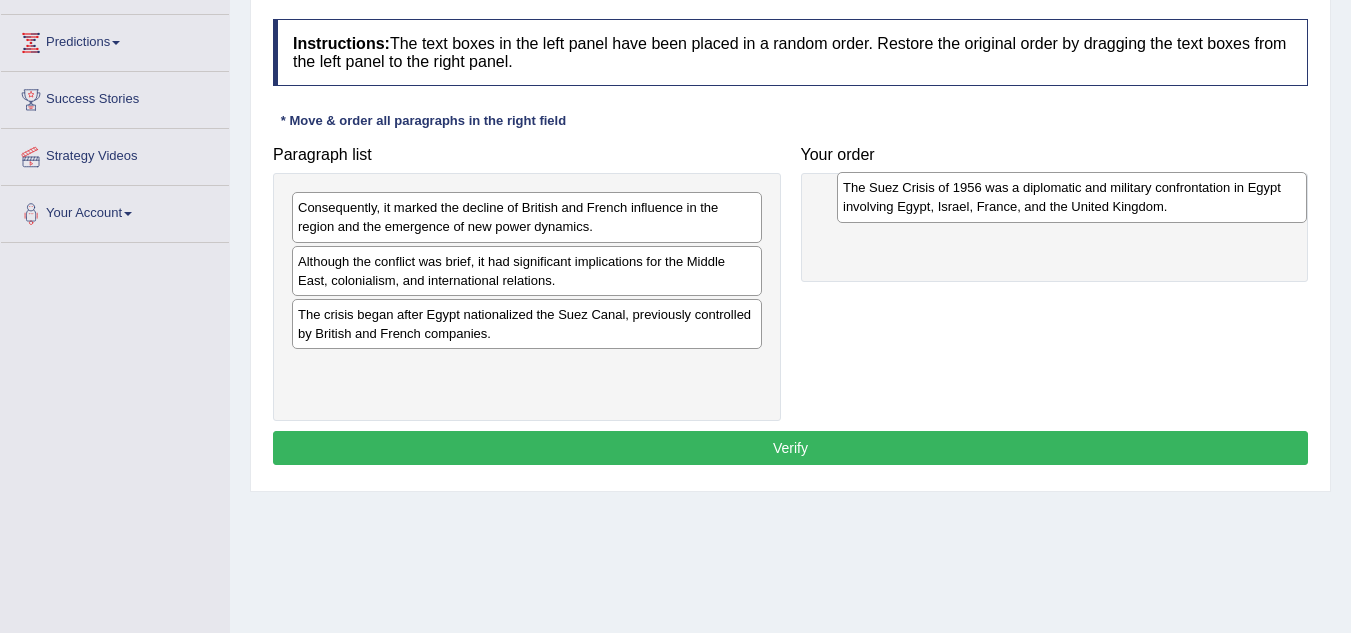 drag, startPoint x: 499, startPoint y: 229, endPoint x: 1048, endPoint y: 209, distance: 549.3642 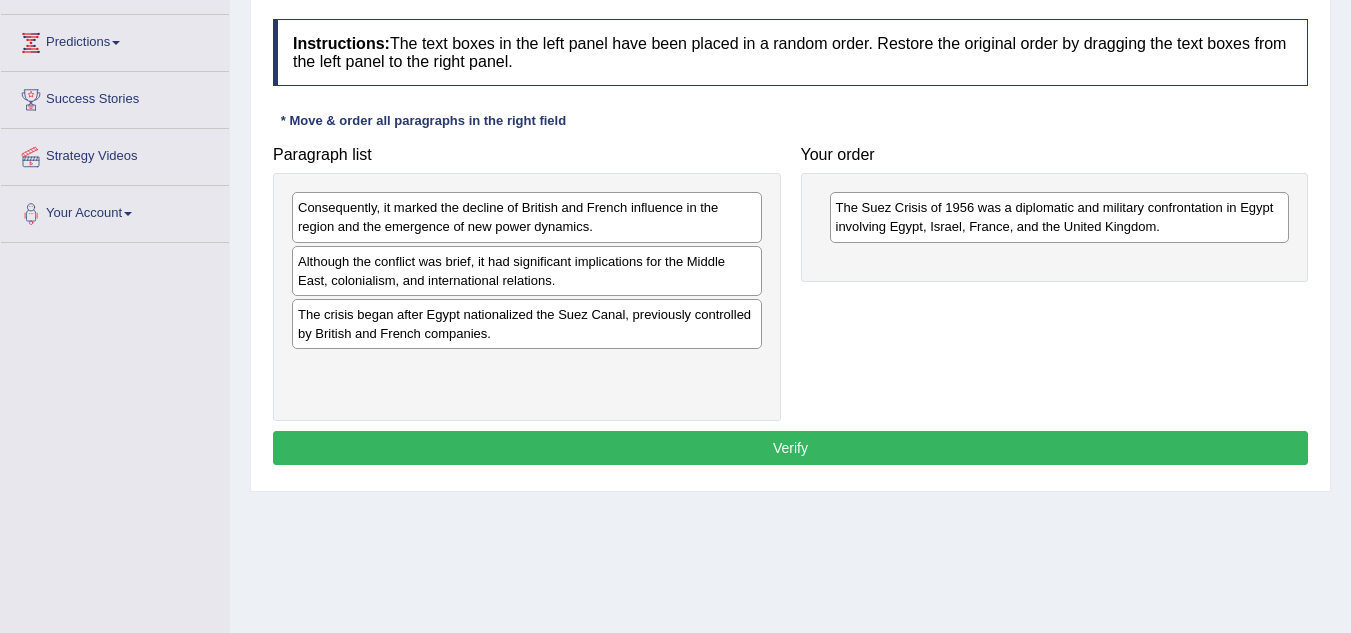 click on "The Suez Crisis of 1956 was a diplomatic and military confrontation in Egypt involving Egypt, Israel, France, and
the United Kingdom." at bounding box center [1060, 217] 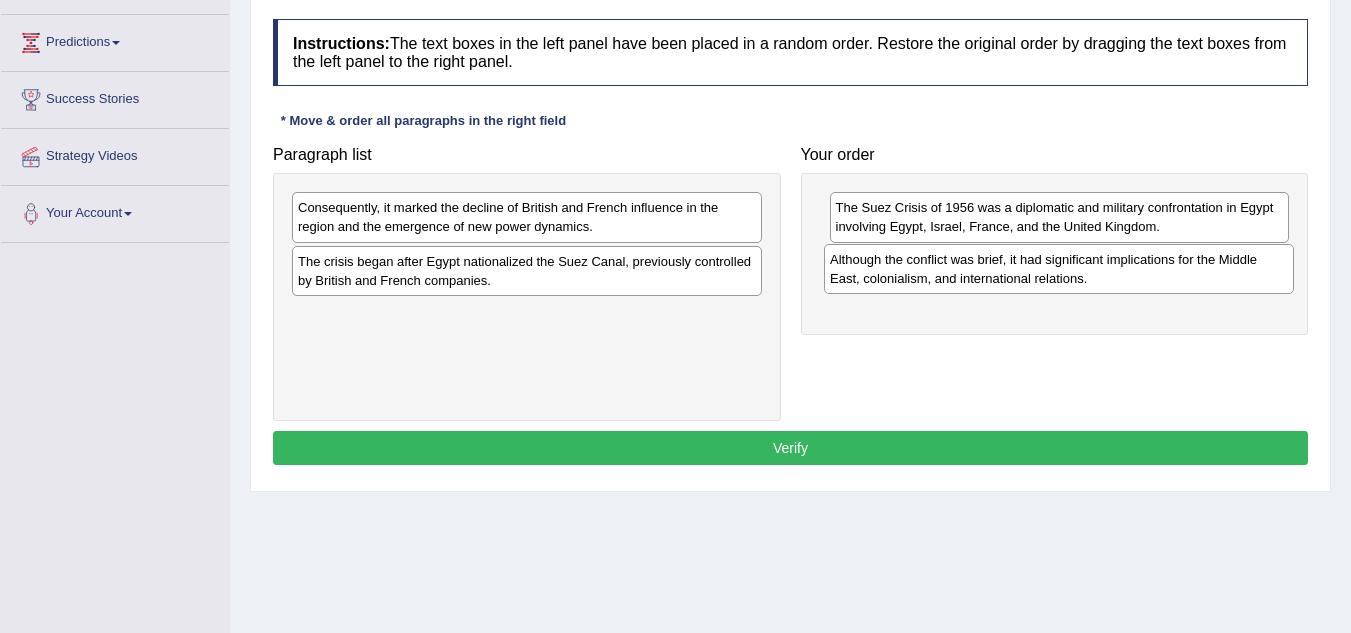 drag, startPoint x: 593, startPoint y: 285, endPoint x: 1125, endPoint y: 283, distance: 532.0038 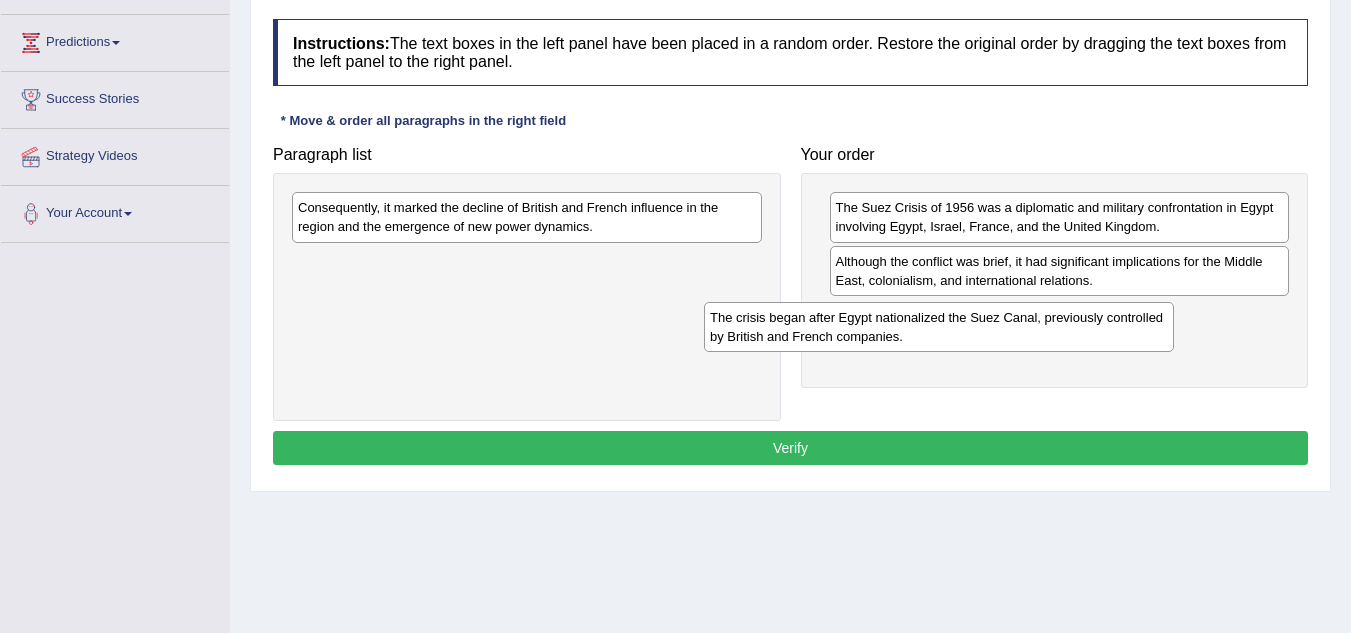 drag, startPoint x: 583, startPoint y: 284, endPoint x: 1006, endPoint y: 338, distance: 426.4329 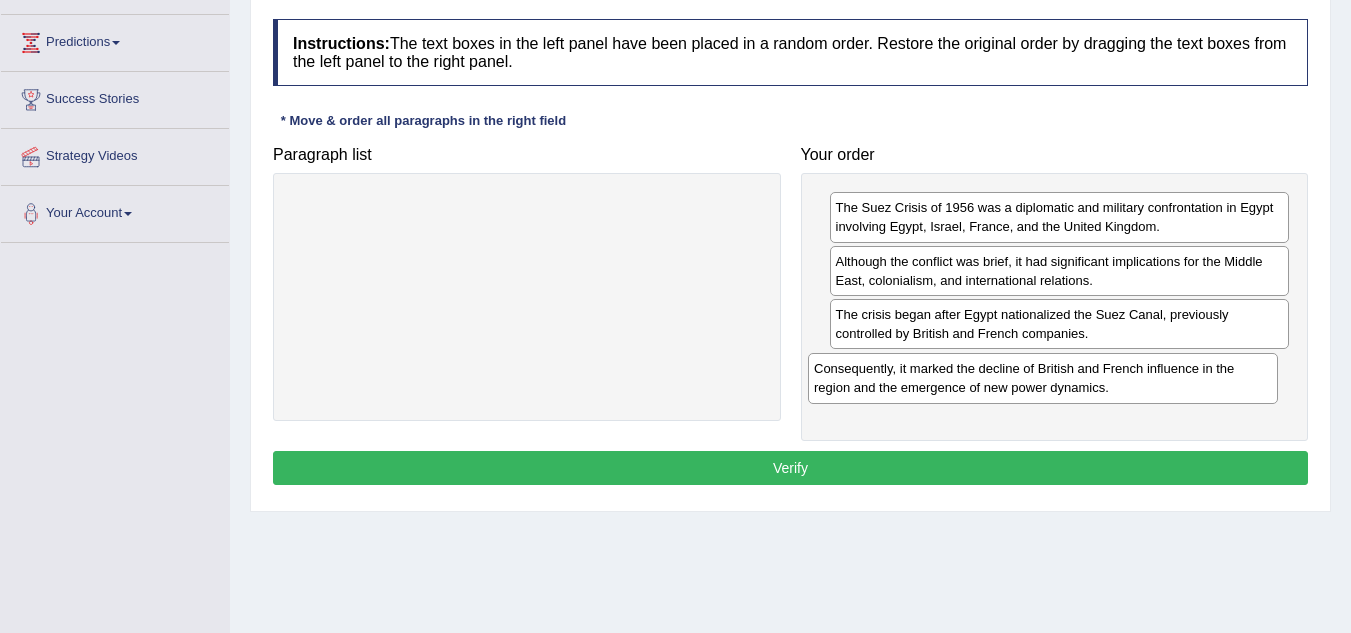 drag, startPoint x: 654, startPoint y: 228, endPoint x: 1170, endPoint y: 389, distance: 540.534 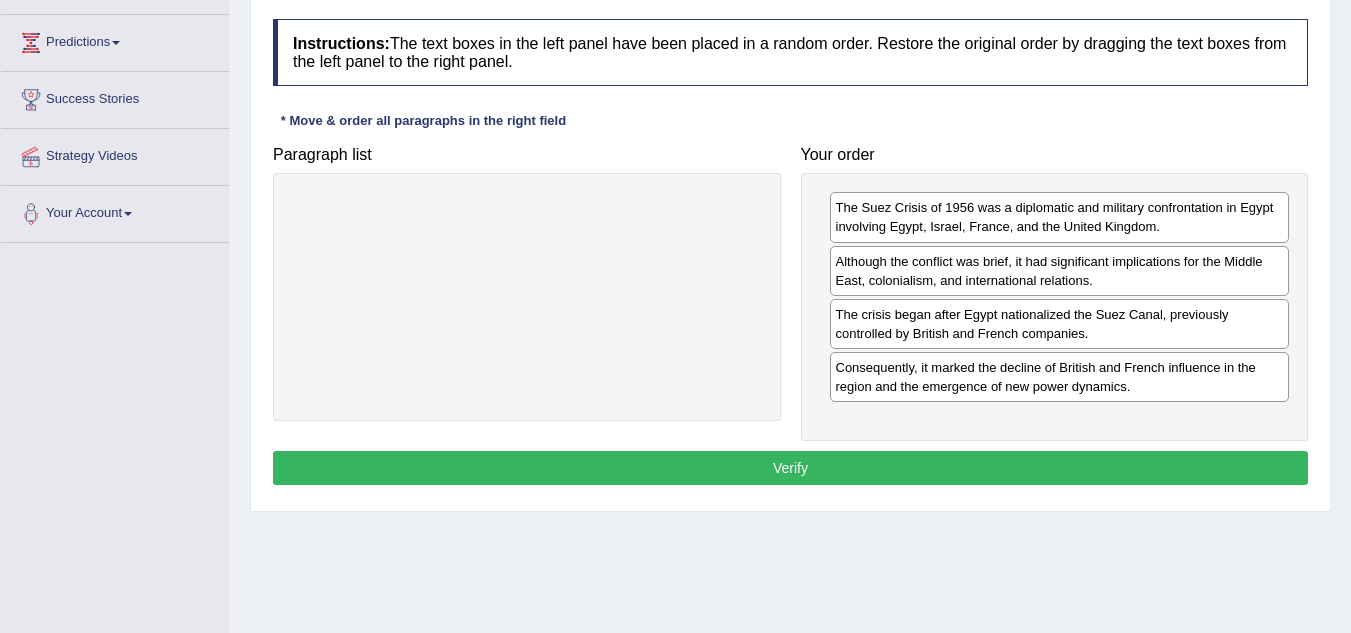 click on "Verify" at bounding box center [790, 468] 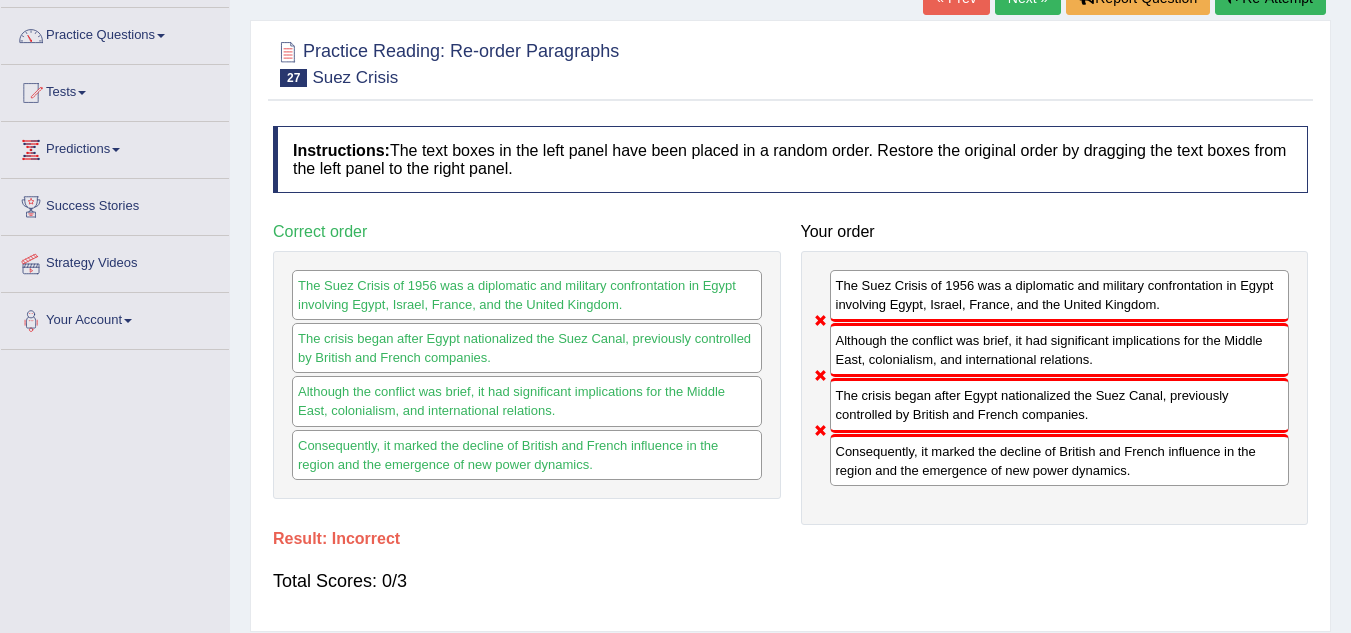 scroll, scrollTop: 146, scrollLeft: 0, axis: vertical 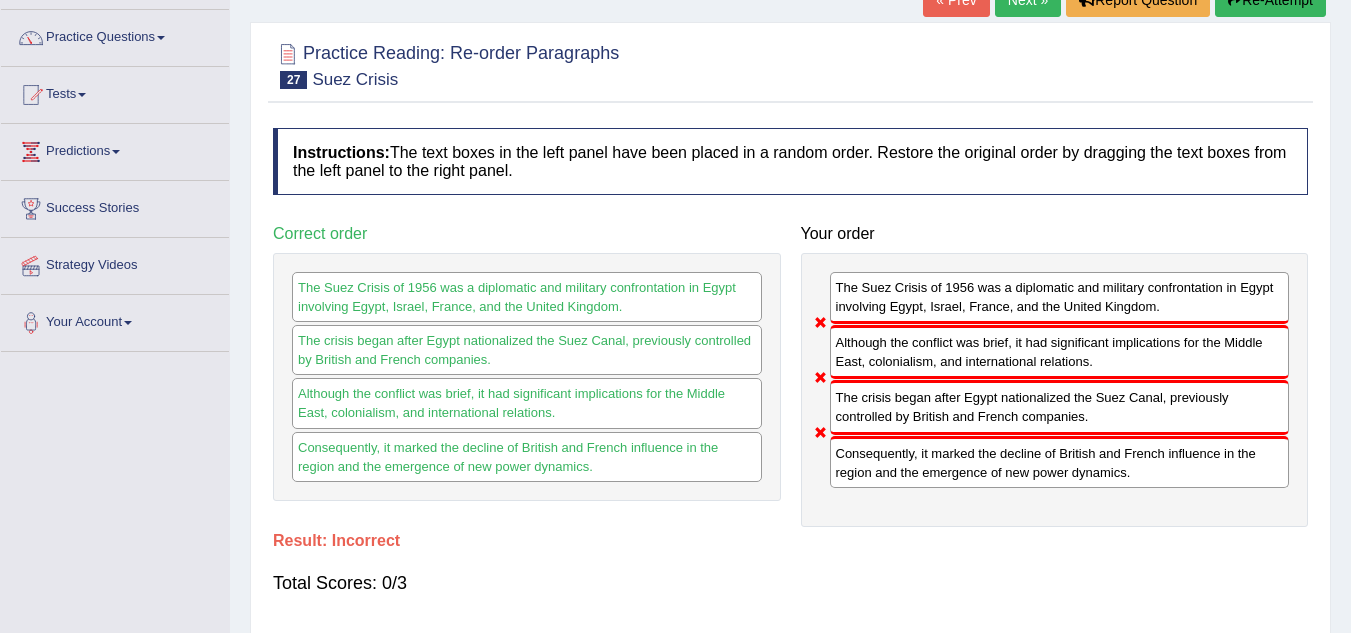 click on "Re-Attempt" at bounding box center [1270, 0] 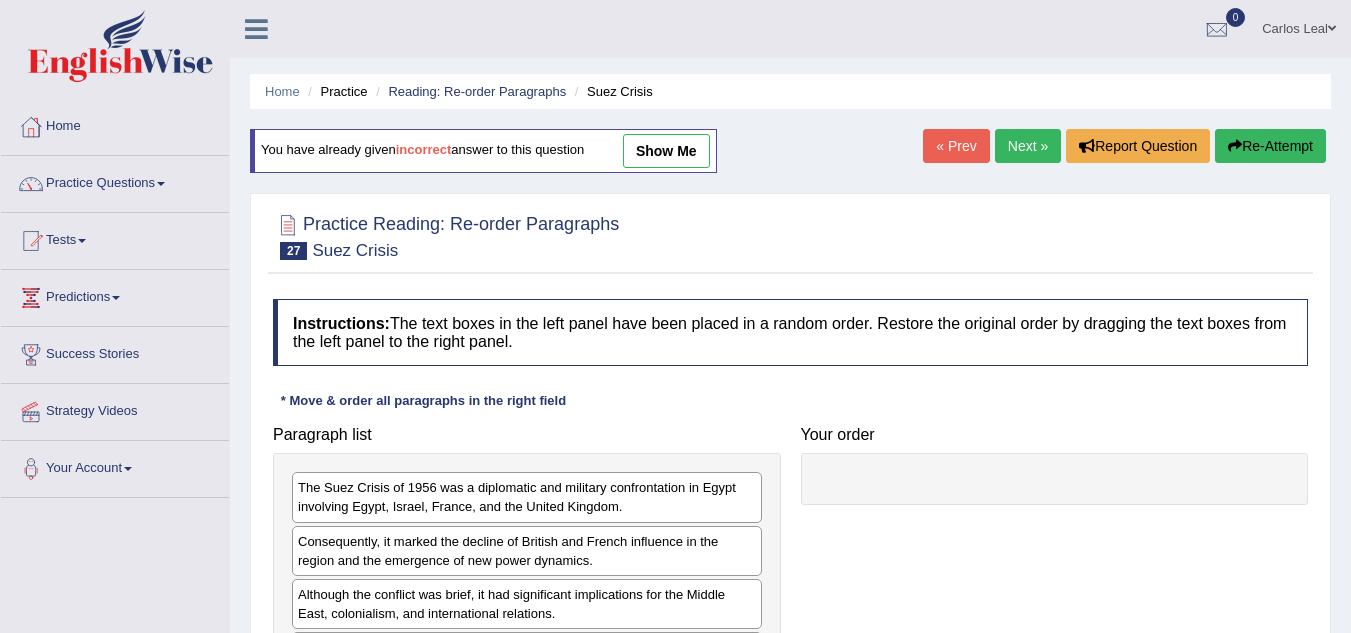 scroll, scrollTop: 161, scrollLeft: 0, axis: vertical 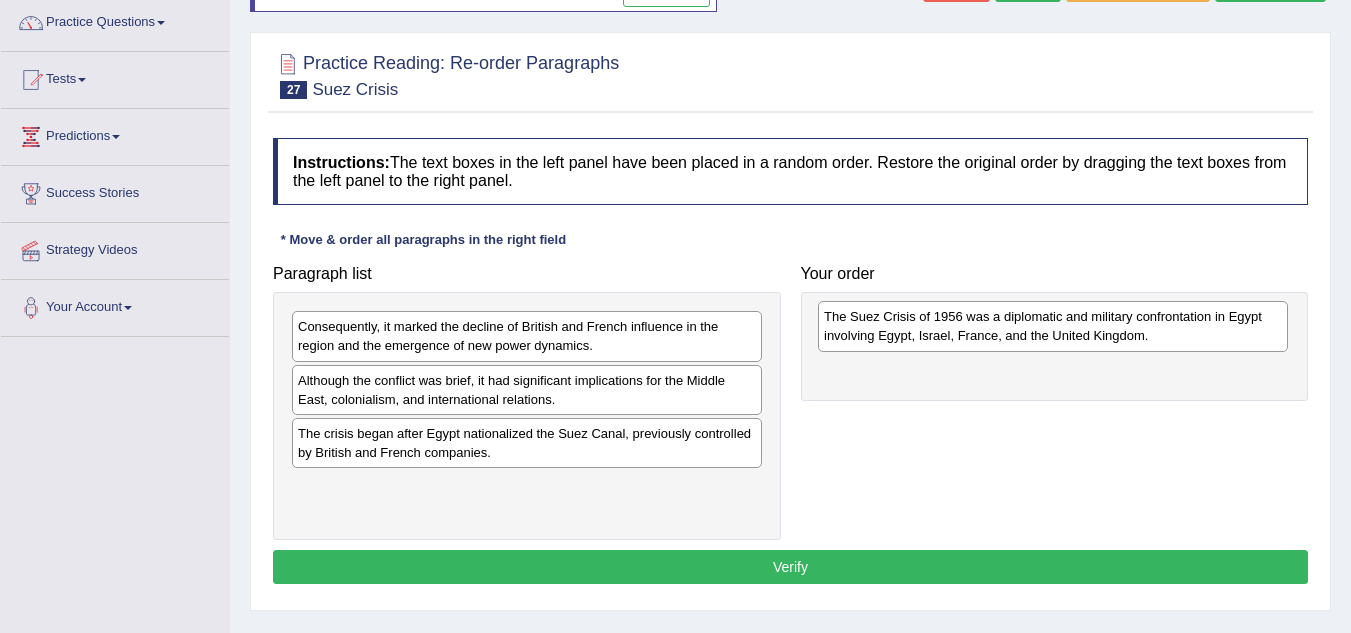 drag, startPoint x: 605, startPoint y: 344, endPoint x: 1140, endPoint y: 337, distance: 535.0458 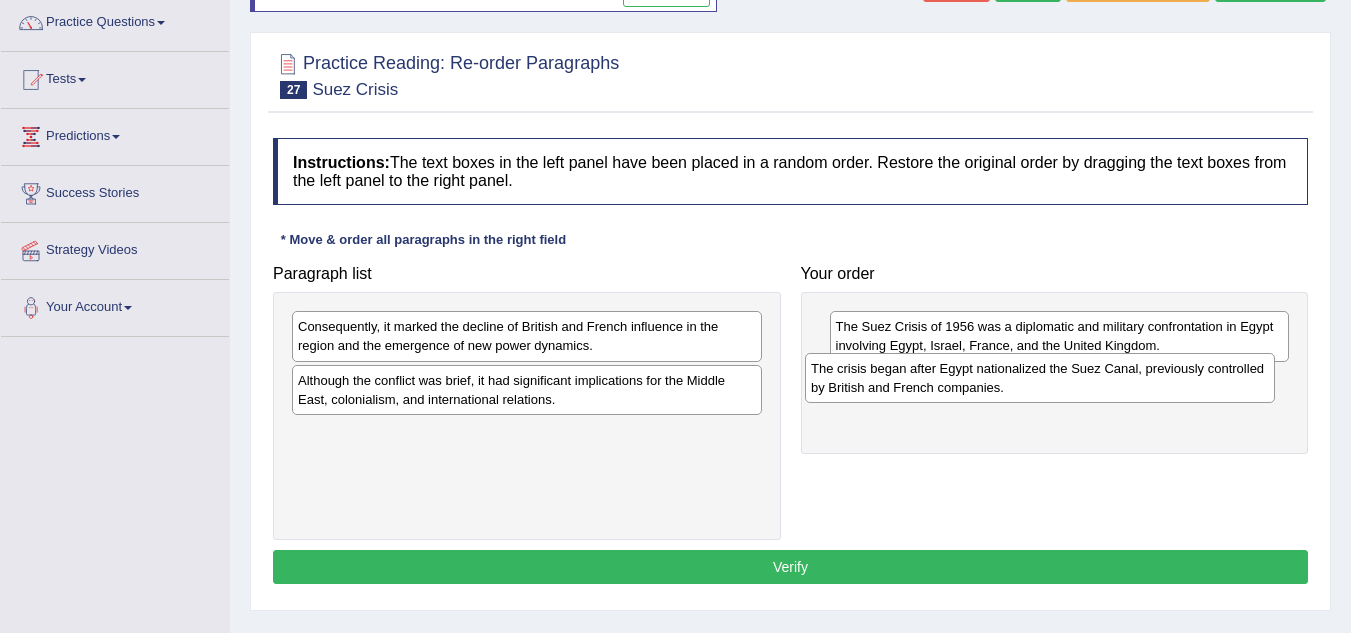 drag, startPoint x: 608, startPoint y: 445, endPoint x: 1121, endPoint y: 380, distance: 517.10156 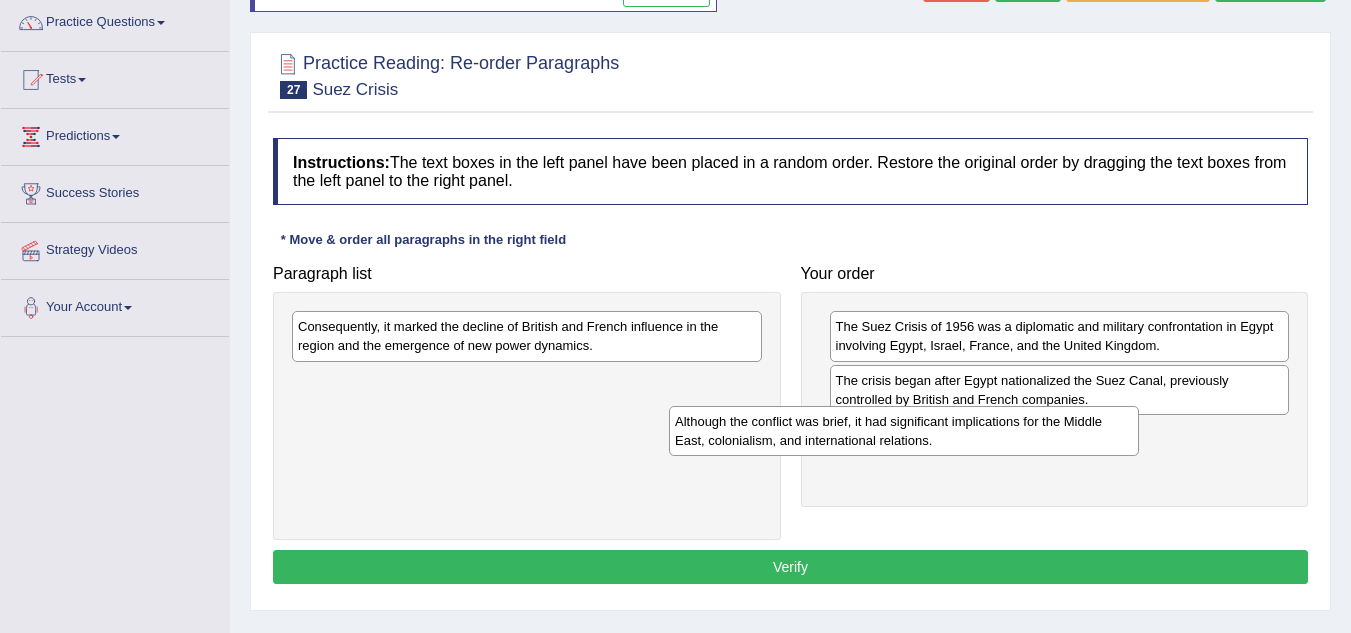 drag, startPoint x: 610, startPoint y: 394, endPoint x: 1038, endPoint y: 422, distance: 428.91492 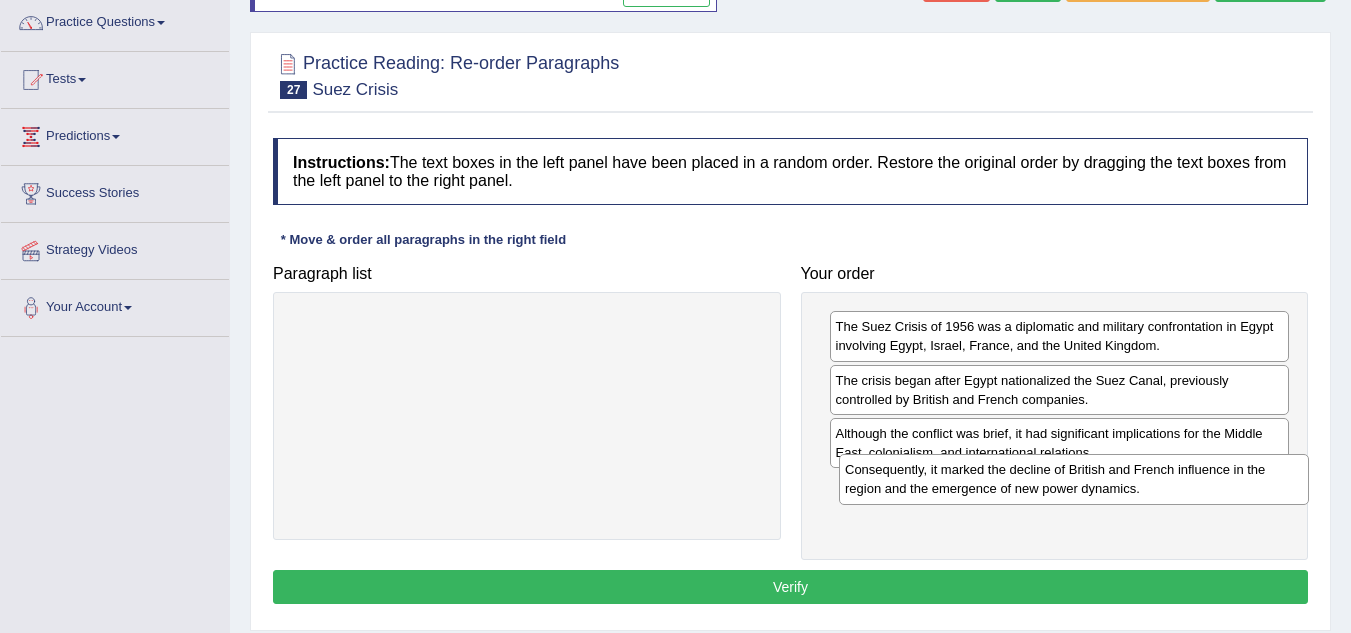drag, startPoint x: 586, startPoint y: 342, endPoint x: 1132, endPoint y: 484, distance: 564.1631 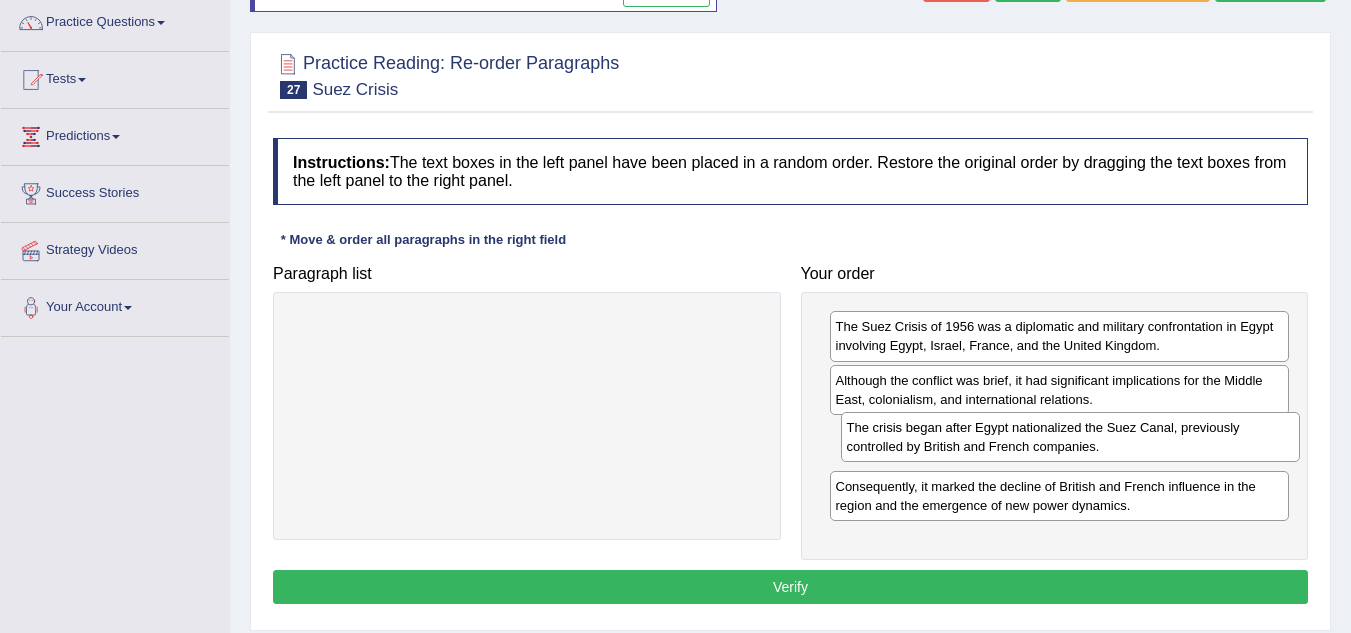 drag, startPoint x: 1040, startPoint y: 400, endPoint x: 1051, endPoint y: 447, distance: 48.270073 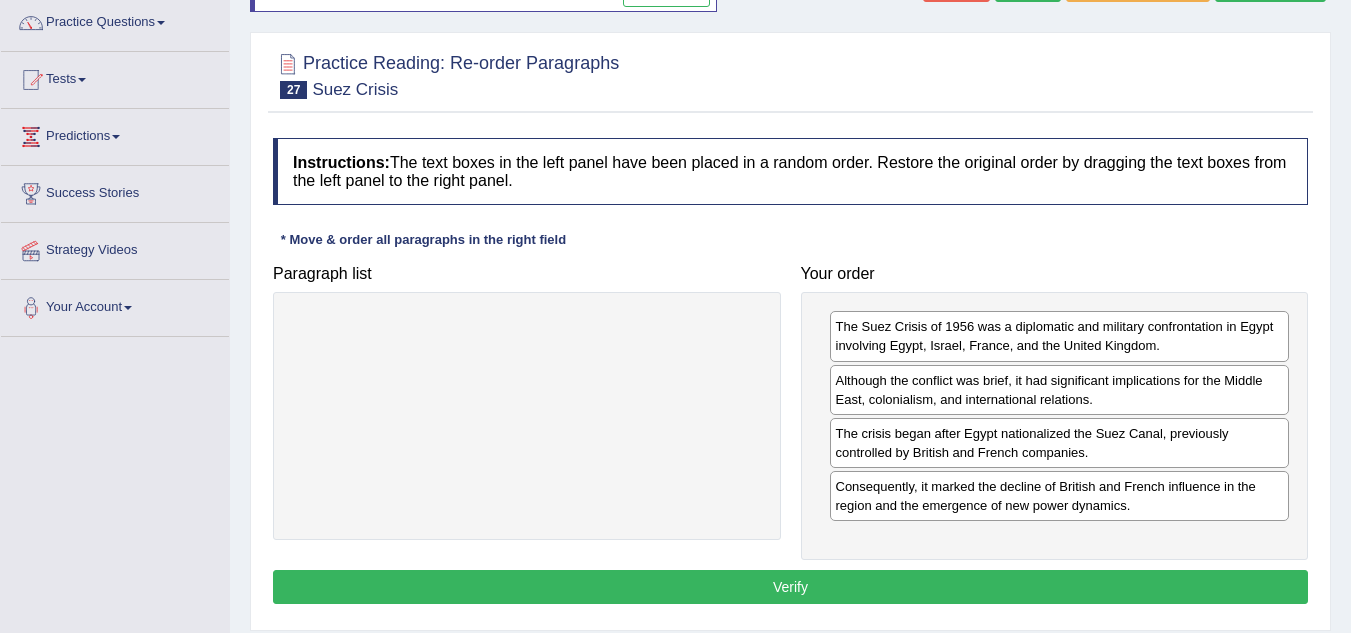 click on "Verify" at bounding box center [790, 587] 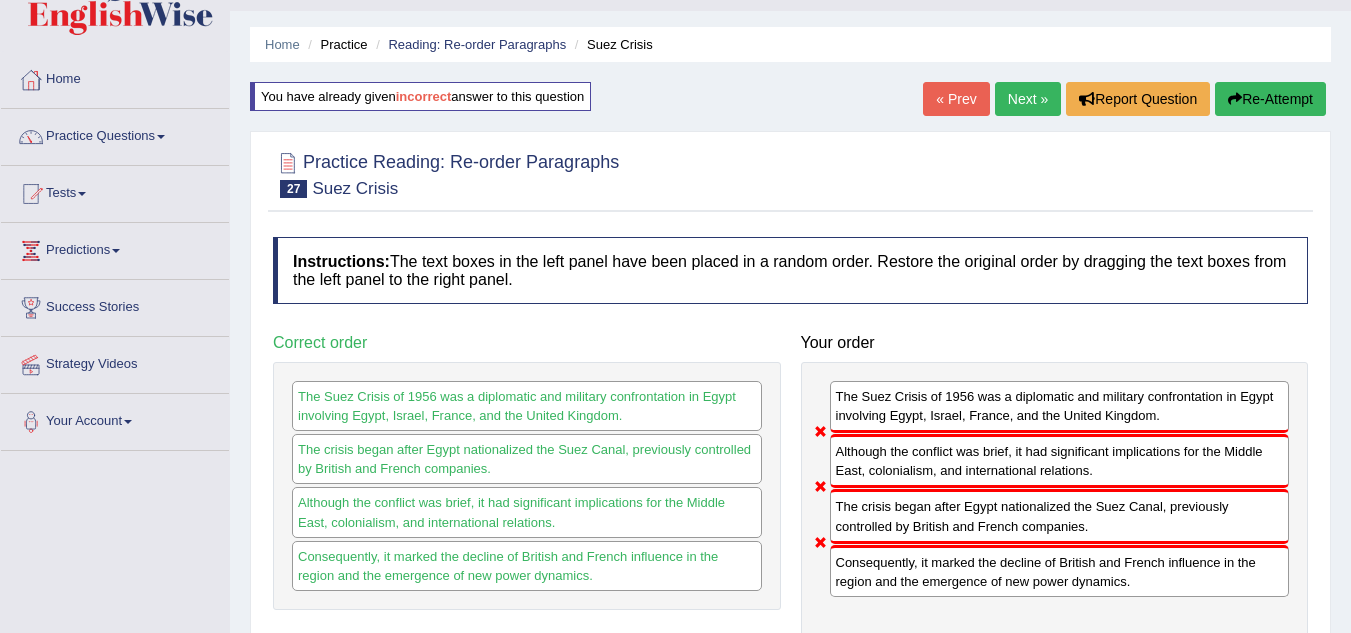scroll, scrollTop: 43, scrollLeft: 0, axis: vertical 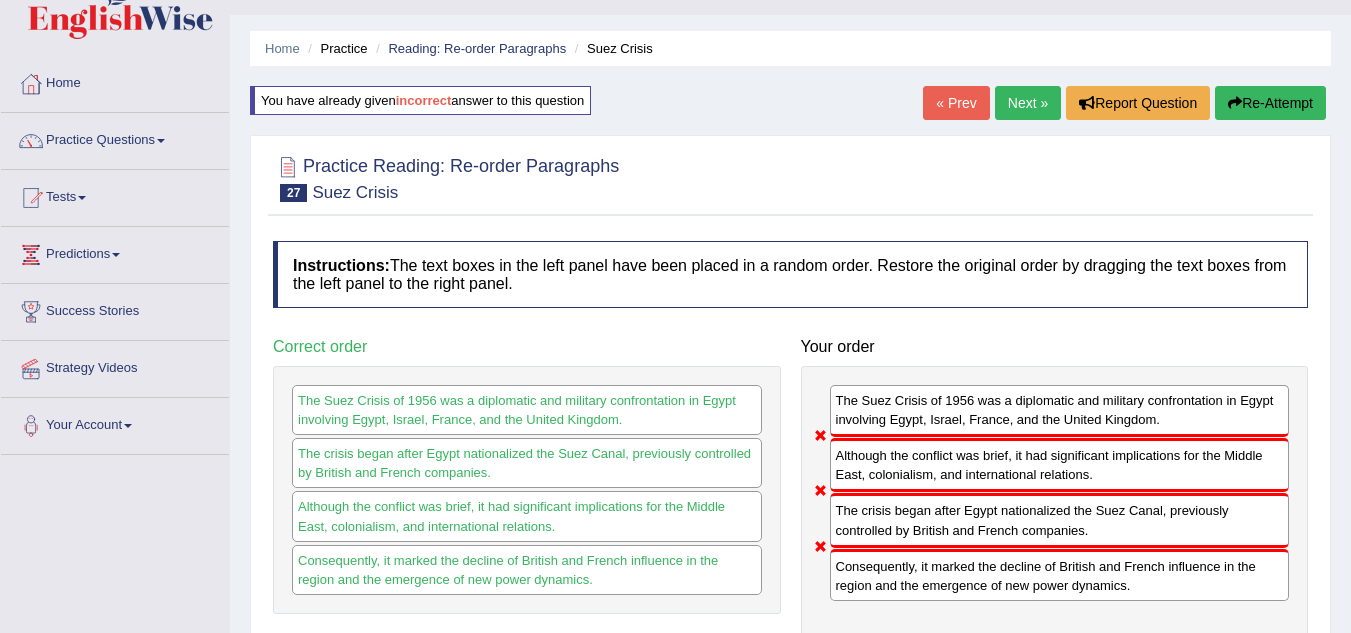 click on "Re-Attempt" at bounding box center [1270, 103] 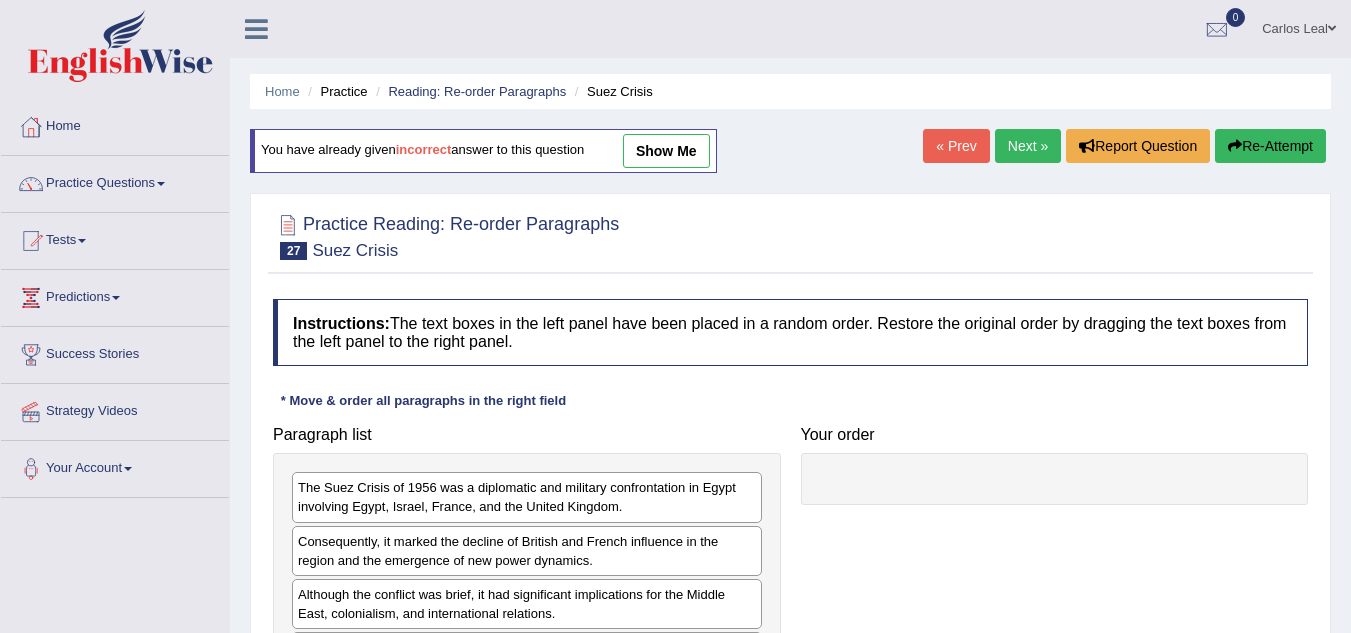 scroll, scrollTop: 43, scrollLeft: 0, axis: vertical 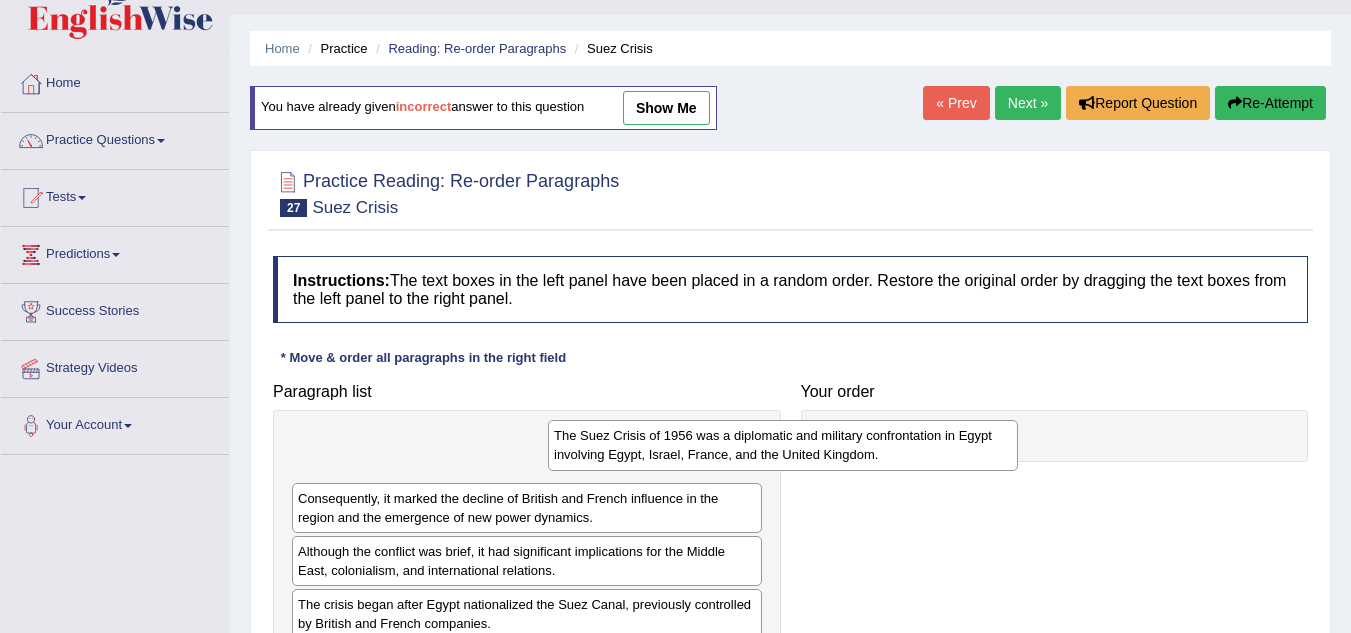drag, startPoint x: 637, startPoint y: 456, endPoint x: 958, endPoint y: 446, distance: 321.15573 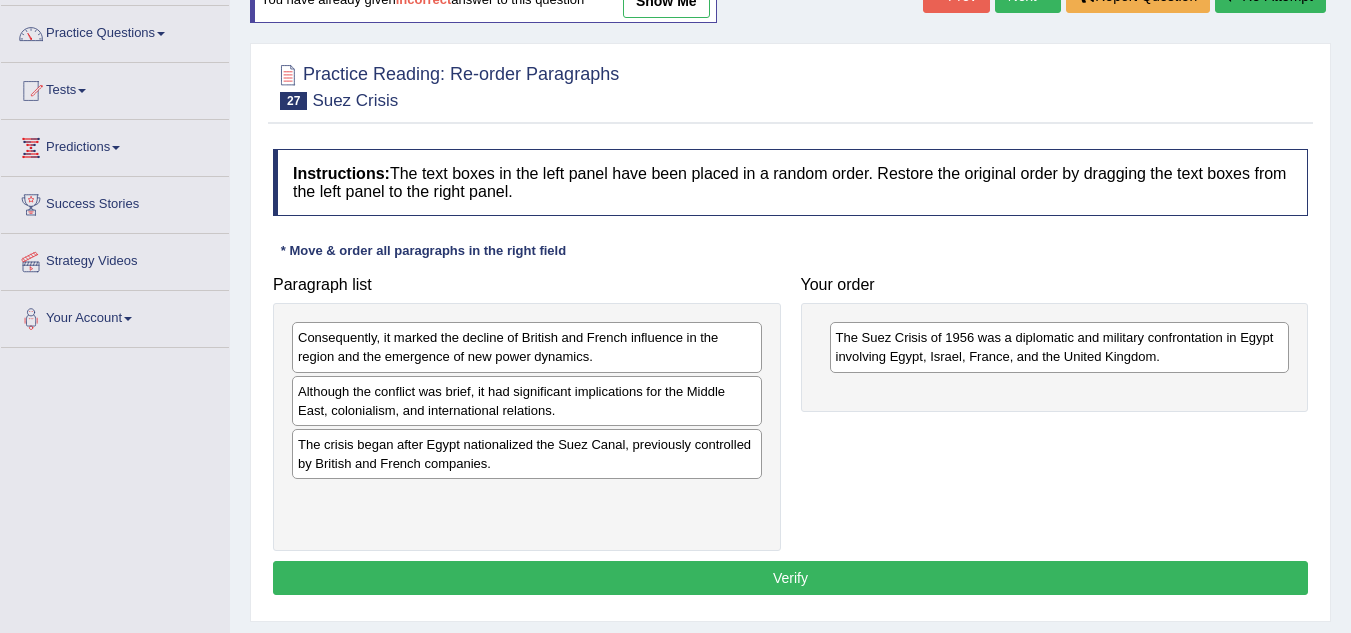 scroll, scrollTop: 157, scrollLeft: 0, axis: vertical 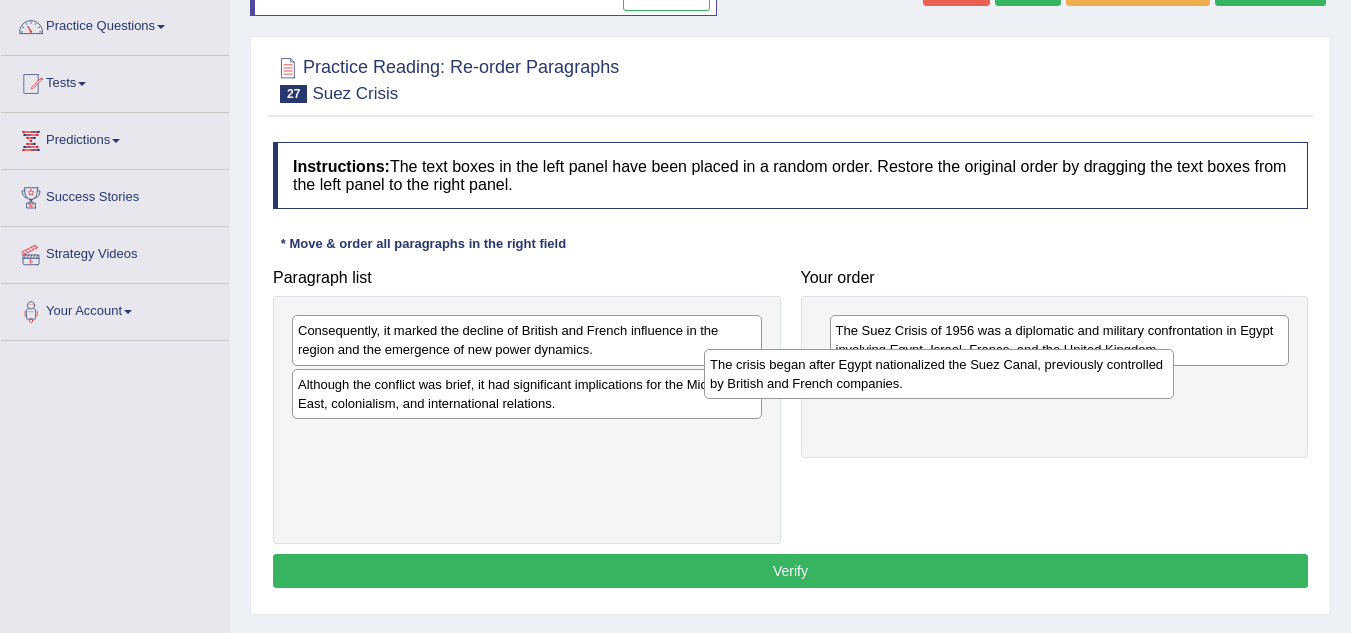 drag, startPoint x: 577, startPoint y: 465, endPoint x: 991, endPoint y: 392, distance: 420.38672 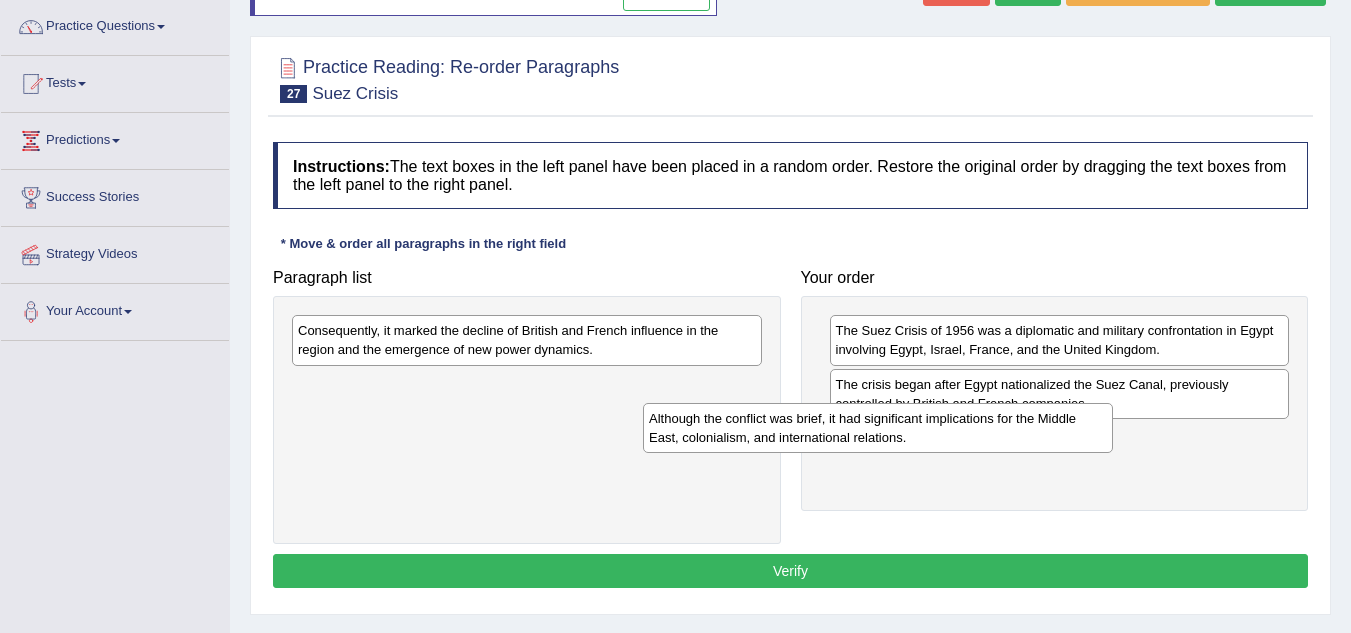 drag, startPoint x: 674, startPoint y: 405, endPoint x: 1090, endPoint y: 437, distance: 417.22894 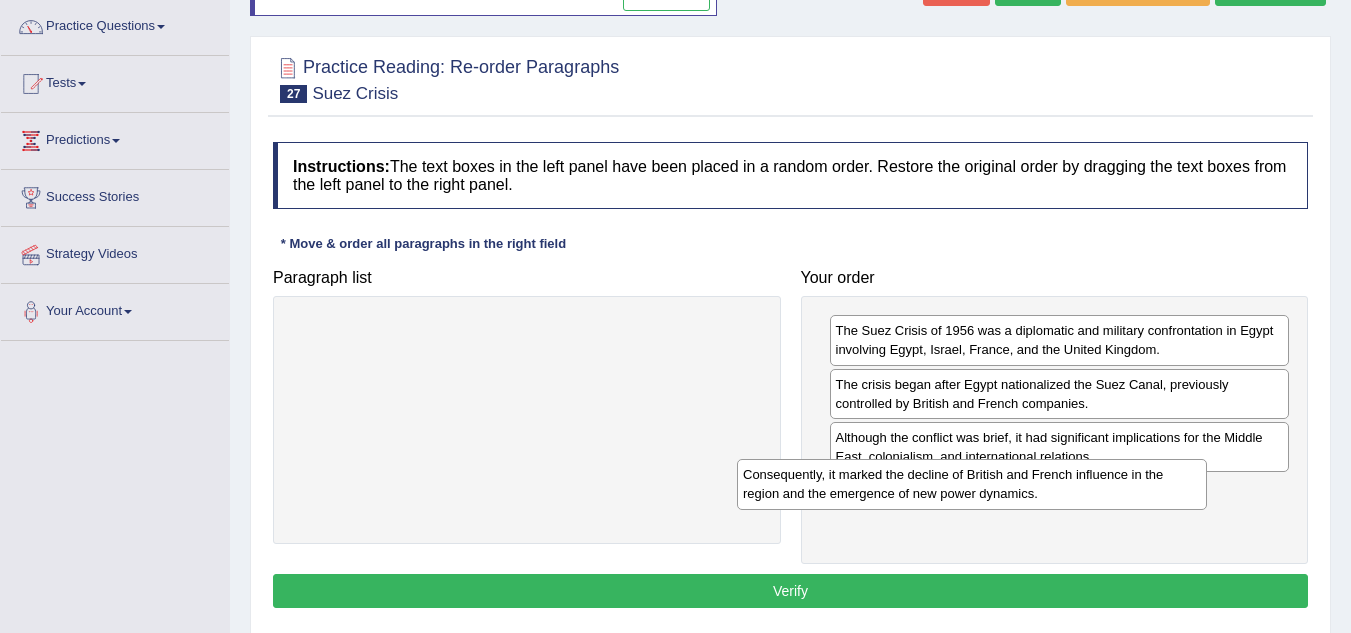 drag, startPoint x: 611, startPoint y: 346, endPoint x: 1071, endPoint y: 486, distance: 480.8326 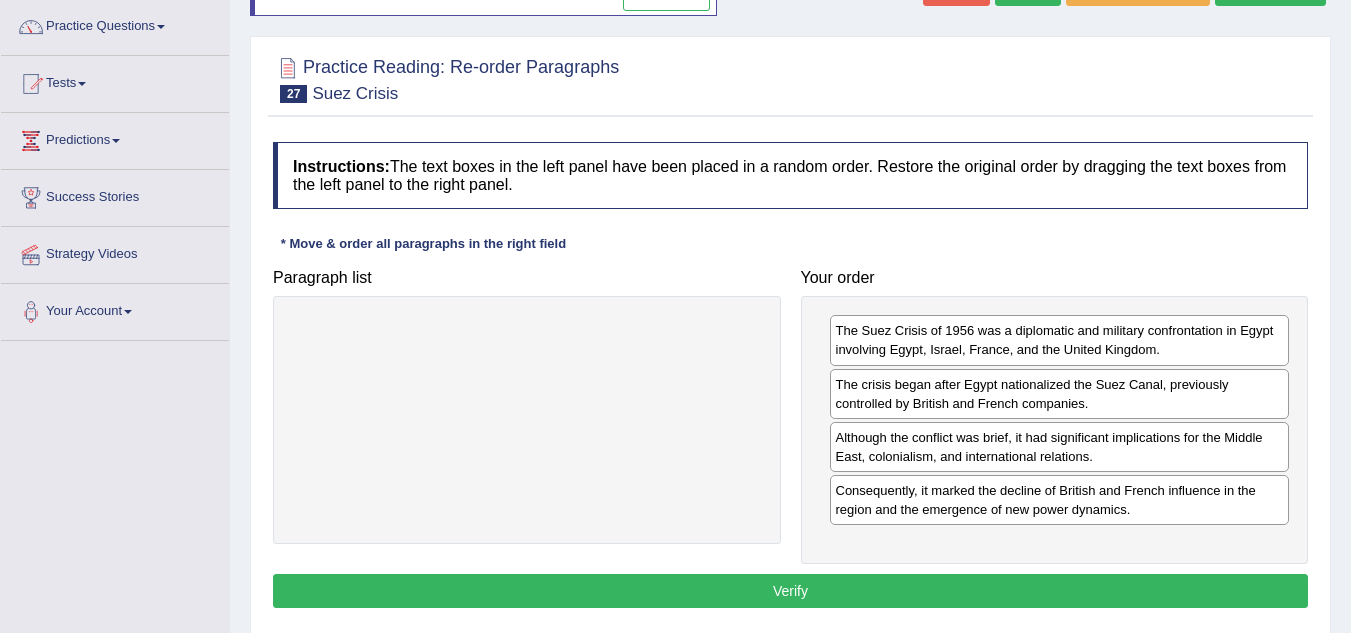 click on "Verify" at bounding box center [790, 591] 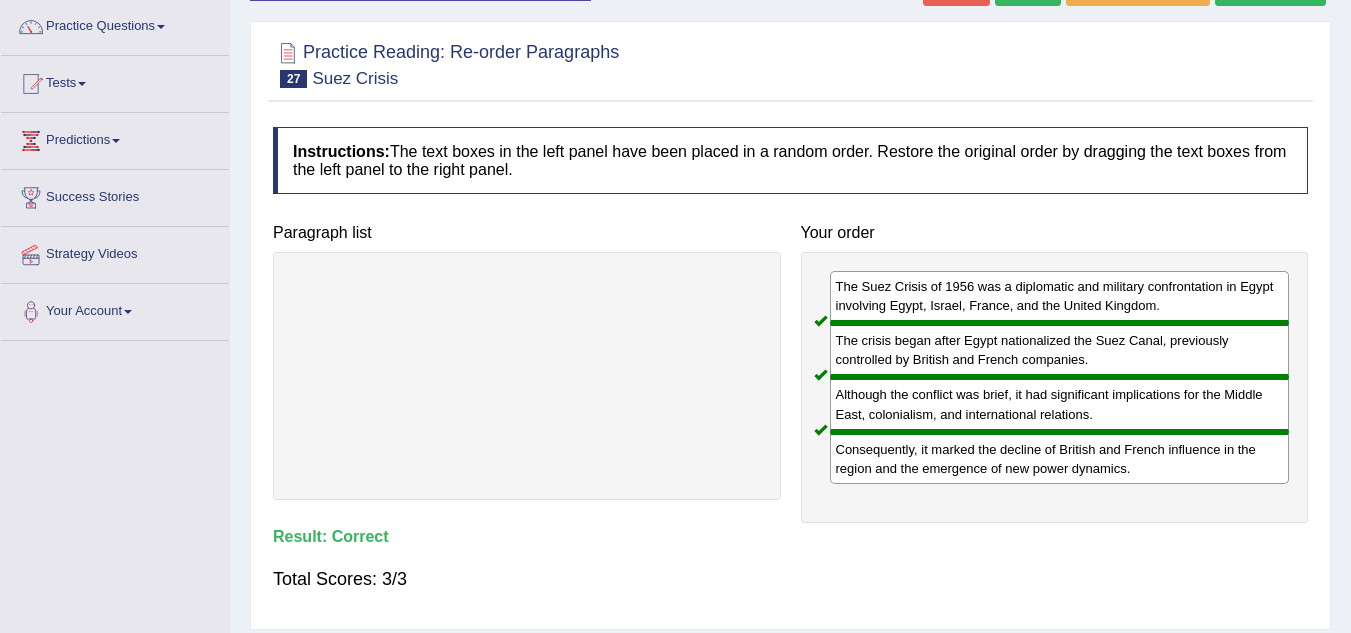 scroll, scrollTop: 0, scrollLeft: 0, axis: both 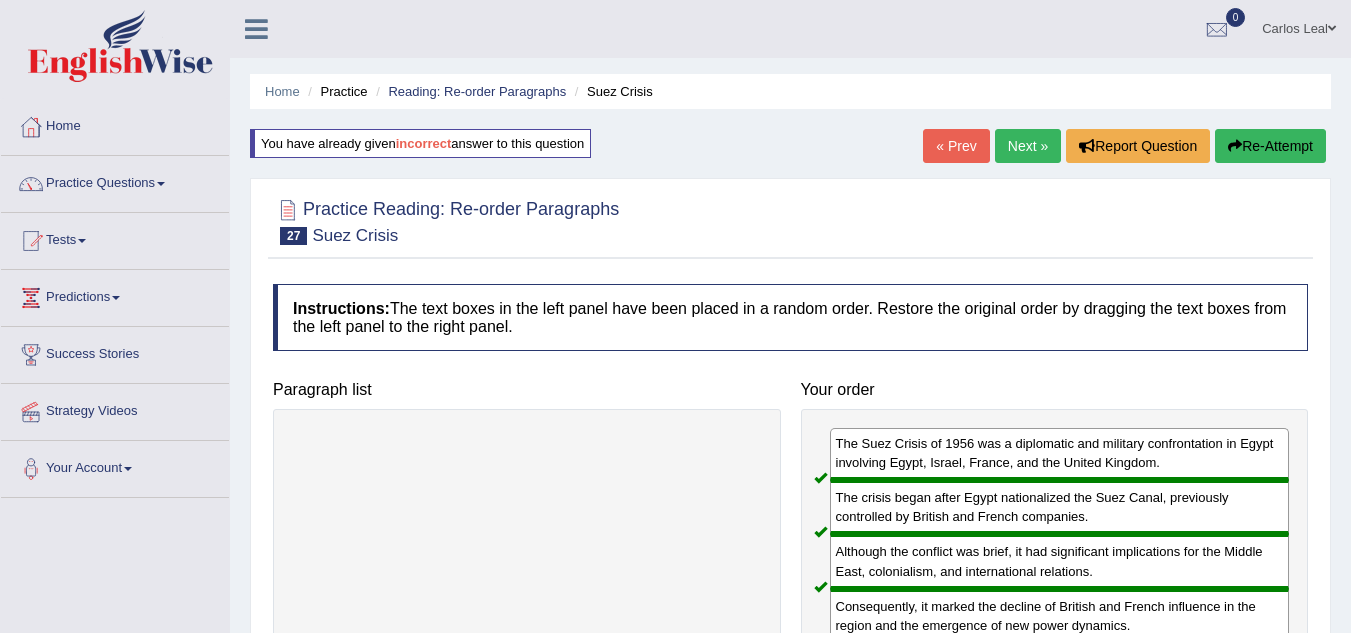 click on "Re-Attempt" at bounding box center [1270, 146] 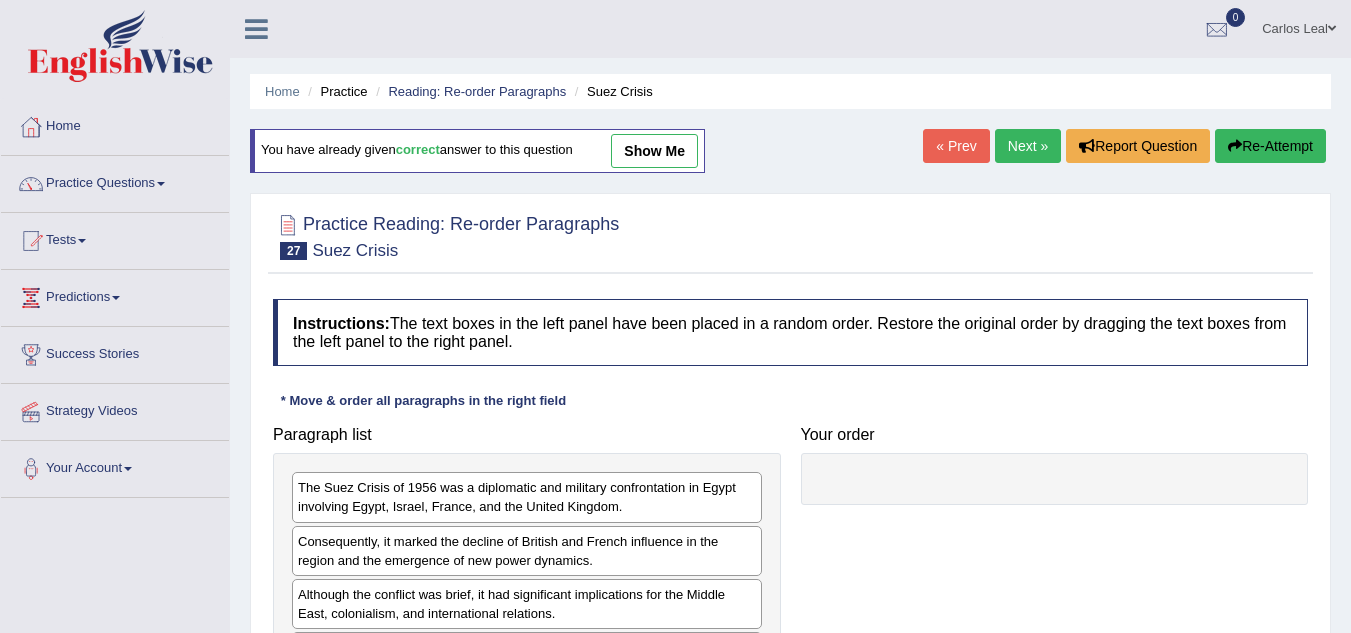 scroll, scrollTop: 0, scrollLeft: 0, axis: both 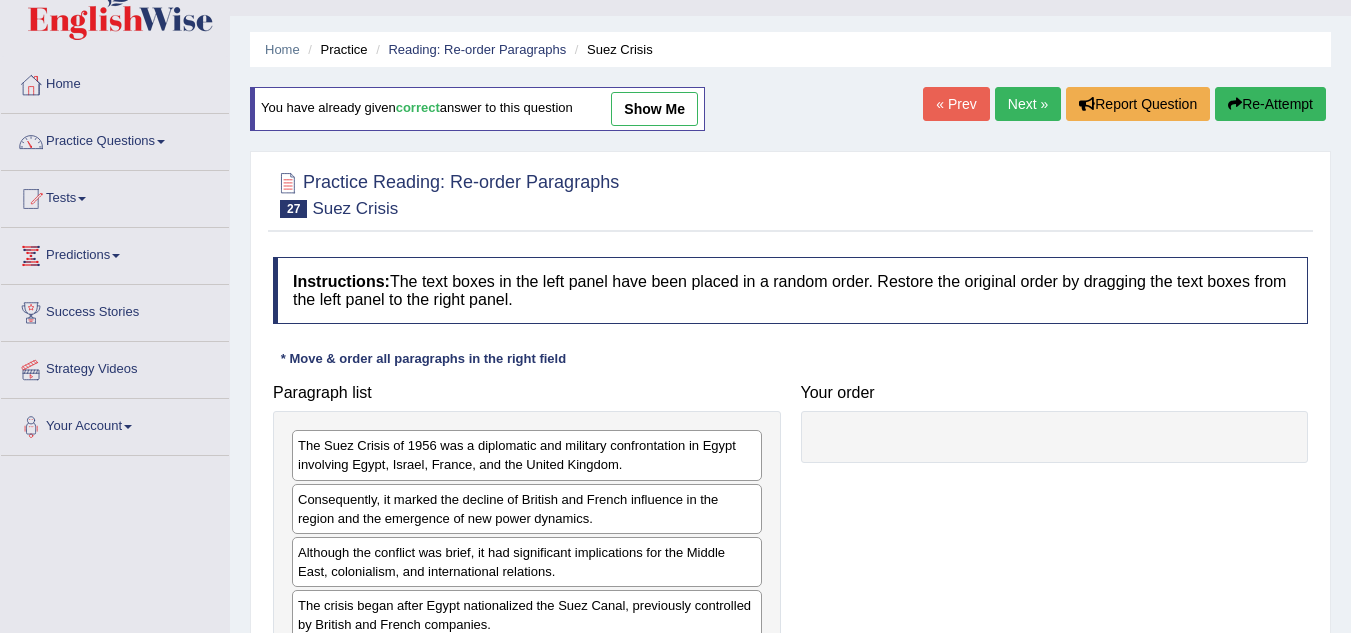 click on "Next »" at bounding box center (1028, 104) 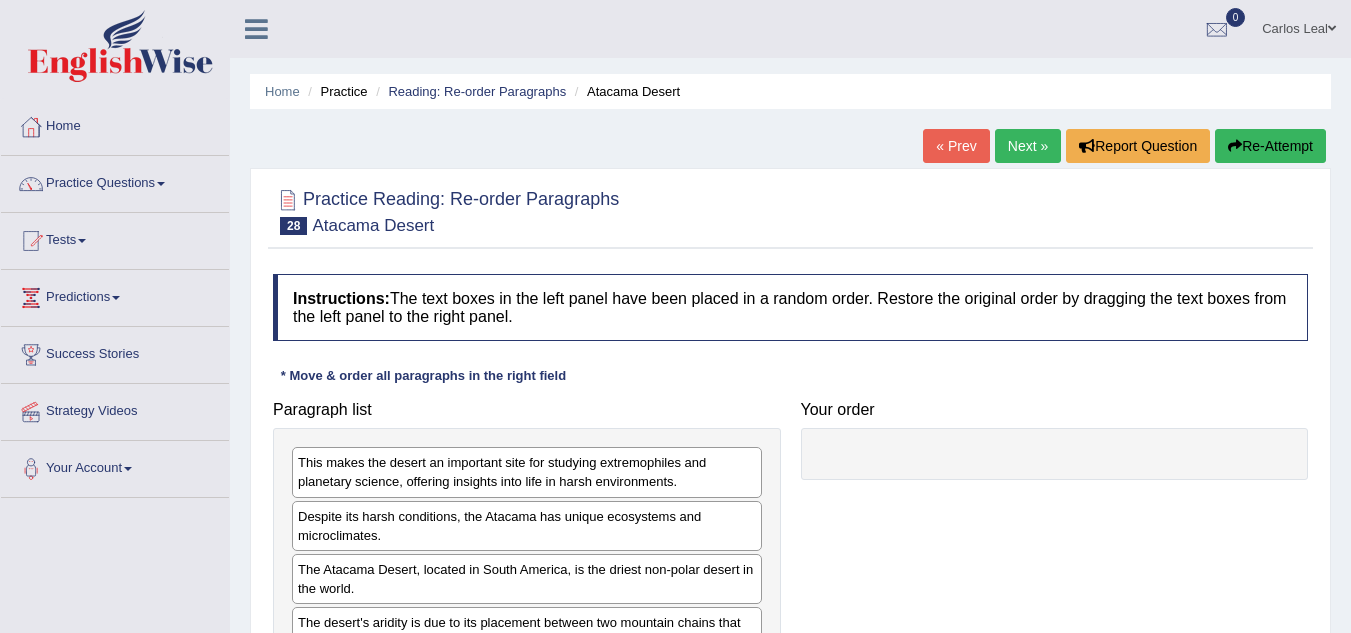 scroll, scrollTop: 0, scrollLeft: 0, axis: both 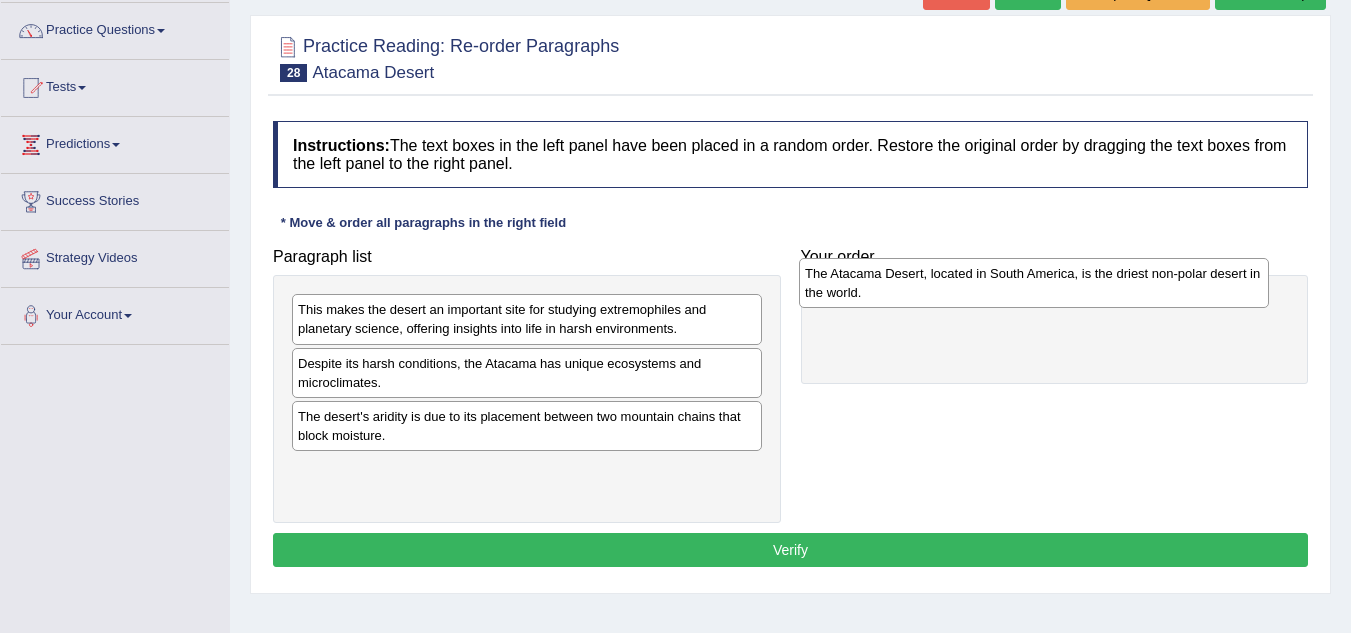 drag, startPoint x: 534, startPoint y: 428, endPoint x: 1045, endPoint y: 293, distance: 528.5319 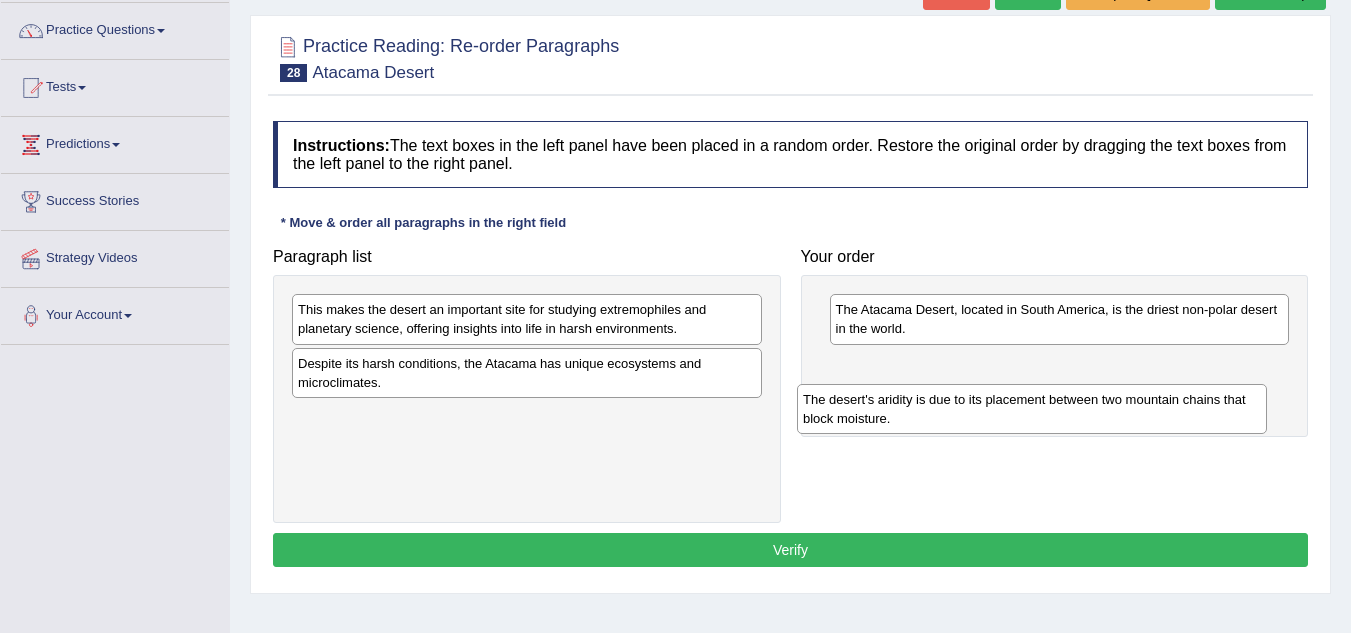 drag, startPoint x: 530, startPoint y: 428, endPoint x: 1035, endPoint y: 412, distance: 505.2534 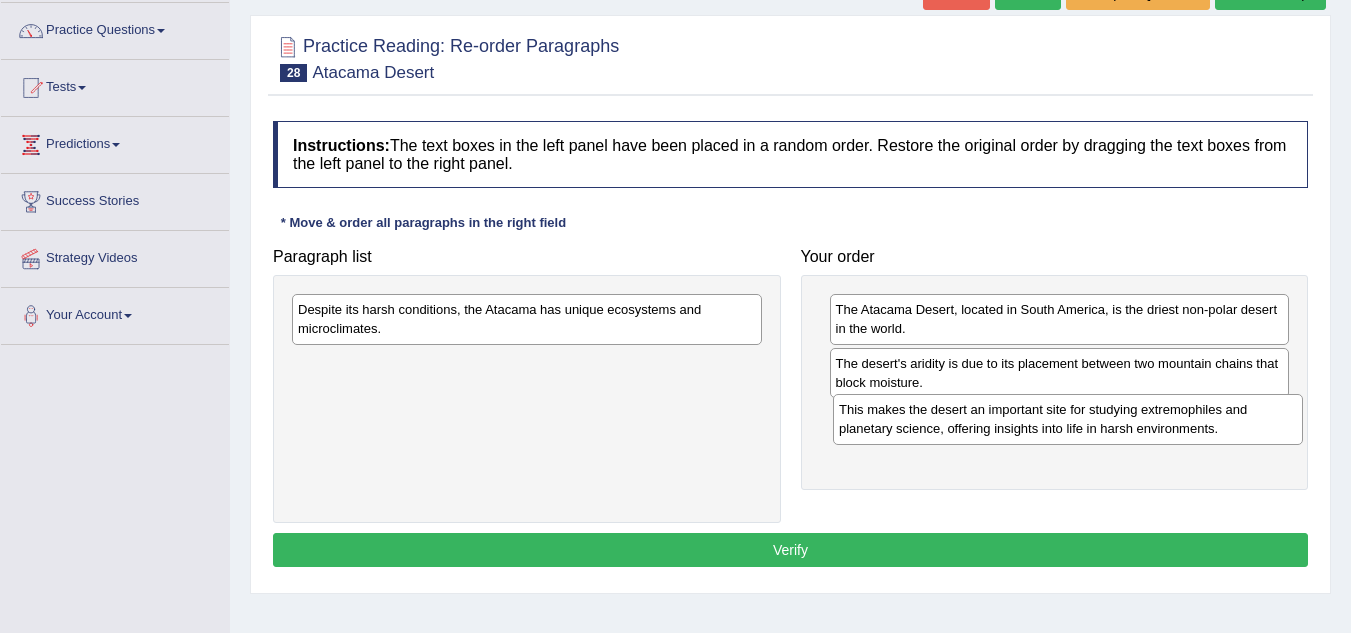 drag, startPoint x: 556, startPoint y: 320, endPoint x: 1097, endPoint y: 420, distance: 550.16455 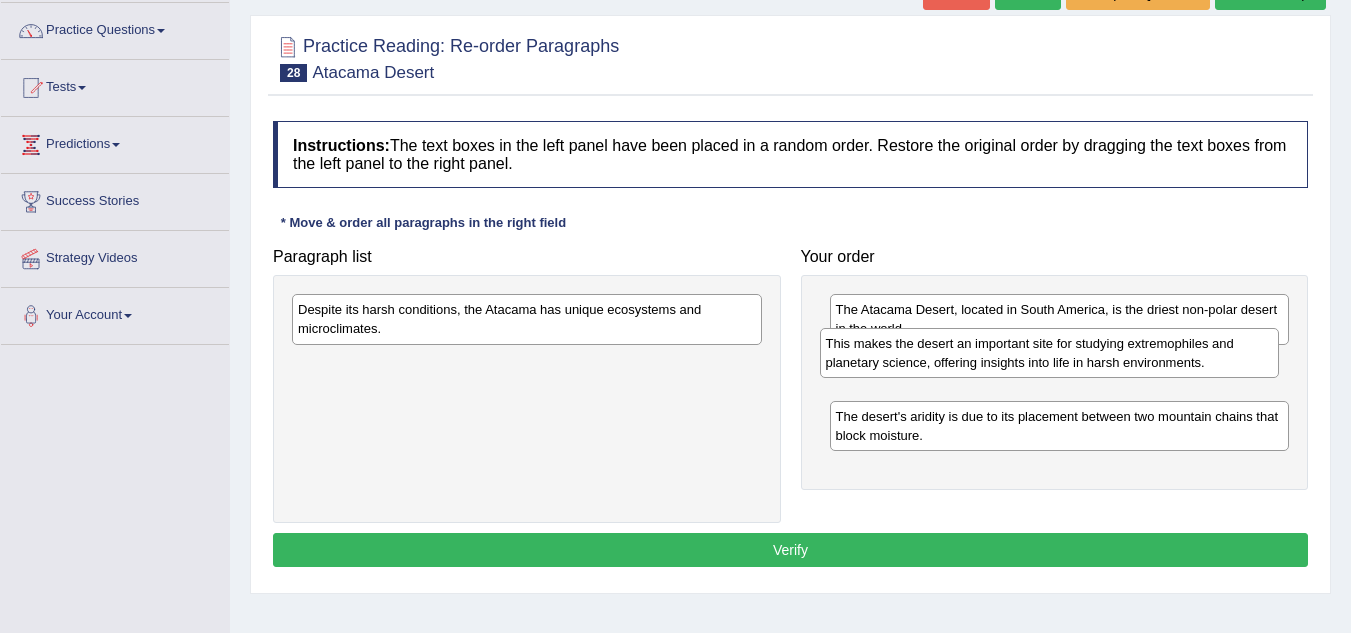 drag, startPoint x: 1097, startPoint y: 420, endPoint x: 1091, endPoint y: 348, distance: 72.249565 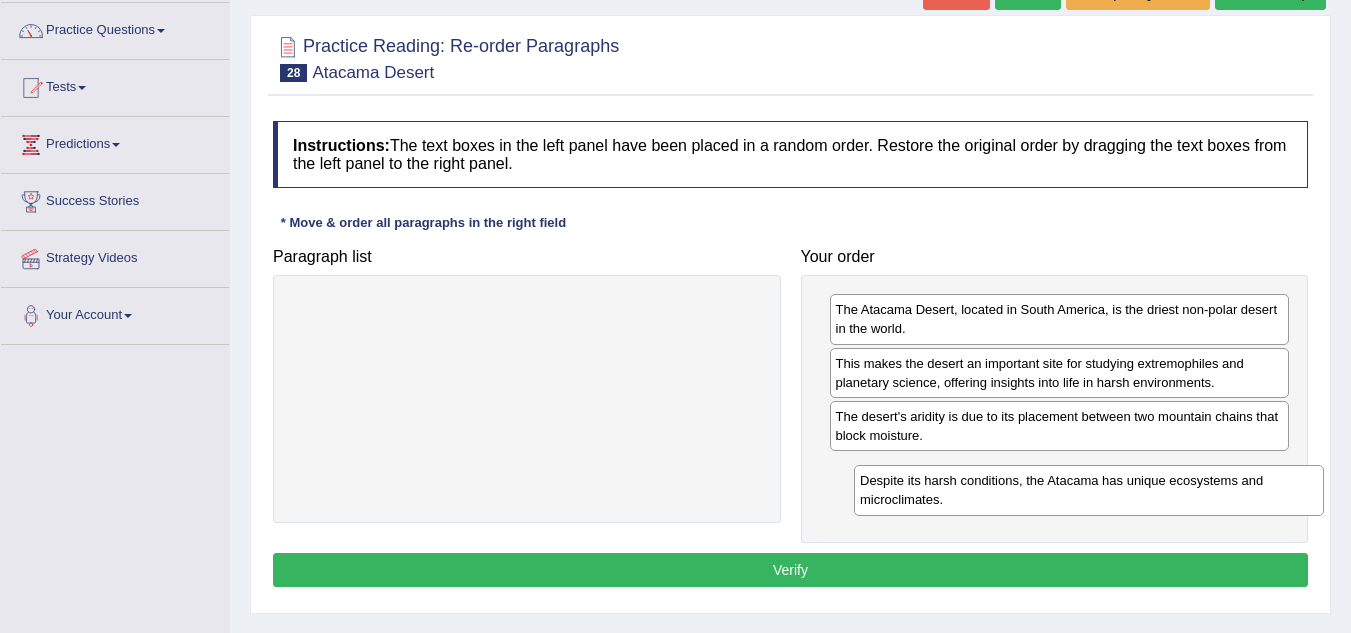 drag, startPoint x: 654, startPoint y: 319, endPoint x: 1215, endPoint y: 490, distance: 586.4827 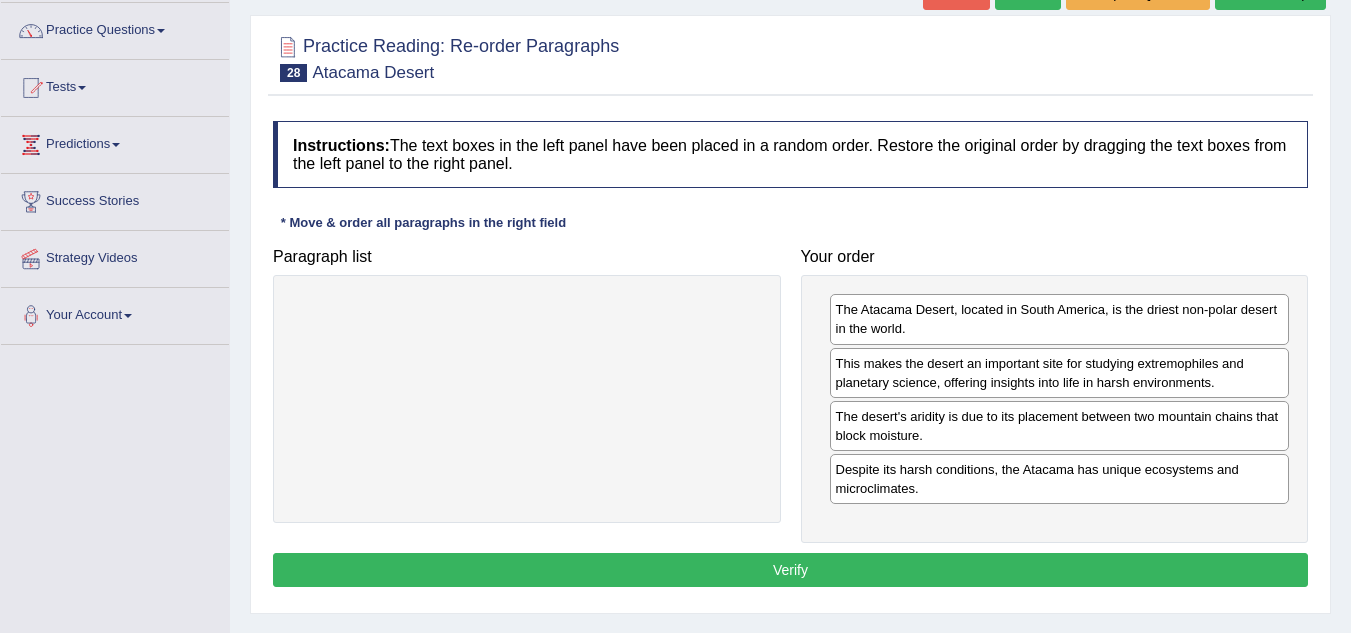 click on "Despite its harsh conditions, the Atacama has unique ecosystems and microclimates." at bounding box center (1060, 479) 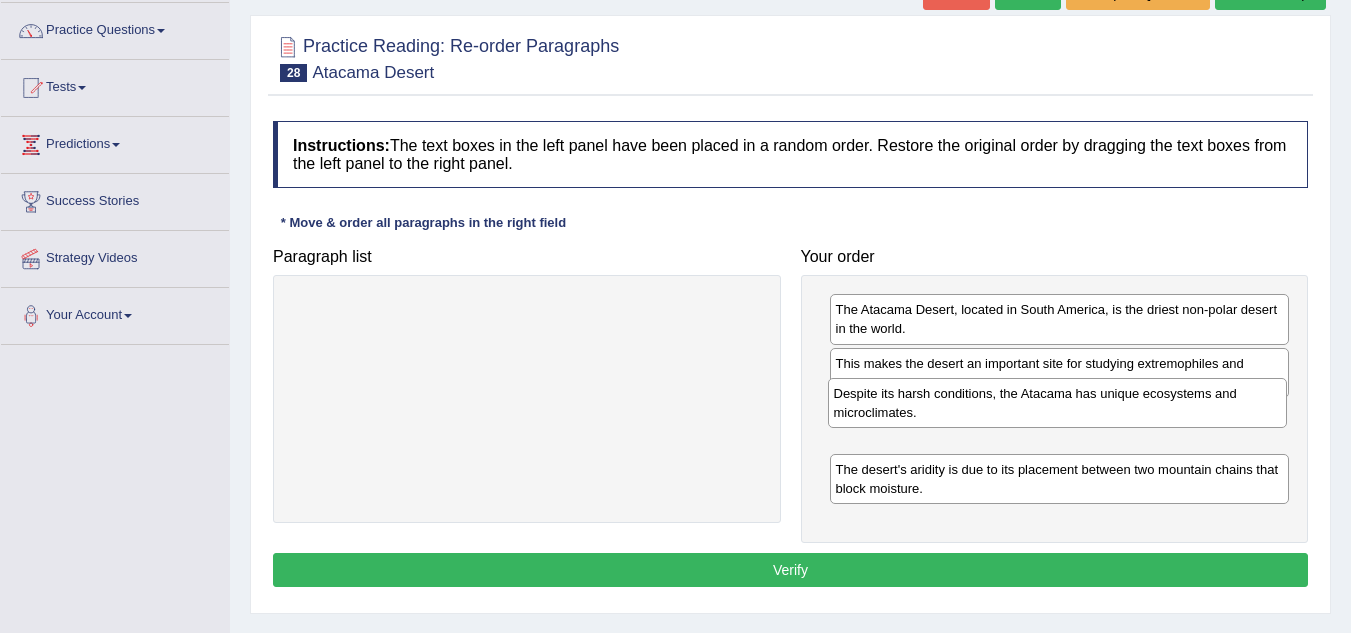 drag, startPoint x: 1215, startPoint y: 490, endPoint x: 1214, endPoint y: 407, distance: 83.00603 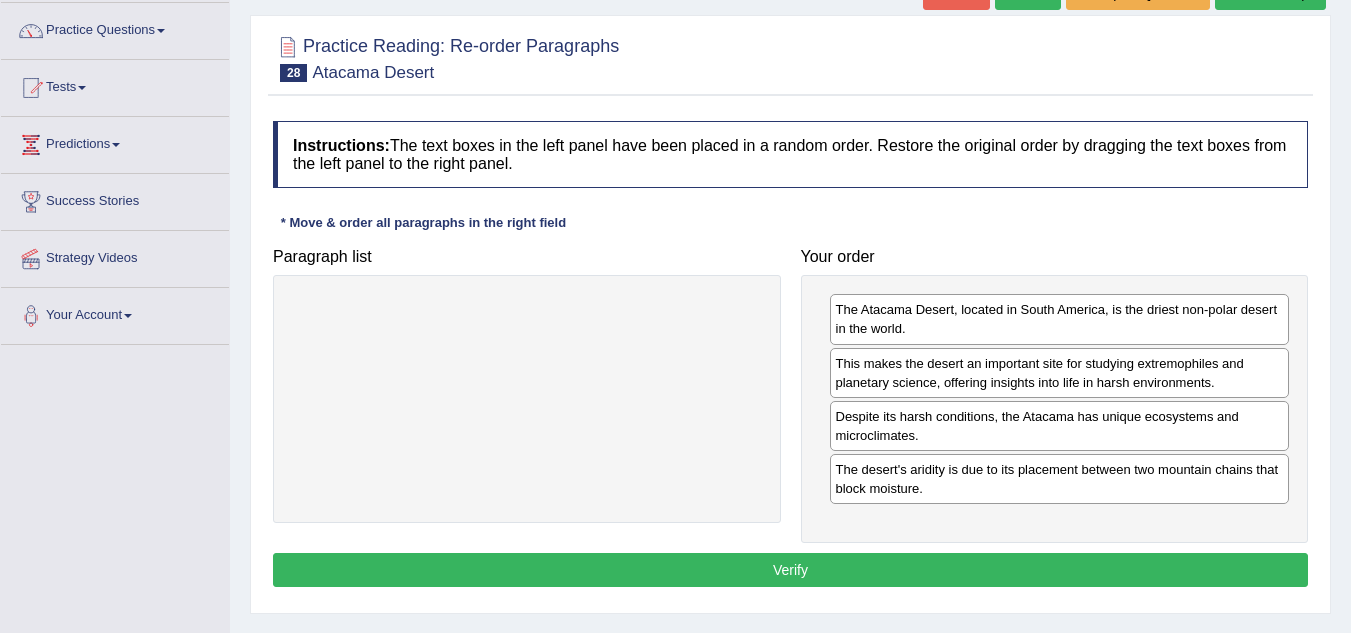 click on "Verify" at bounding box center (790, 570) 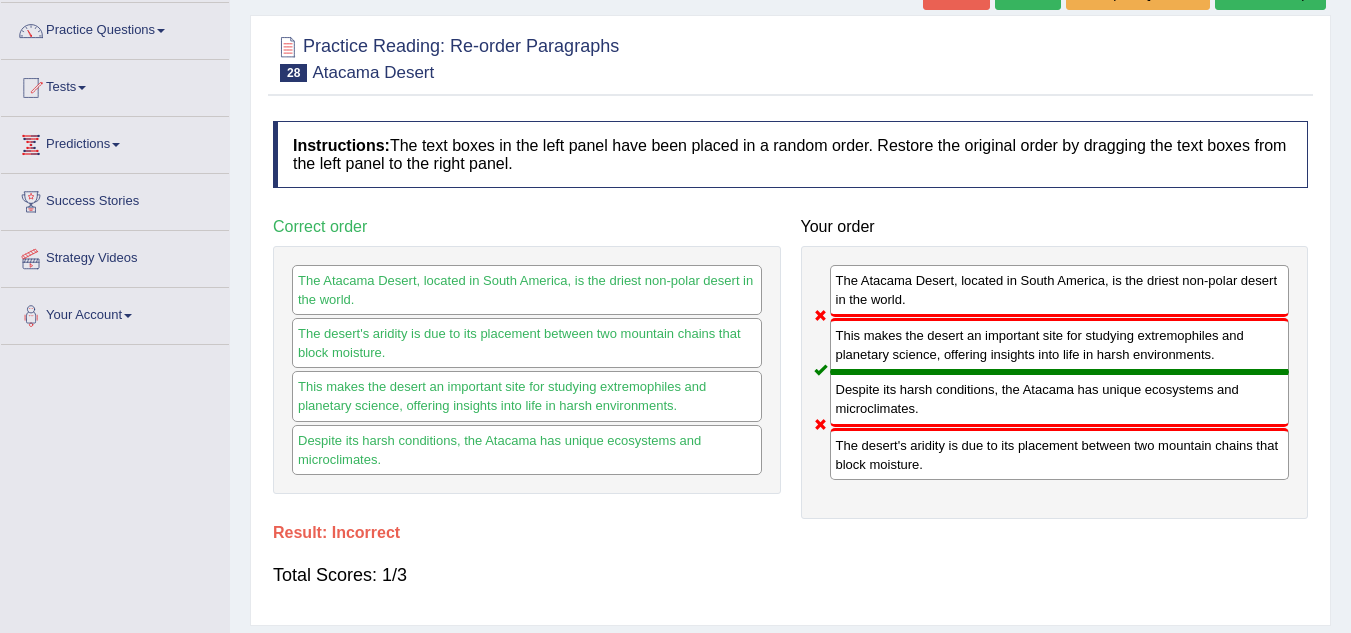 scroll, scrollTop: 0, scrollLeft: 0, axis: both 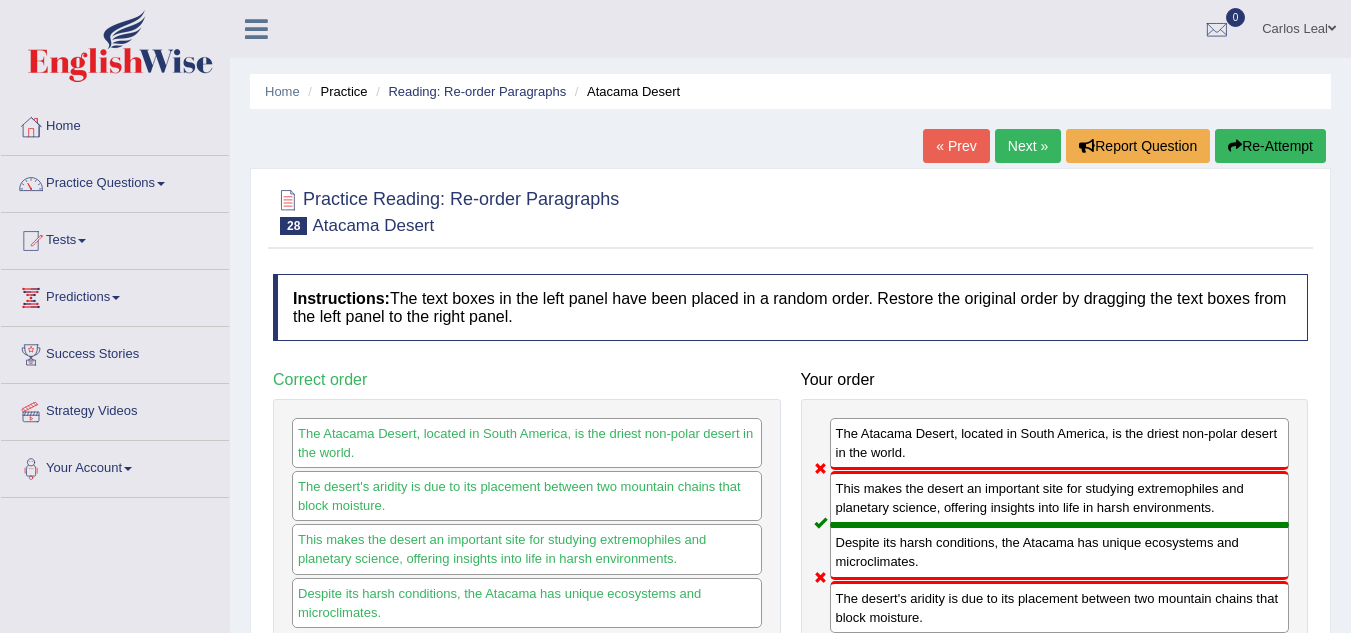 click on "Re-Attempt" at bounding box center [1270, 146] 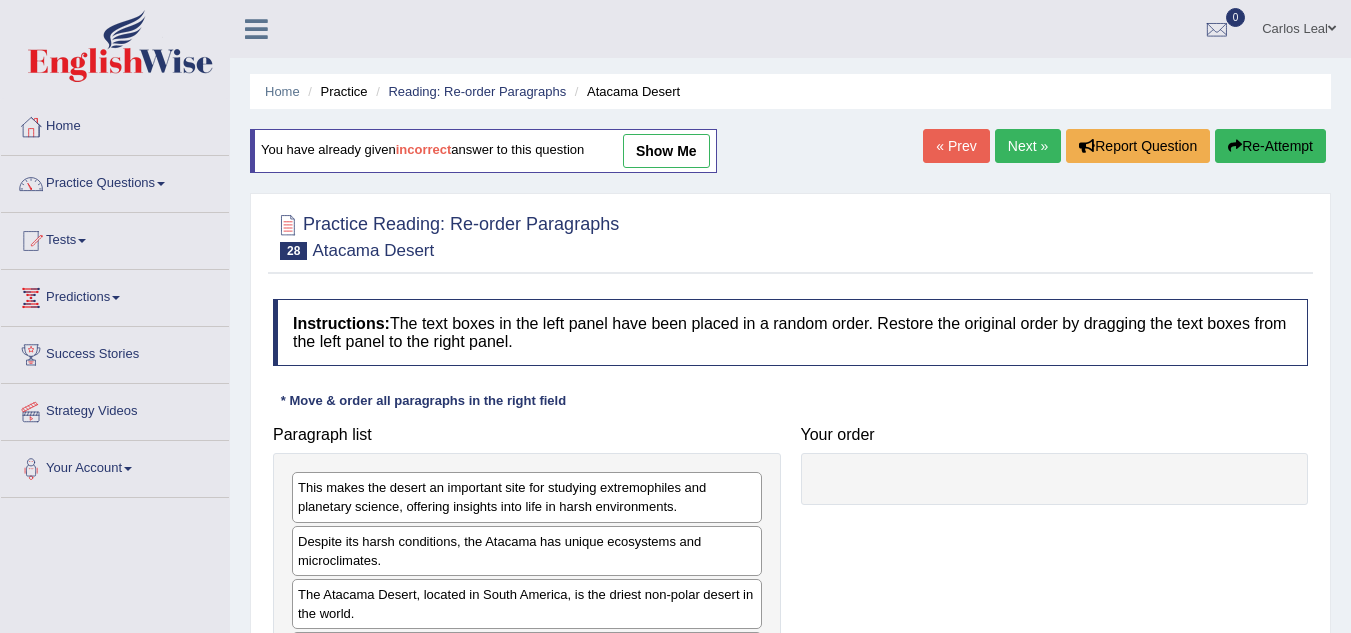 scroll, scrollTop: 0, scrollLeft: 0, axis: both 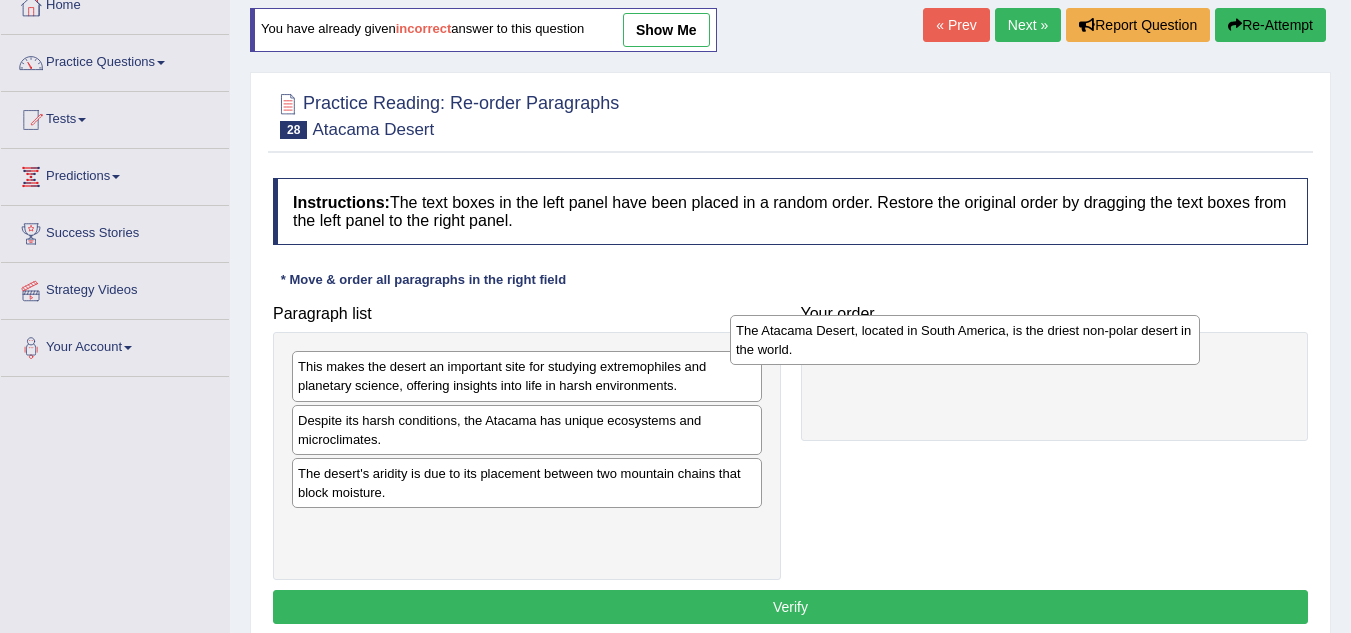 drag, startPoint x: 659, startPoint y: 499, endPoint x: 1100, endPoint y: 358, distance: 462.99243 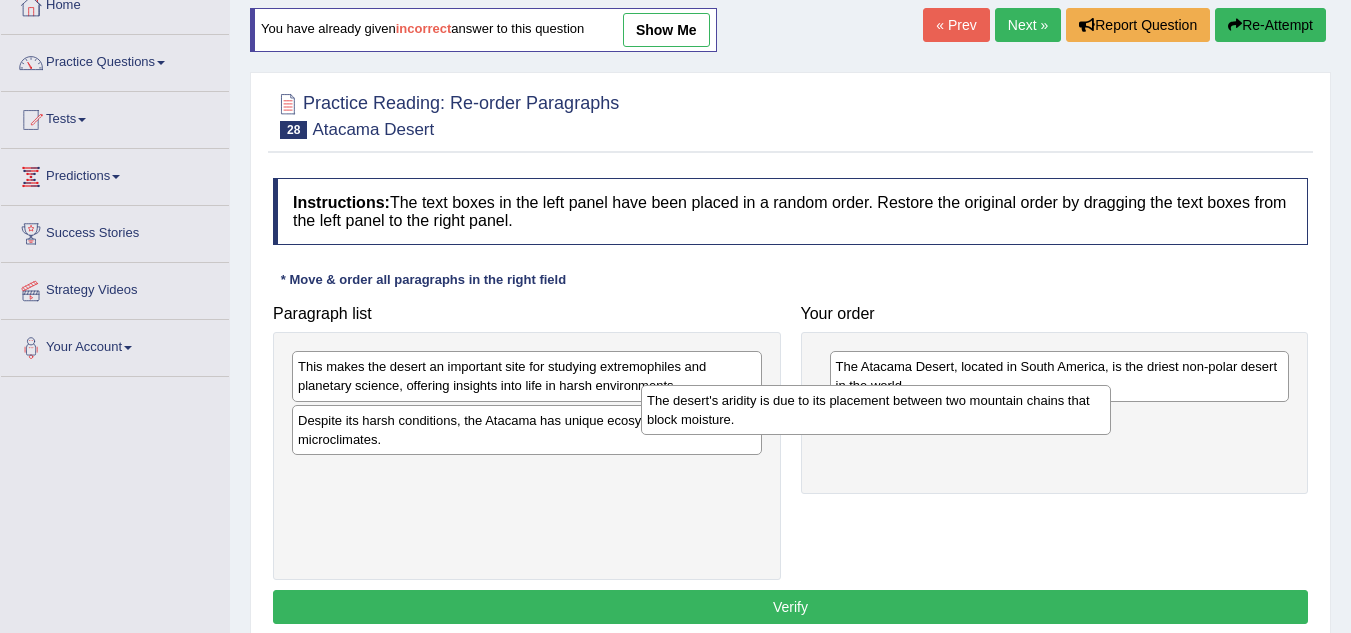 drag, startPoint x: 638, startPoint y: 500, endPoint x: 1044, endPoint y: 437, distance: 410.85886 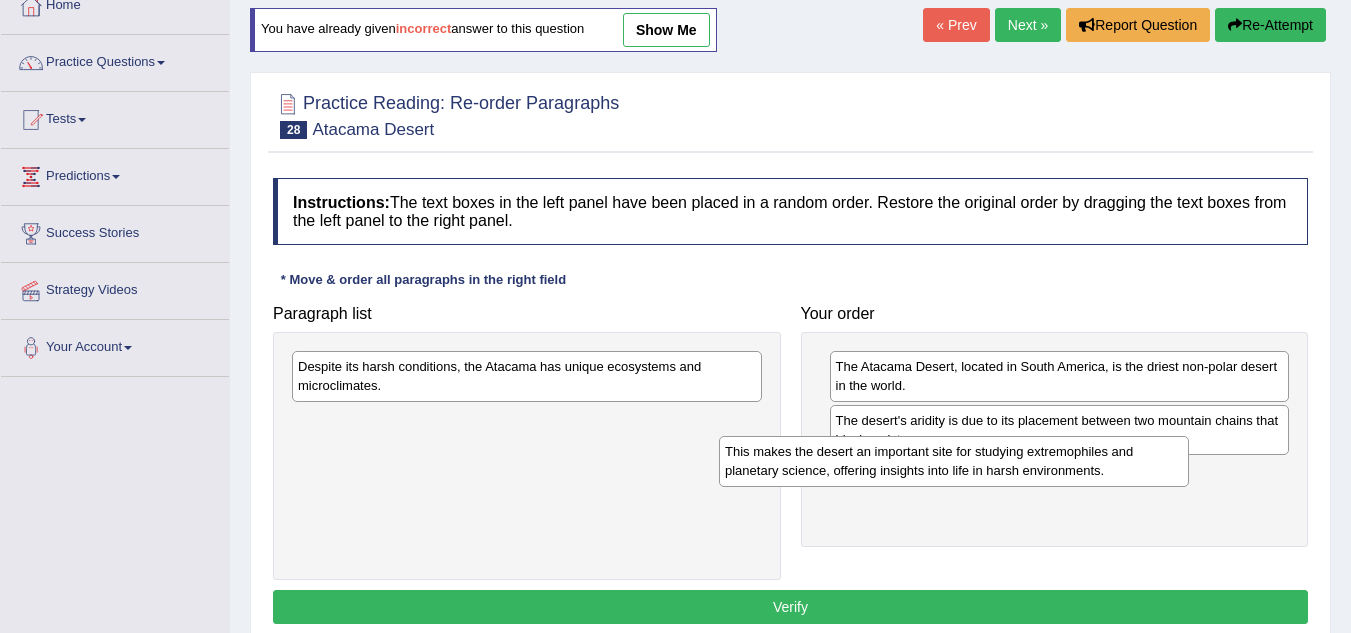 drag, startPoint x: 652, startPoint y: 389, endPoint x: 1095, endPoint y: 474, distance: 451.08093 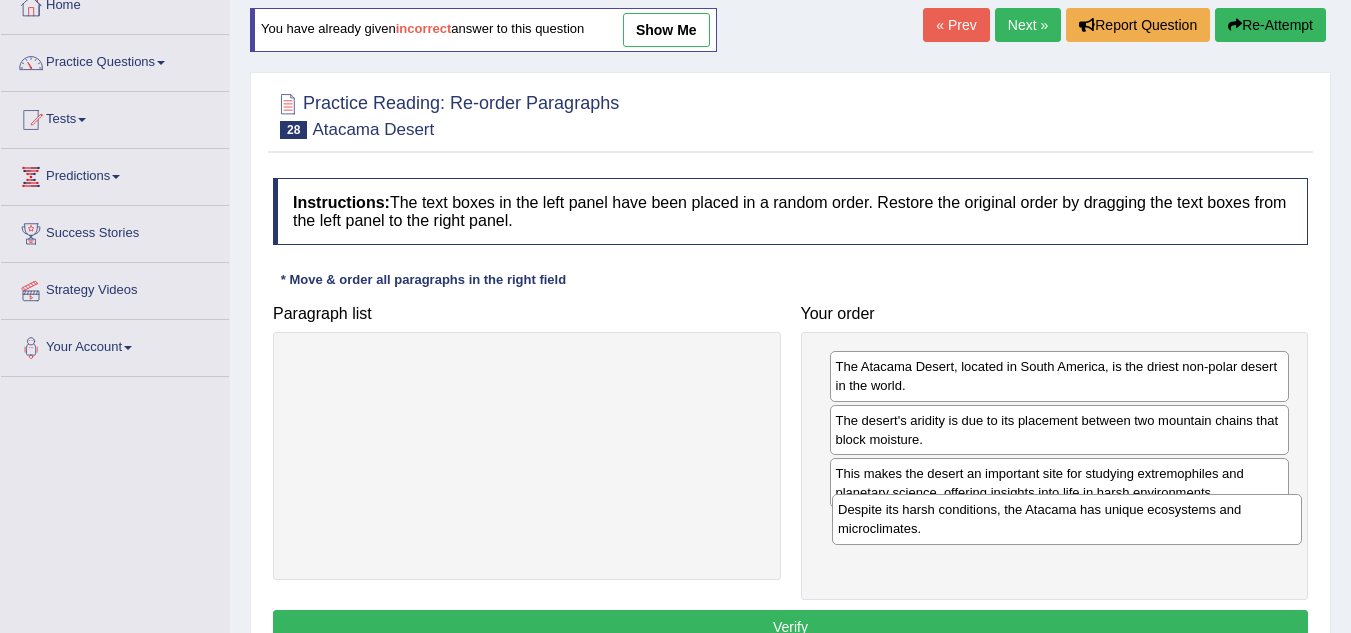 drag, startPoint x: 511, startPoint y: 372, endPoint x: 1051, endPoint y: 515, distance: 558.61346 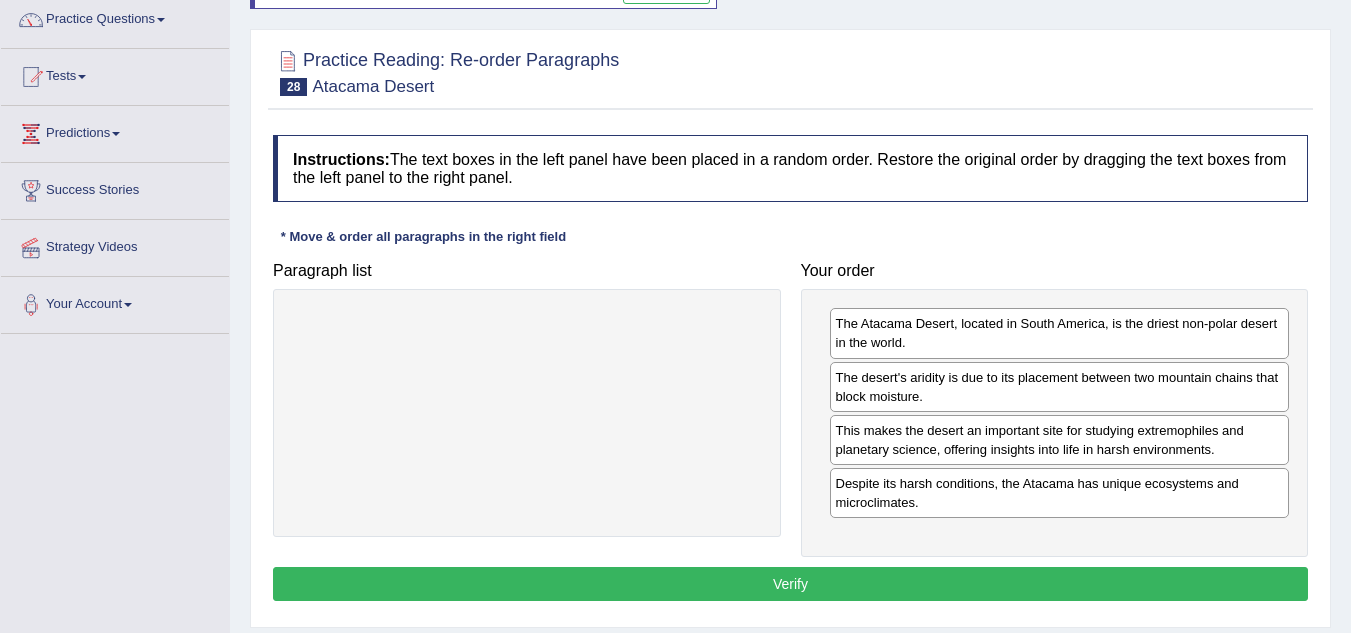 scroll, scrollTop: 165, scrollLeft: 0, axis: vertical 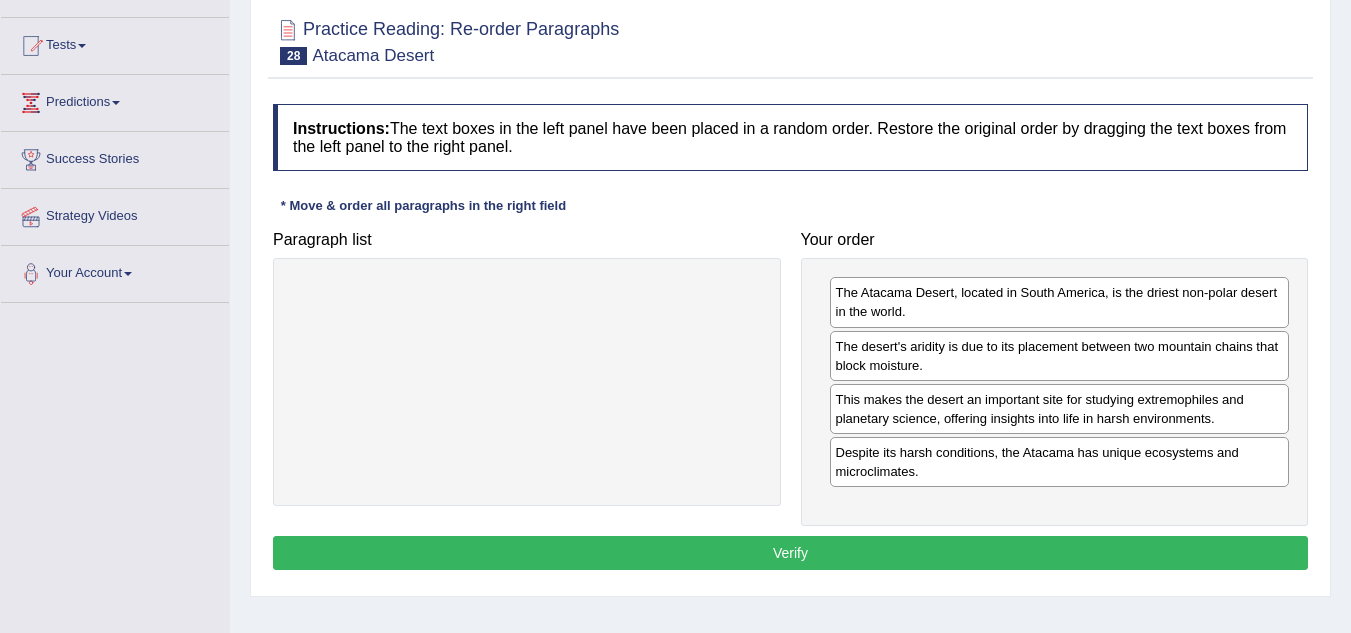 click on "Verify" at bounding box center (790, 553) 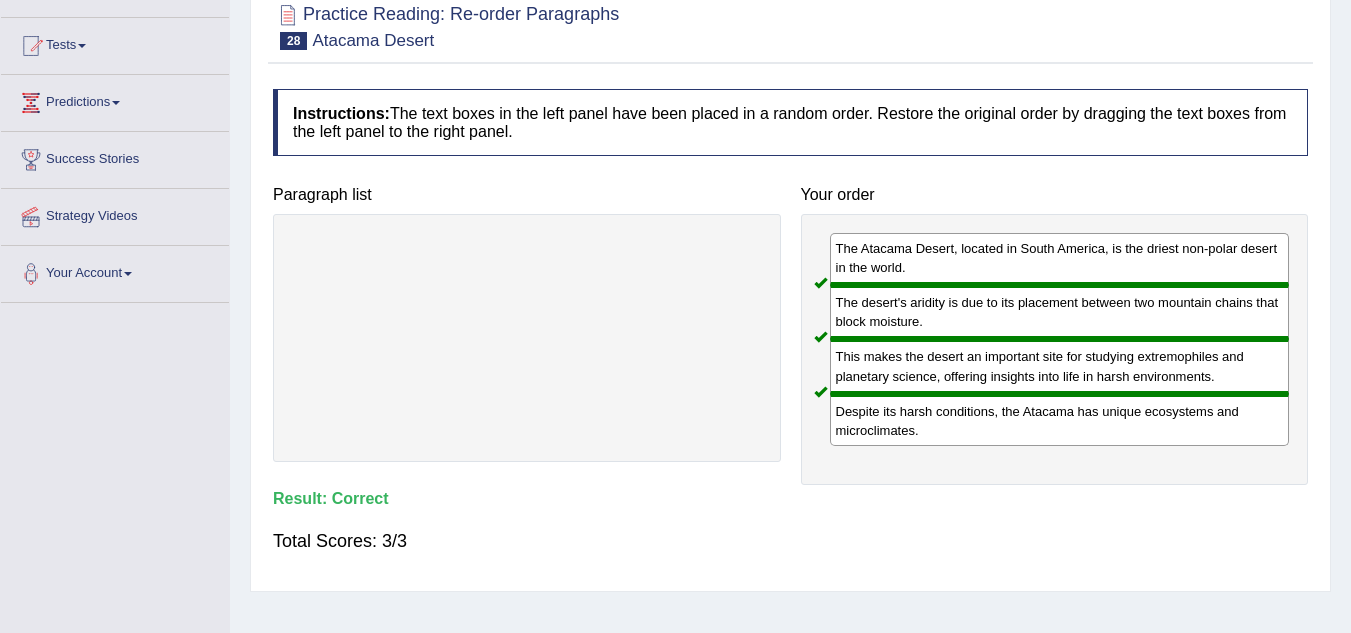 scroll, scrollTop: 2, scrollLeft: 0, axis: vertical 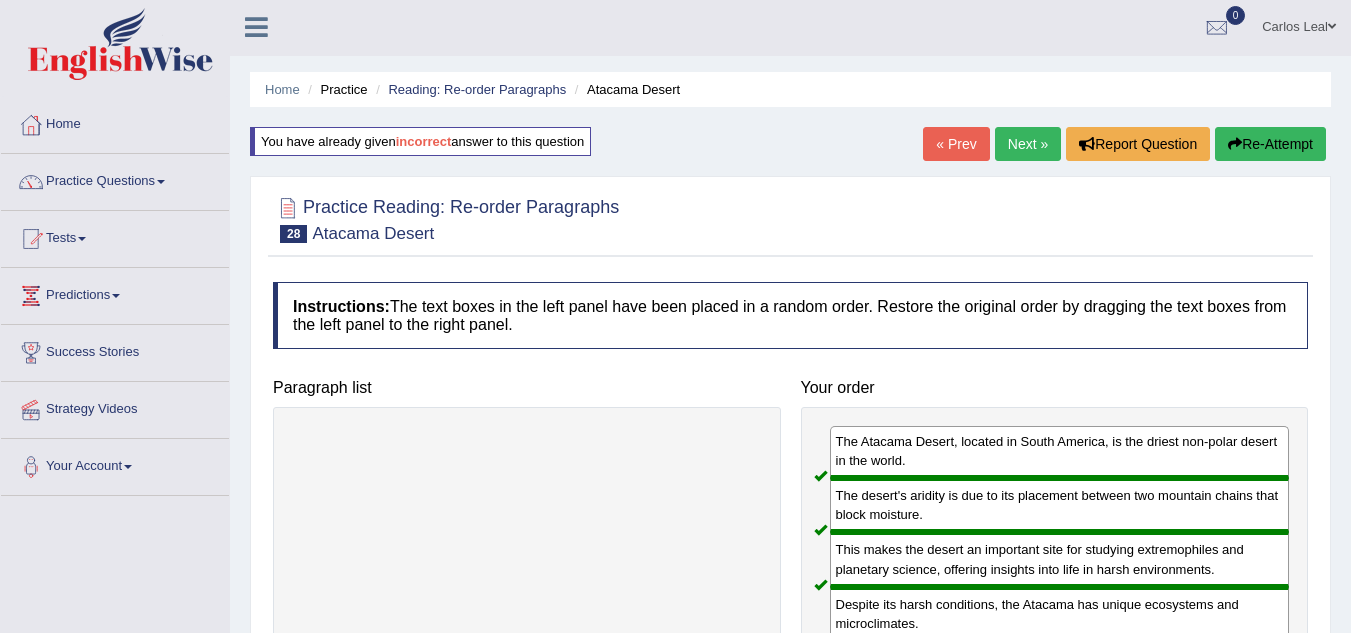 click on "Next »" at bounding box center [1028, 144] 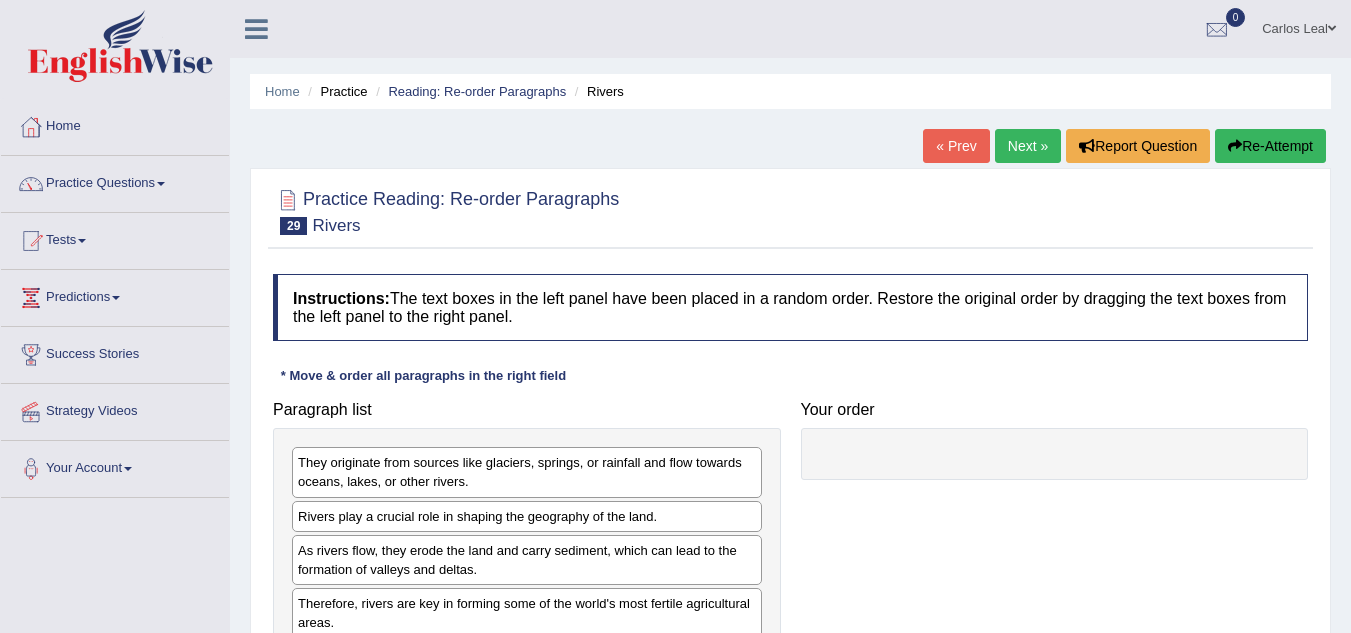 scroll, scrollTop: 0, scrollLeft: 0, axis: both 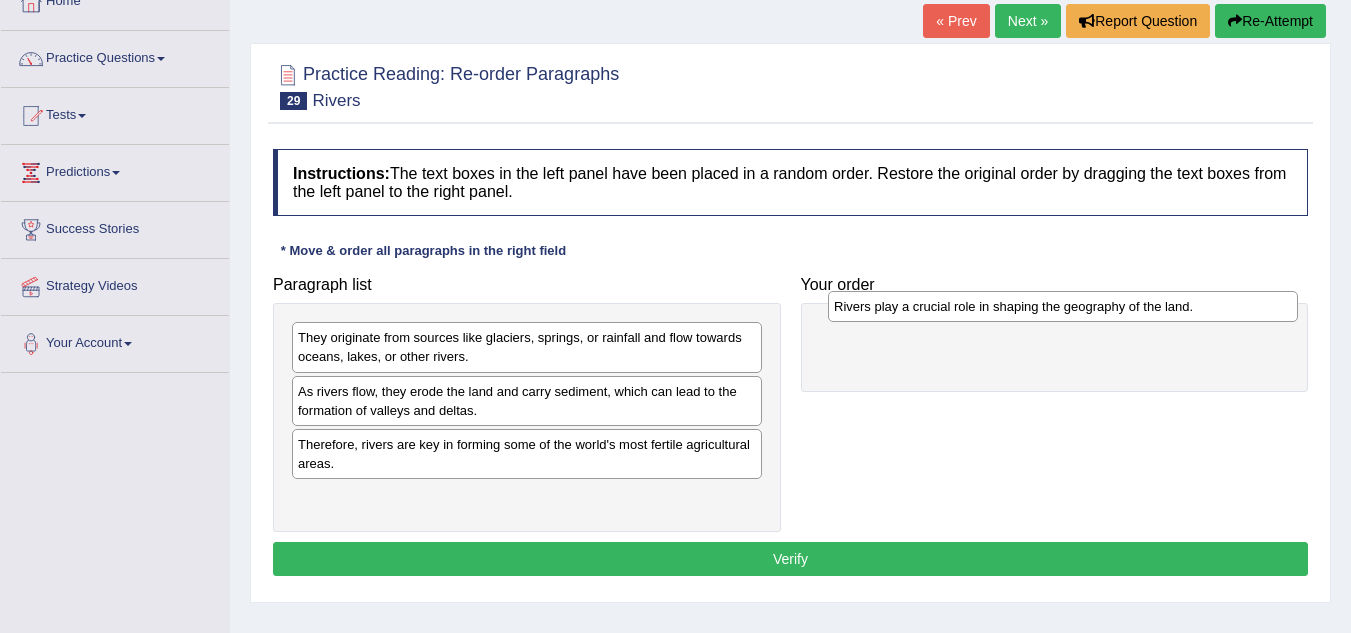 drag, startPoint x: 549, startPoint y: 396, endPoint x: 1085, endPoint y: 311, distance: 542.6979 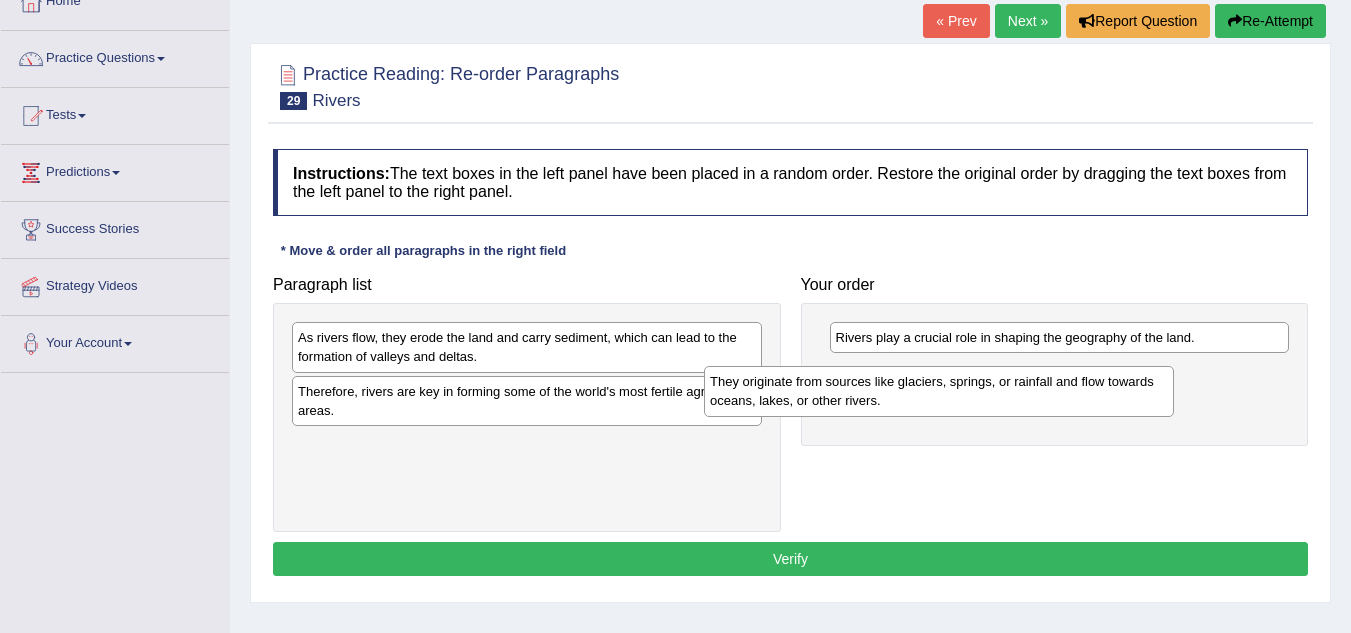 drag, startPoint x: 478, startPoint y: 362, endPoint x: 890, endPoint y: 406, distance: 414.34286 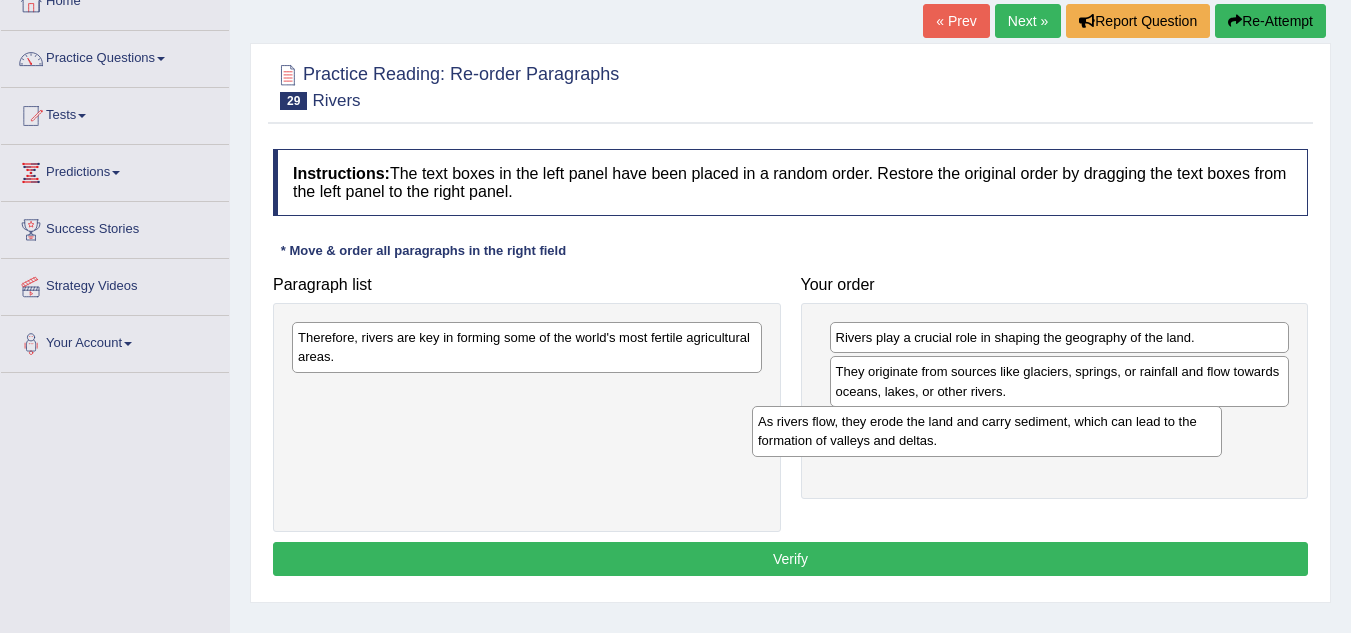 drag, startPoint x: 579, startPoint y: 359, endPoint x: 1039, endPoint y: 443, distance: 467.60666 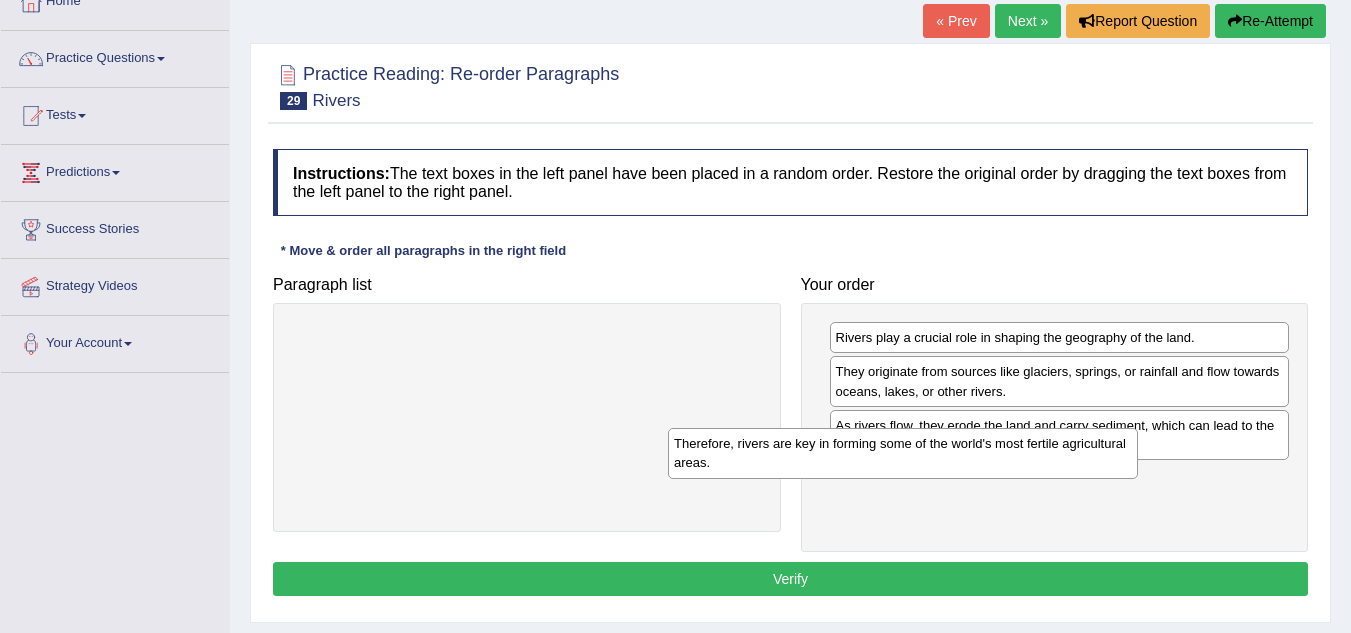 drag, startPoint x: 638, startPoint y: 348, endPoint x: 1019, endPoint y: 456, distance: 396.01135 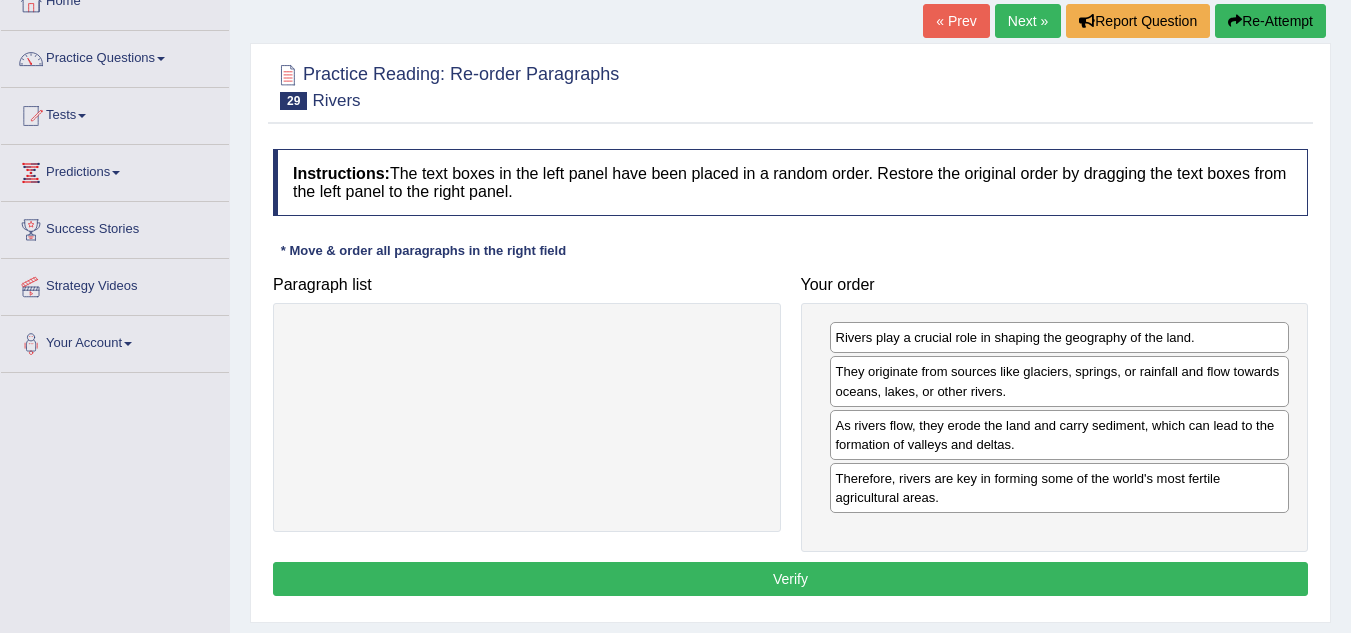 click on "Verify" at bounding box center (790, 579) 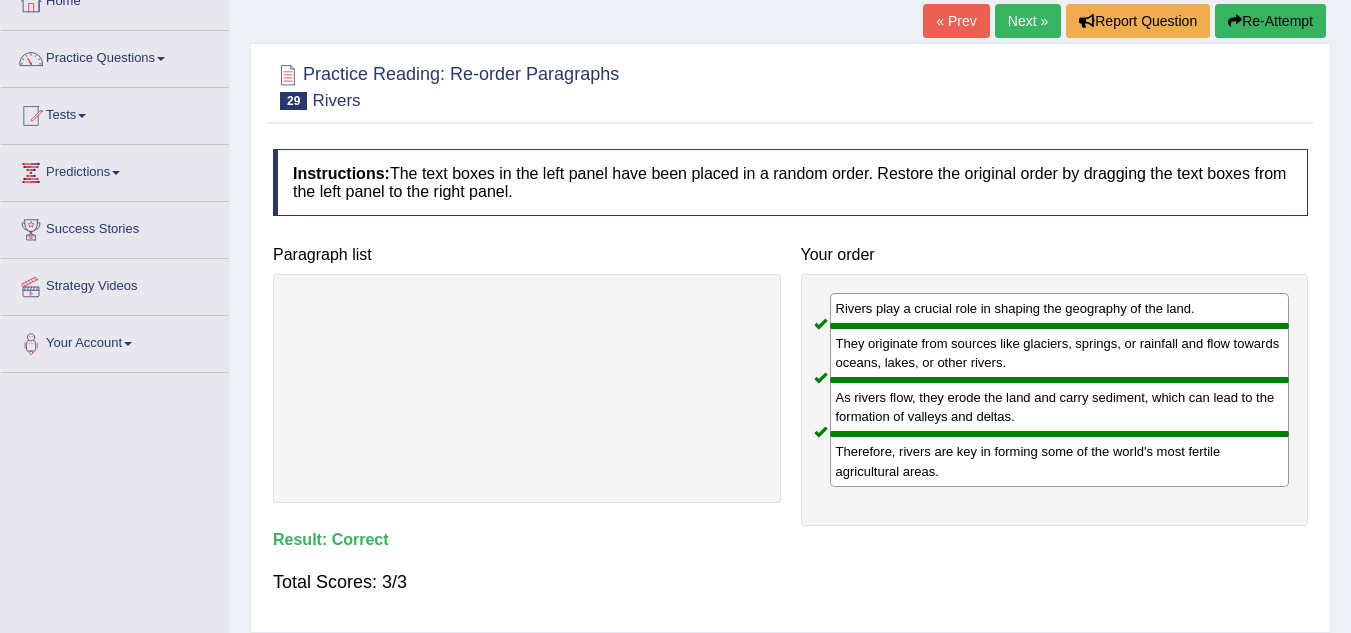 click on "Next »" at bounding box center (1028, 21) 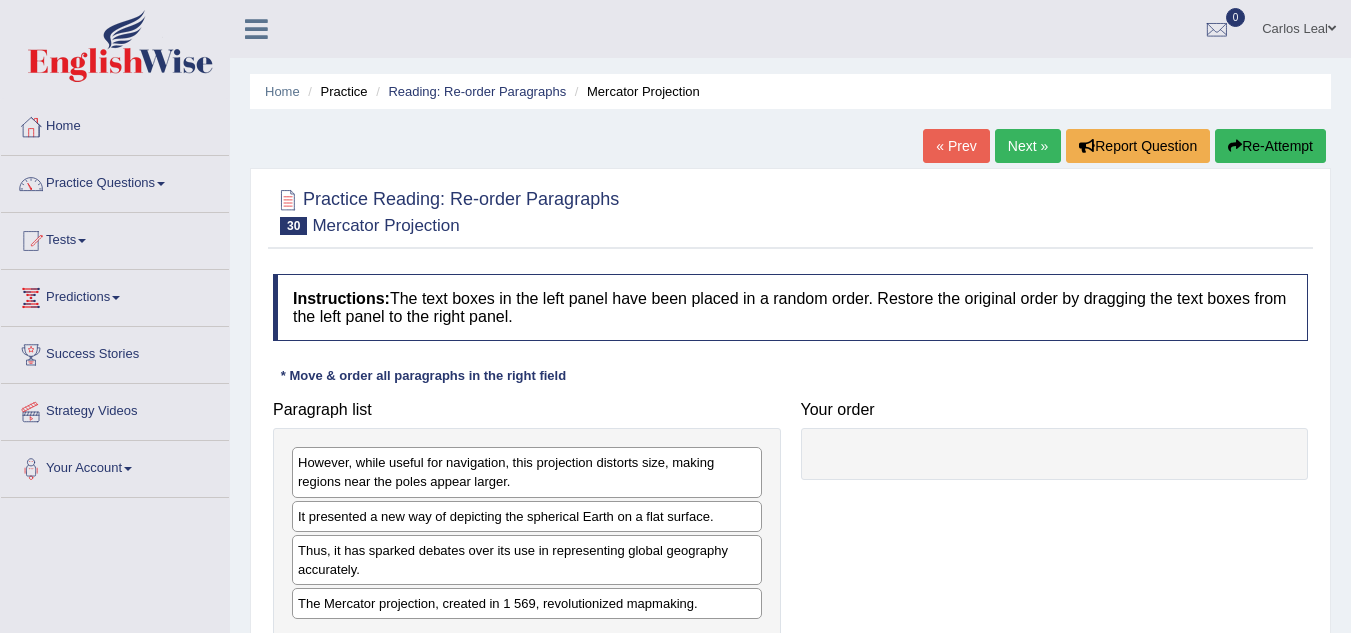 scroll, scrollTop: 0, scrollLeft: 0, axis: both 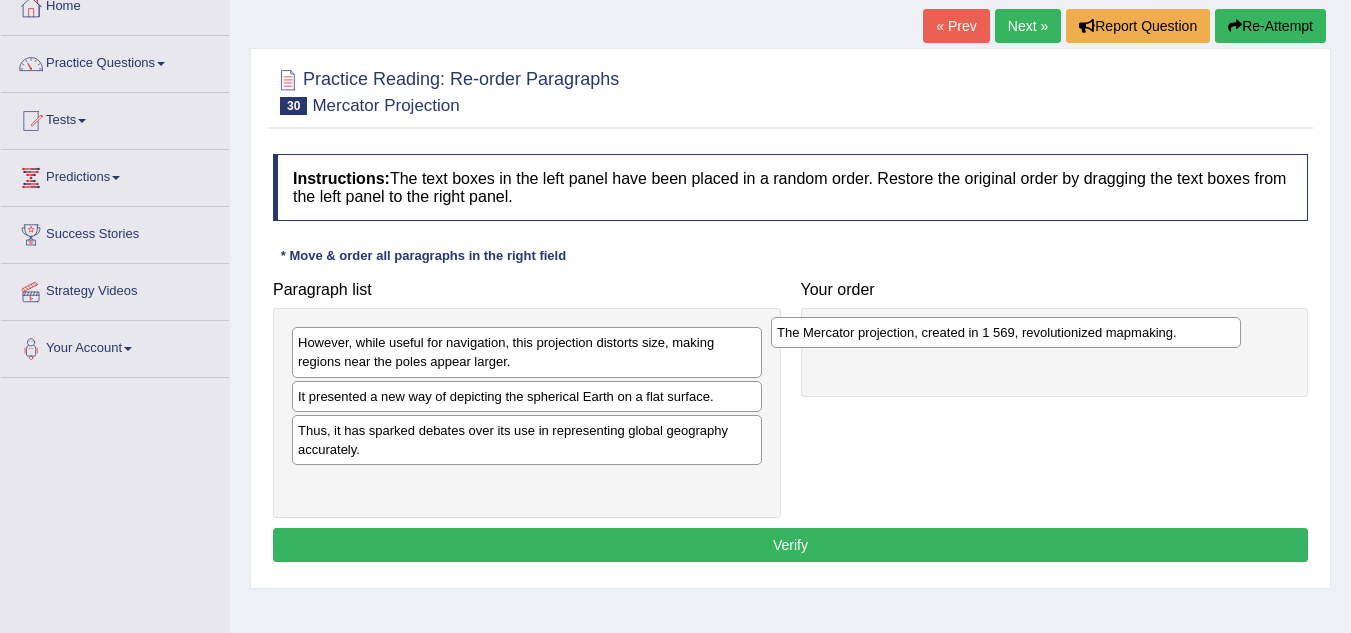 drag, startPoint x: 585, startPoint y: 493, endPoint x: 1083, endPoint y: 336, distance: 522.16187 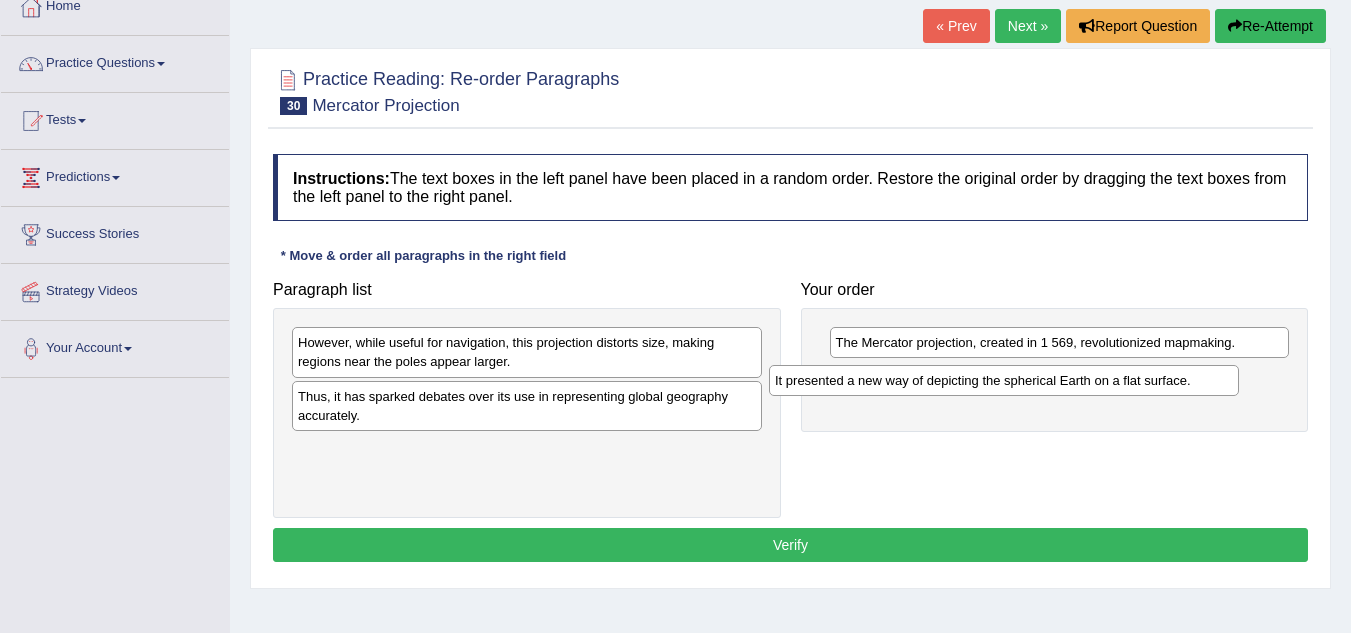 drag, startPoint x: 531, startPoint y: 403, endPoint x: 1011, endPoint y: 381, distance: 480.5039 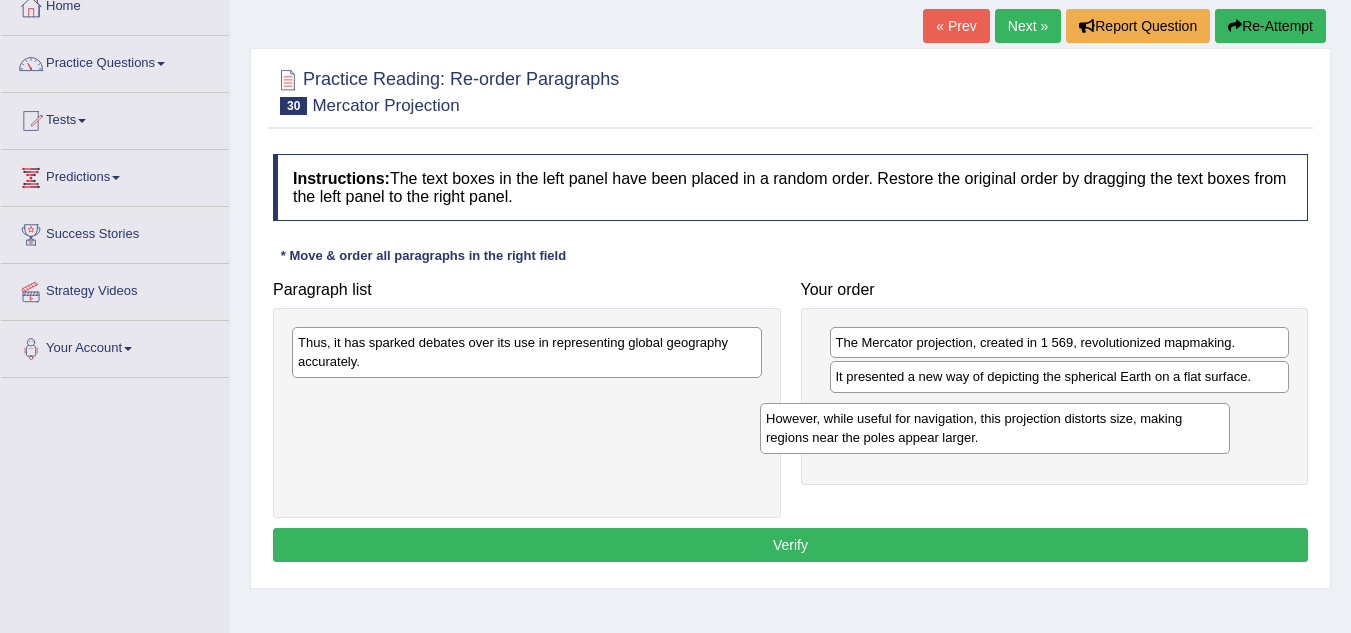 drag, startPoint x: 582, startPoint y: 367, endPoint x: 1050, endPoint y: 443, distance: 474.1308 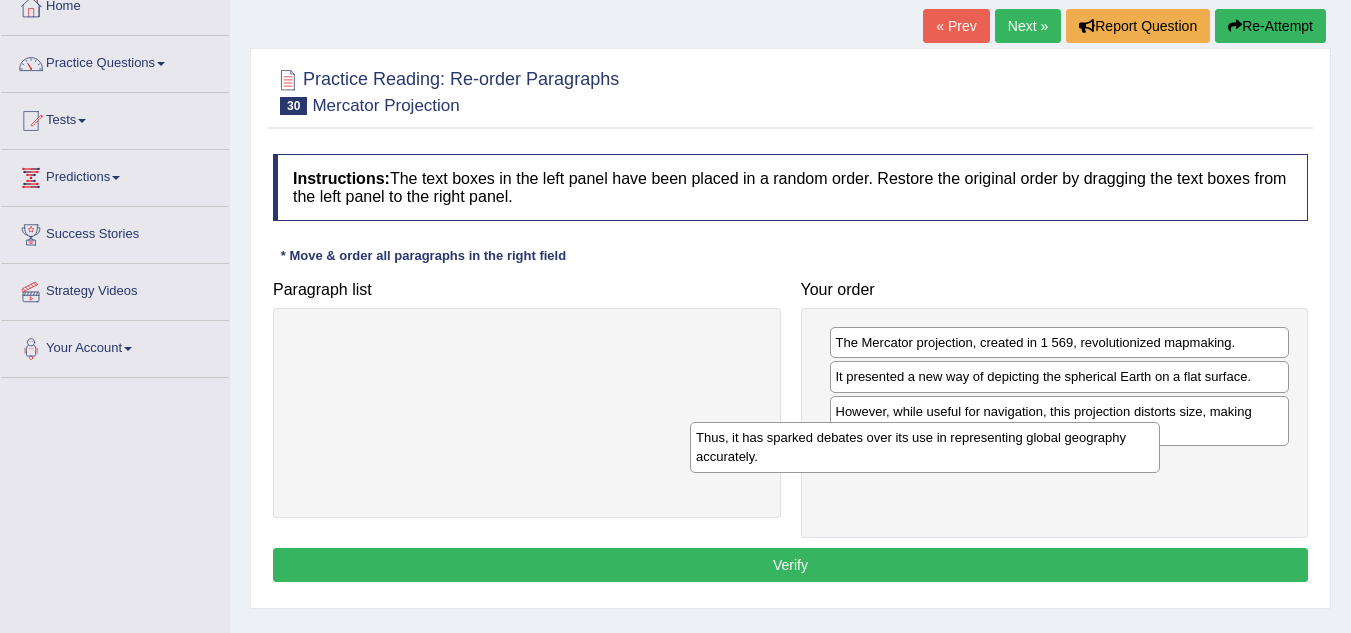 drag, startPoint x: 638, startPoint y: 352, endPoint x: 1036, endPoint y: 451, distance: 410.12802 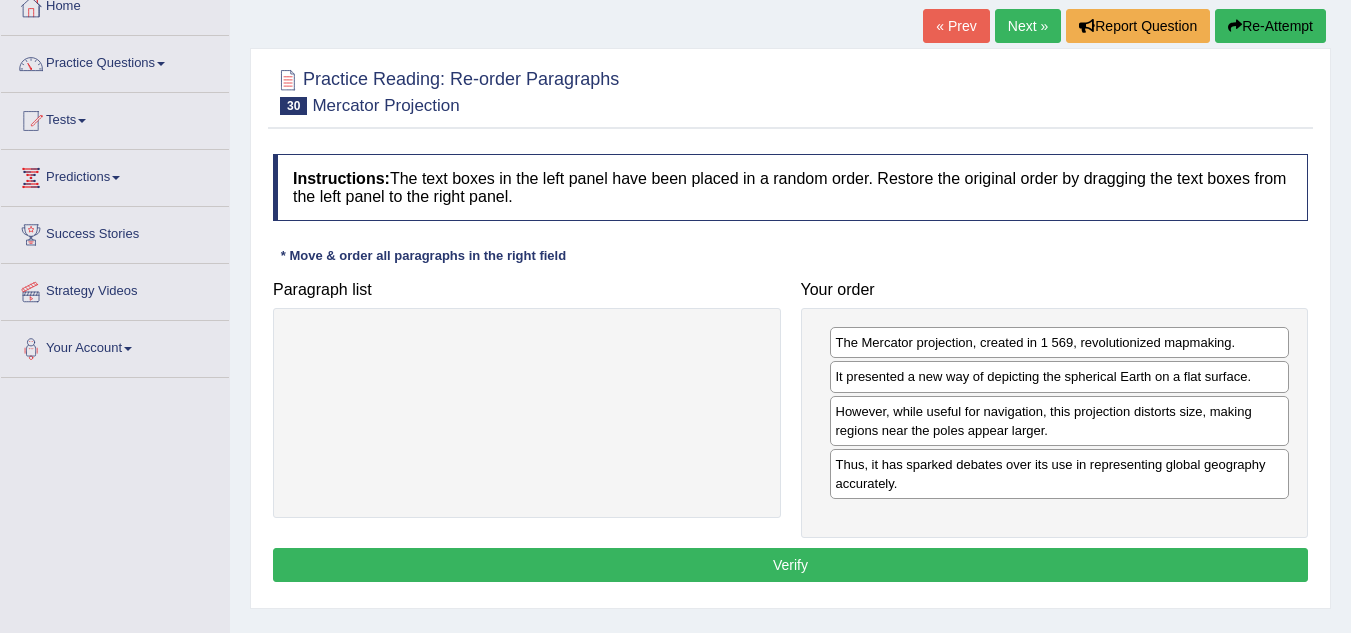 click on "Verify" at bounding box center [790, 565] 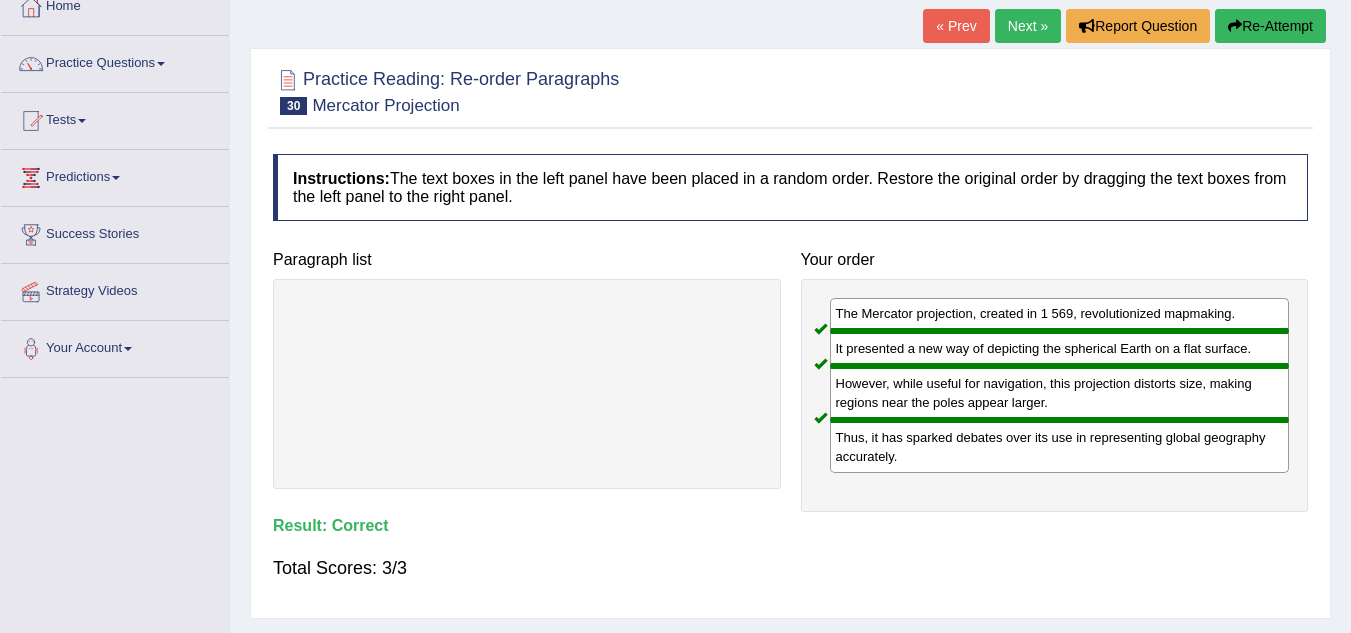 click on "Next »" at bounding box center [1028, 26] 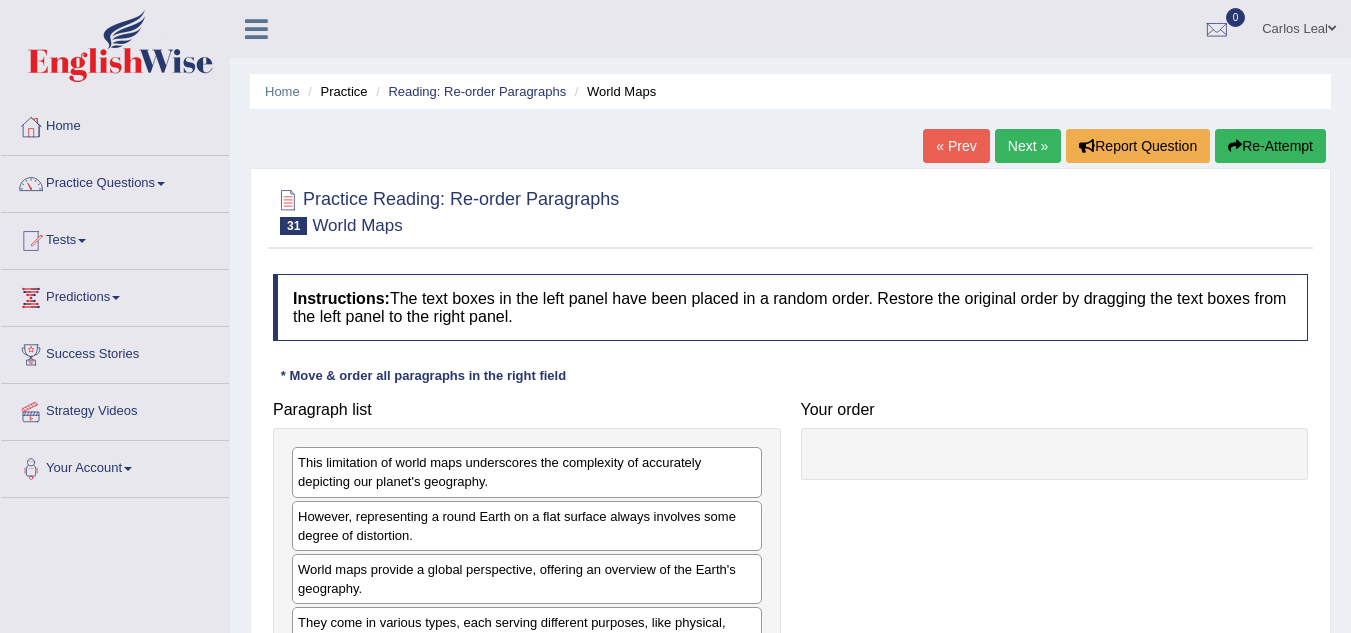 scroll, scrollTop: 0, scrollLeft: 0, axis: both 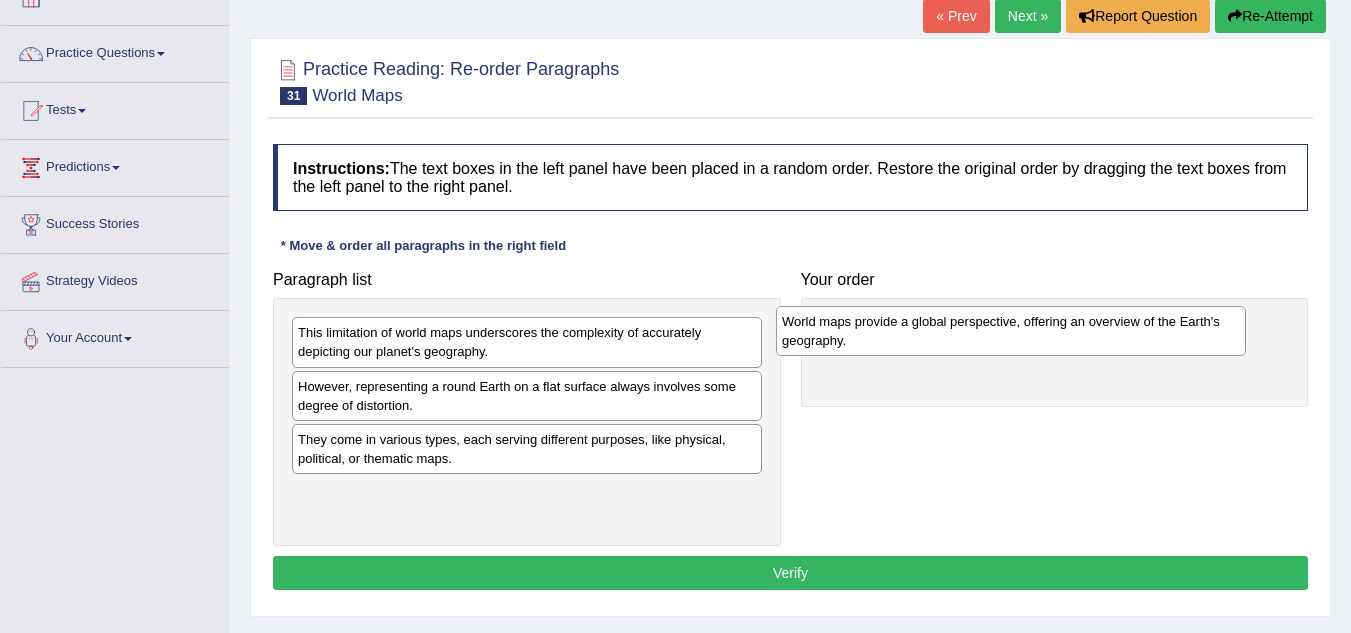 drag, startPoint x: 623, startPoint y: 458, endPoint x: 1107, endPoint y: 339, distance: 498.4145 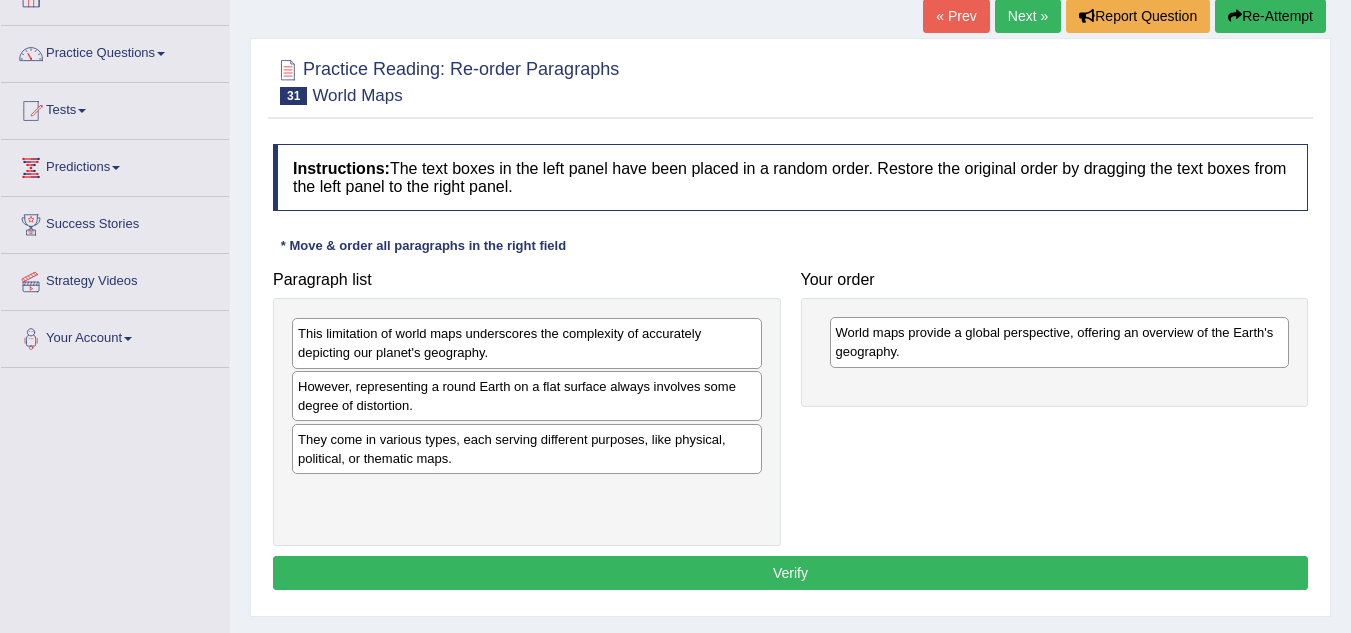 click on "This limitation of world maps underscores the complexity of accurately depicting our planet's geography." at bounding box center (527, 343) 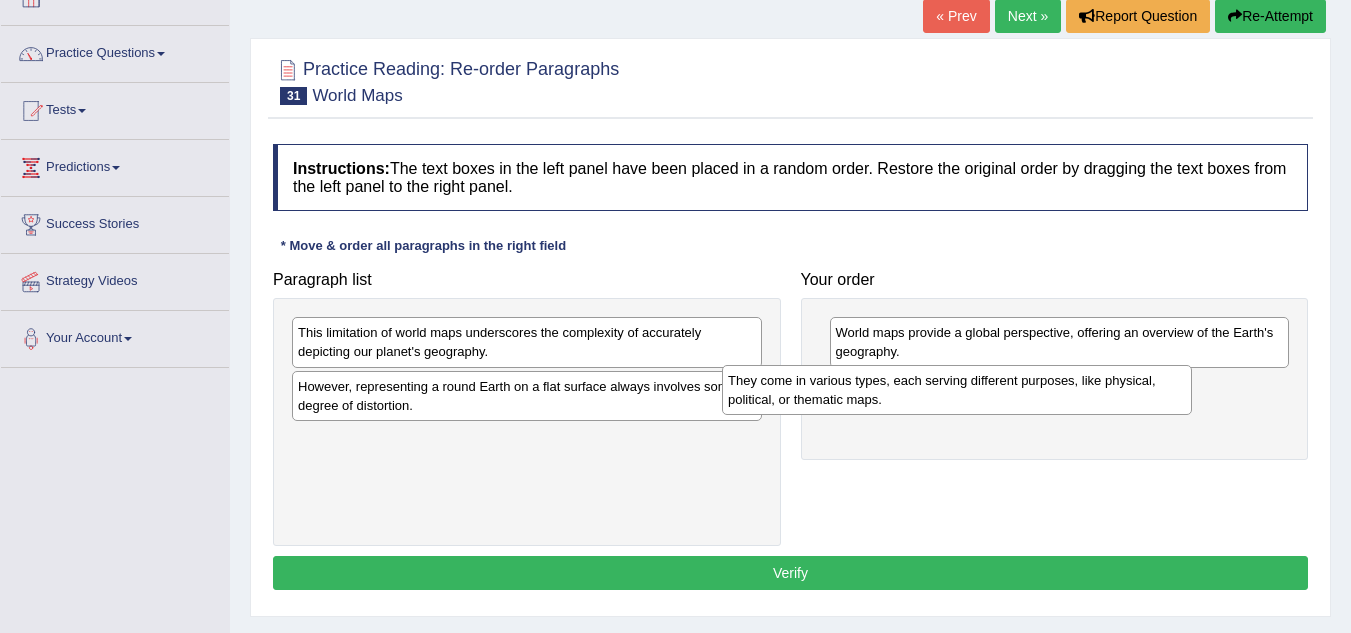 drag, startPoint x: 543, startPoint y: 451, endPoint x: 973, endPoint y: 392, distance: 434.0288 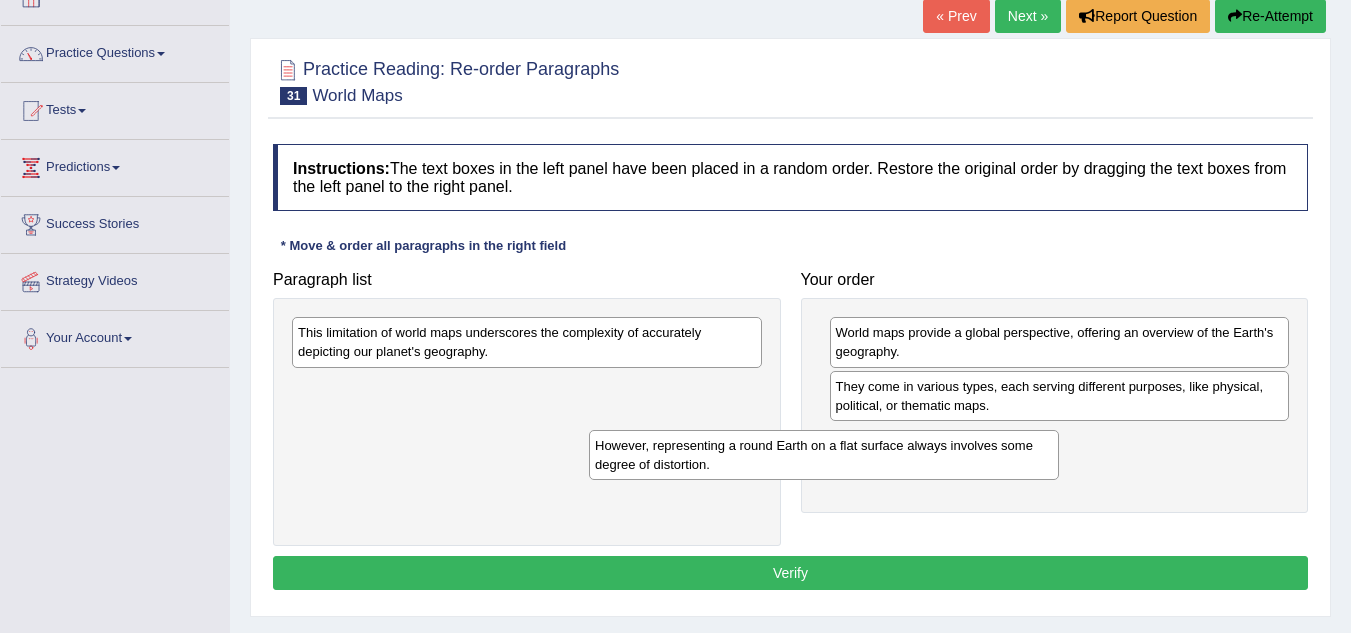 drag, startPoint x: 584, startPoint y: 396, endPoint x: 887, endPoint y: 452, distance: 308.13147 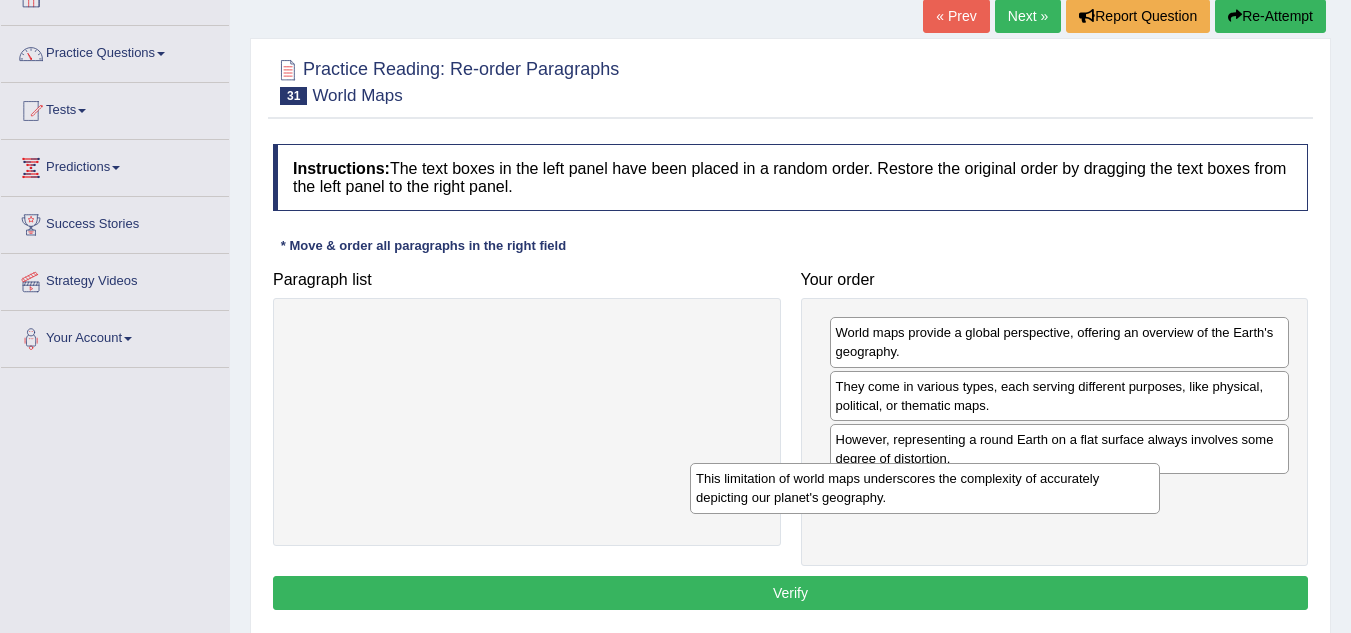 drag, startPoint x: 547, startPoint y: 341, endPoint x: 946, endPoint y: 487, distance: 424.87292 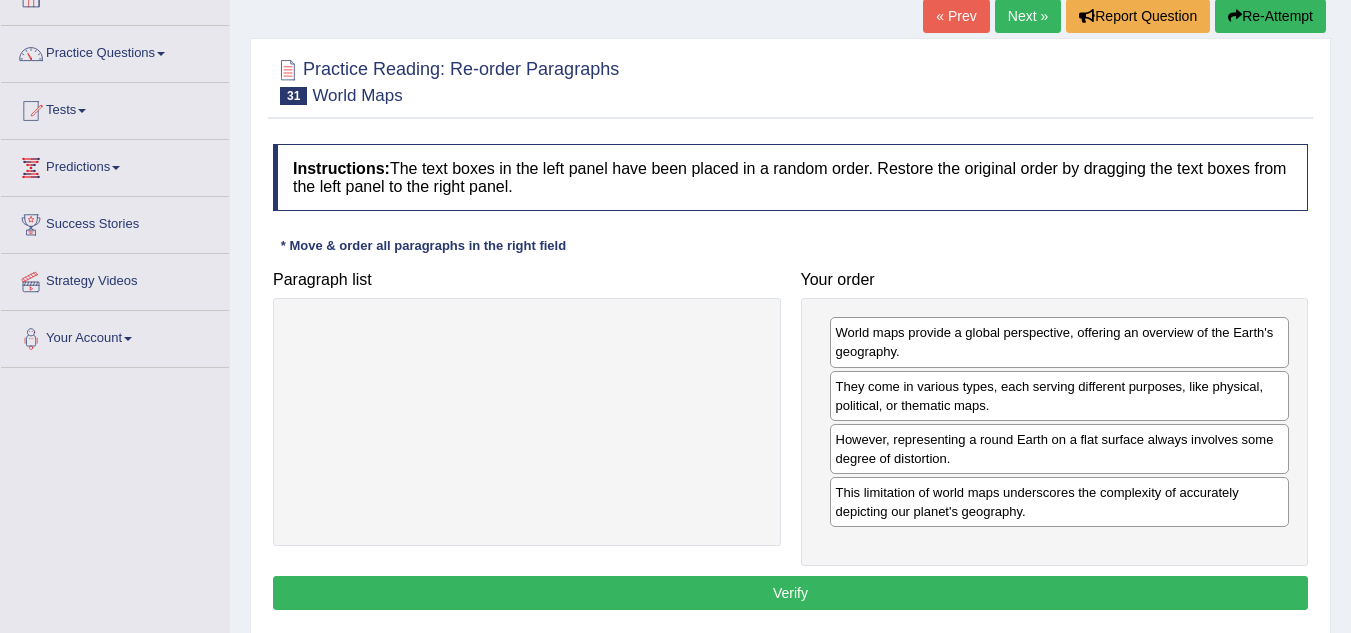 click on "Verify" at bounding box center [790, 593] 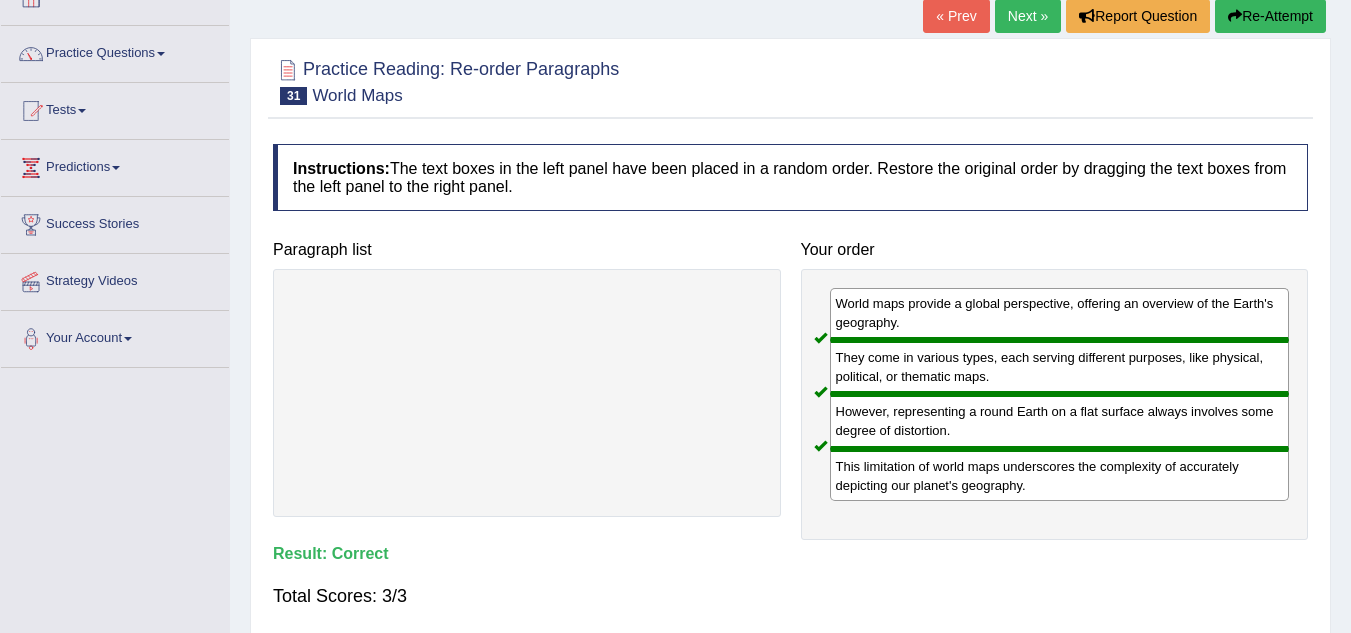 click on "Next »" at bounding box center (1028, 16) 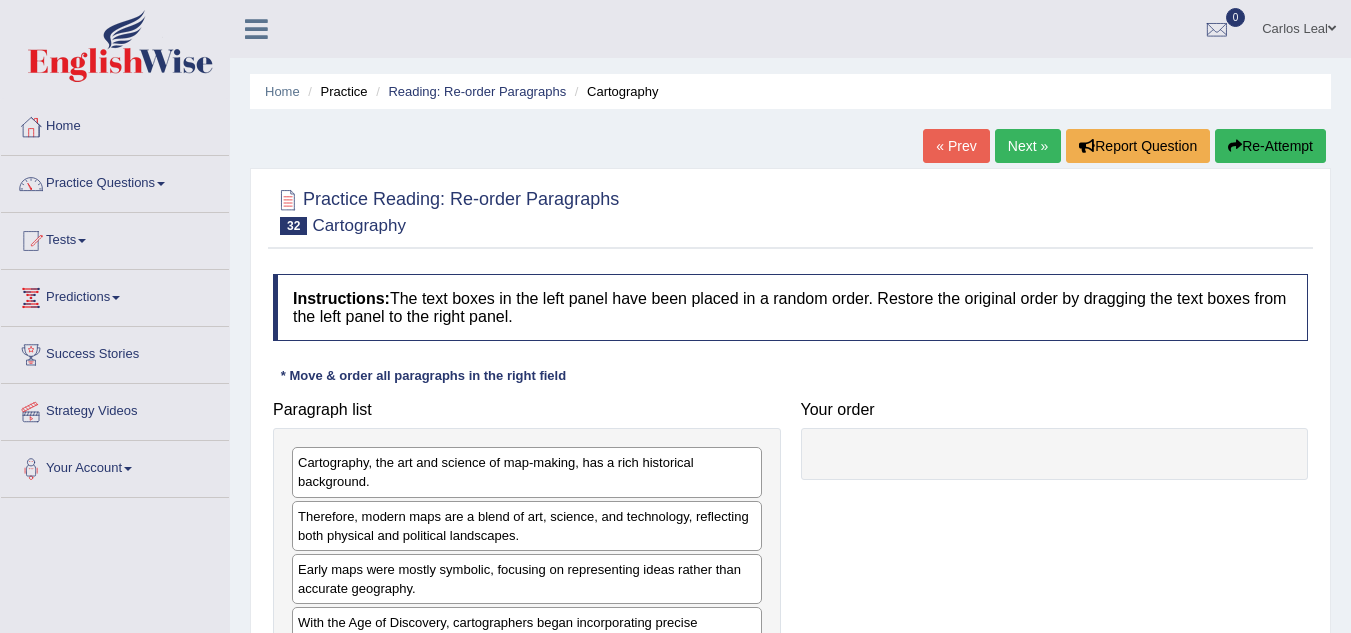 scroll, scrollTop: 0, scrollLeft: 0, axis: both 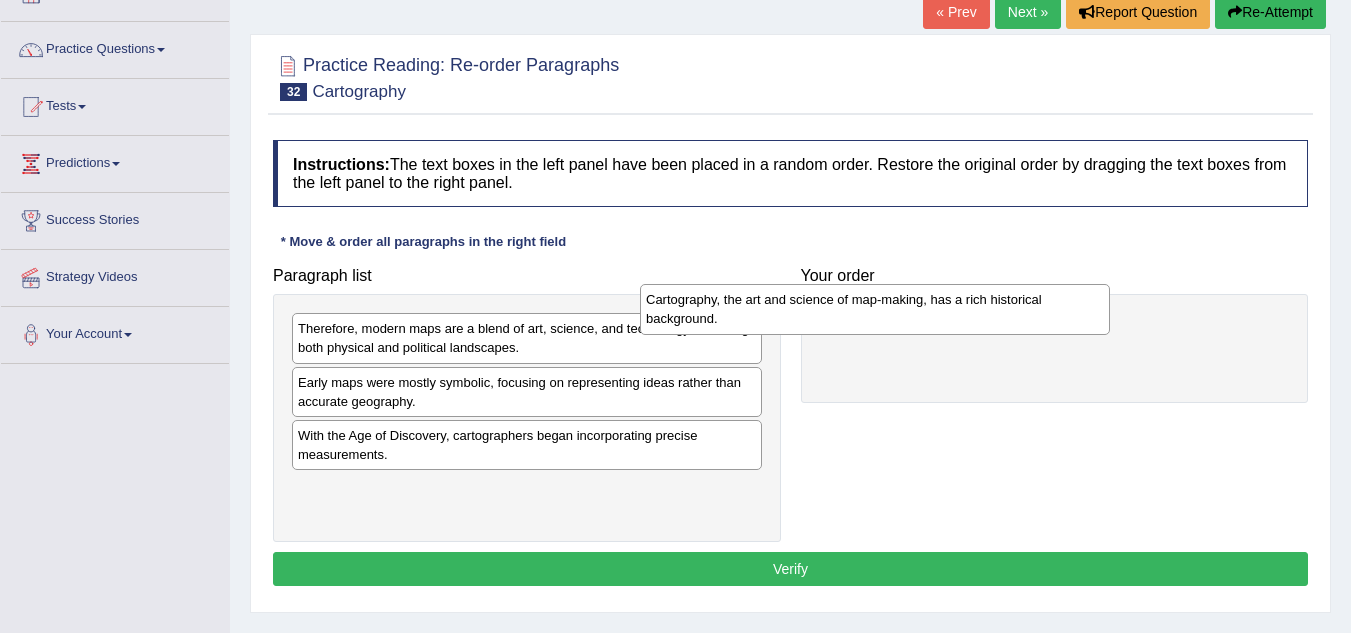 drag, startPoint x: 583, startPoint y: 353, endPoint x: 1009, endPoint y: 320, distance: 427.27625 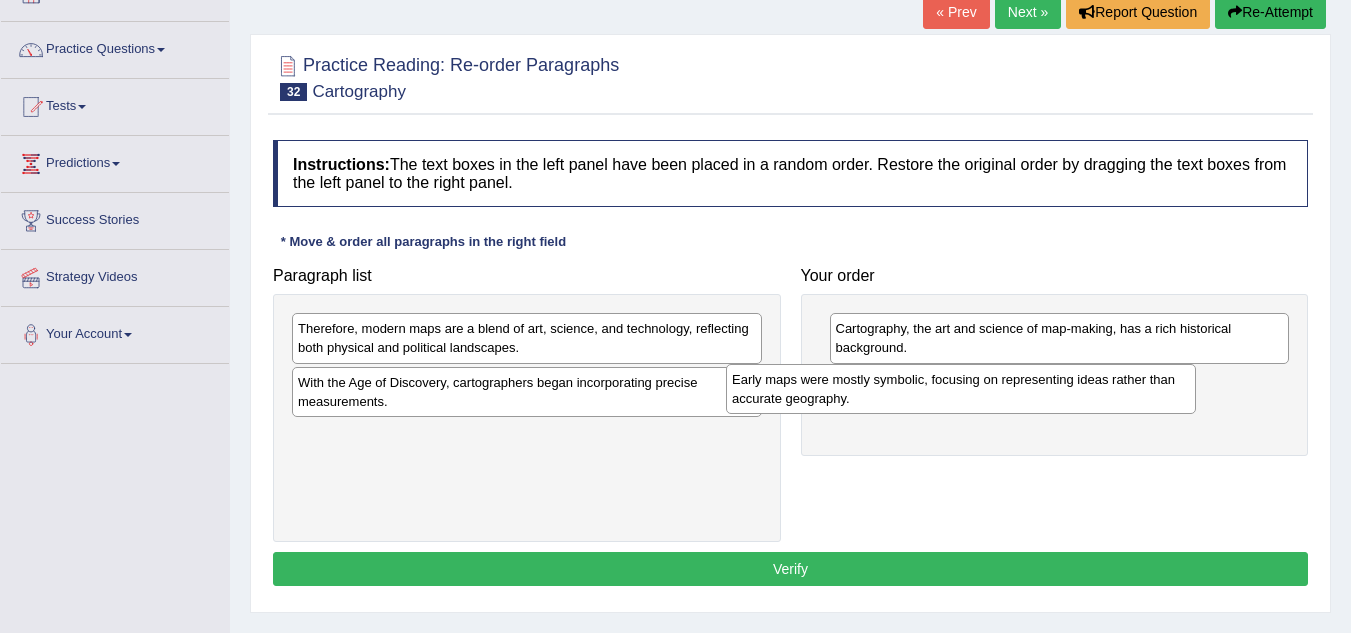 drag, startPoint x: 519, startPoint y: 402, endPoint x: 953, endPoint y: 399, distance: 434.01038 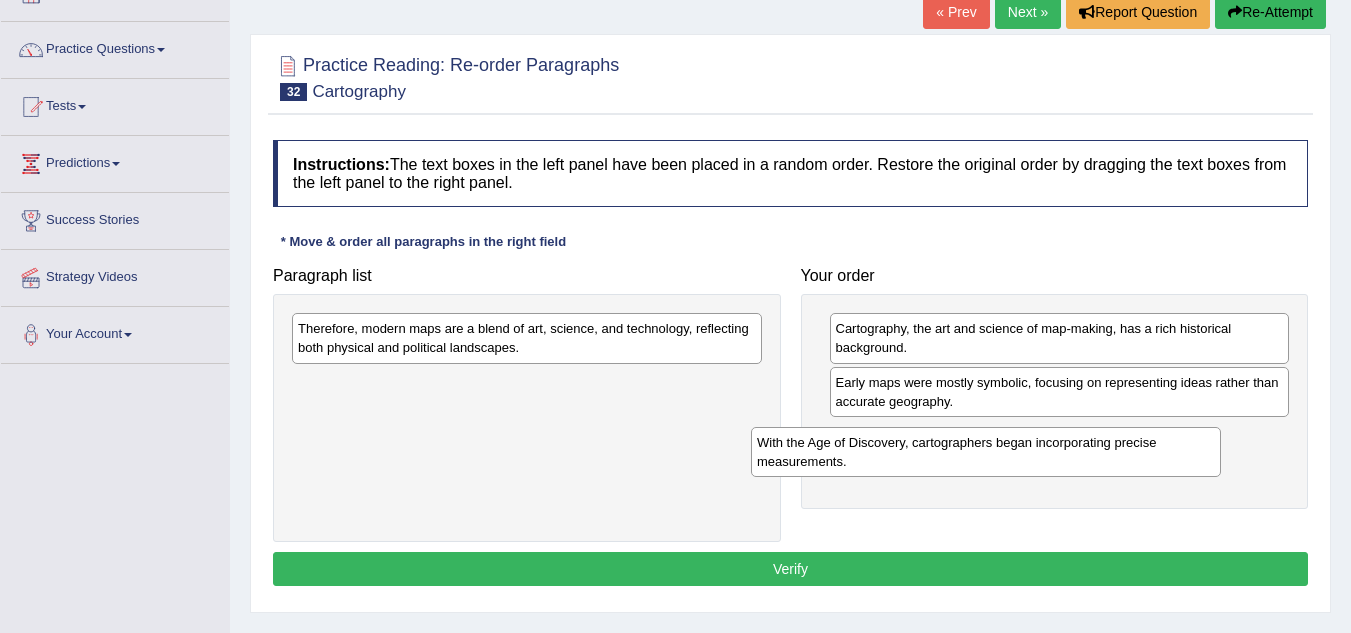 drag, startPoint x: 530, startPoint y: 396, endPoint x: 999, endPoint y: 446, distance: 471.6577 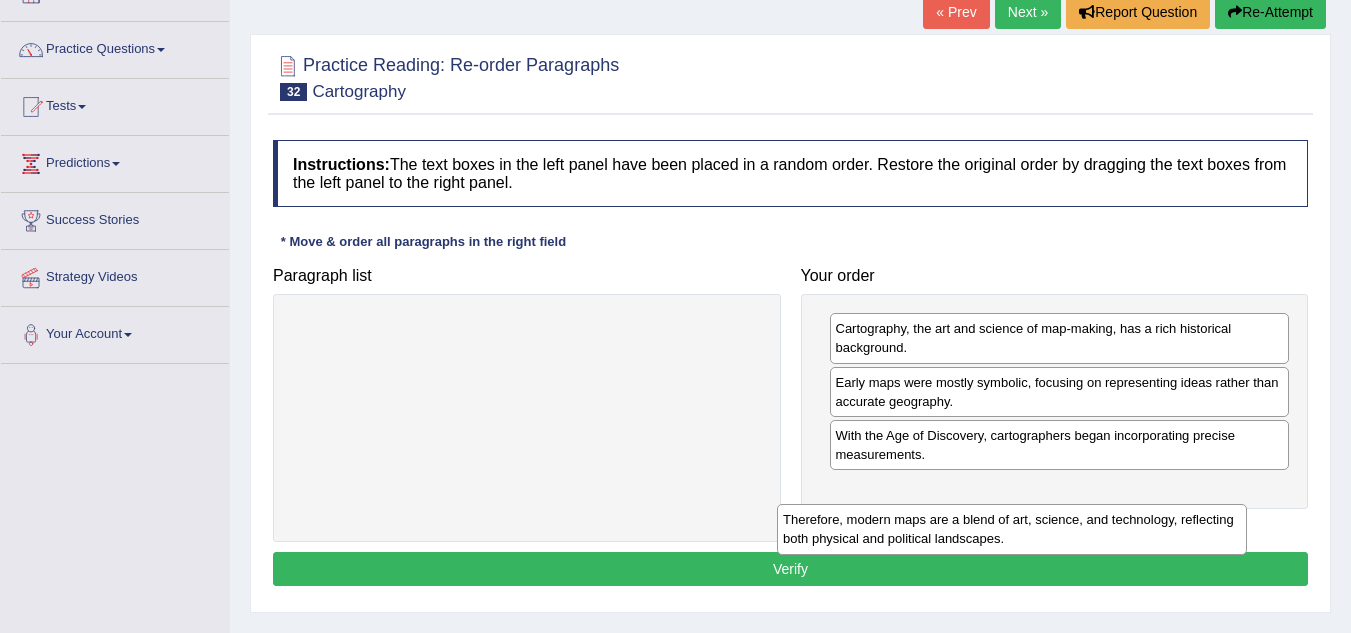 drag, startPoint x: 547, startPoint y: 342, endPoint x: 1046, endPoint y: 521, distance: 530.134 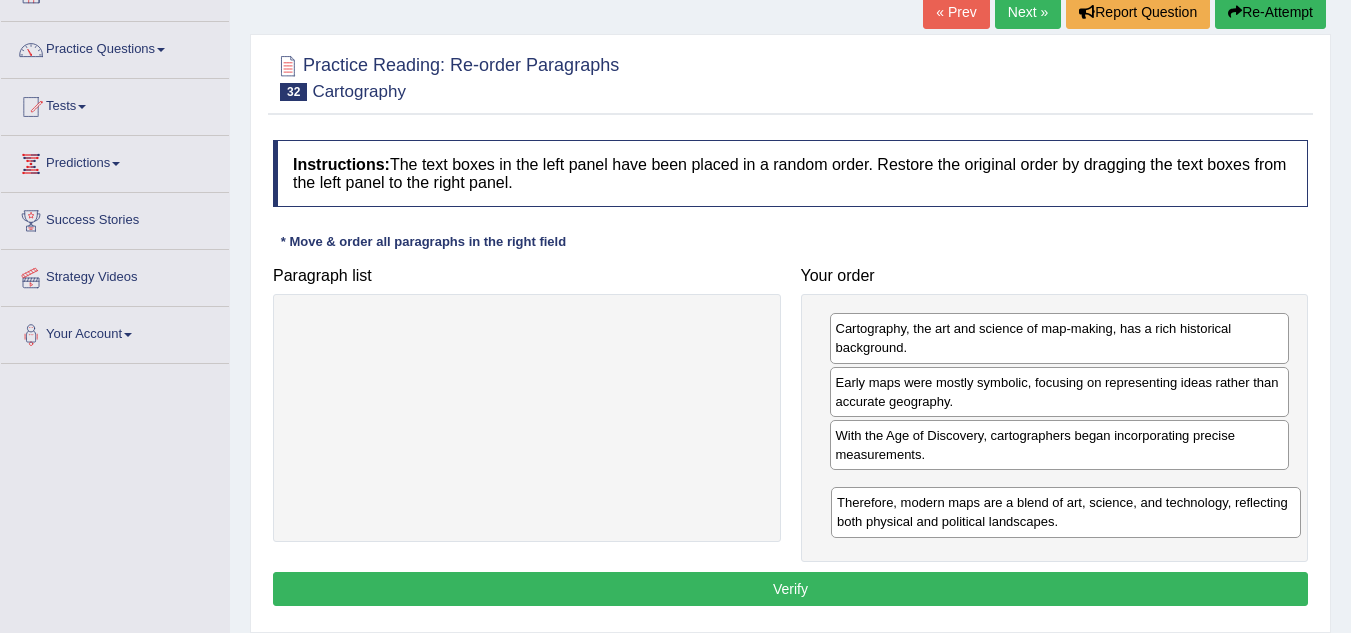 drag, startPoint x: 585, startPoint y: 333, endPoint x: 1124, endPoint y: 507, distance: 566.38947 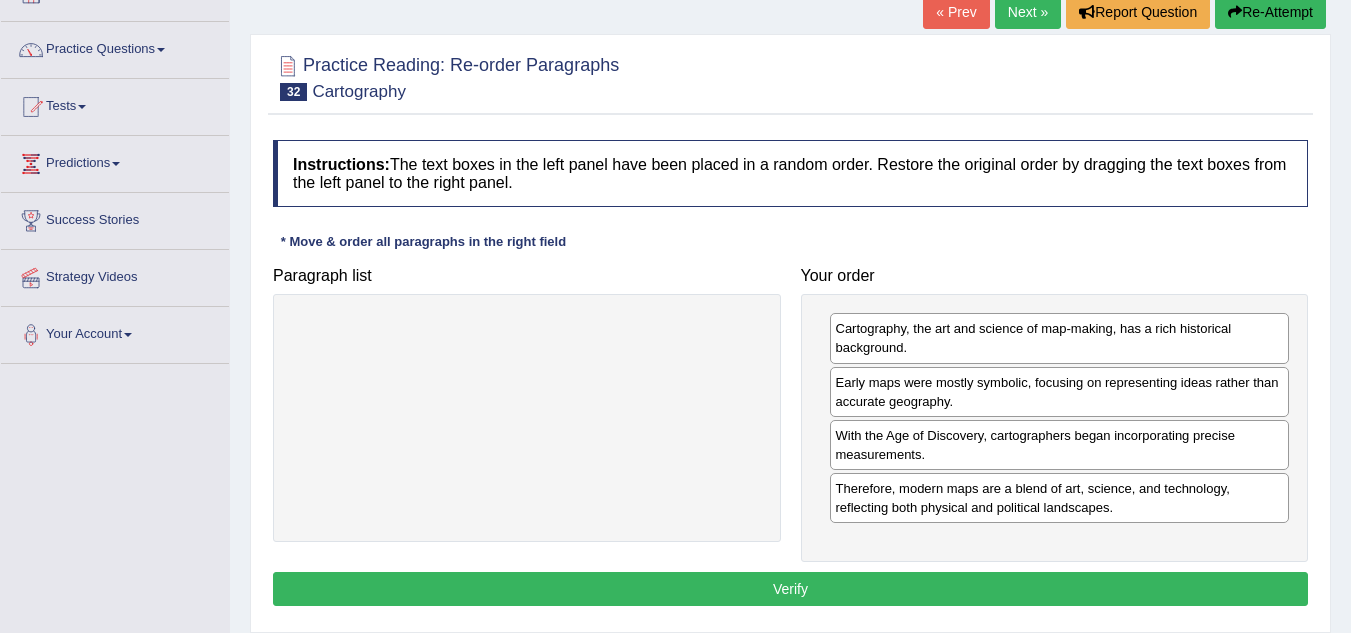 click on "Verify" at bounding box center [790, 589] 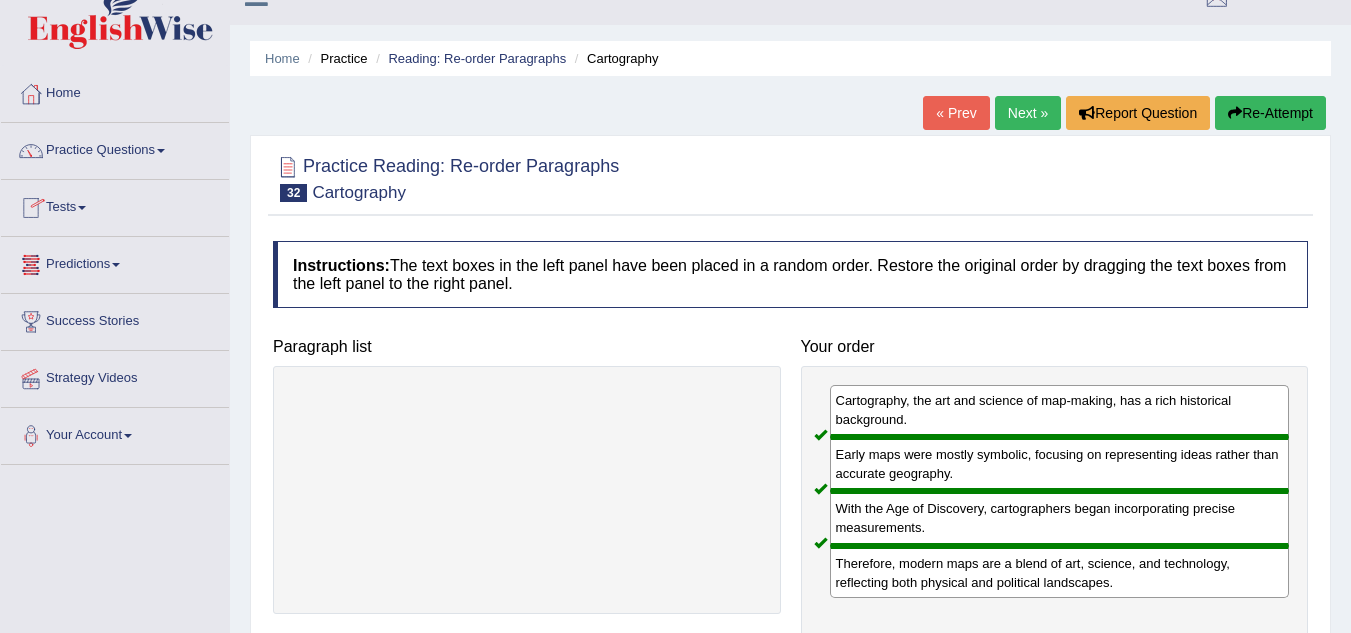 scroll, scrollTop: 25, scrollLeft: 0, axis: vertical 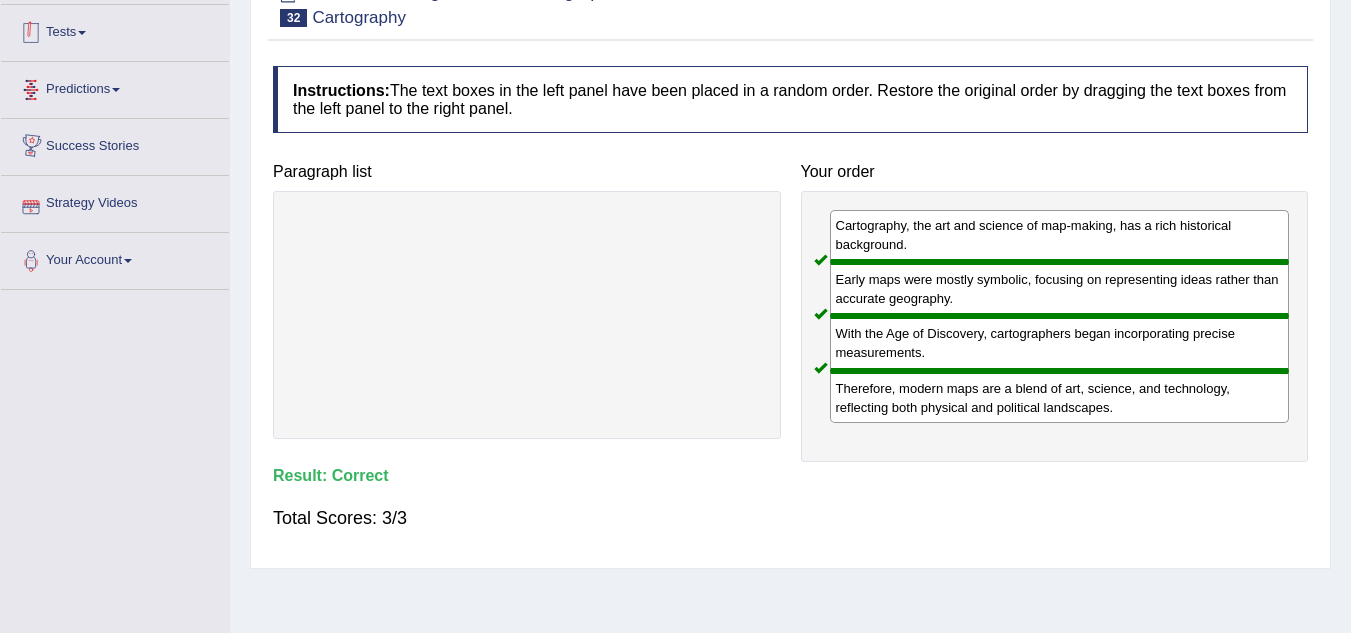 click on "Tests" at bounding box center (115, 30) 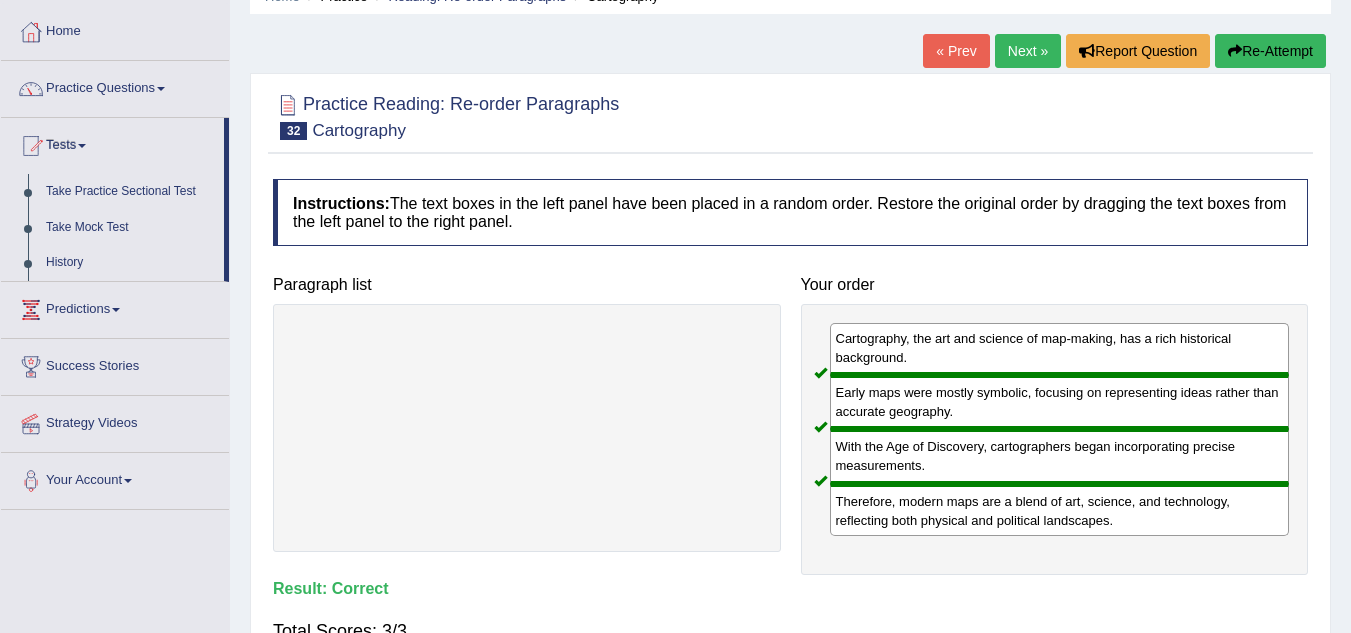 scroll, scrollTop: 93, scrollLeft: 0, axis: vertical 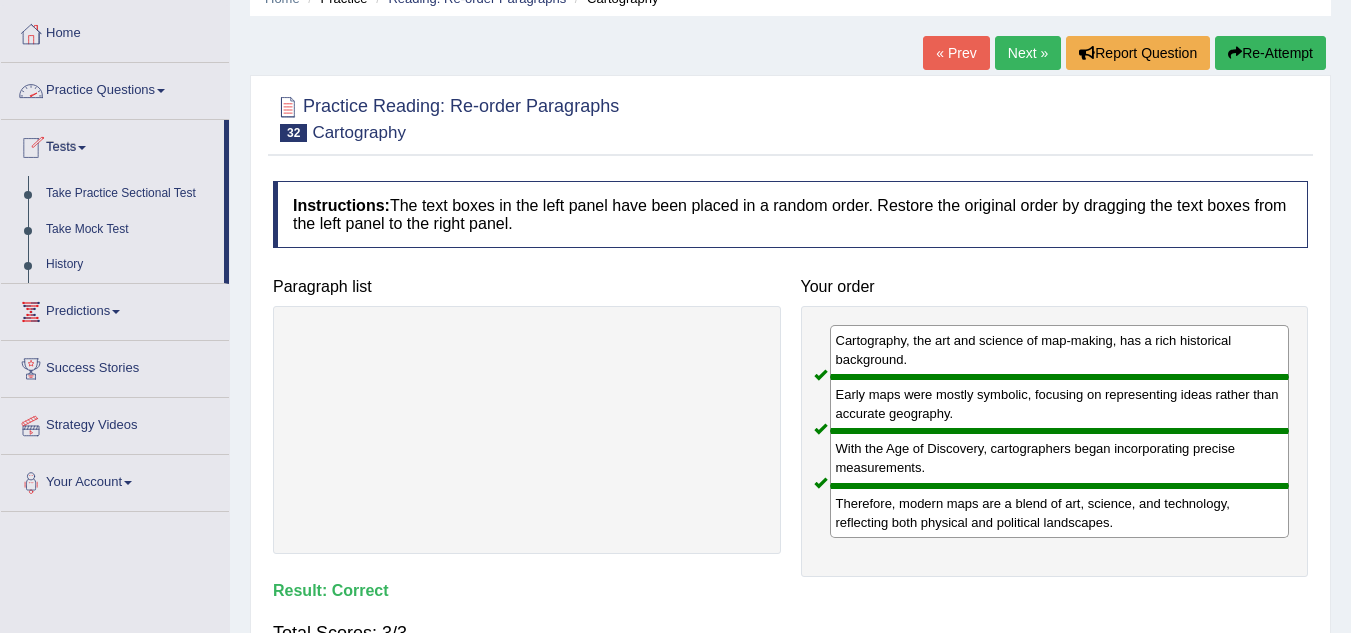 click on "Practice Questions" at bounding box center [115, 88] 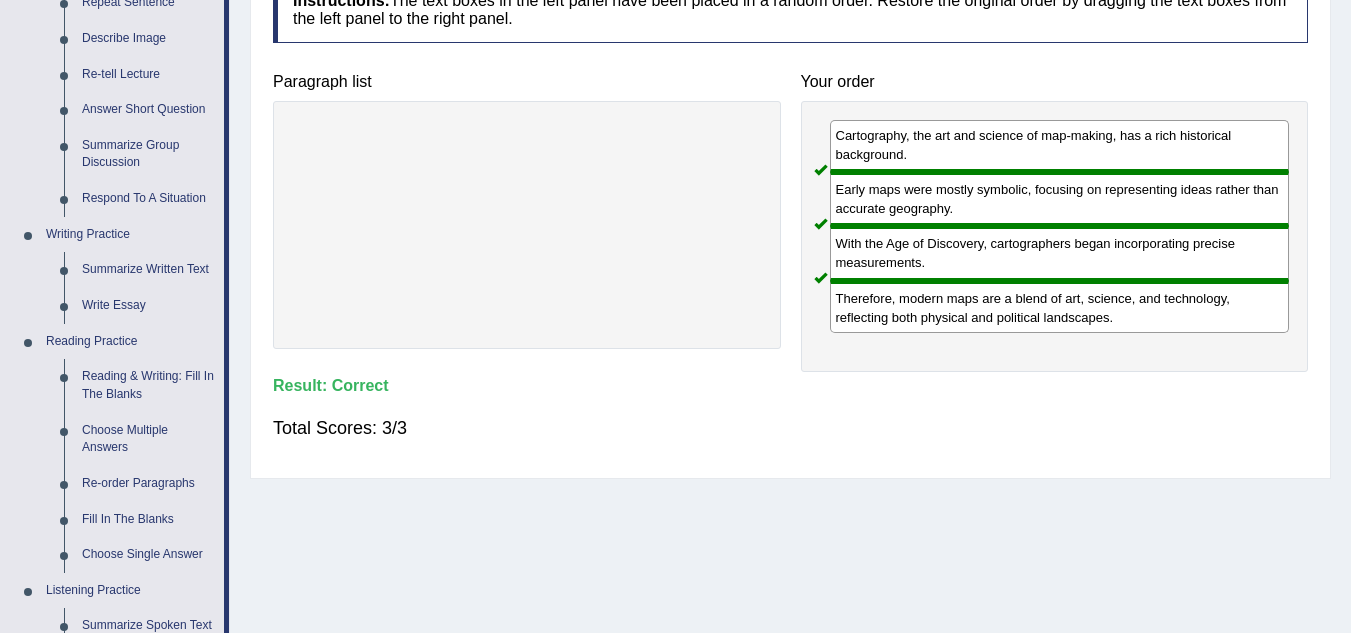 scroll, scrollTop: 308, scrollLeft: 0, axis: vertical 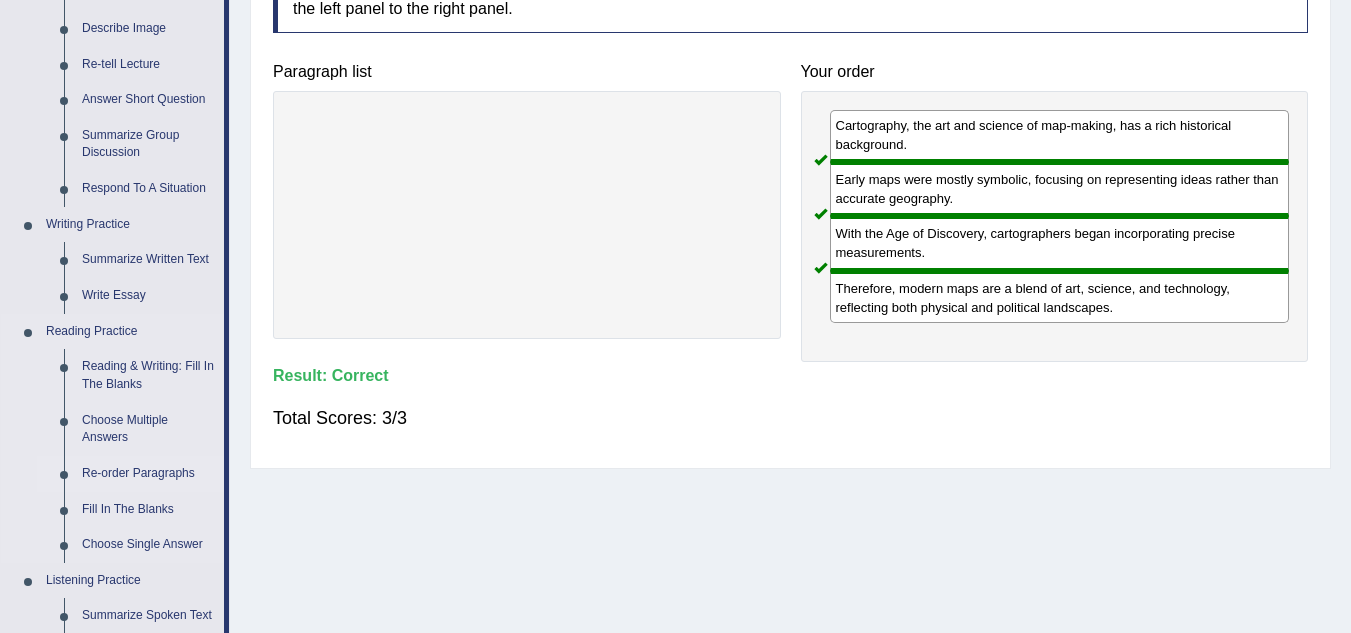 click on "Re-order Paragraphs" at bounding box center [148, 474] 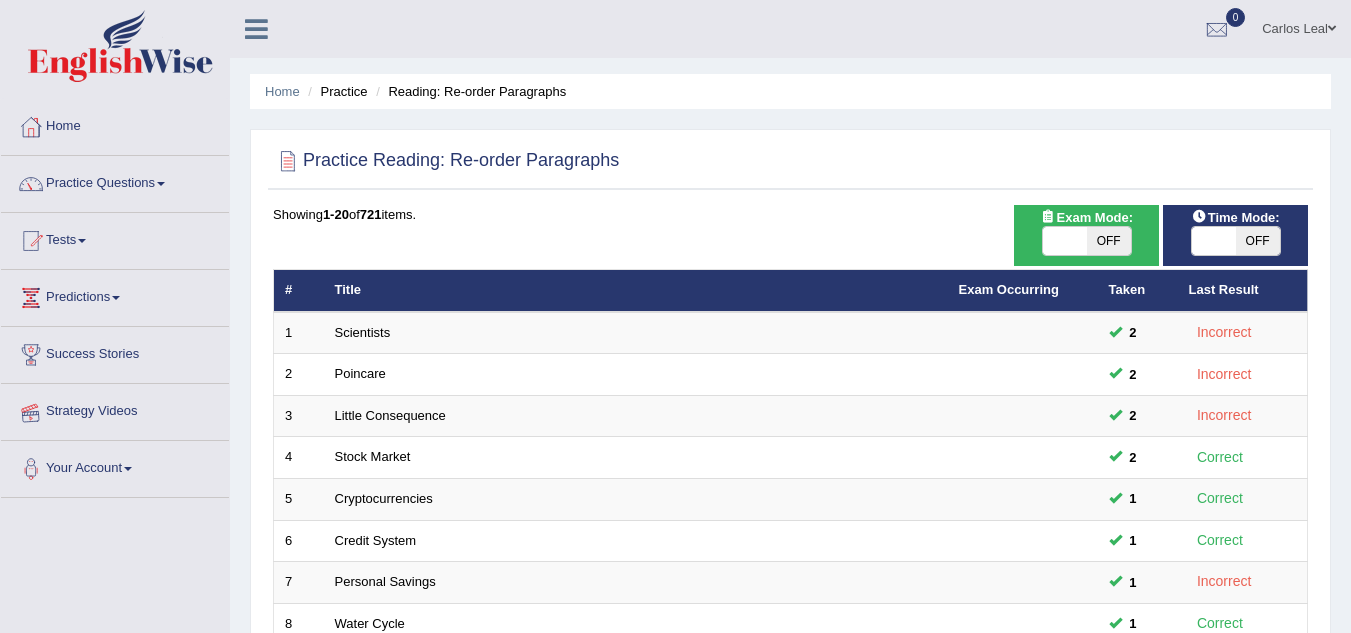 scroll, scrollTop: 0, scrollLeft: 0, axis: both 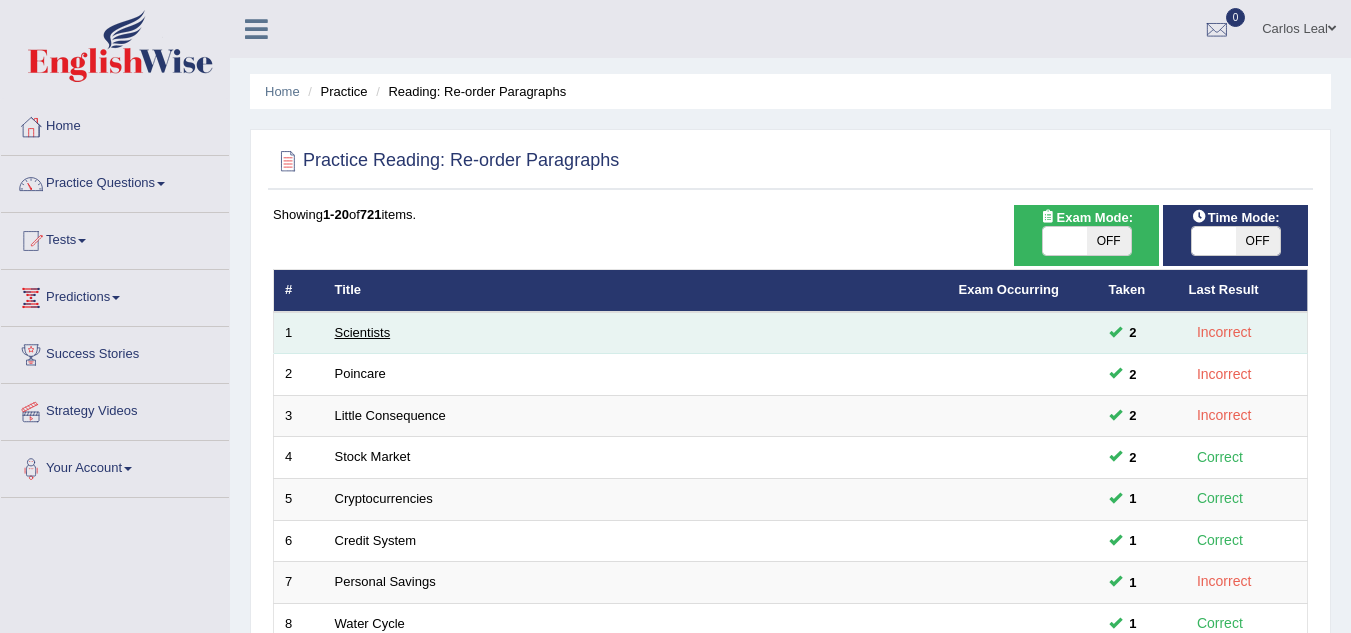 click on "Scientists" at bounding box center (363, 332) 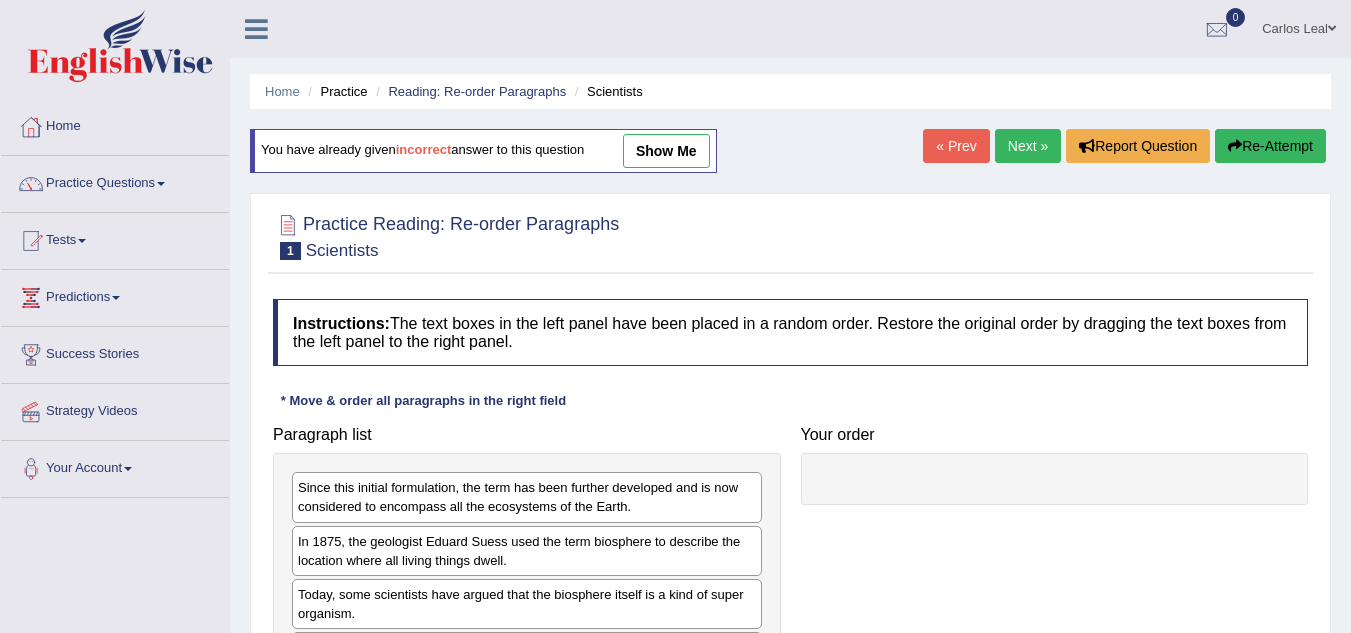 scroll, scrollTop: 0, scrollLeft: 0, axis: both 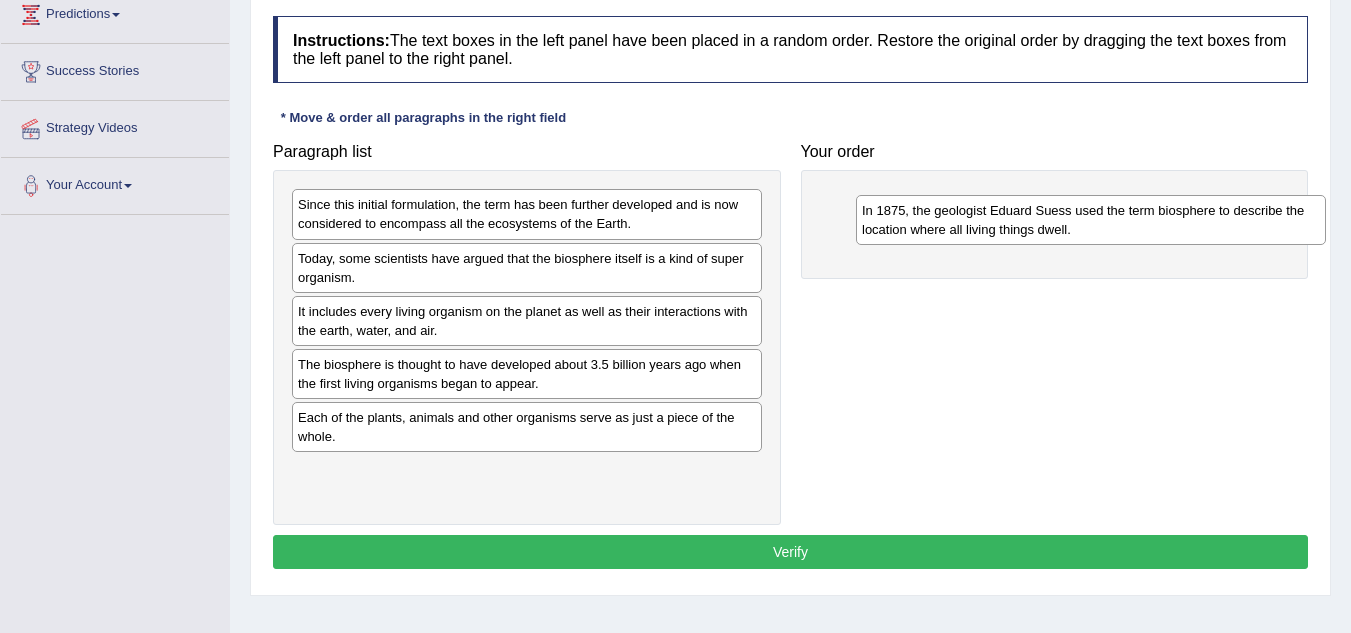 drag, startPoint x: 480, startPoint y: 289, endPoint x: 1040, endPoint y: 241, distance: 562.0534 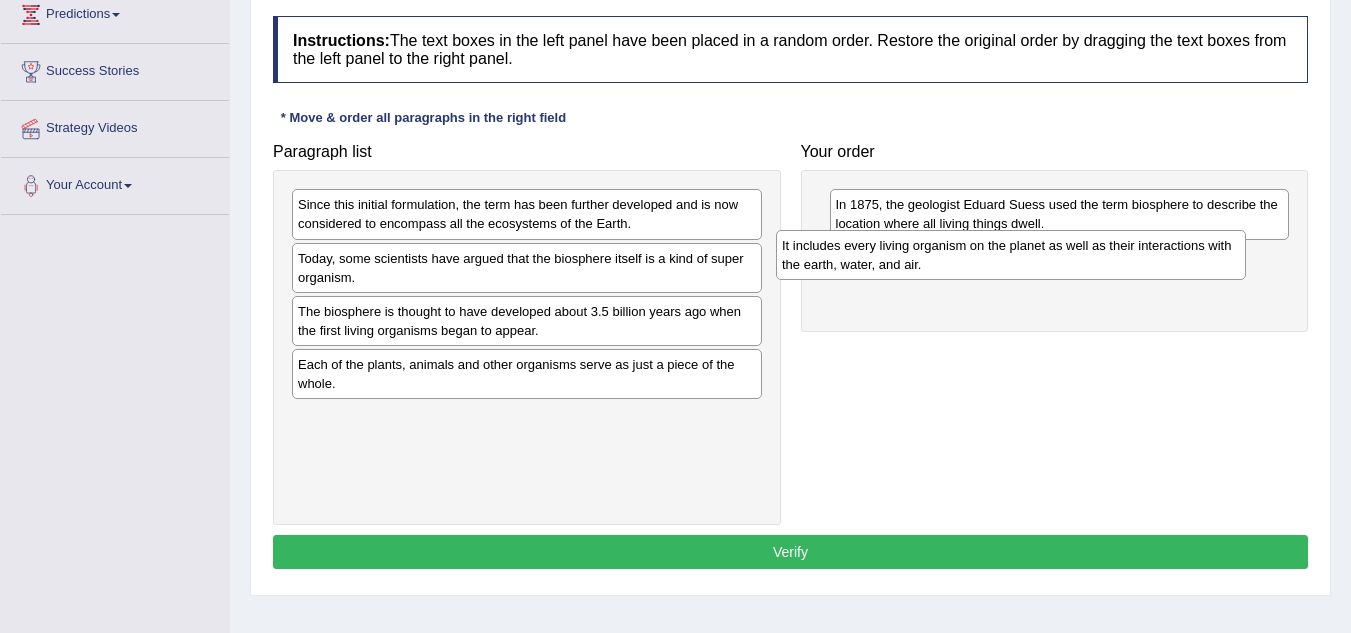 drag, startPoint x: 557, startPoint y: 330, endPoint x: 1045, endPoint y: 264, distance: 492.4429 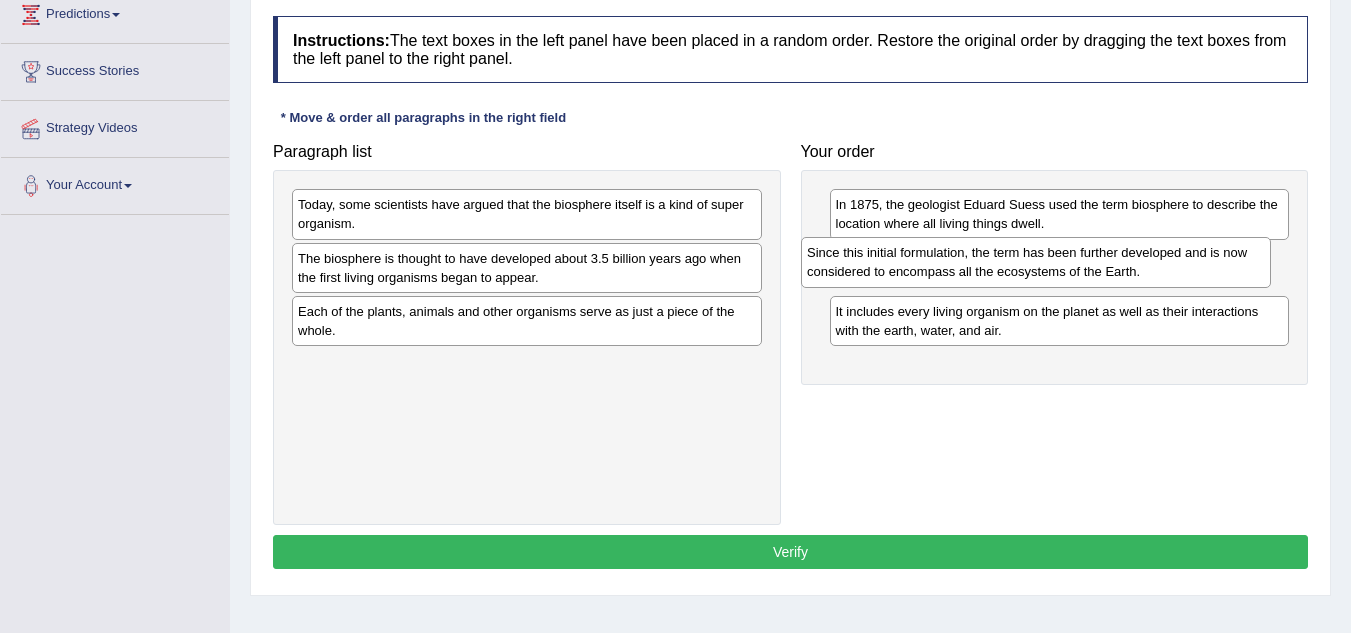 drag, startPoint x: 505, startPoint y: 229, endPoint x: 1014, endPoint y: 278, distance: 511.35312 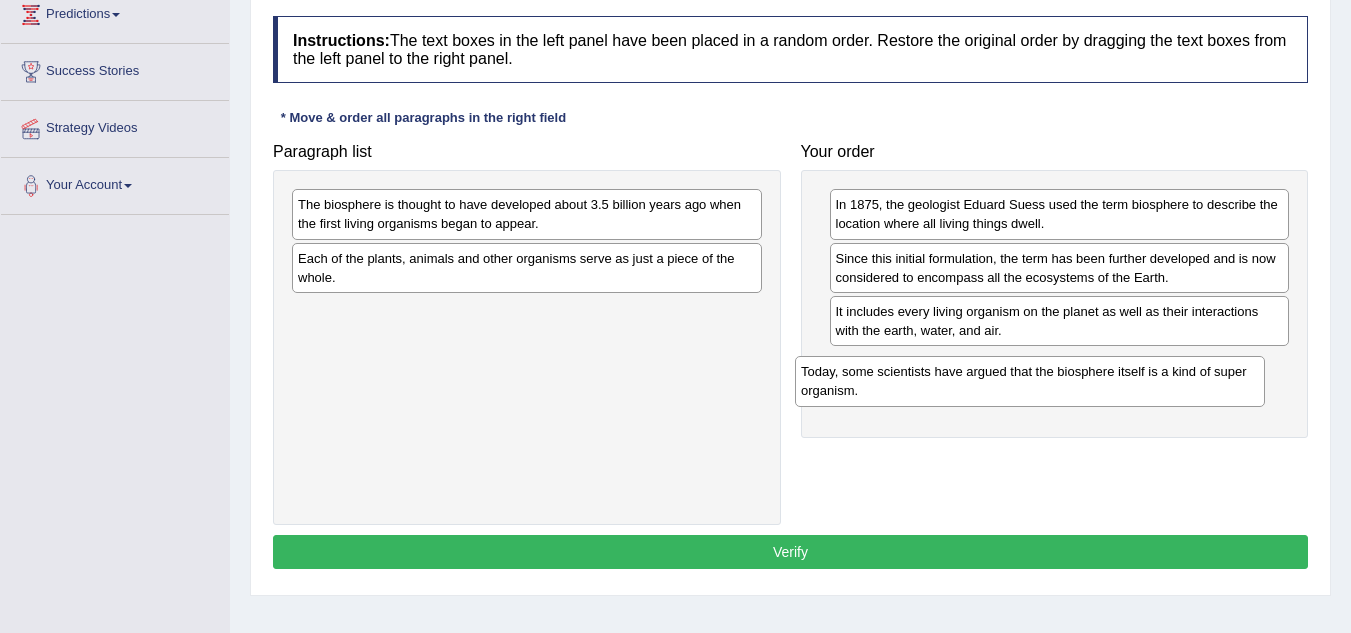 drag, startPoint x: 526, startPoint y: 222, endPoint x: 1089, endPoint y: 374, distance: 583.1578 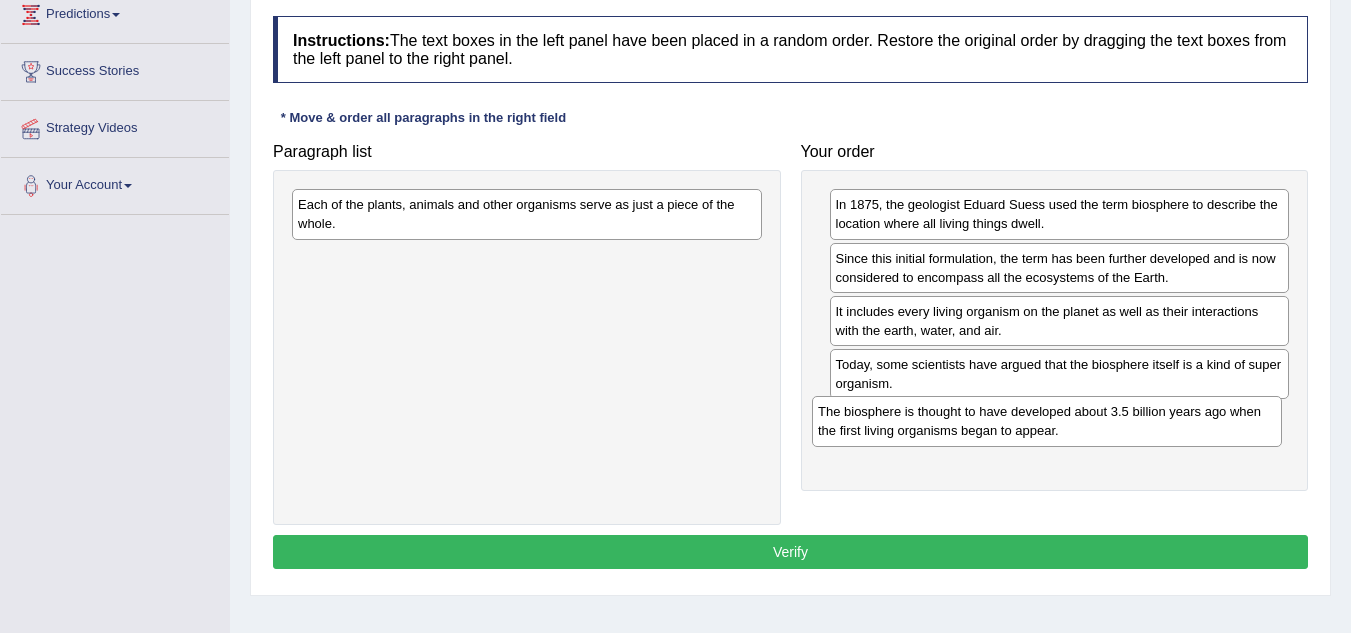 drag, startPoint x: 596, startPoint y: 218, endPoint x: 1114, endPoint y: 417, distance: 554.9099 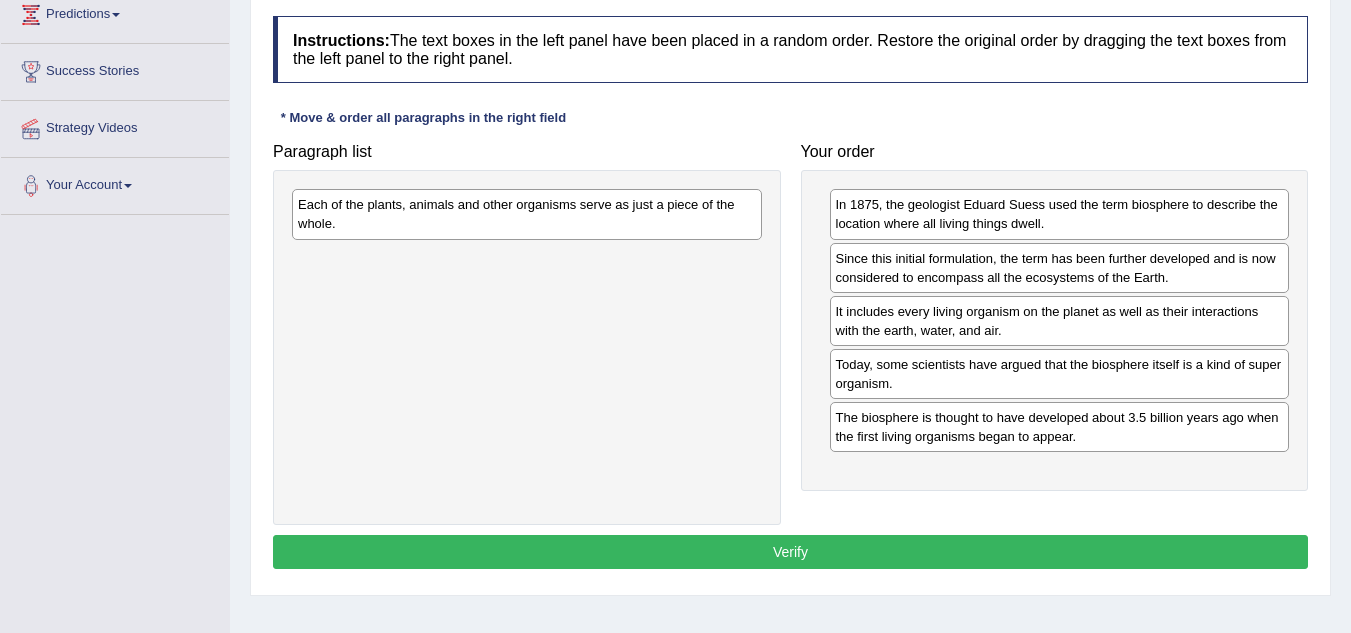 click on "Each of the plants, animals and other organisms serve as just a piece of the whole." at bounding box center (527, 214) 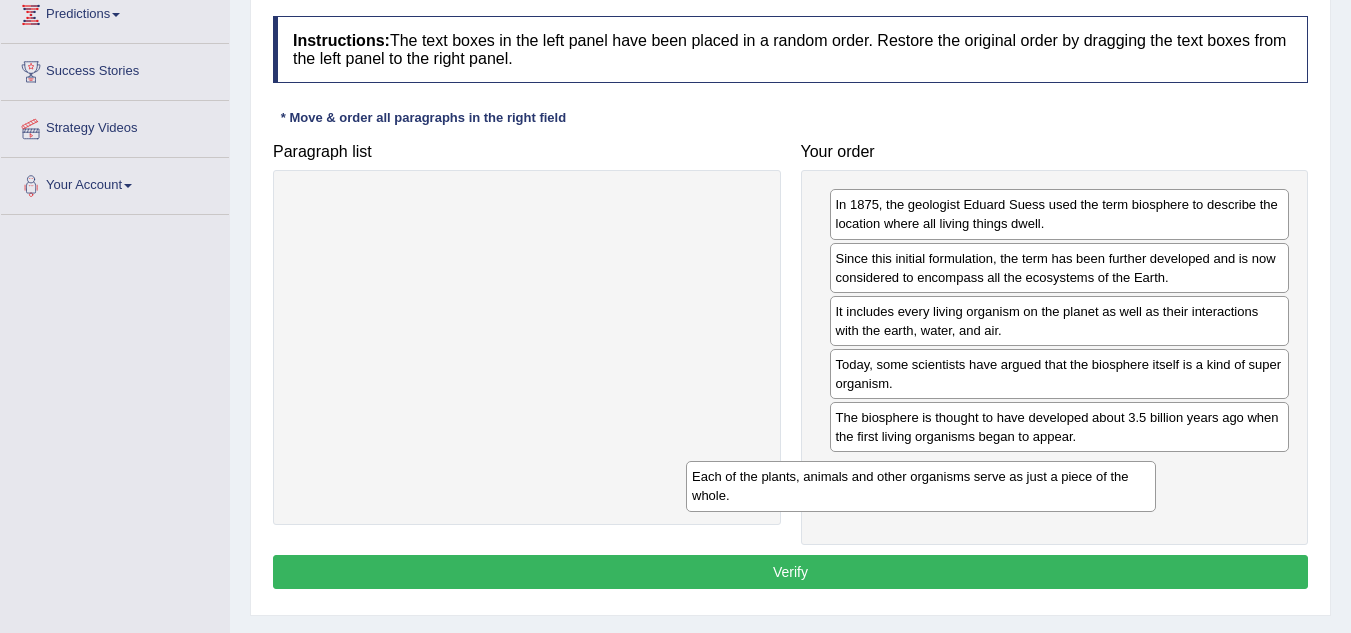 drag, startPoint x: 554, startPoint y: 231, endPoint x: 948, endPoint y: 503, distance: 478.76926 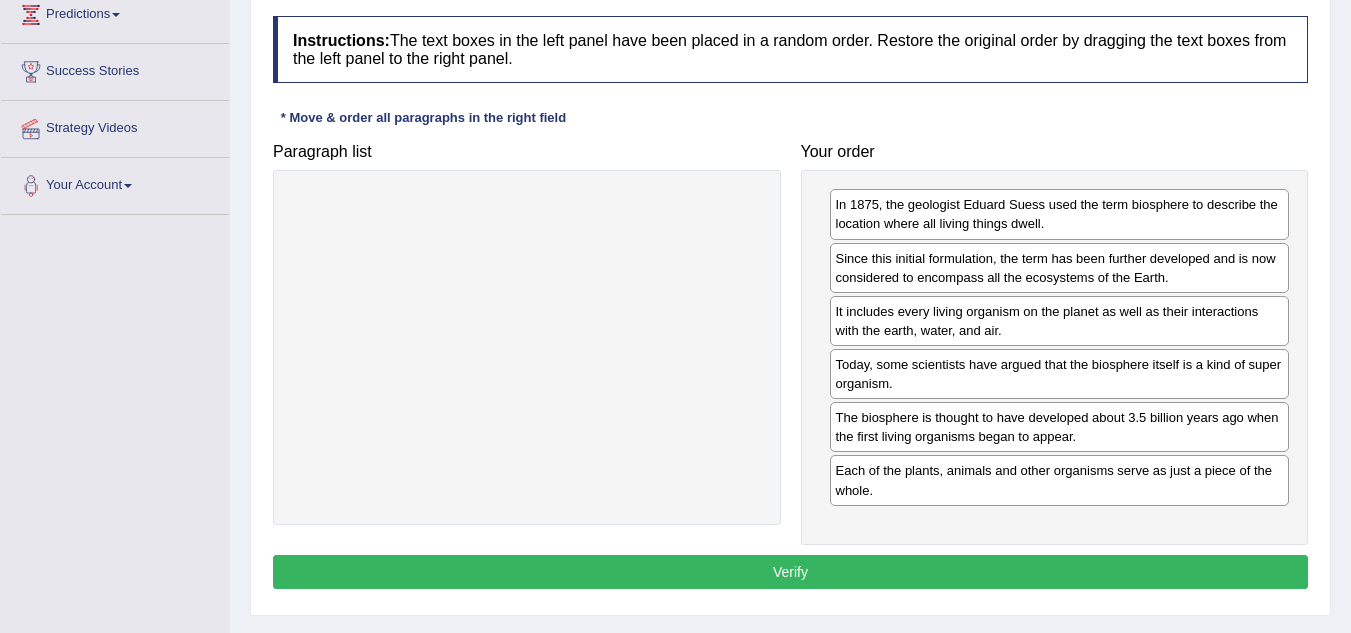 click on "Verify" at bounding box center (790, 572) 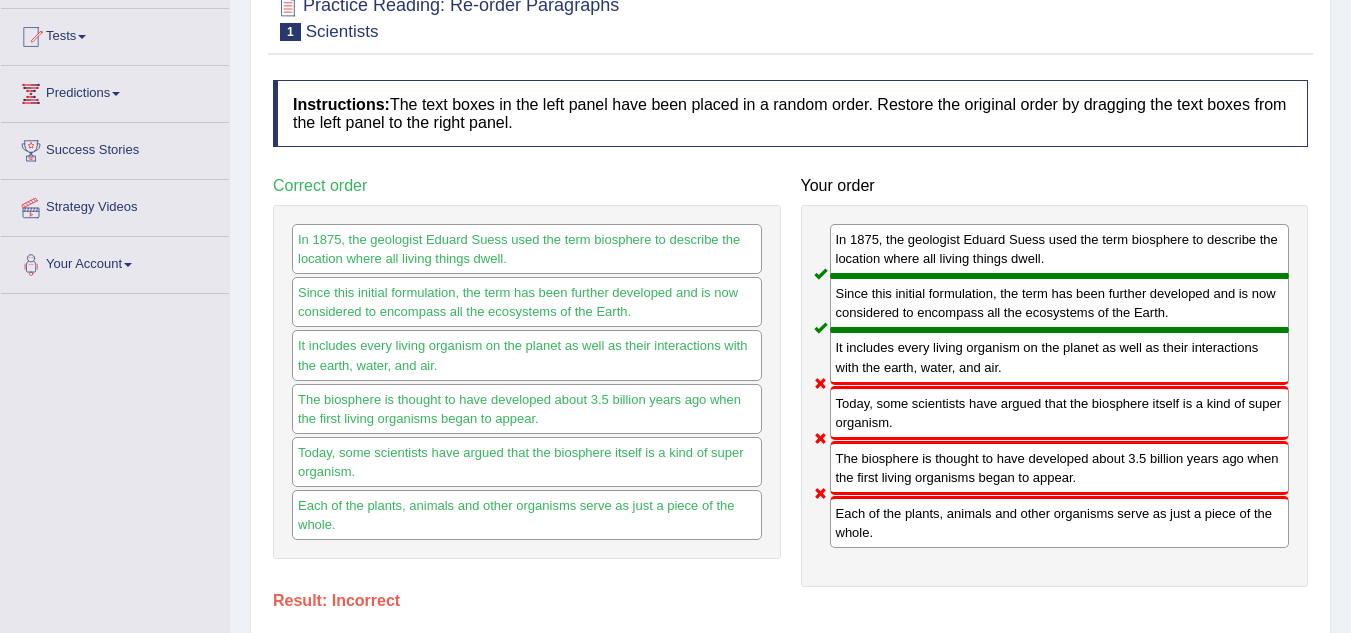 scroll, scrollTop: 63, scrollLeft: 0, axis: vertical 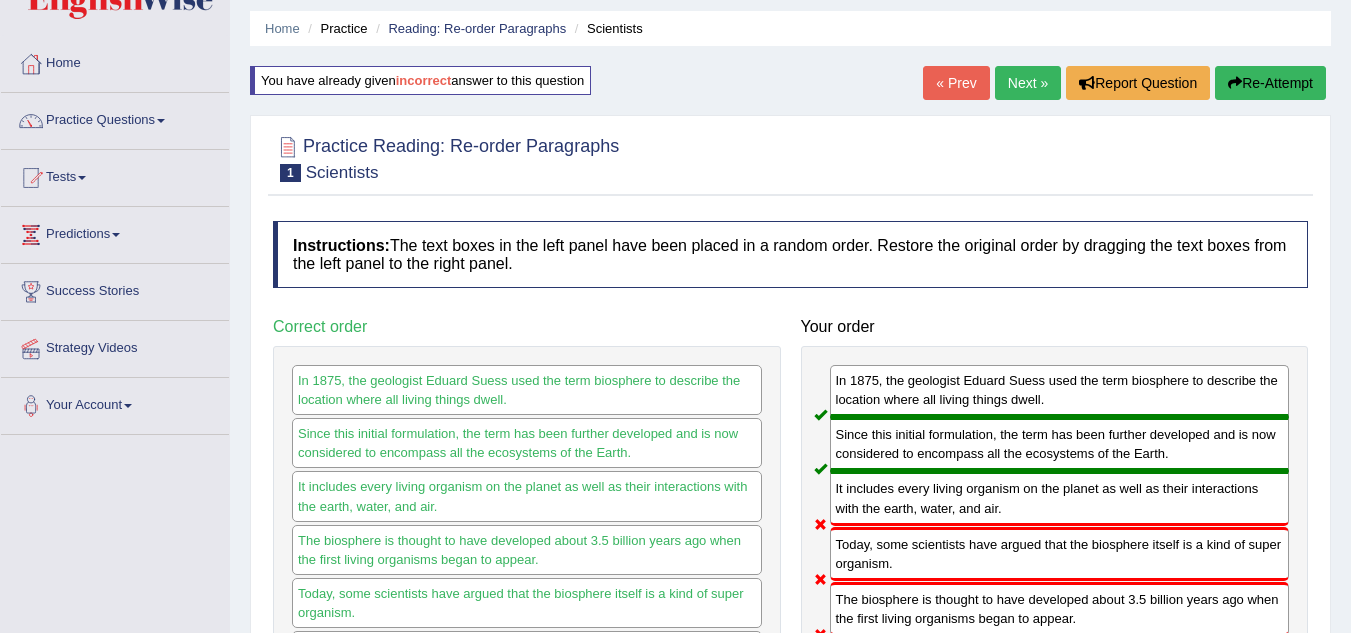 click on "Next »" at bounding box center (1028, 83) 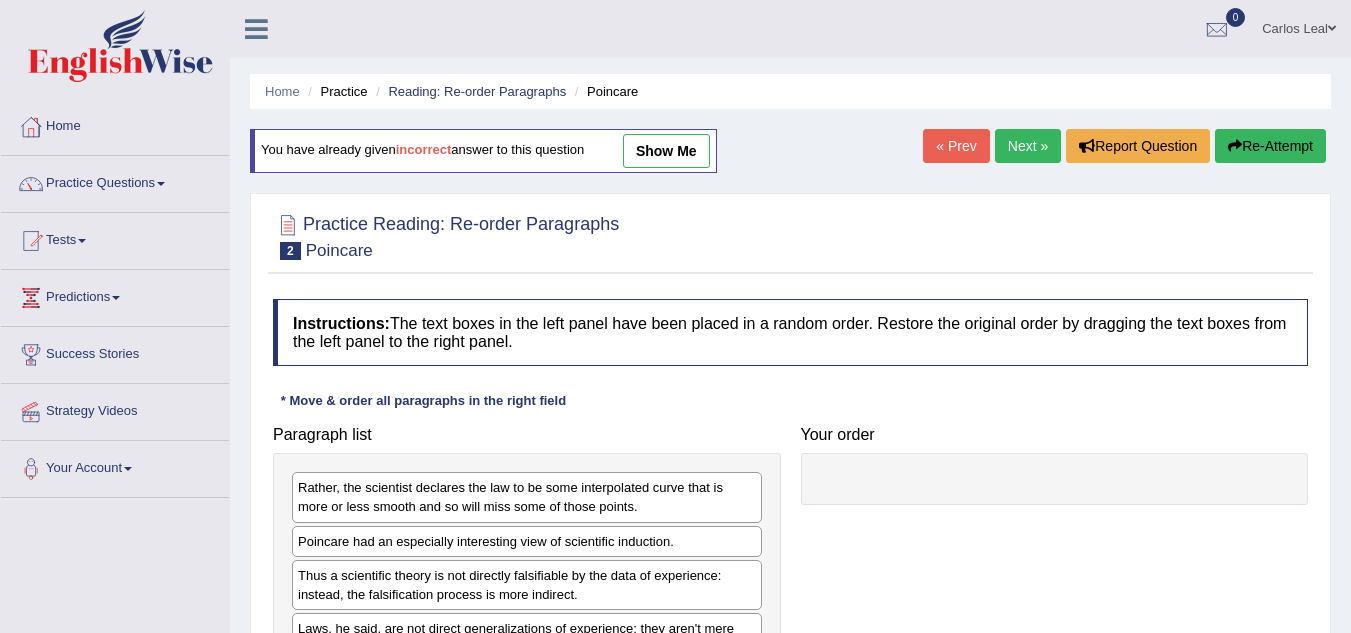 scroll, scrollTop: 0, scrollLeft: 0, axis: both 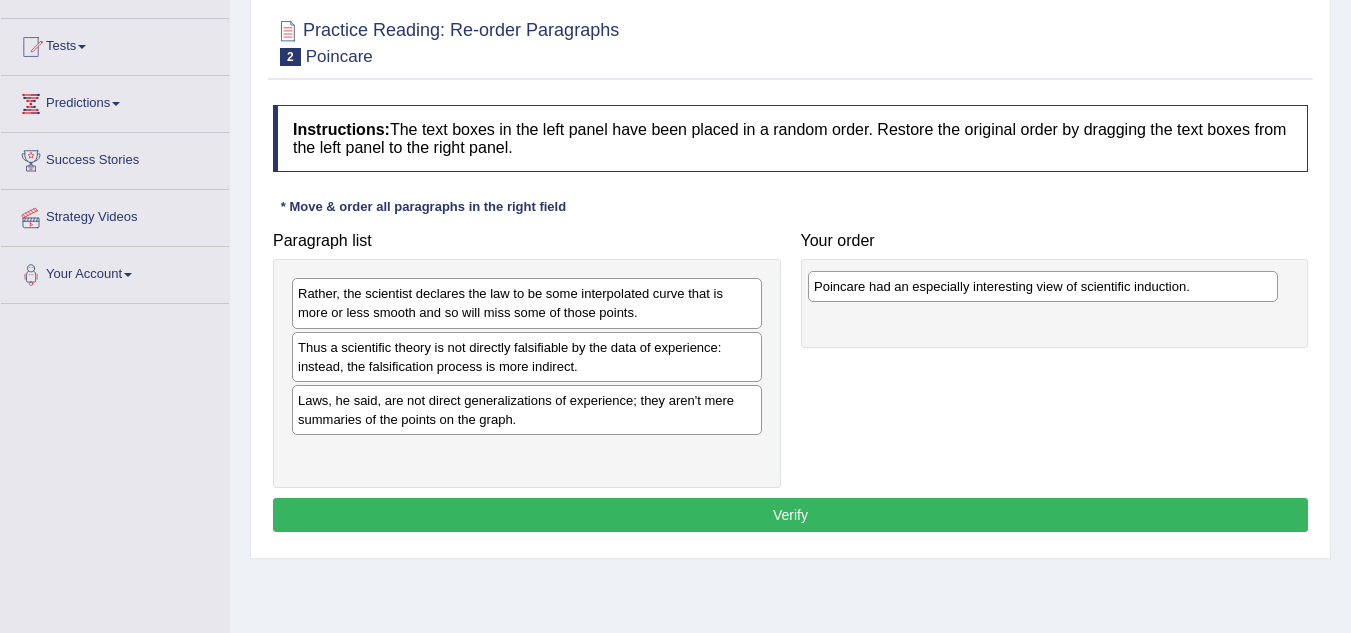 drag, startPoint x: 584, startPoint y: 355, endPoint x: 1098, endPoint y: 286, distance: 518.61066 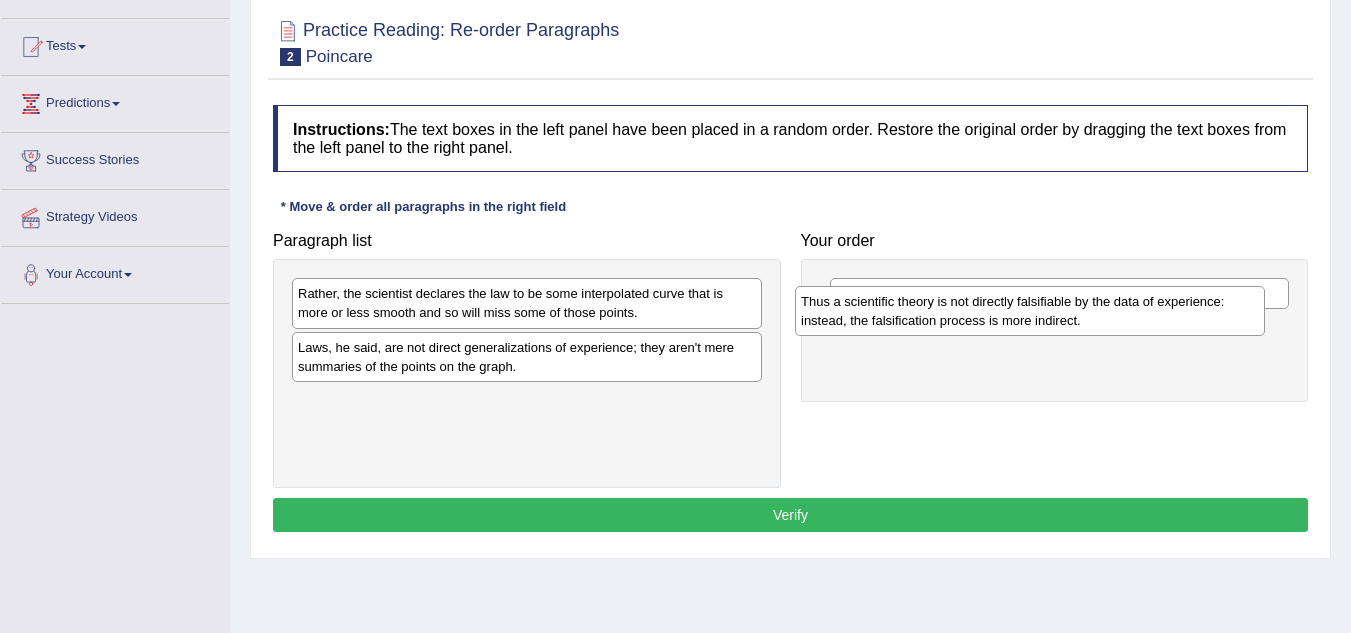 drag, startPoint x: 611, startPoint y: 362, endPoint x: 1129, endPoint y: 328, distance: 519.1146 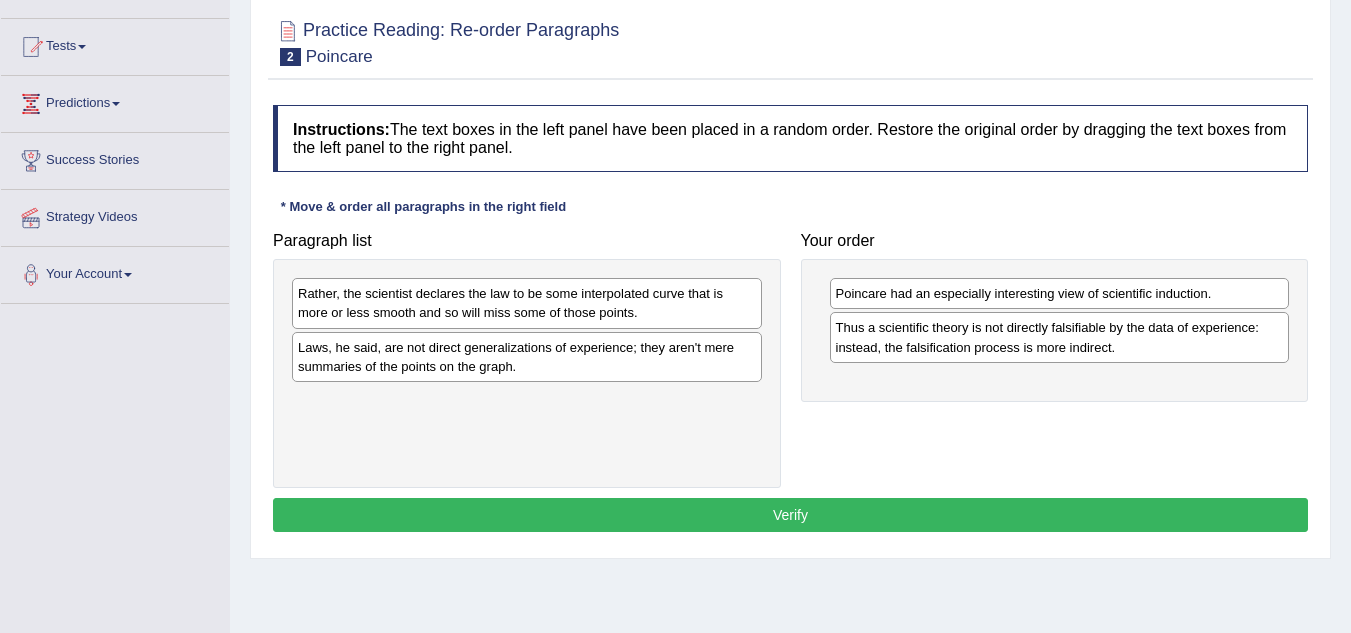 click on "Rather, the scientist declares the law to be some interpolated curve that is more or less smooth and so will miss some of those points." at bounding box center (527, 303) 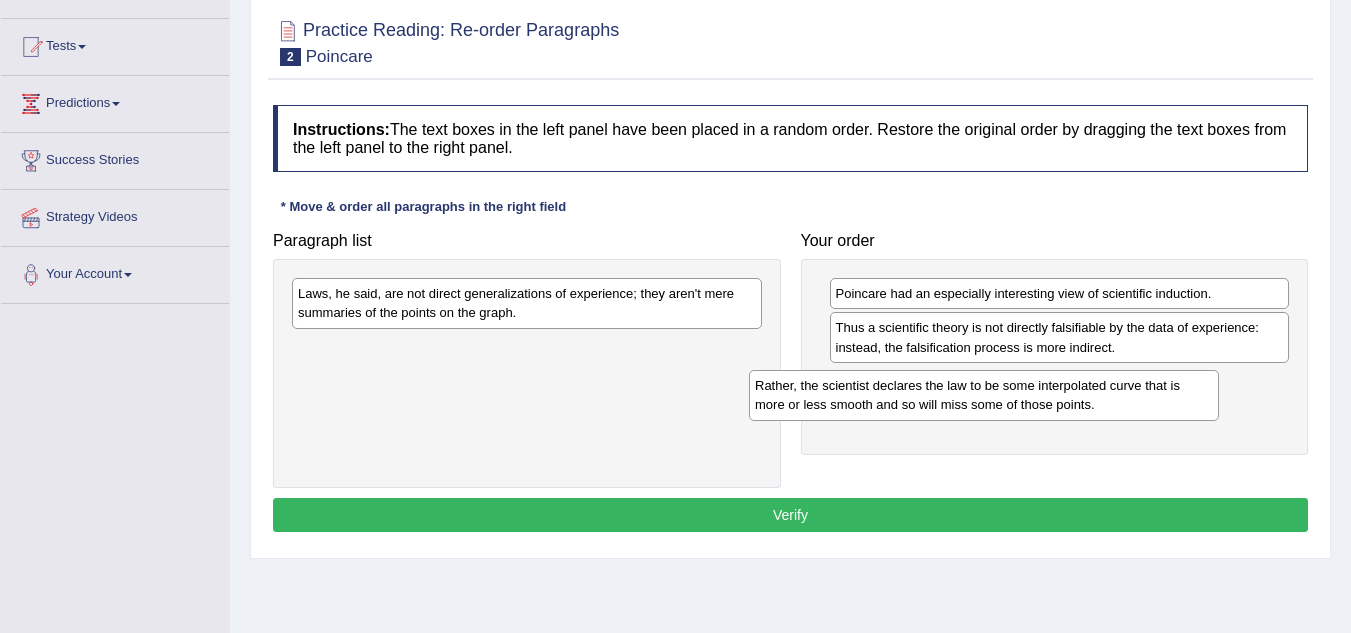 drag, startPoint x: 458, startPoint y: 309, endPoint x: 915, endPoint y: 400, distance: 465.9721 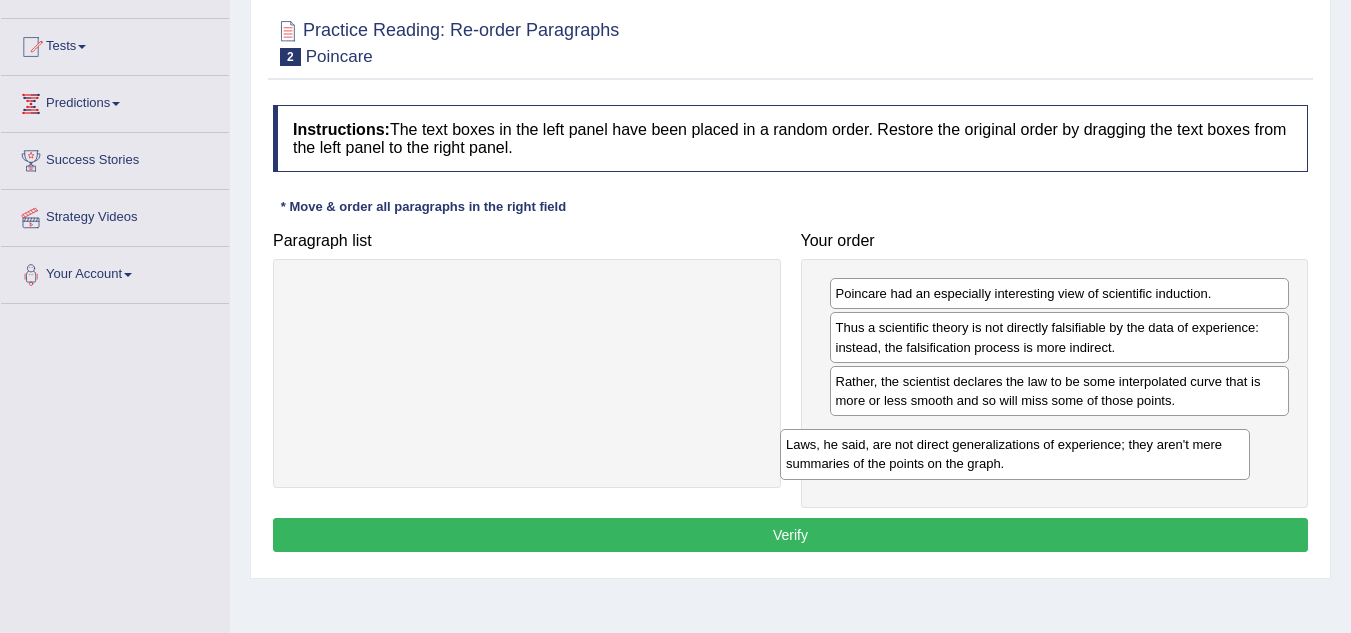 drag, startPoint x: 464, startPoint y: 308, endPoint x: 961, endPoint y: 454, distance: 518.001 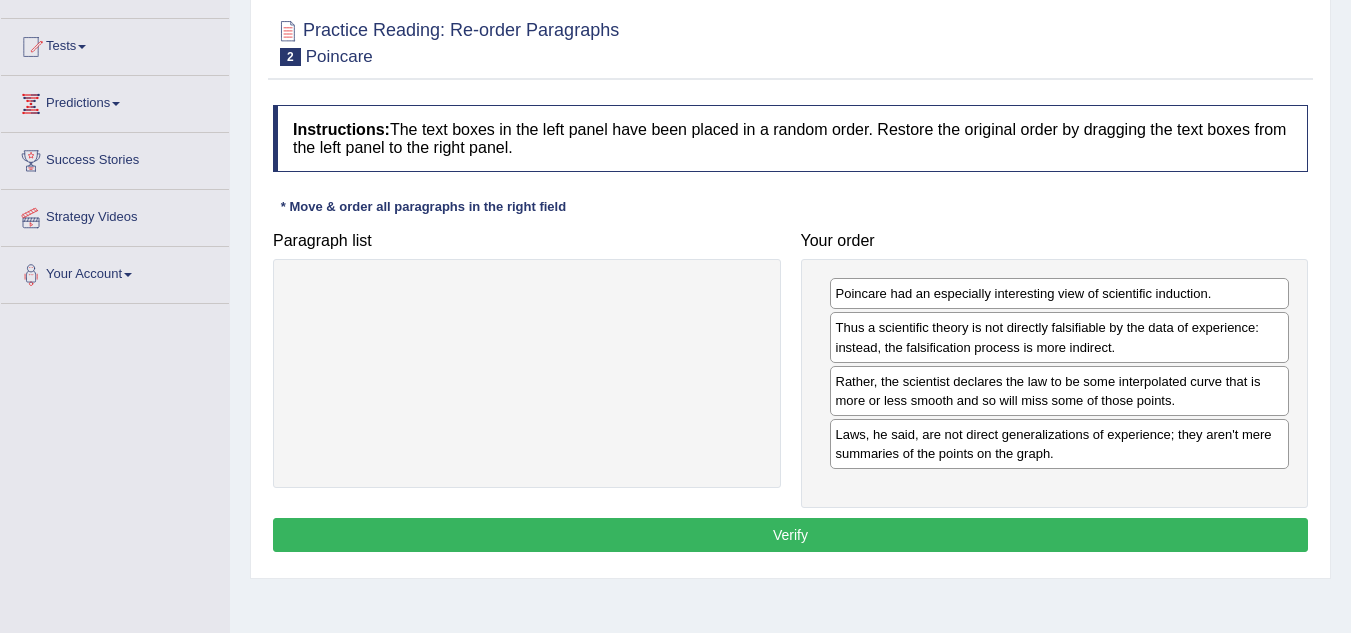 click on "Verify" at bounding box center [790, 535] 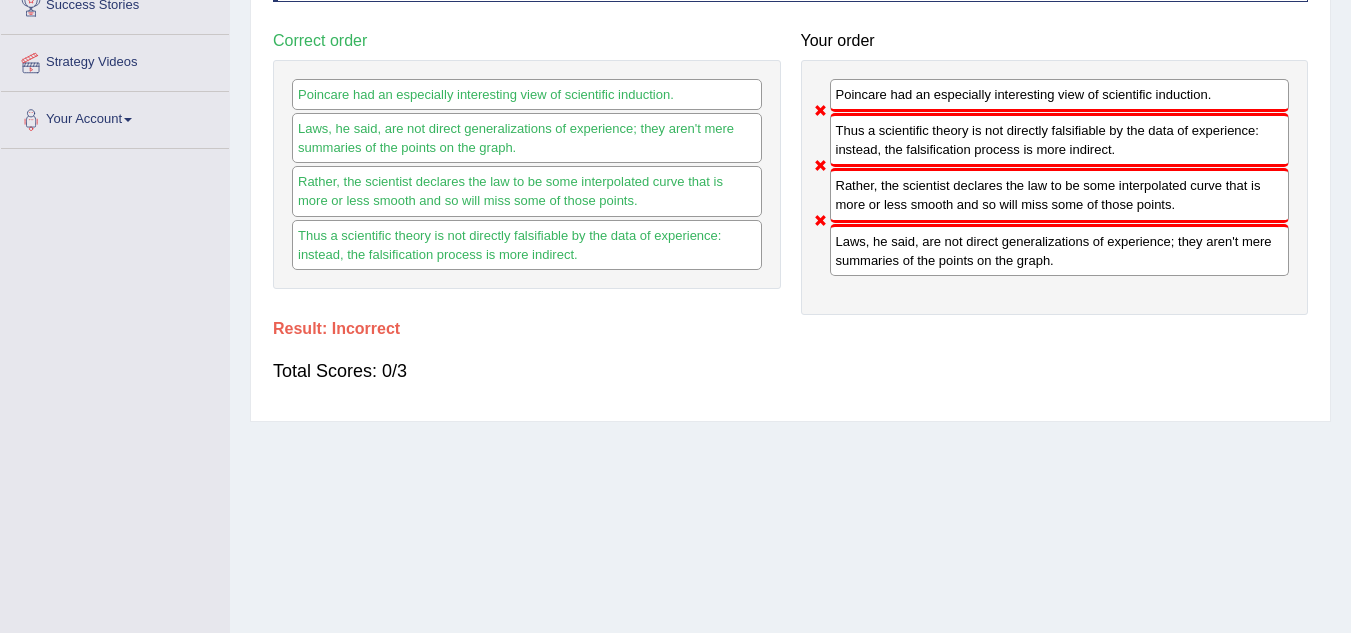 scroll, scrollTop: 417, scrollLeft: 0, axis: vertical 